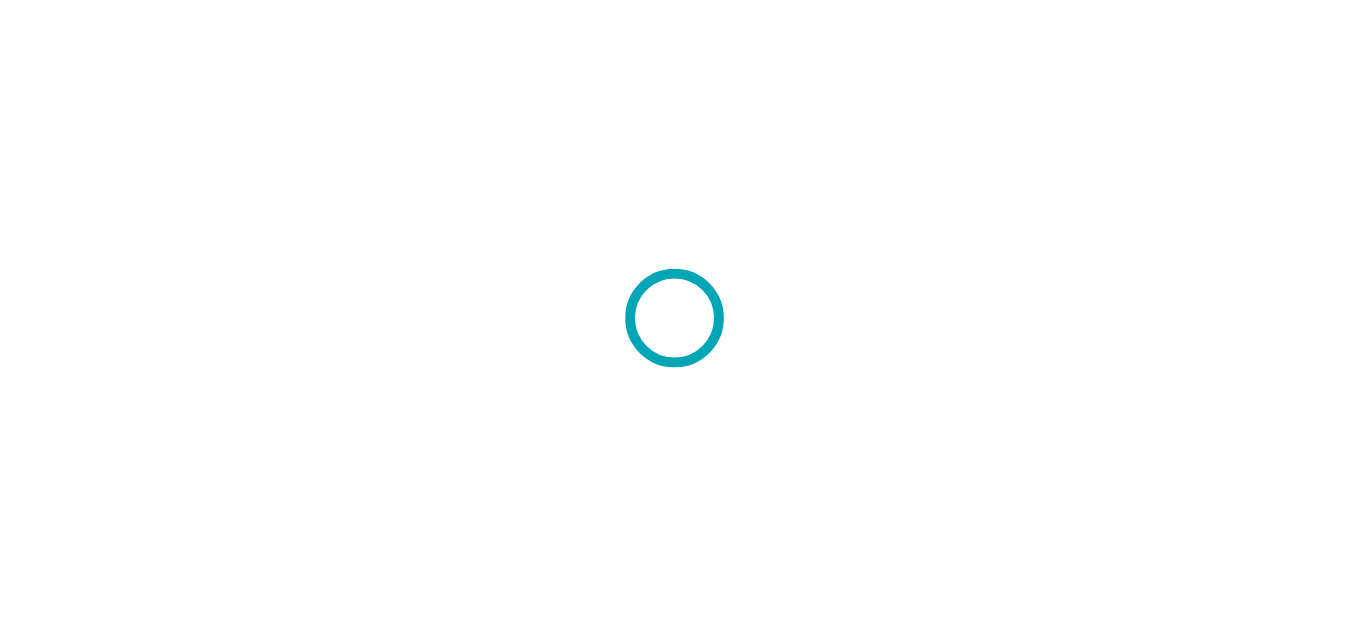 scroll, scrollTop: 0, scrollLeft: 0, axis: both 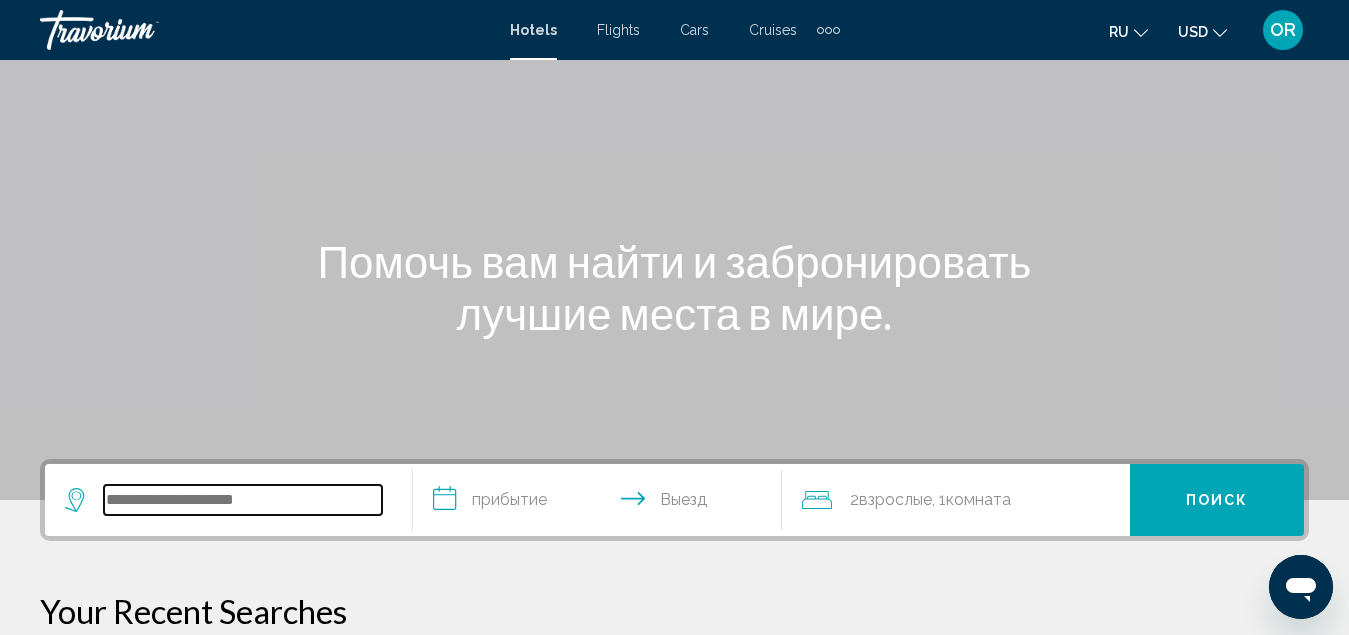 click at bounding box center (243, 500) 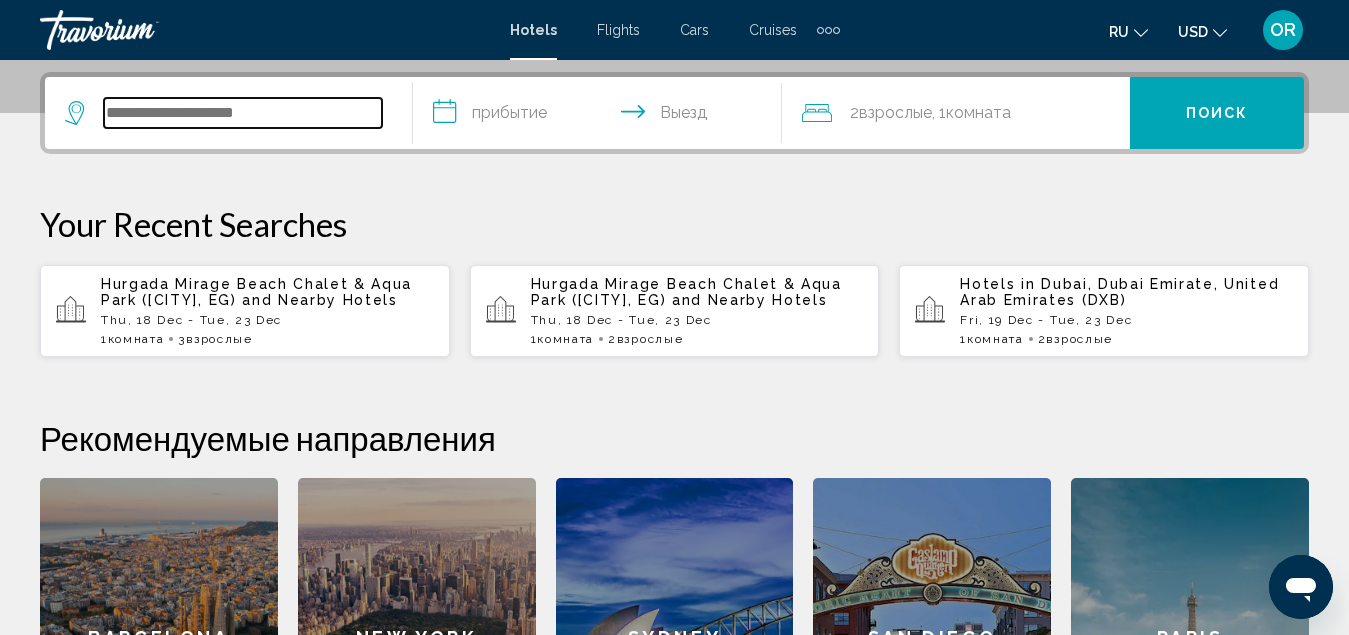 scroll, scrollTop: 494, scrollLeft: 0, axis: vertical 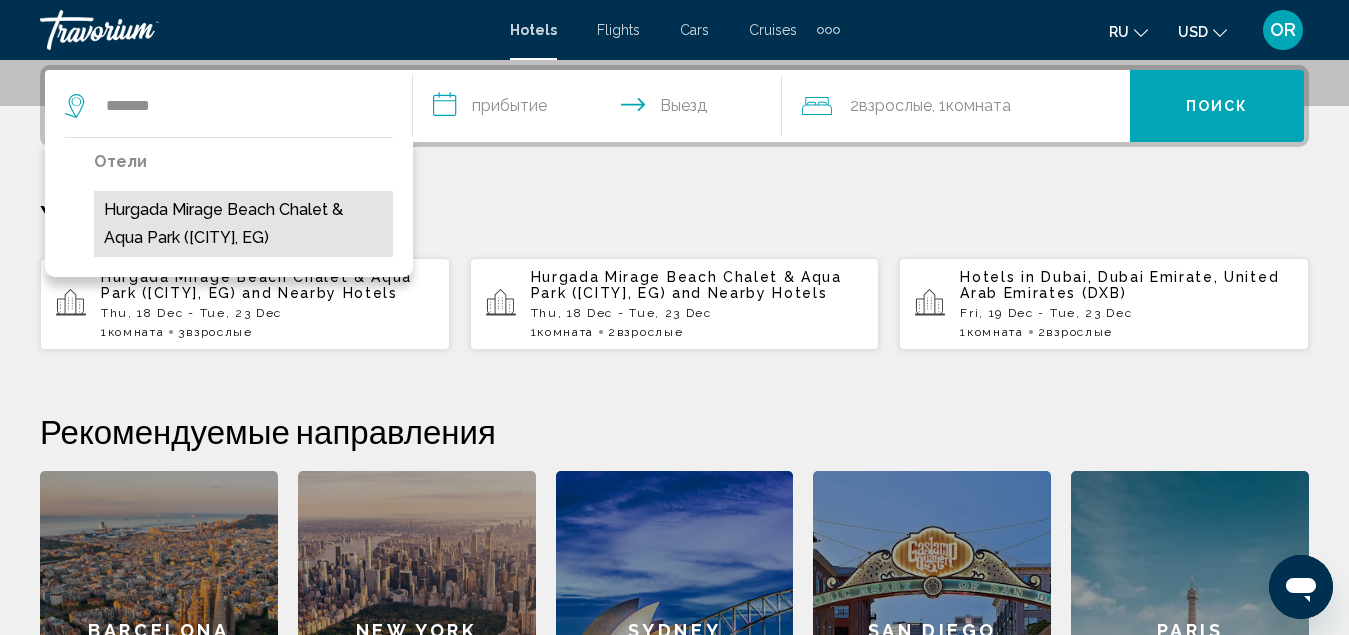 click on "[BRAND] [BRAND] [CHALET] ([CITY], [COUNTRY_CODE])" at bounding box center (243, 224) 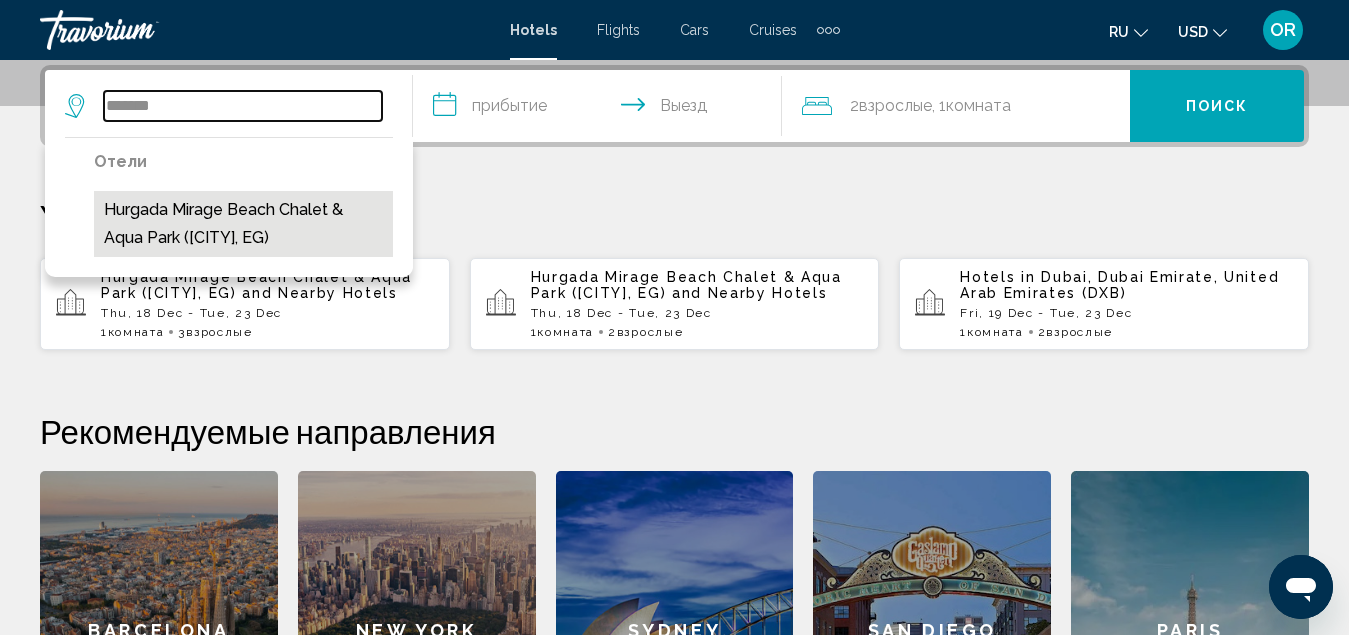 type on "**********" 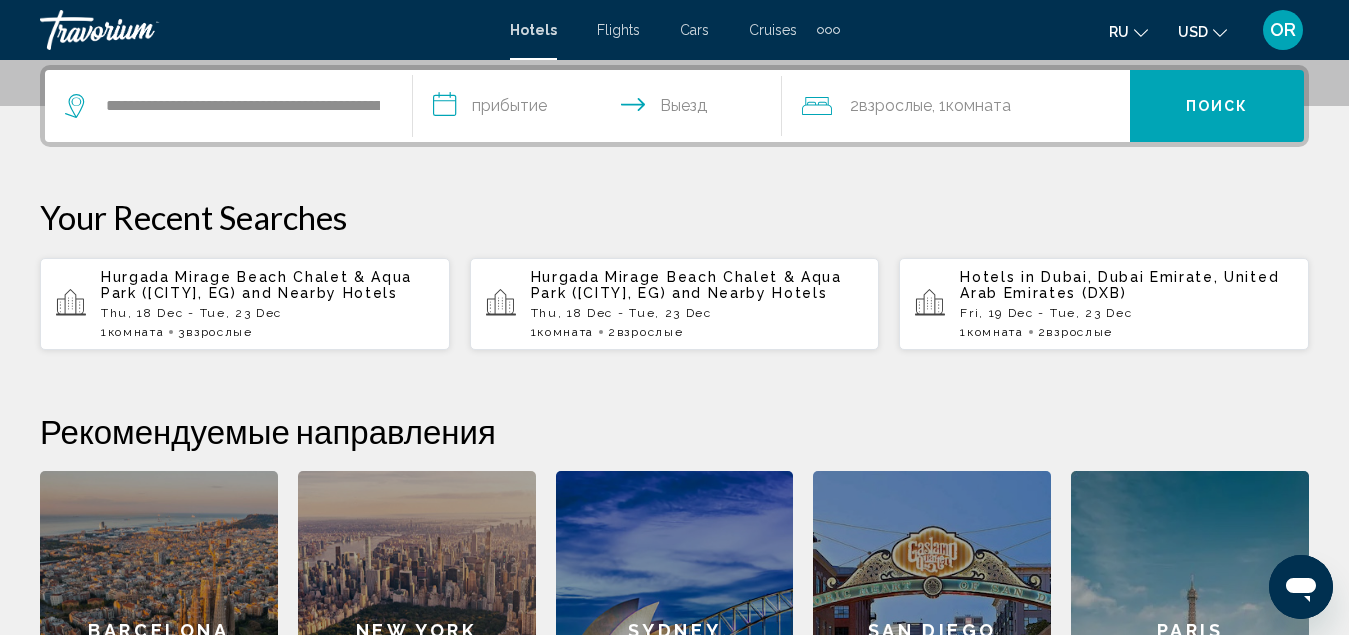 click on "**********" at bounding box center (601, 109) 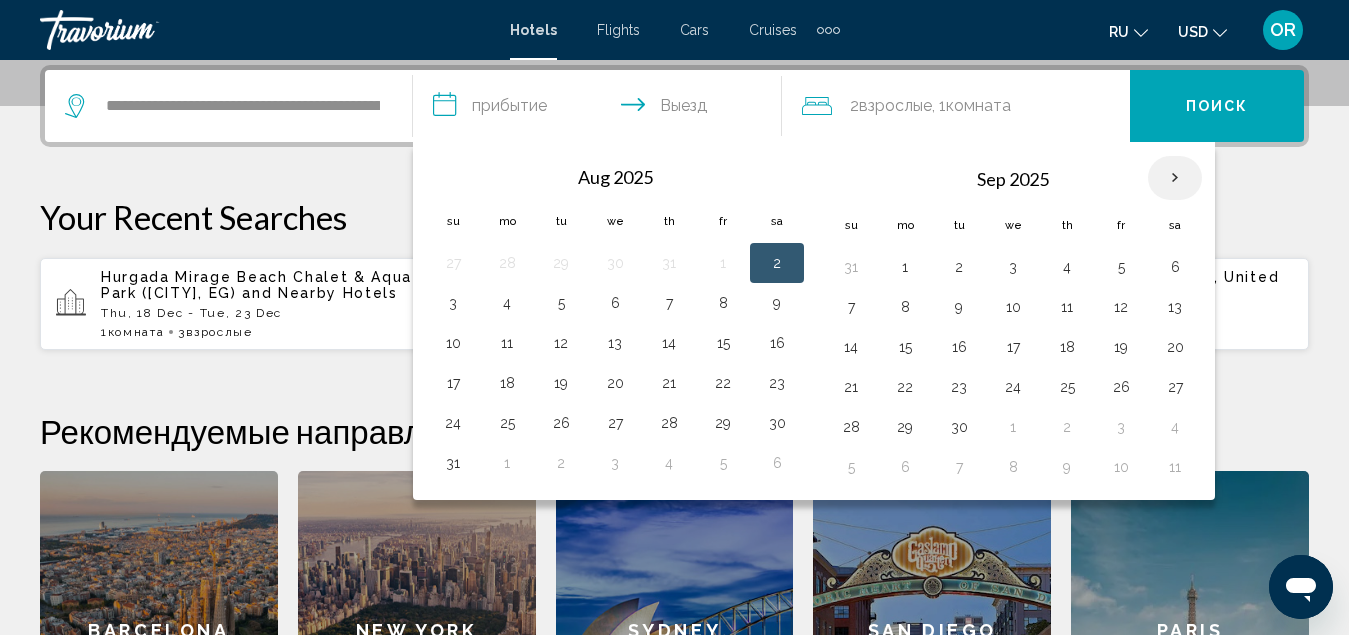 click at bounding box center (1175, 178) 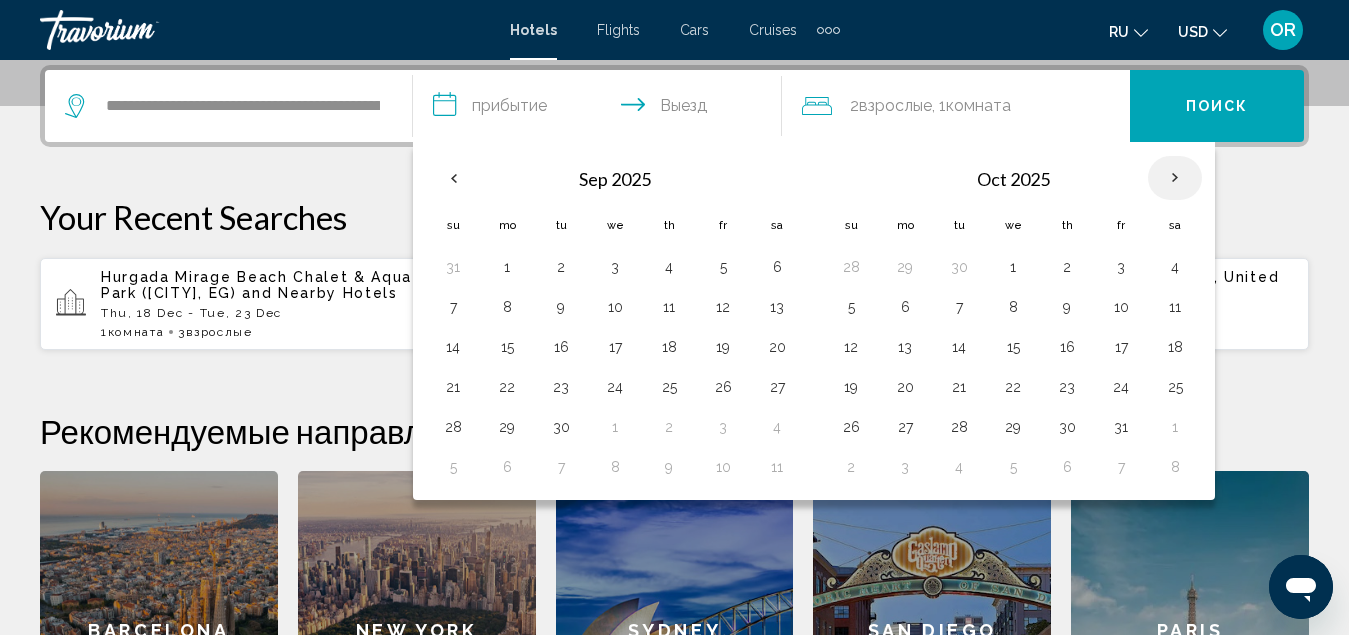 click at bounding box center [1175, 178] 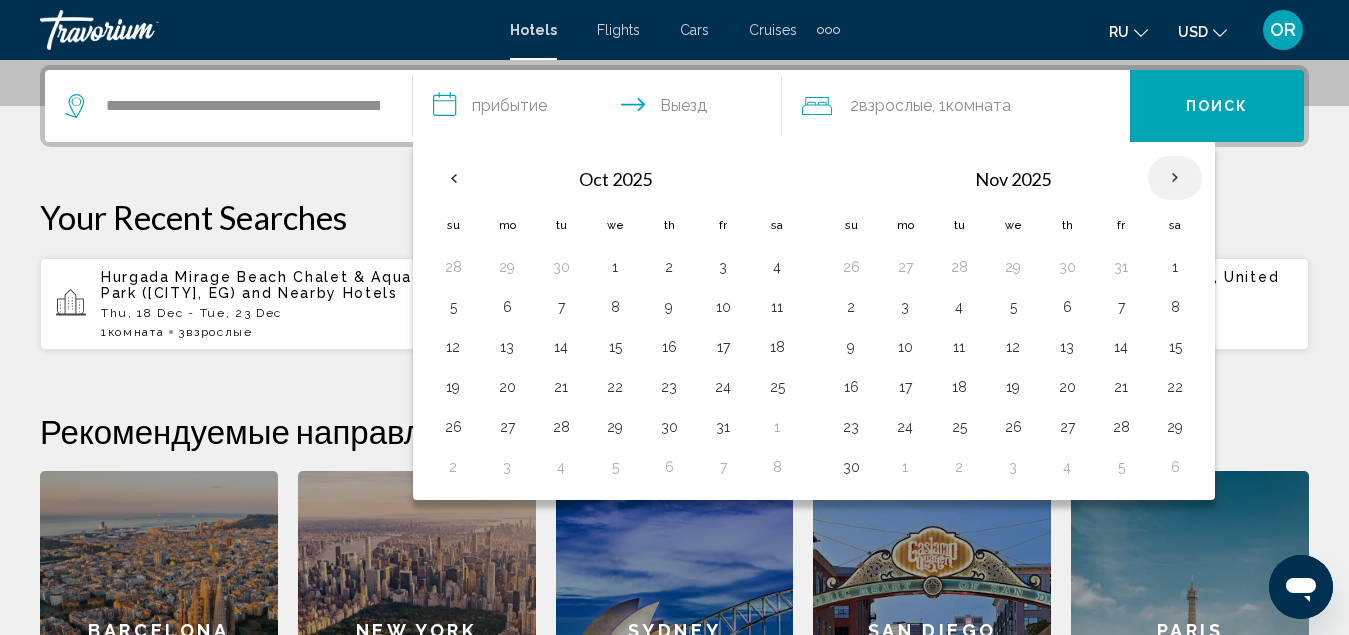 click at bounding box center [1175, 178] 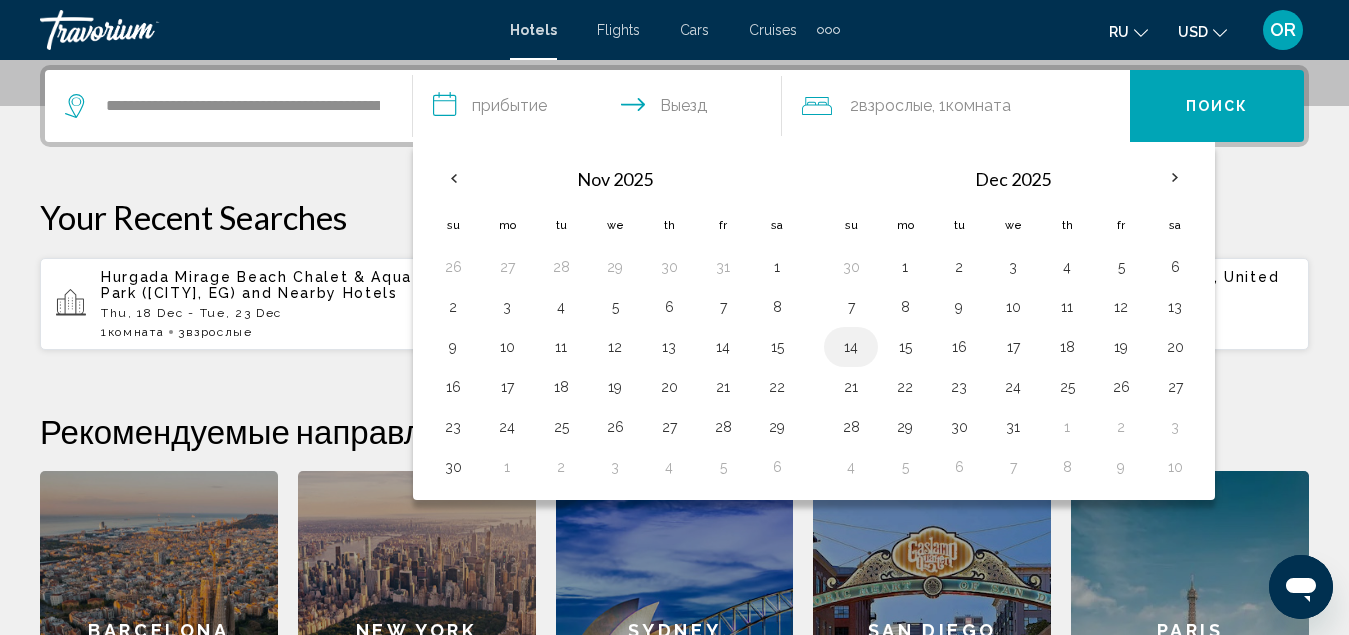 click on "14" at bounding box center [851, 347] 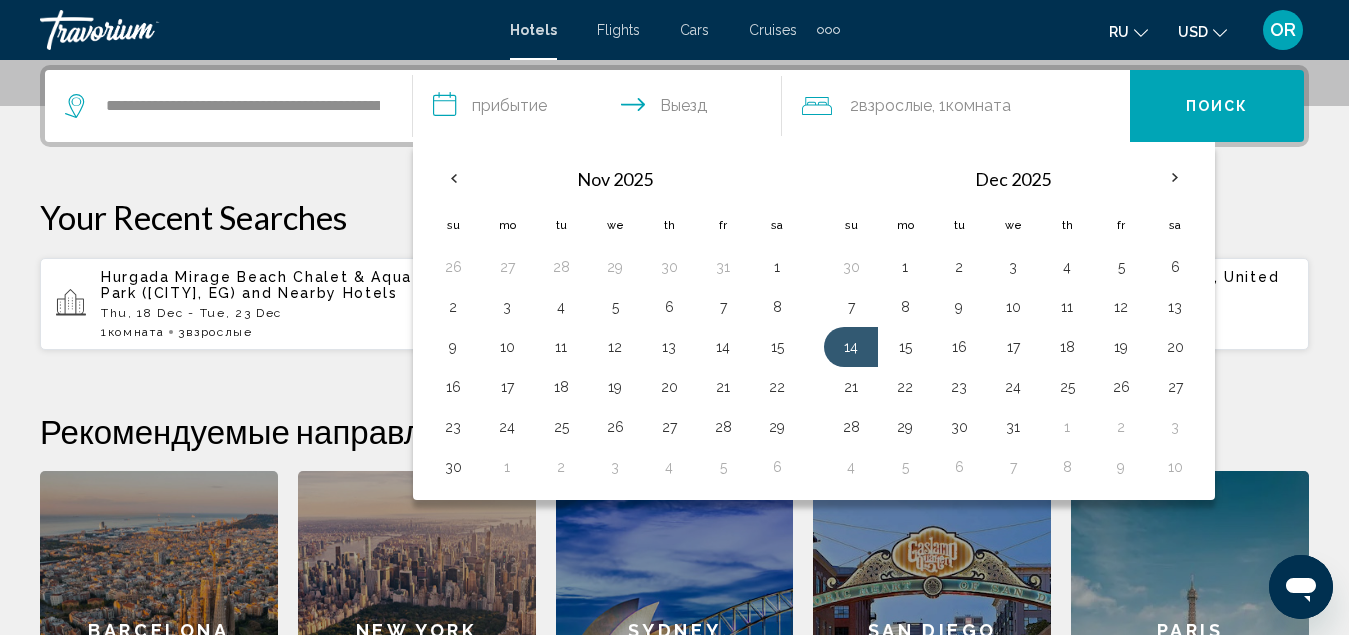 click on "**********" at bounding box center [601, 109] 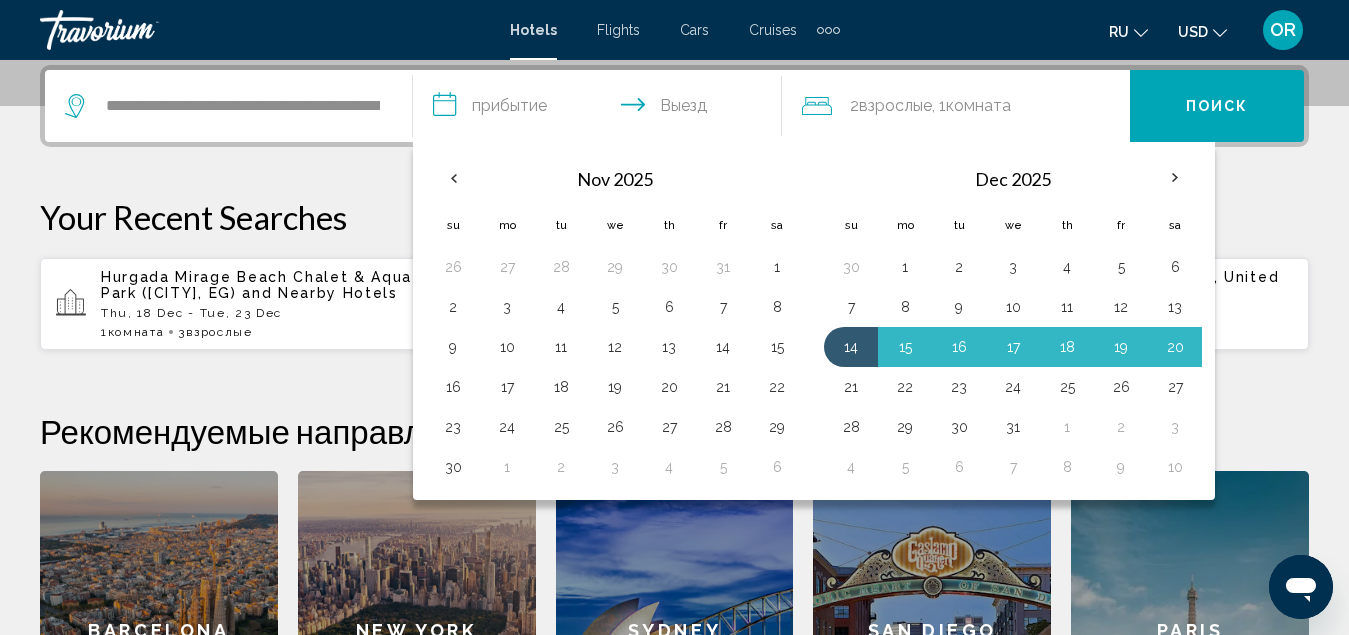 click on "21" at bounding box center (851, 387) 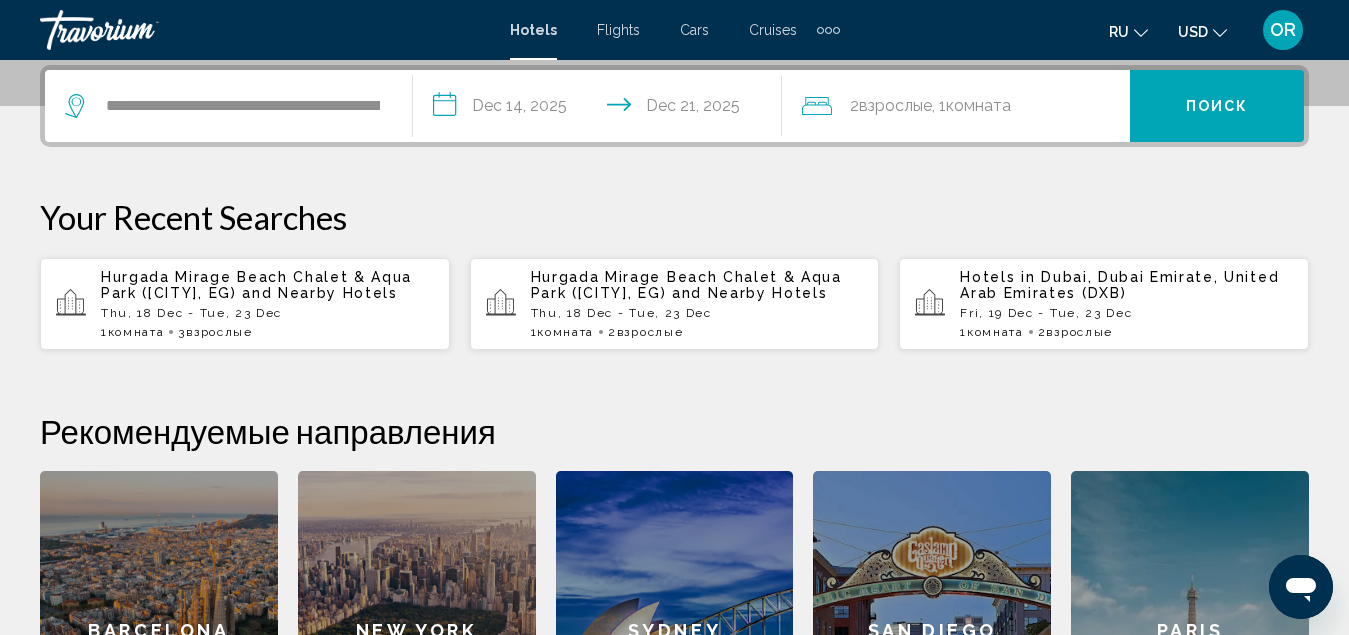 click on "Комната" 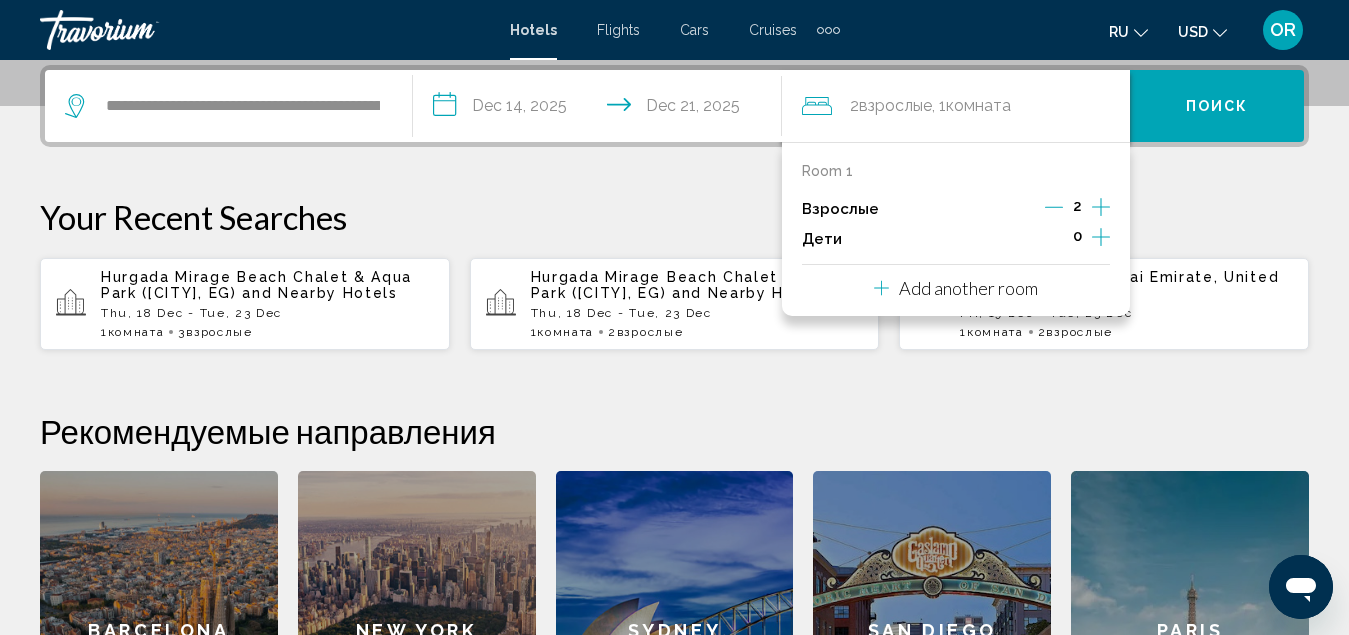 click 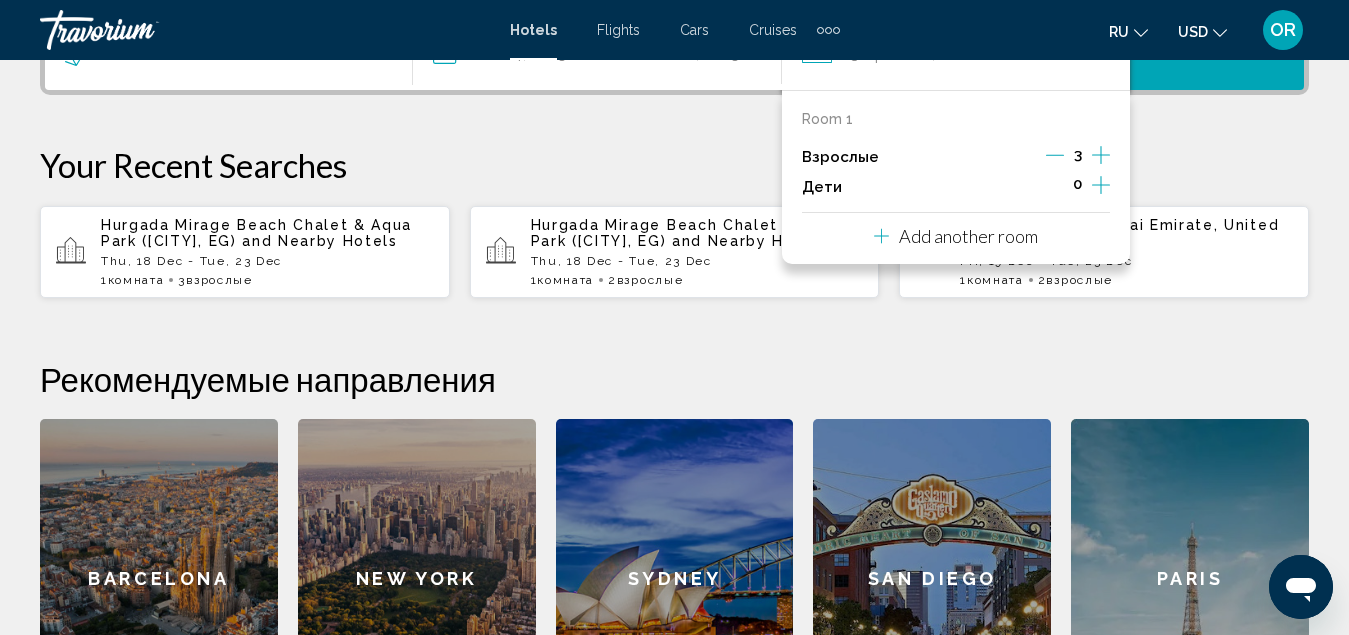 scroll, scrollTop: 294, scrollLeft: 0, axis: vertical 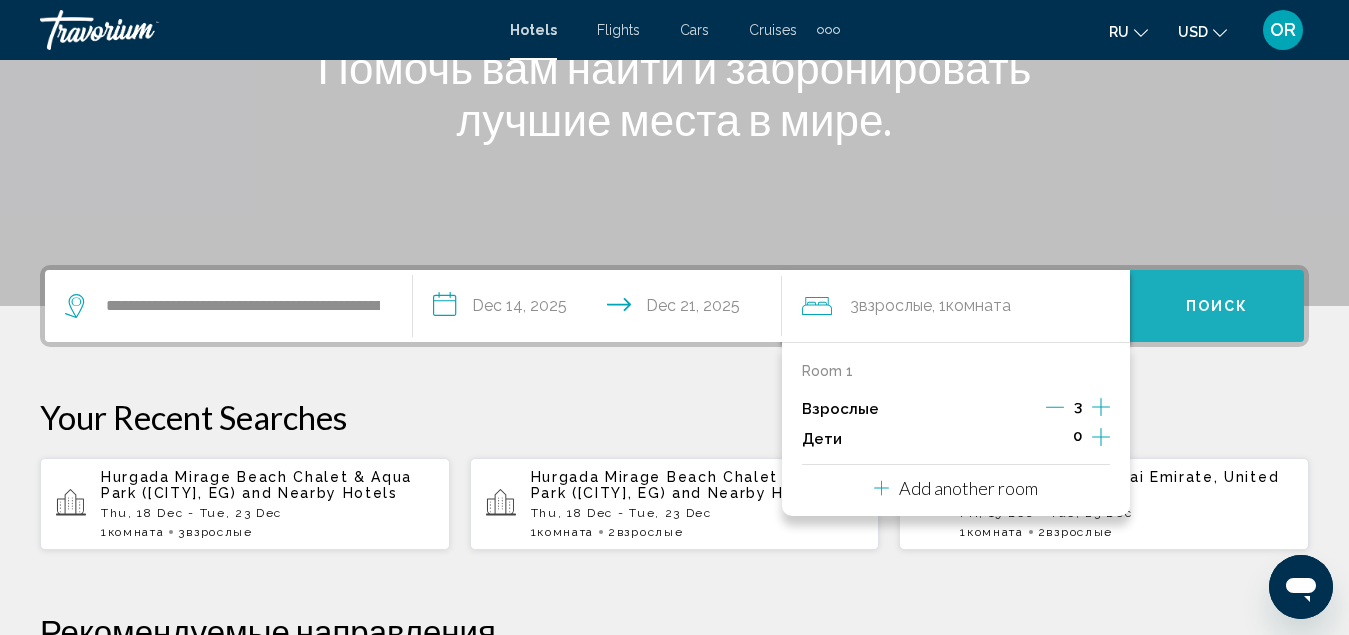 click on "Поиск" at bounding box center (1217, 307) 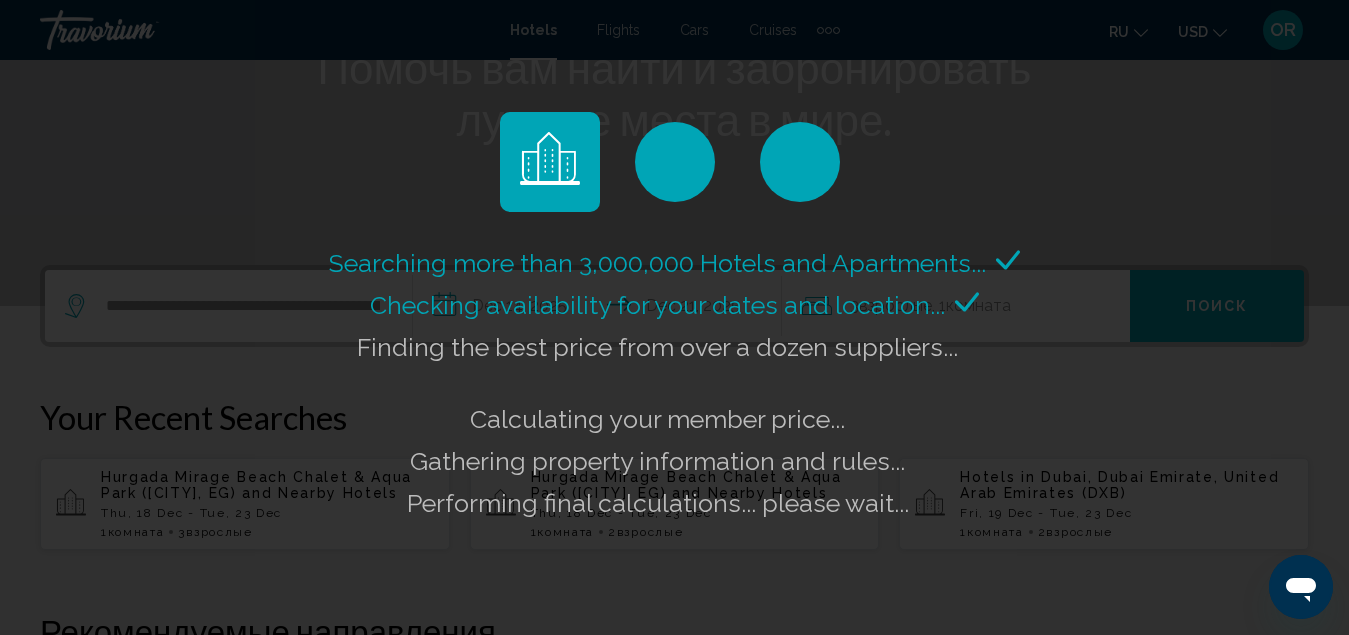 type 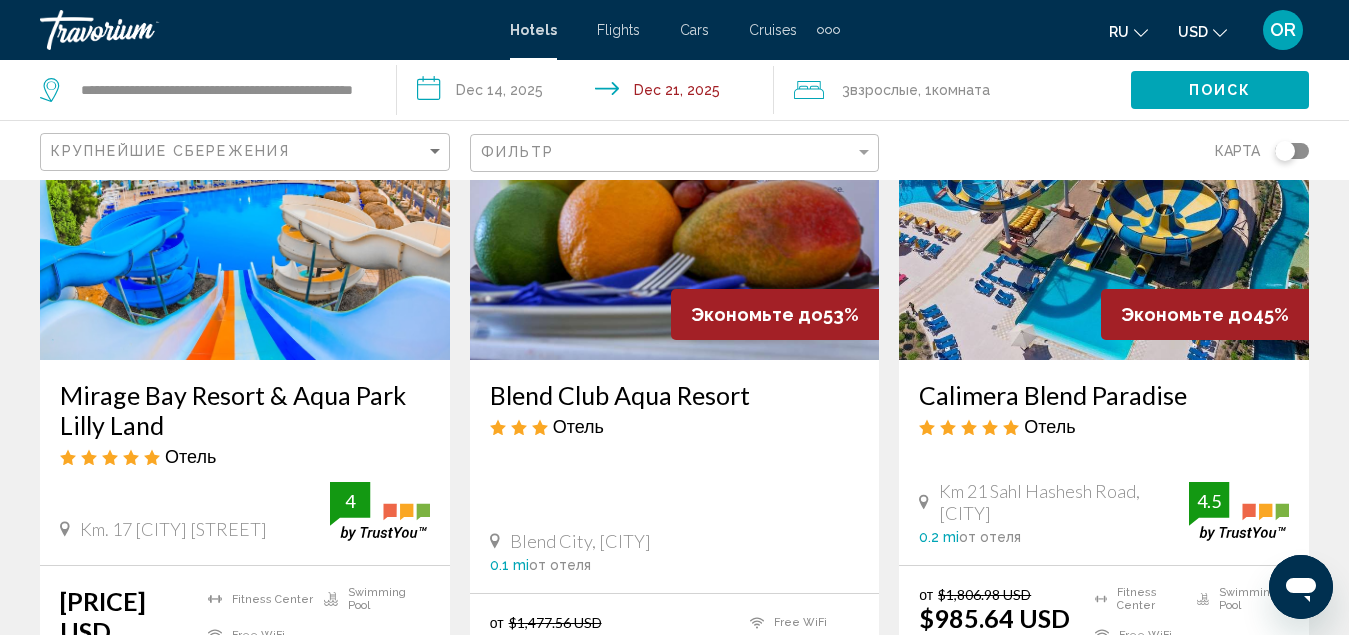 scroll, scrollTop: 300, scrollLeft: 0, axis: vertical 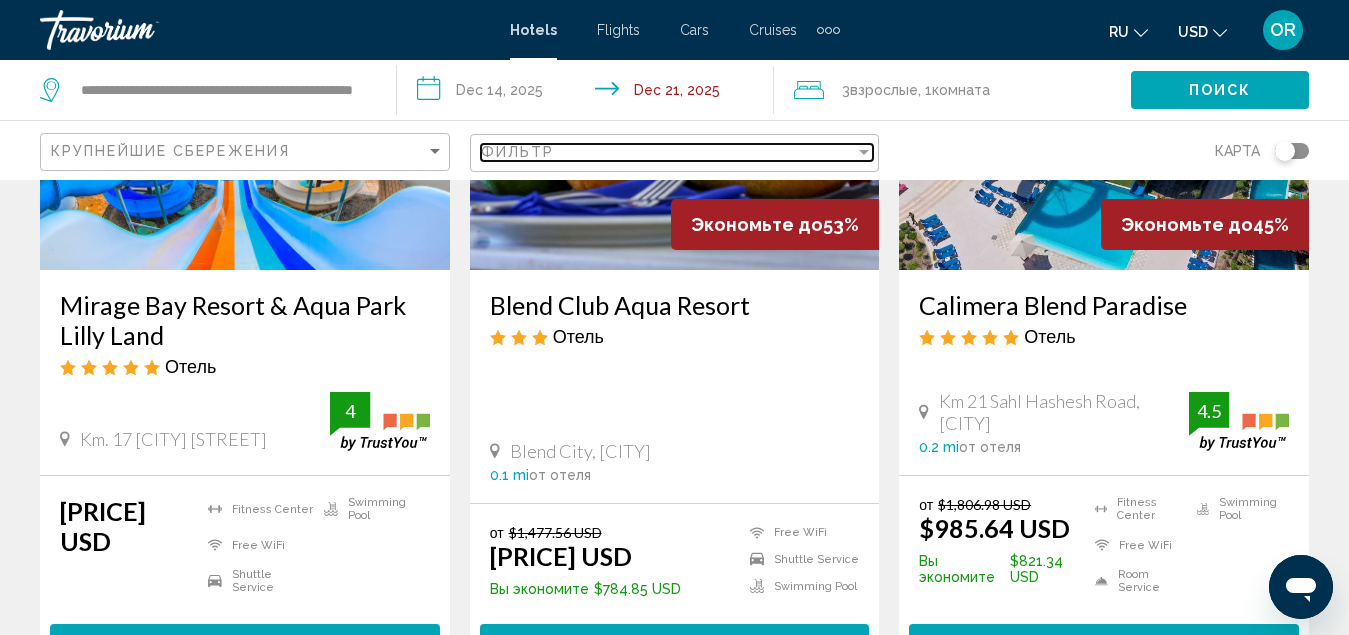 click at bounding box center (864, 152) 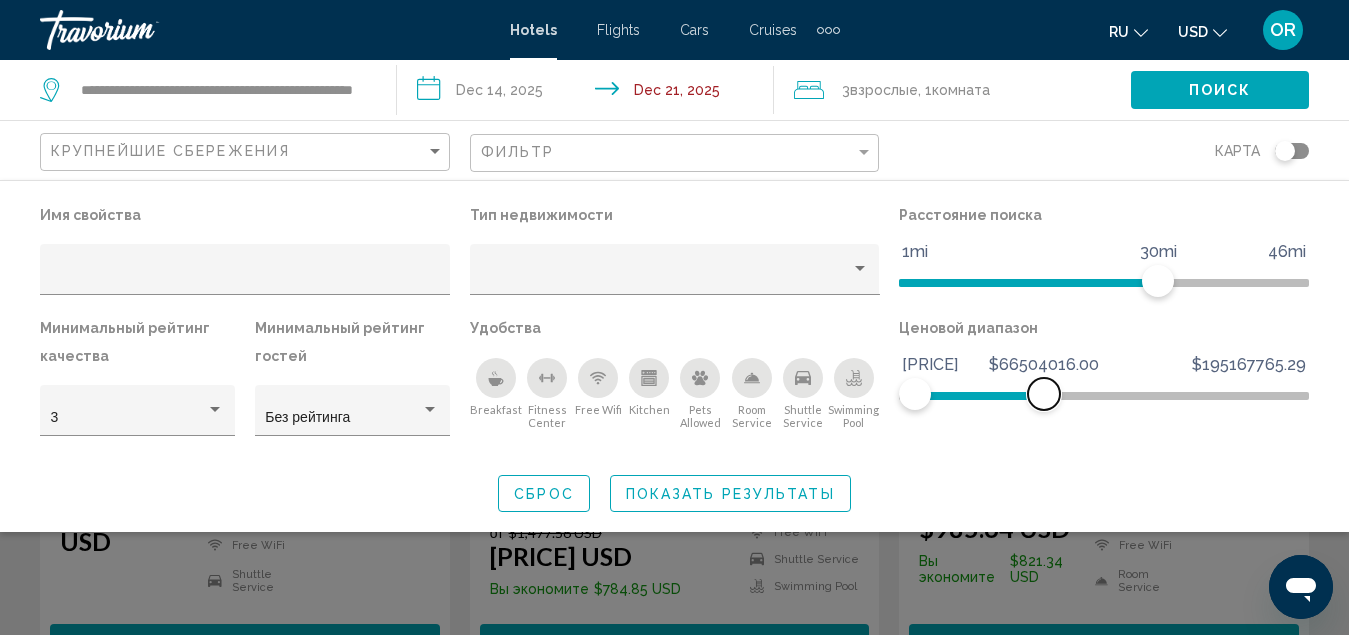 drag, startPoint x: 1301, startPoint y: 398, endPoint x: 1044, endPoint y: 393, distance: 257.04865 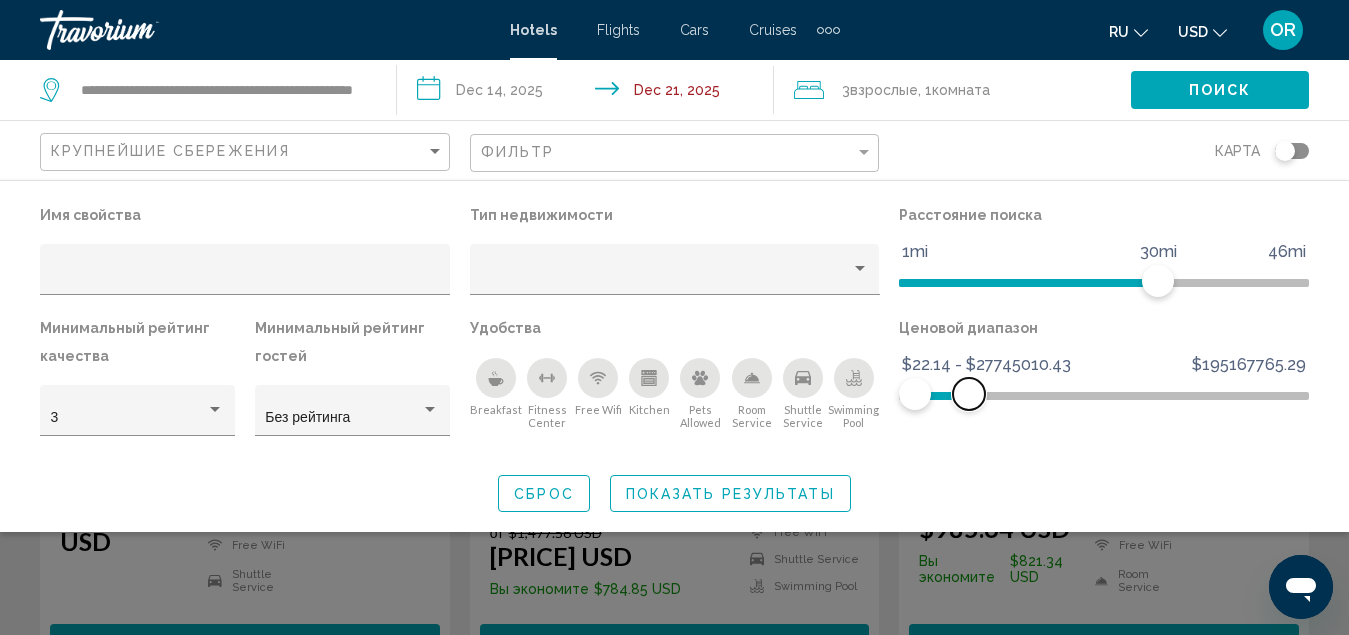 drag, startPoint x: 1040, startPoint y: 399, endPoint x: 969, endPoint y: 400, distance: 71.00704 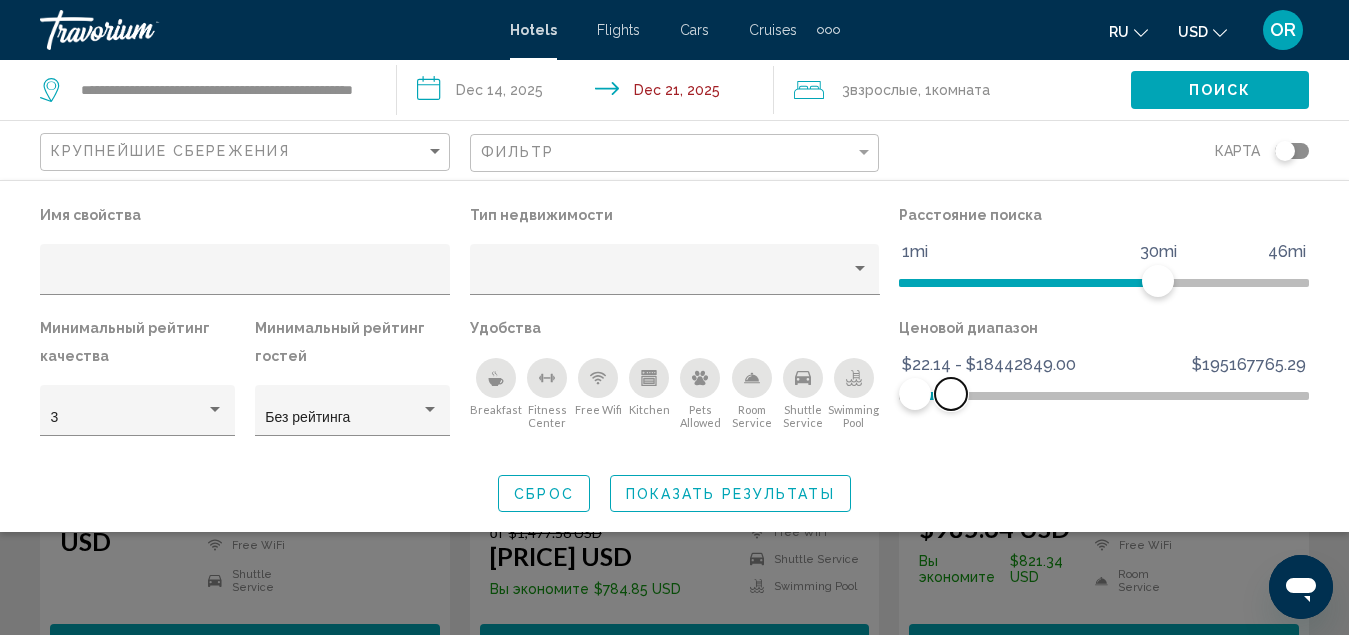 drag, startPoint x: 971, startPoint y: 399, endPoint x: 951, endPoint y: 396, distance: 20.22375 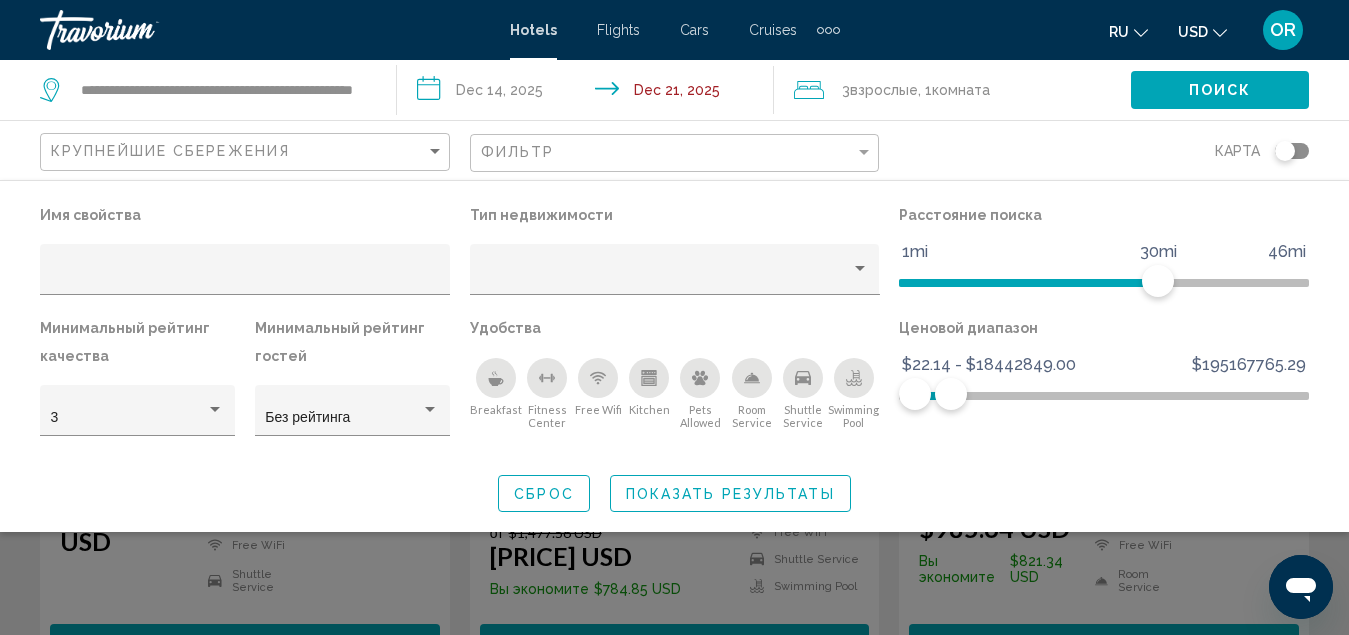 click 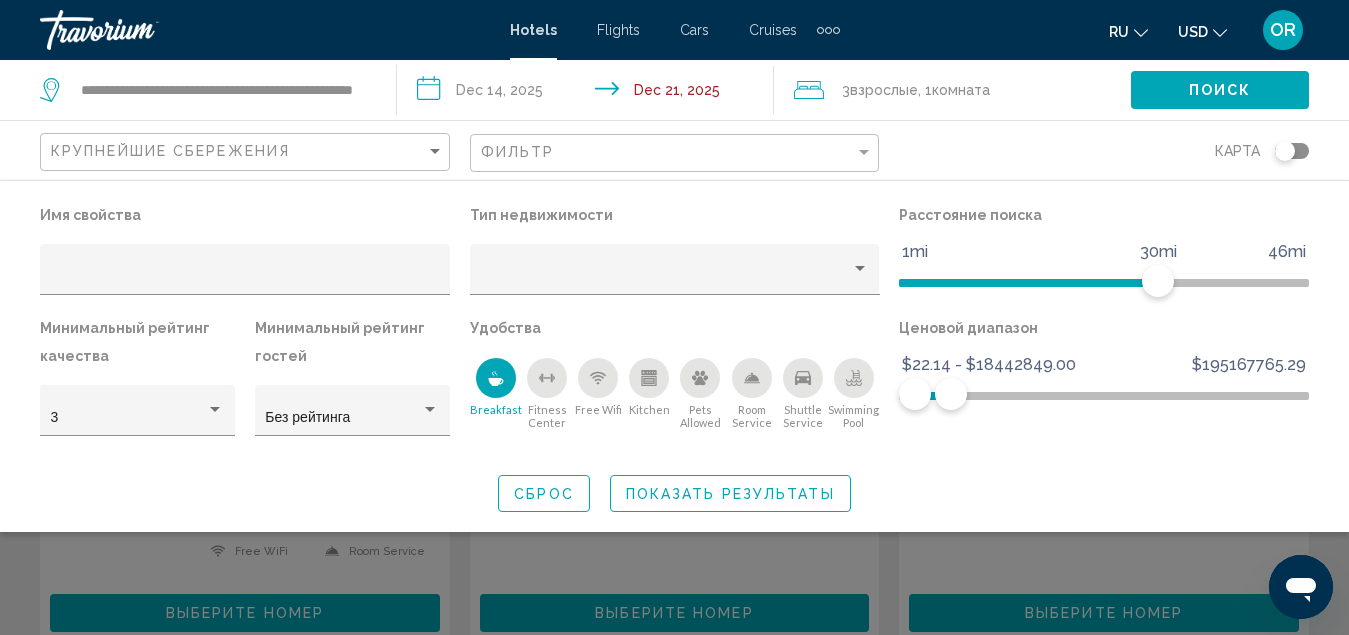 click 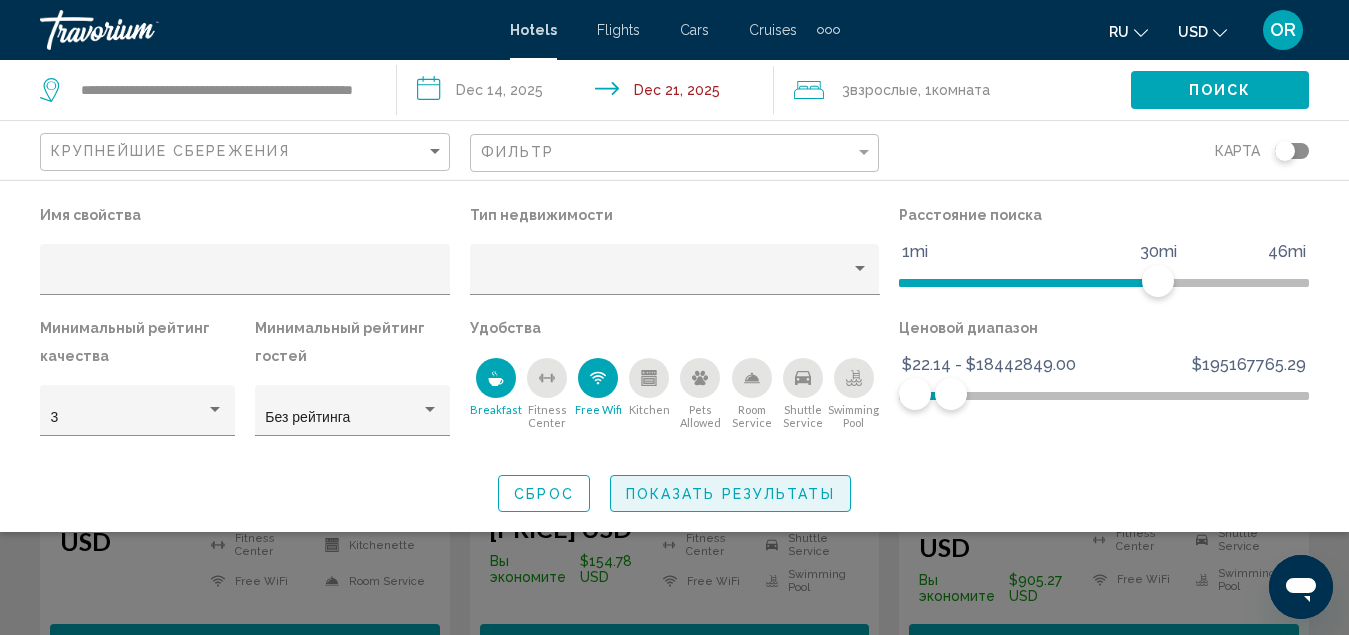 click on "Показать результаты" 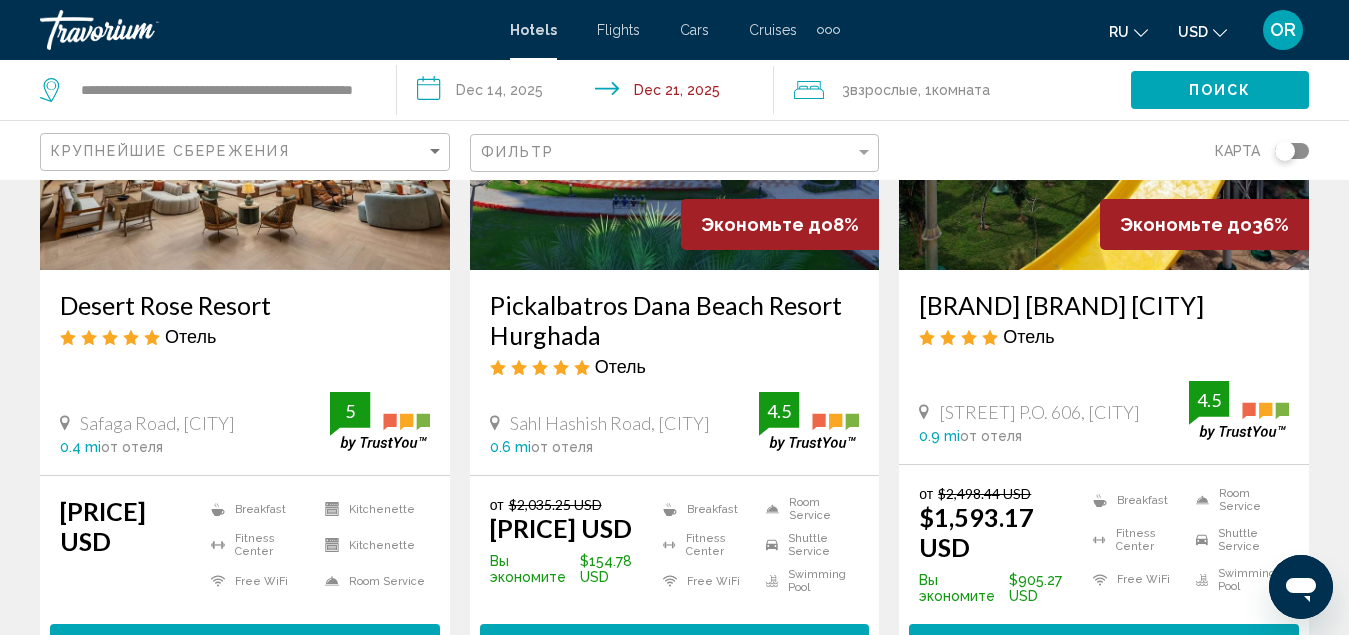 scroll, scrollTop: 100, scrollLeft: 0, axis: vertical 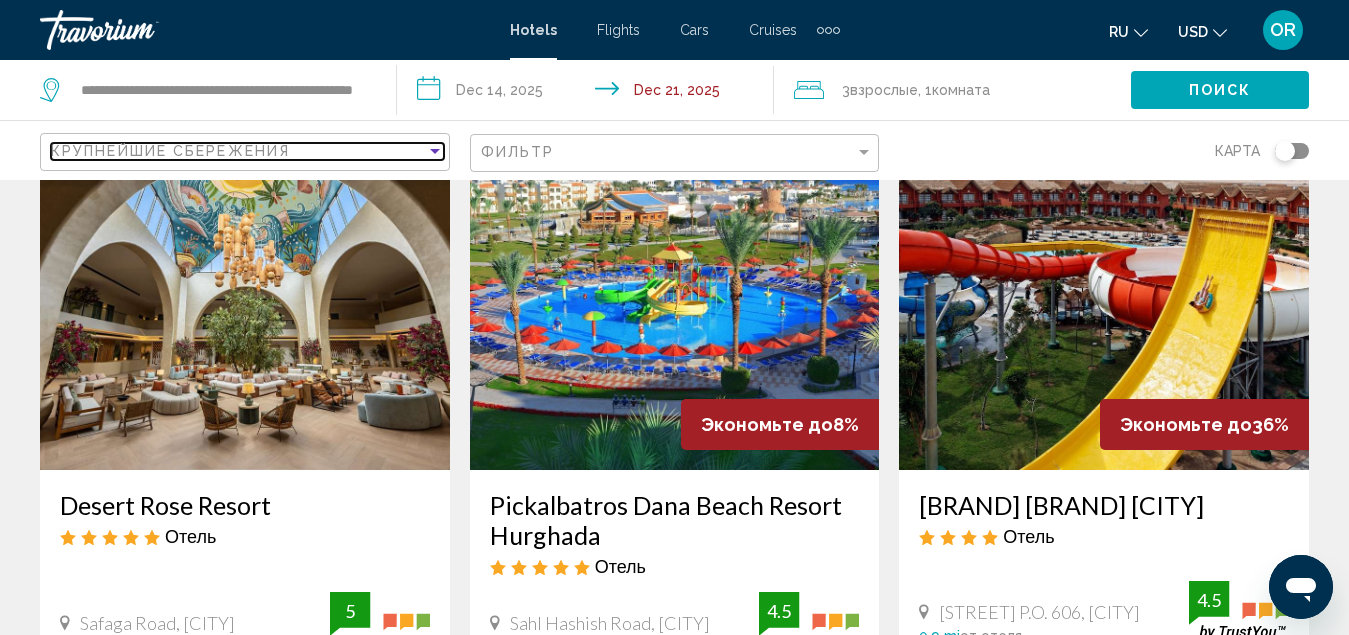 click at bounding box center [435, 151] 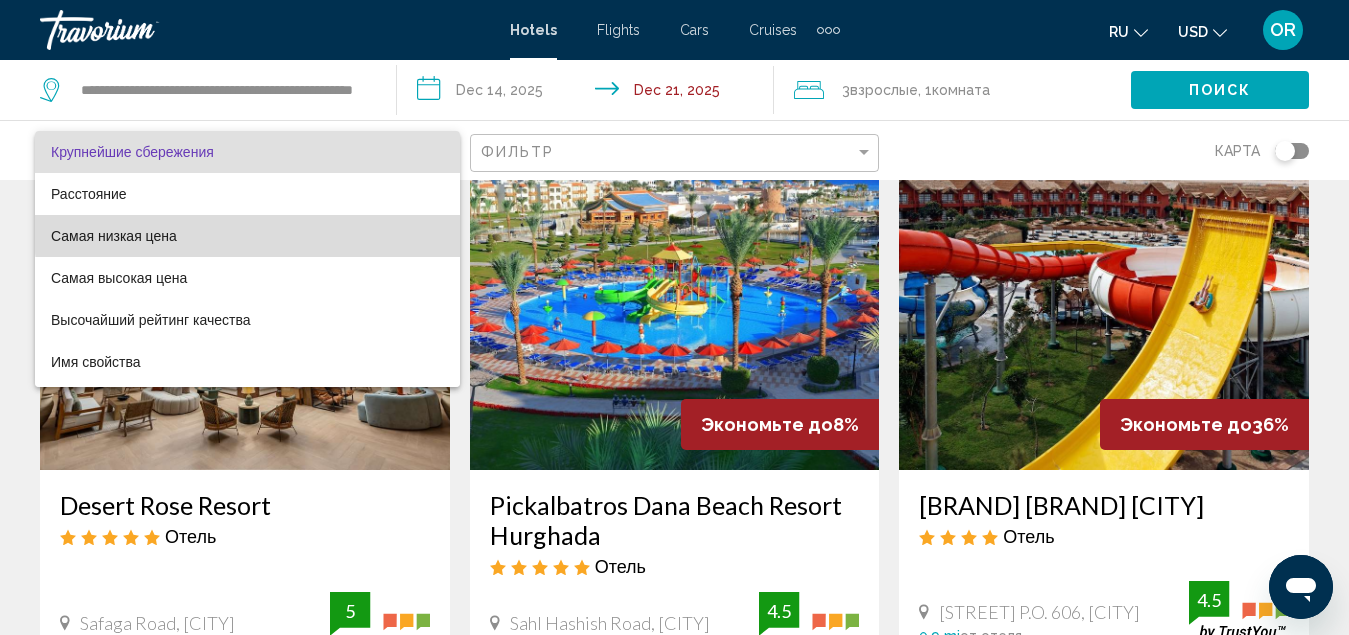 click on "Самая низкая цена" at bounding box center (247, 236) 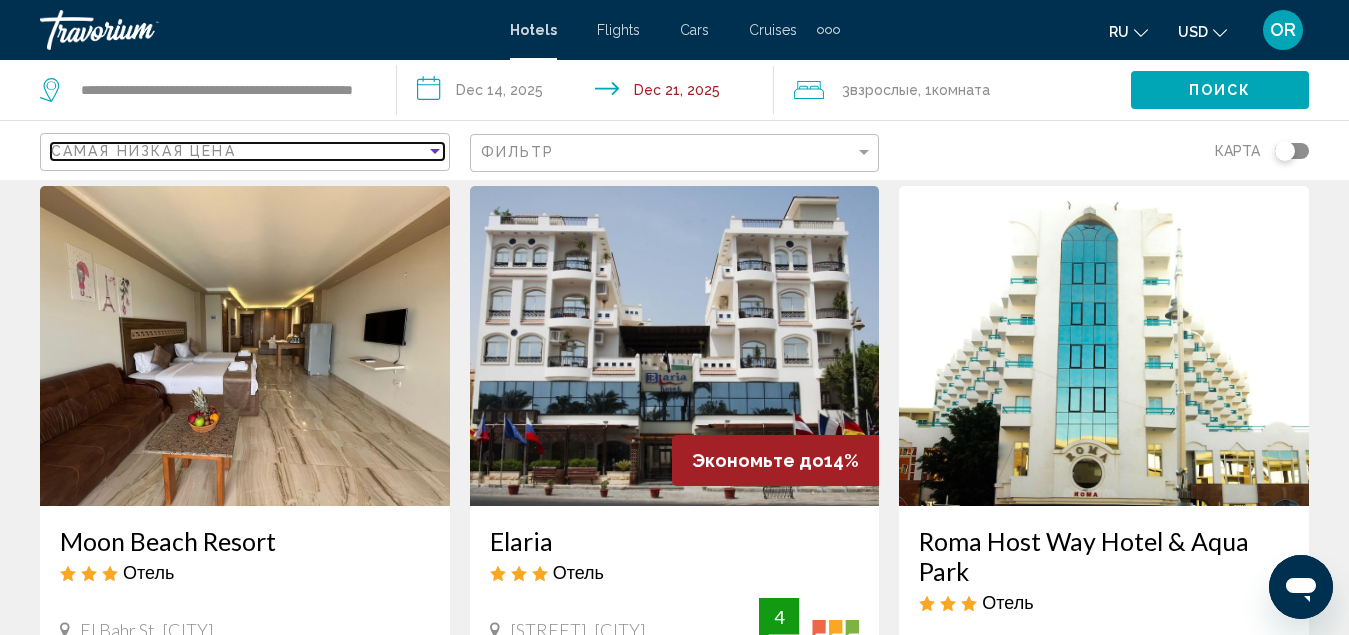 scroll, scrollTop: 800, scrollLeft: 0, axis: vertical 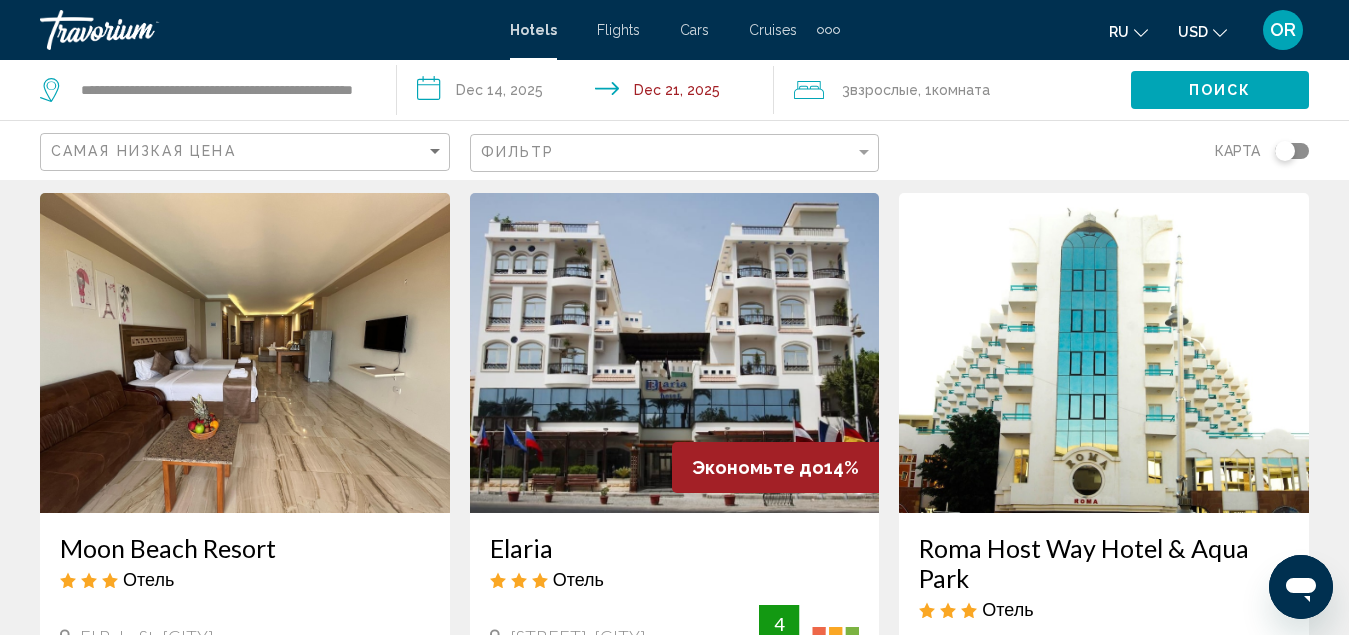 drag, startPoint x: 1289, startPoint y: 150, endPoint x: 1323, endPoint y: 150, distance: 34 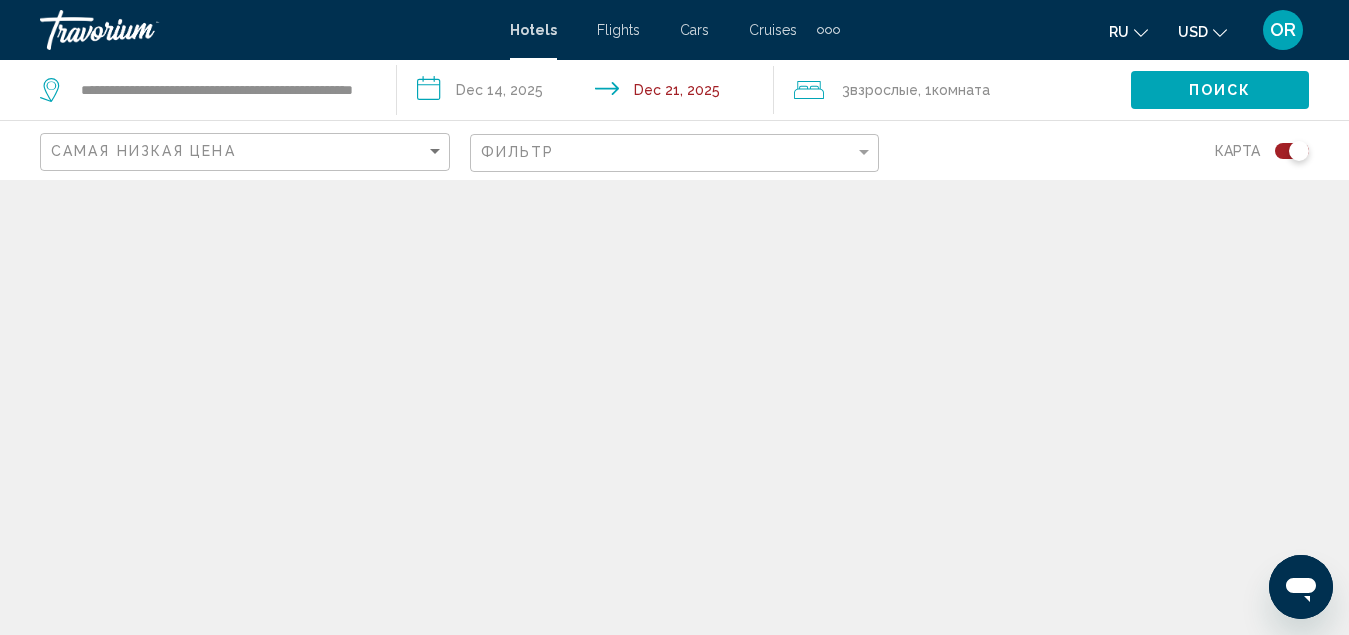scroll, scrollTop: 0, scrollLeft: 0, axis: both 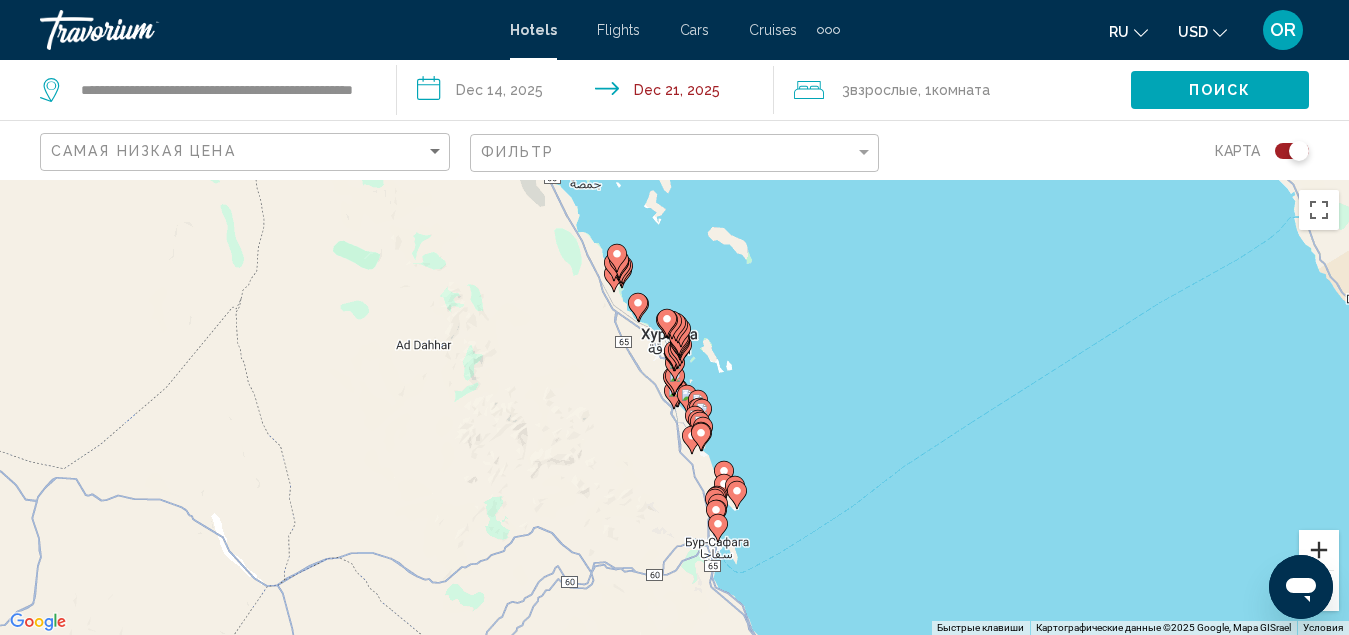 click at bounding box center (1319, 550) 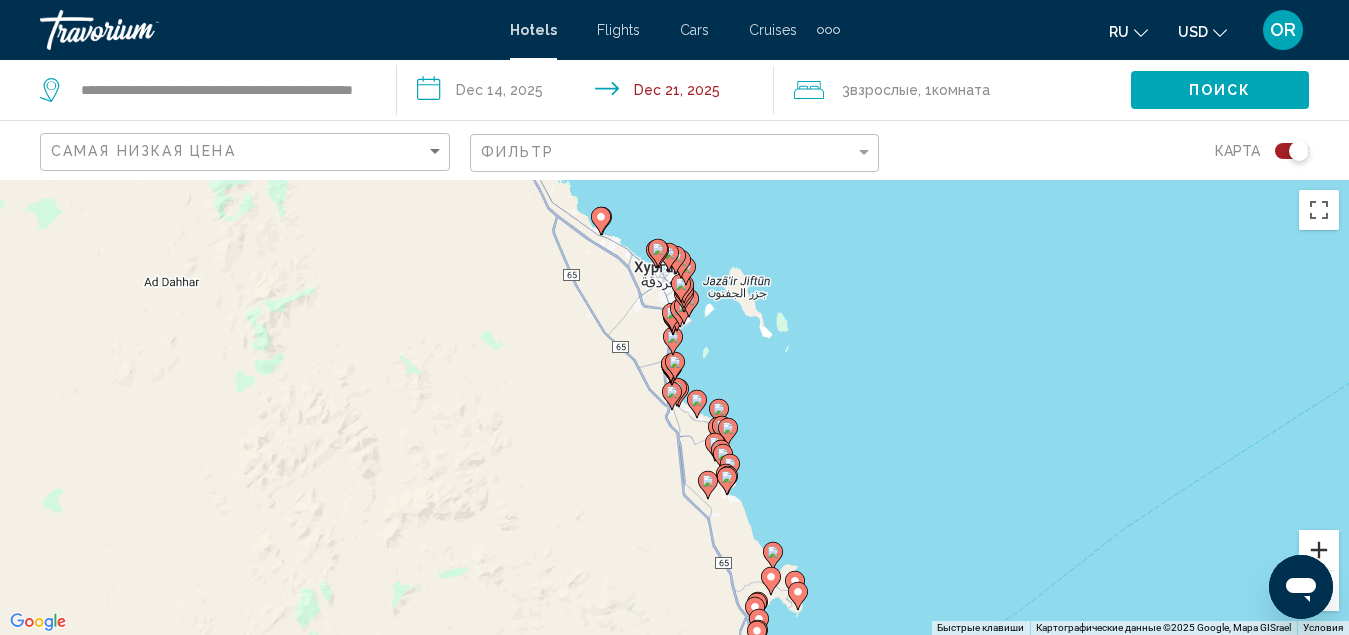 click at bounding box center (1319, 550) 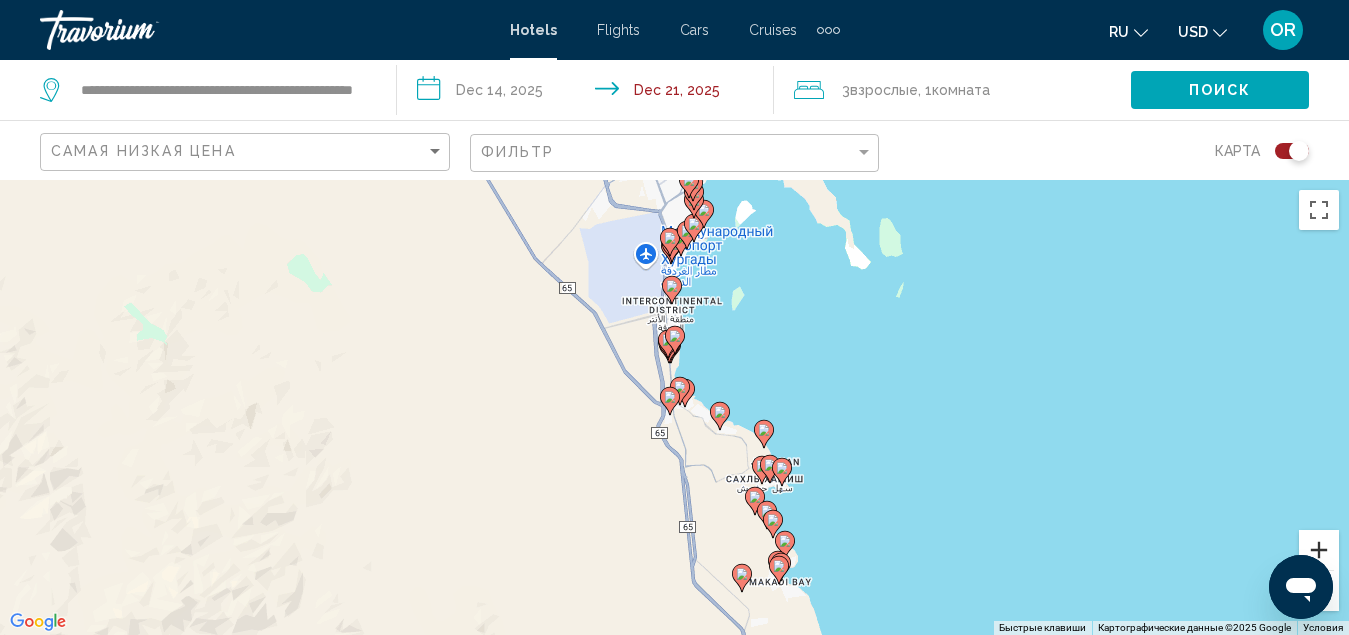 click at bounding box center [1319, 550] 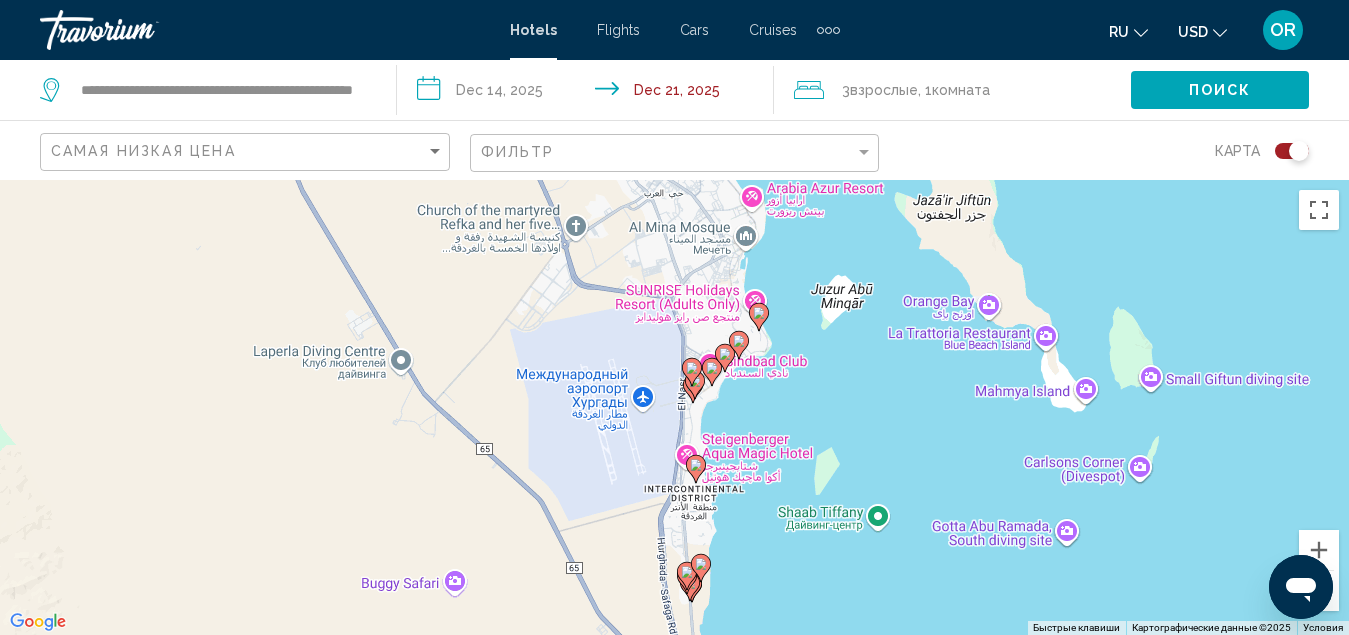 drag, startPoint x: 981, startPoint y: 408, endPoint x: 978, endPoint y: 619, distance: 211.02133 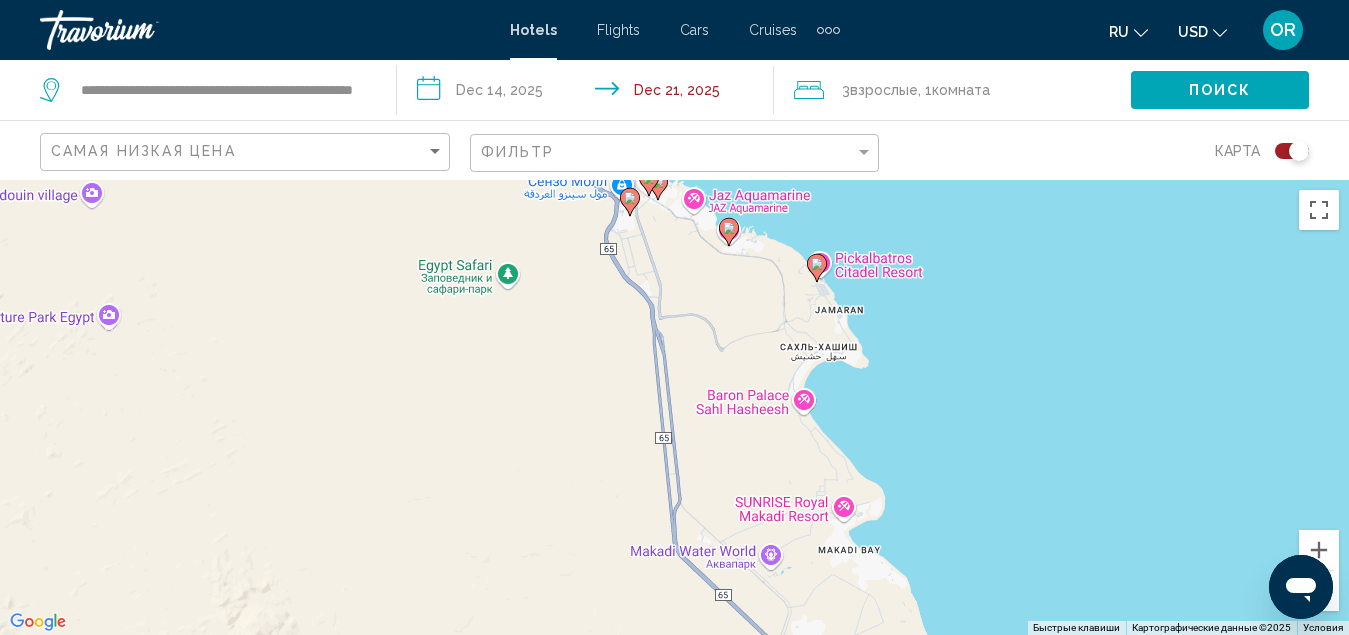 drag, startPoint x: 978, startPoint y: 611, endPoint x: 908, endPoint y: 153, distance: 463.31845 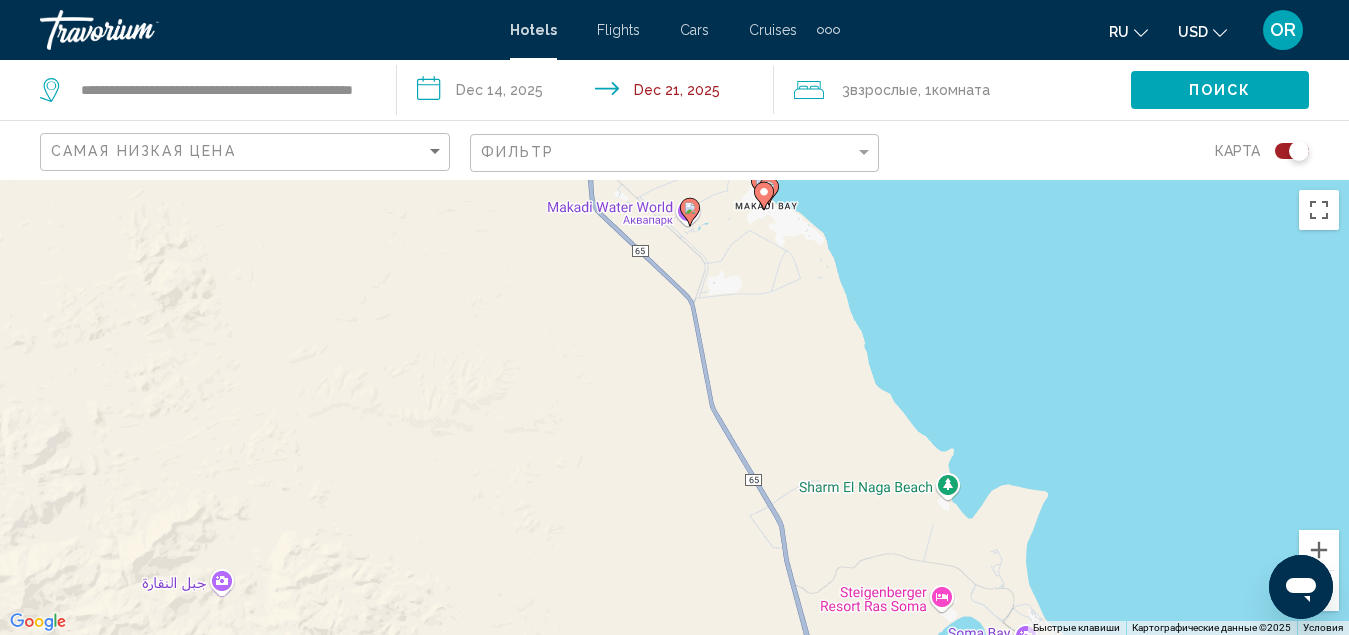 drag, startPoint x: 1058, startPoint y: 521, endPoint x: 948, endPoint y: 170, distance: 367.83286 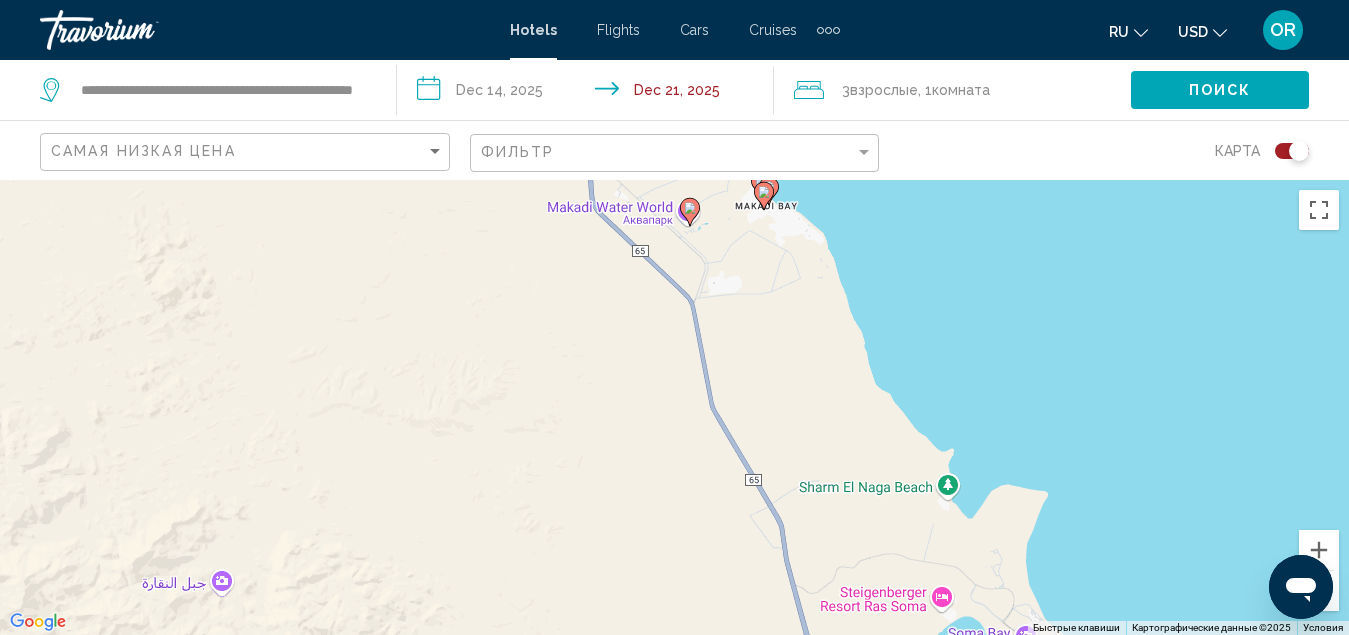 click on "**********" 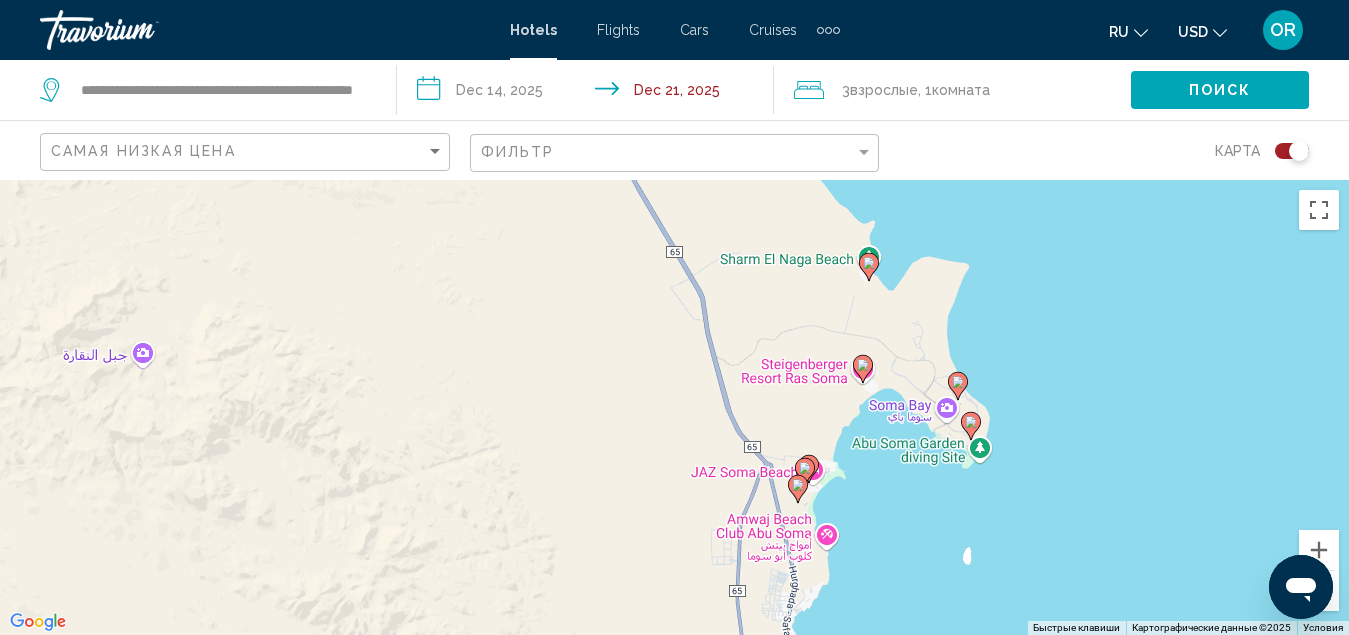 drag, startPoint x: 1164, startPoint y: 466, endPoint x: 1089, endPoint y: 247, distance: 231.4865 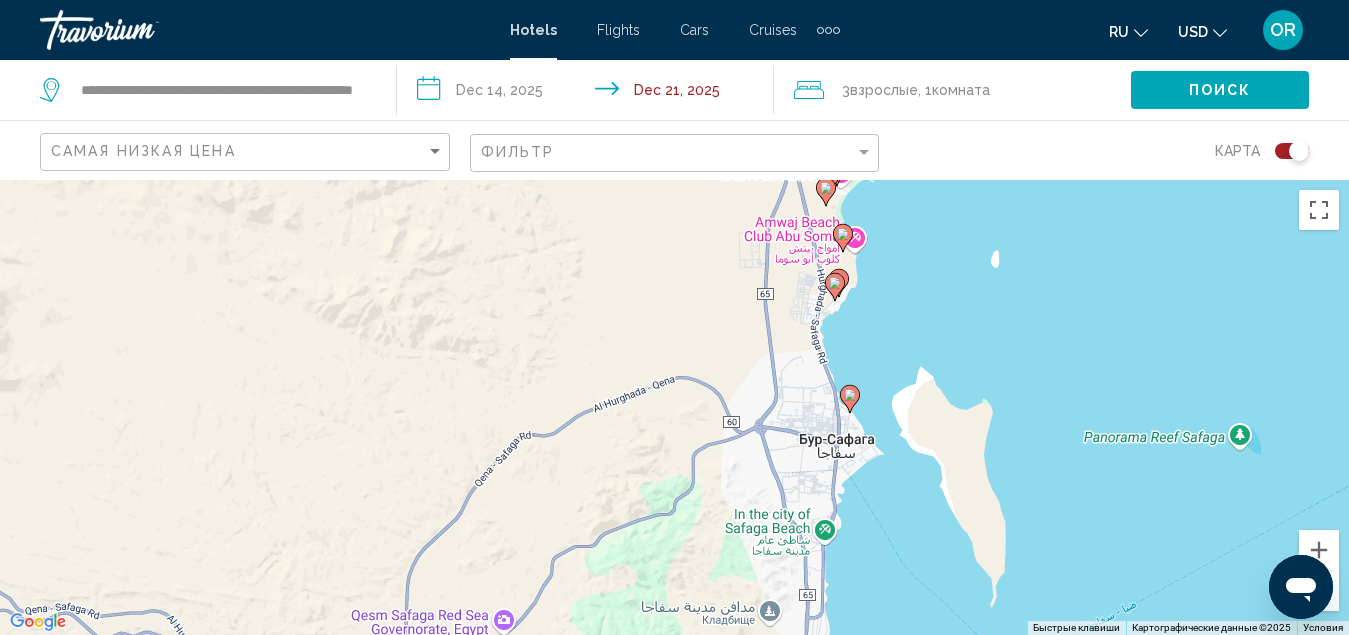 drag, startPoint x: 1032, startPoint y: 490, endPoint x: 1066, endPoint y: 187, distance: 304.9016 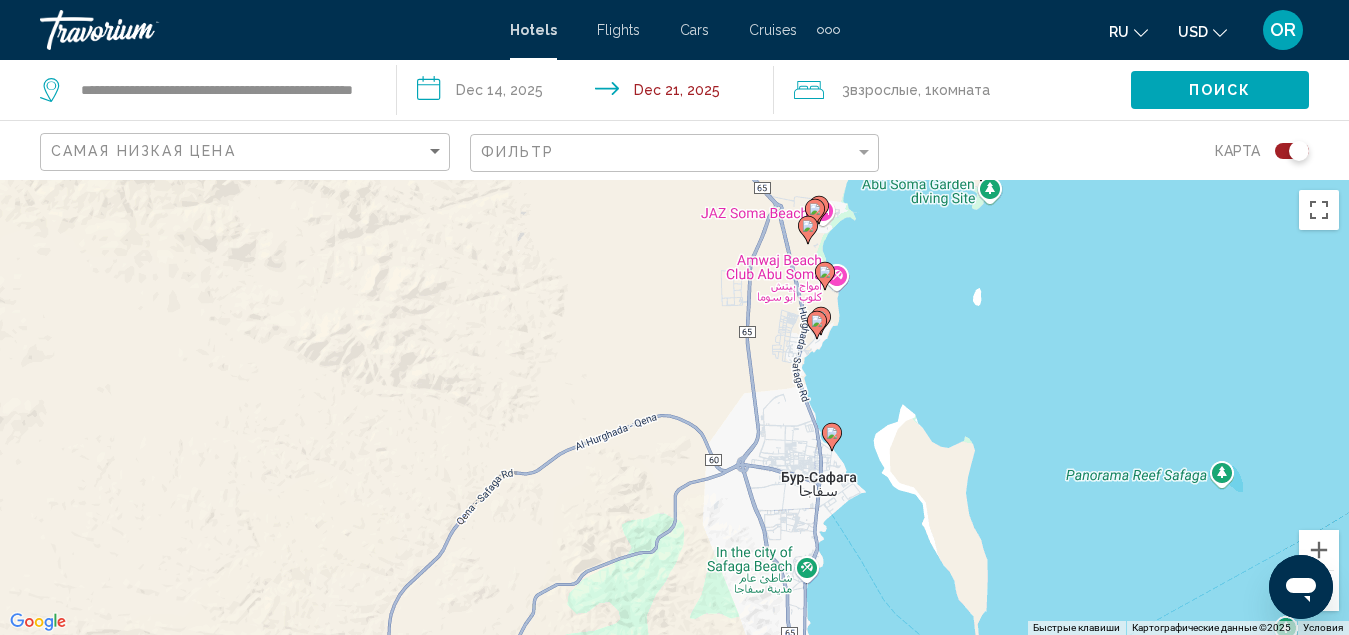 drag, startPoint x: 1079, startPoint y: 397, endPoint x: 1060, endPoint y: 447, distance: 53.488316 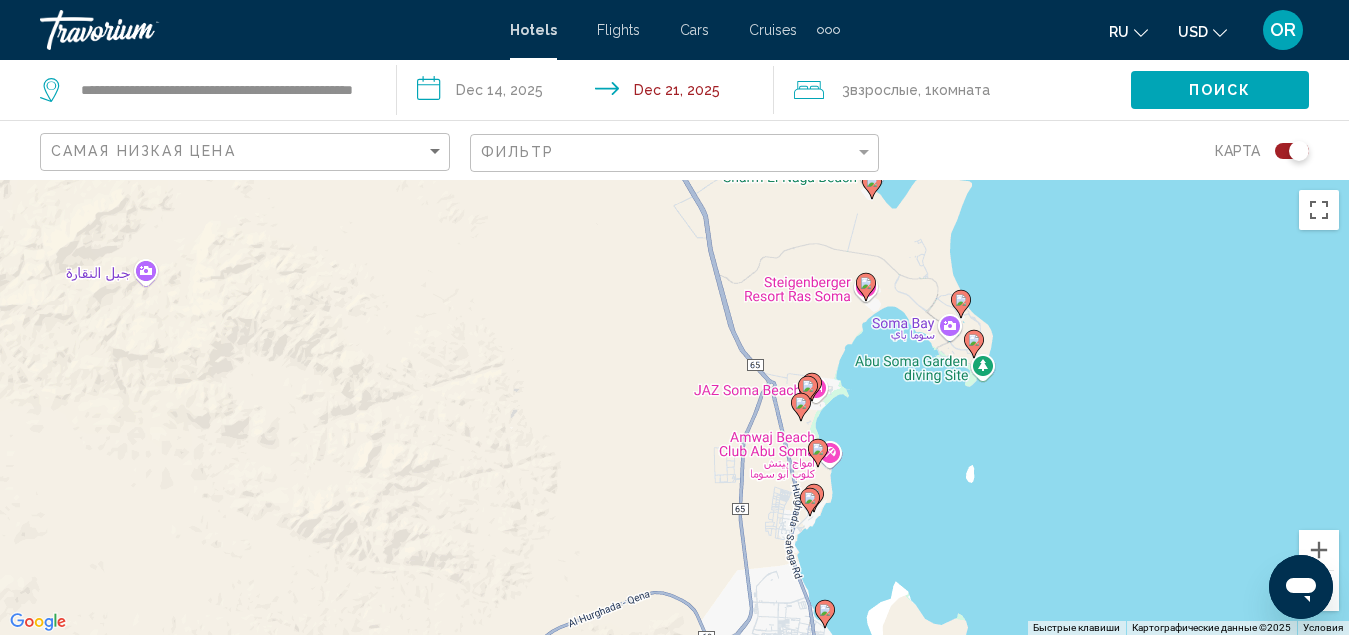 drag, startPoint x: 1019, startPoint y: 341, endPoint x: 1011, endPoint y: 500, distance: 159.20113 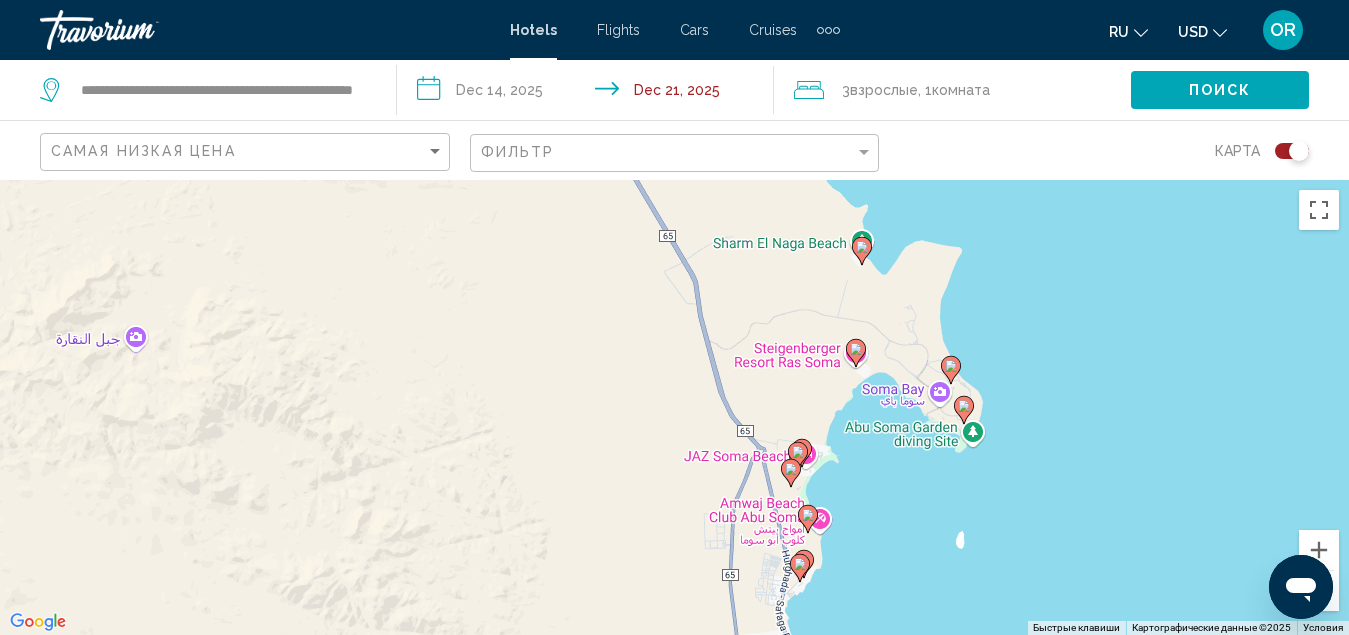 drag, startPoint x: 1083, startPoint y: 341, endPoint x: 1074, endPoint y: 416, distance: 75.53807 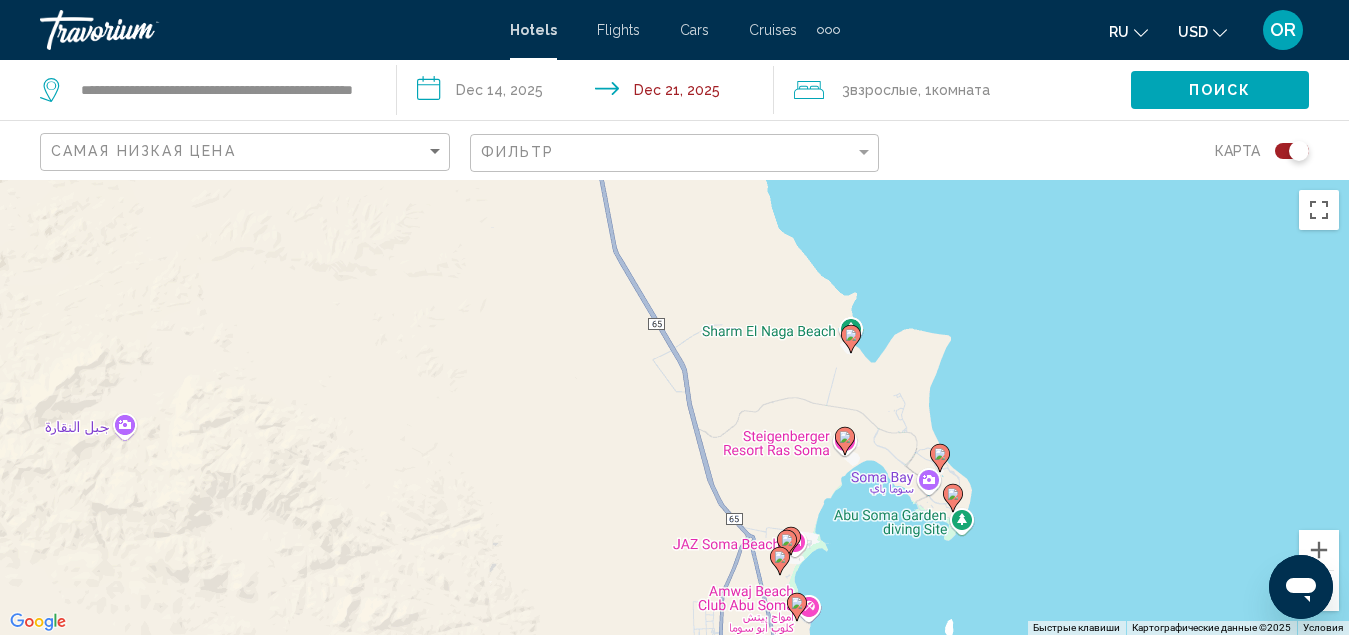 drag, startPoint x: 1044, startPoint y: 326, endPoint x: 1035, endPoint y: 414, distance: 88.45903 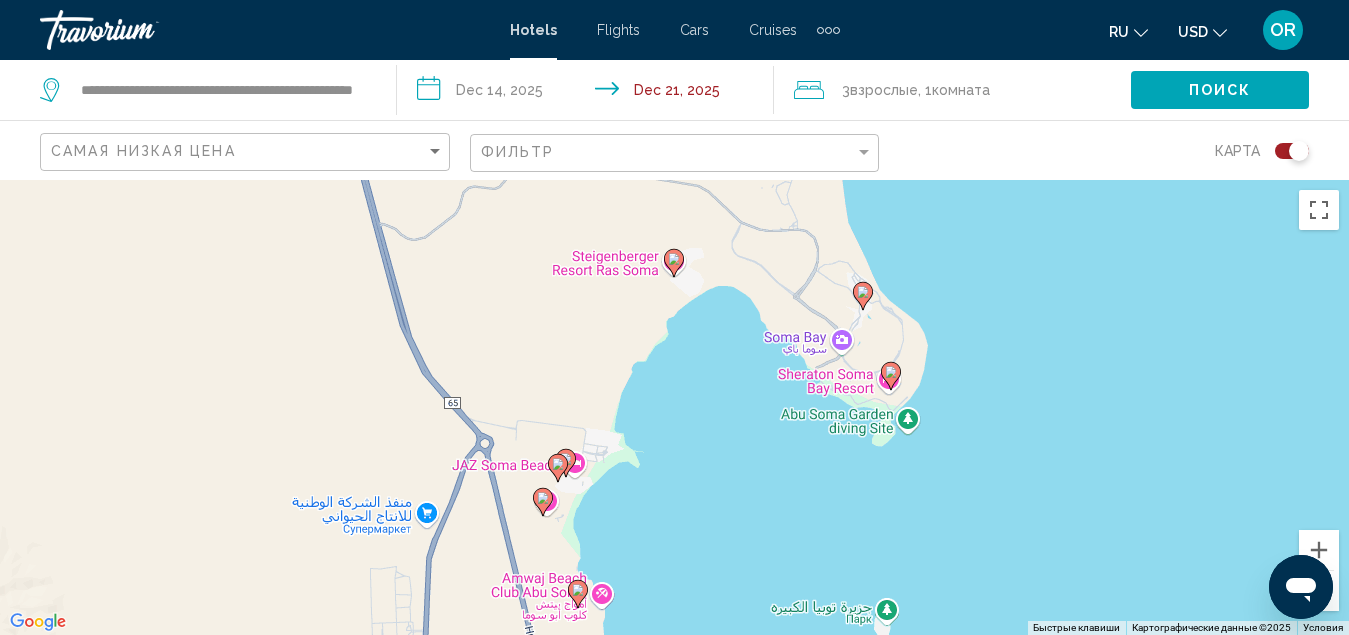 drag, startPoint x: 789, startPoint y: 396, endPoint x: 1009, endPoint y: 542, distance: 264.03787 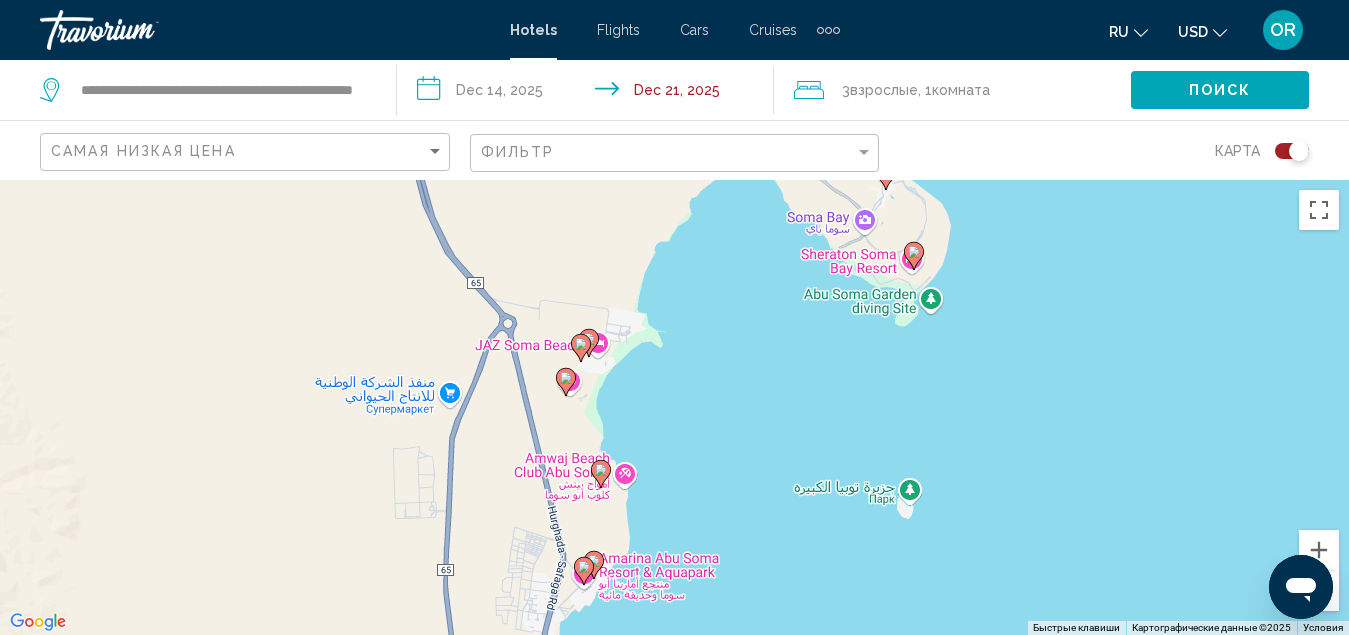 drag, startPoint x: 820, startPoint y: 534, endPoint x: 843, endPoint y: 407, distance: 129.06587 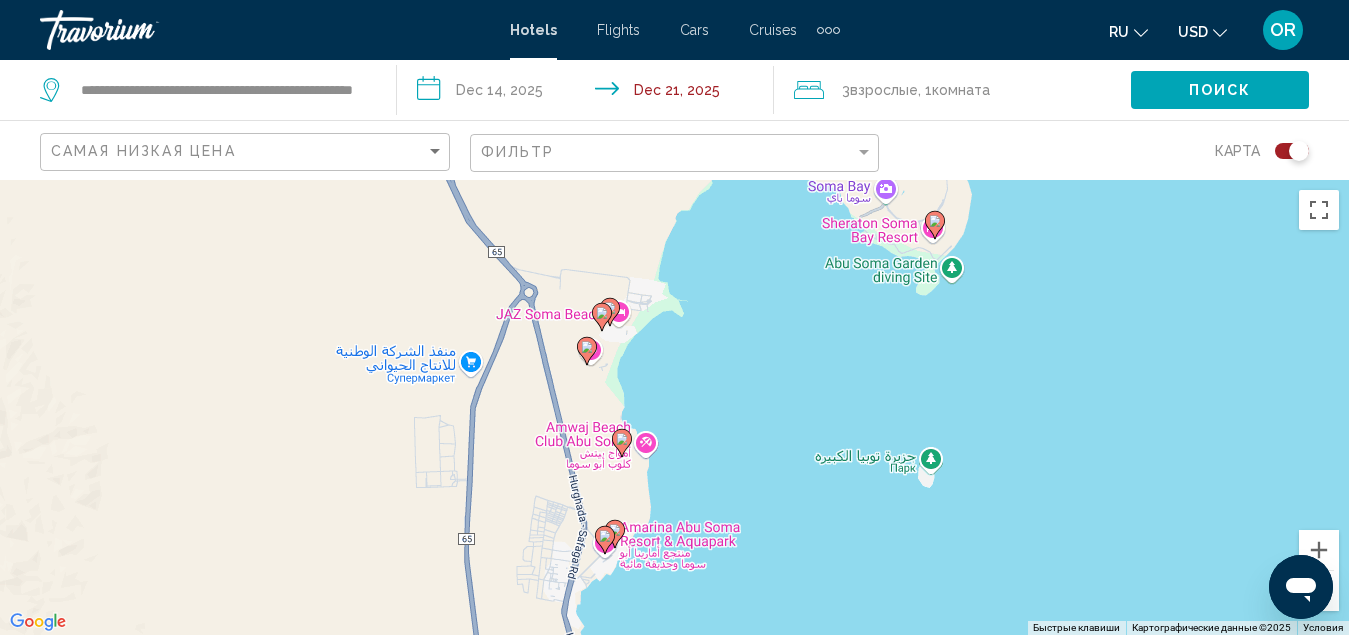 drag, startPoint x: 689, startPoint y: 531, endPoint x: 701, endPoint y: 526, distance: 13 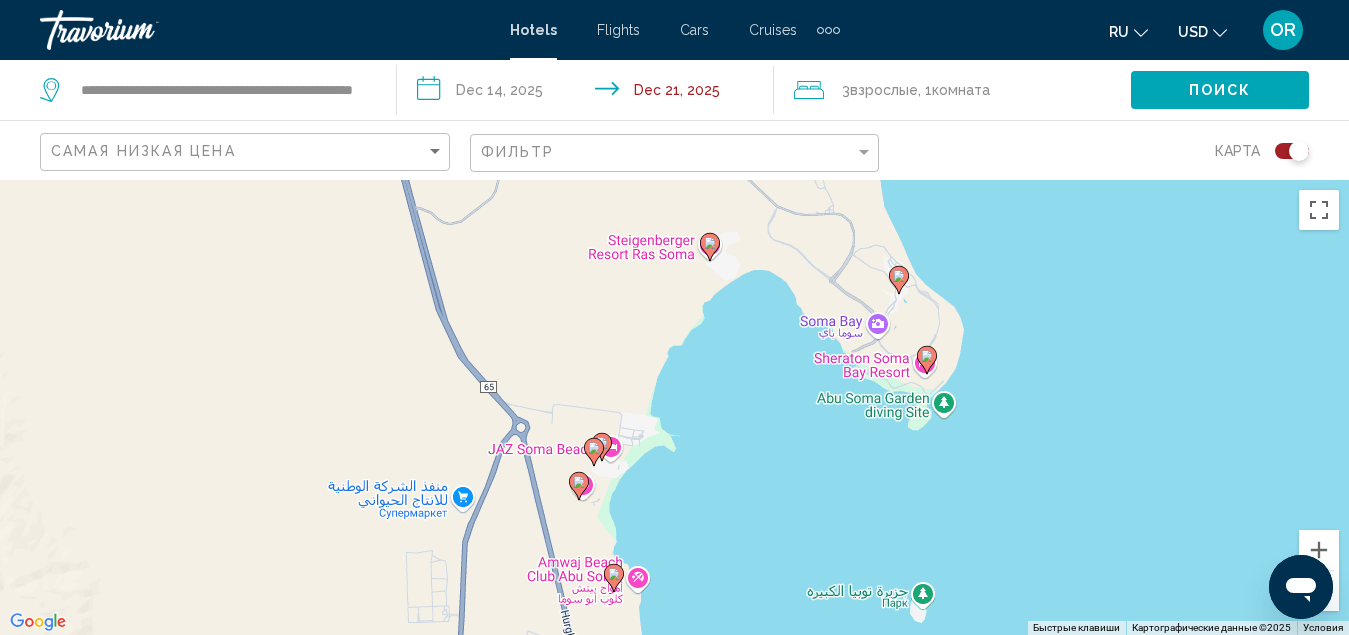 drag, startPoint x: 822, startPoint y: 464, endPoint x: 823, endPoint y: 592, distance: 128.0039 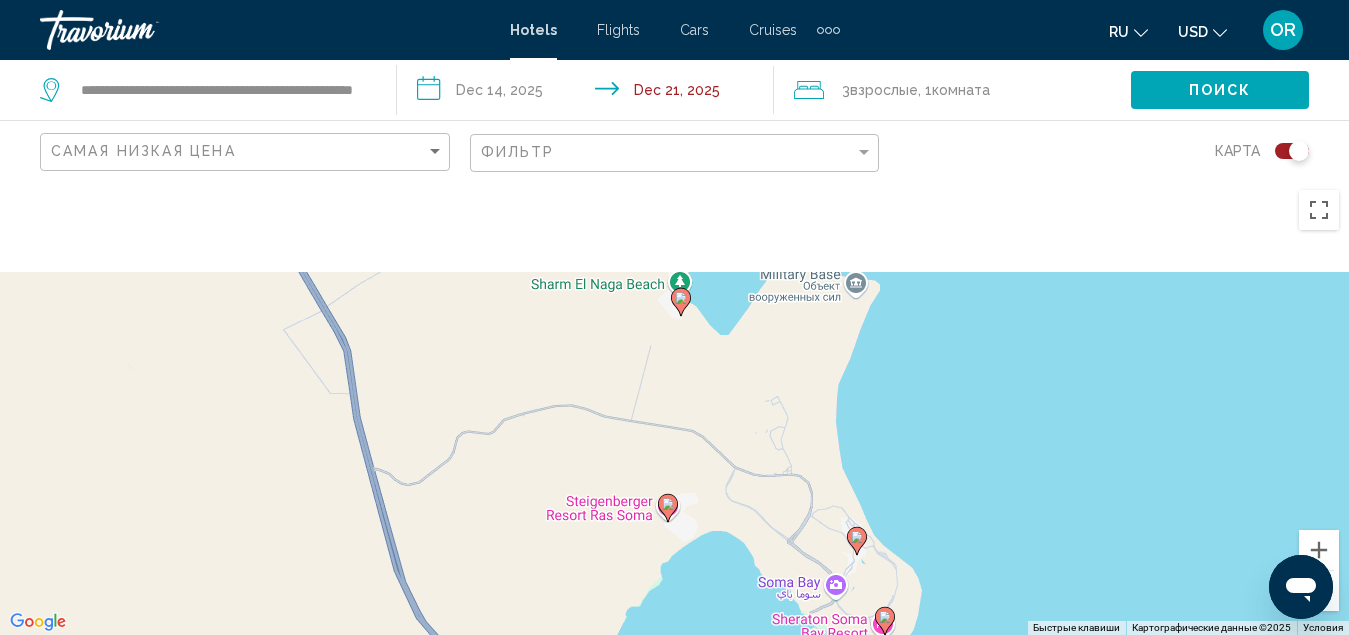 drag, startPoint x: 1022, startPoint y: 415, endPoint x: 983, endPoint y: 601, distance: 190.04474 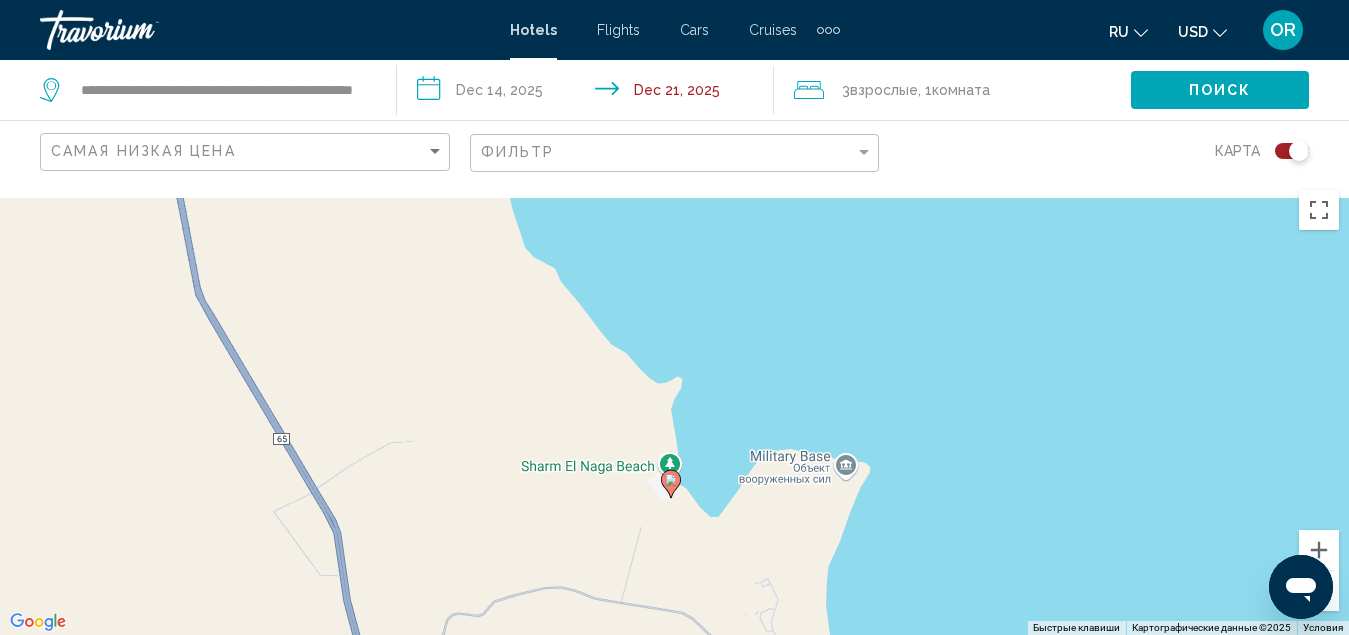drag, startPoint x: 938, startPoint y: 419, endPoint x: 935, endPoint y: 593, distance: 174.02586 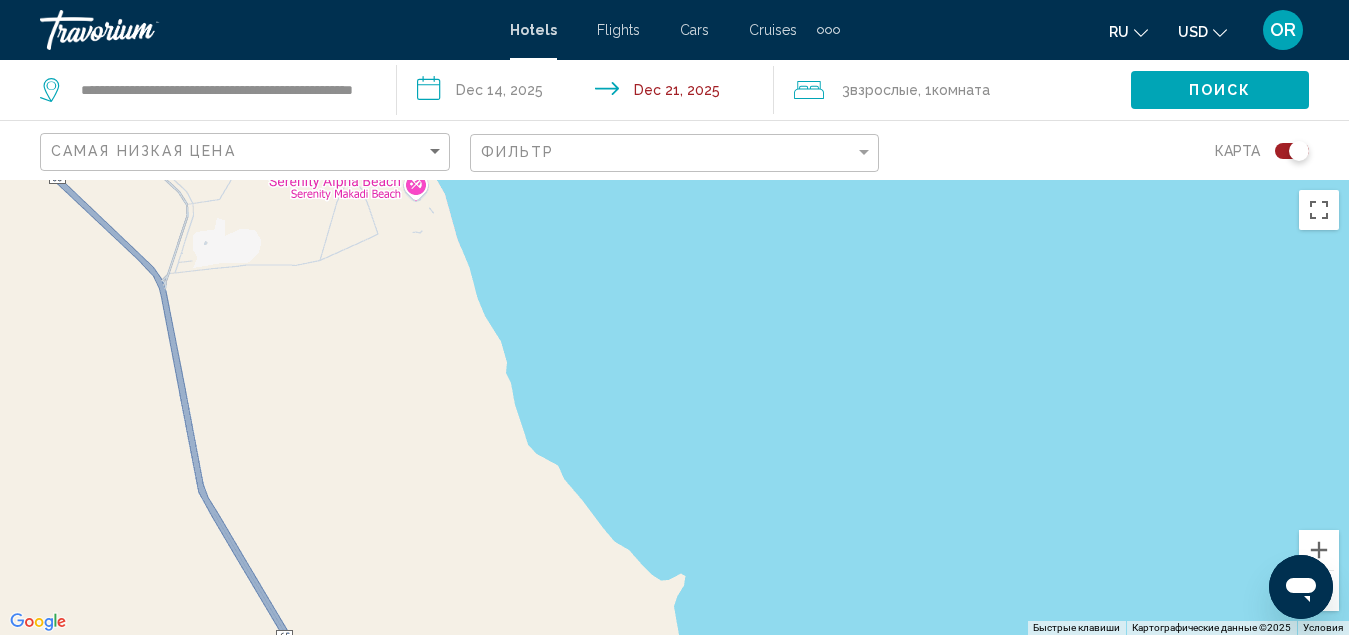 drag, startPoint x: 865, startPoint y: 433, endPoint x: 891, endPoint y: 584, distance: 153.22206 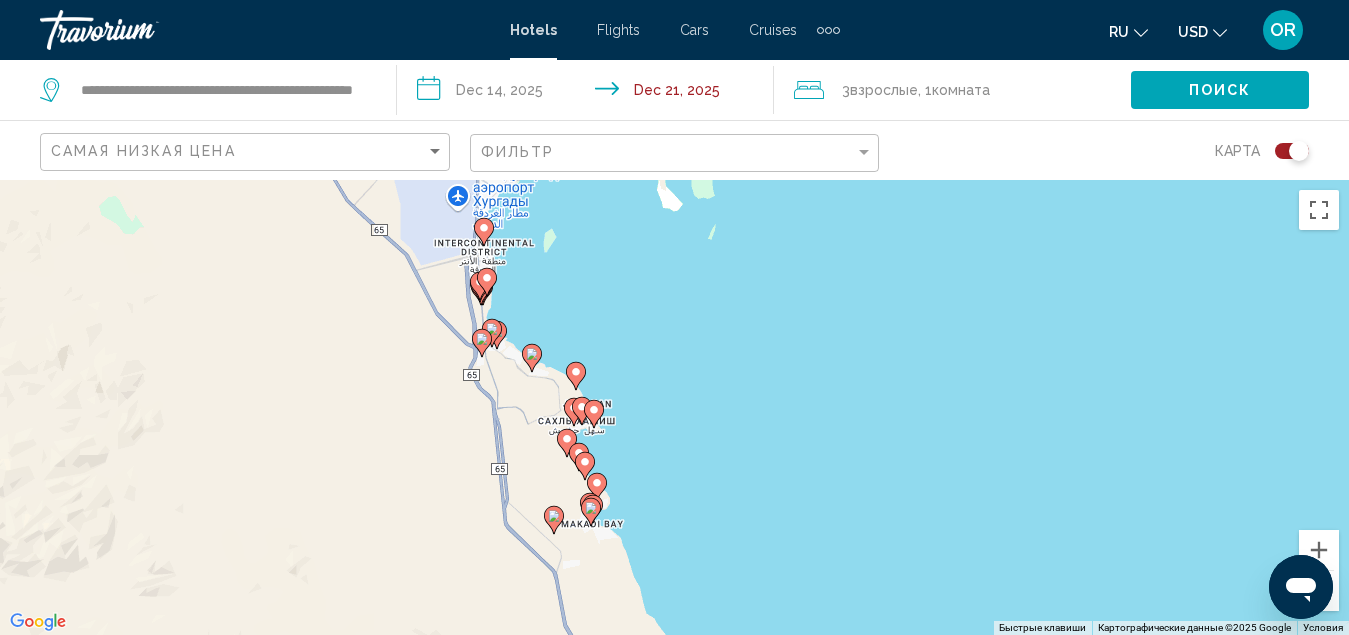 drag, startPoint x: 615, startPoint y: 253, endPoint x: 661, endPoint y: 437, distance: 189.66286 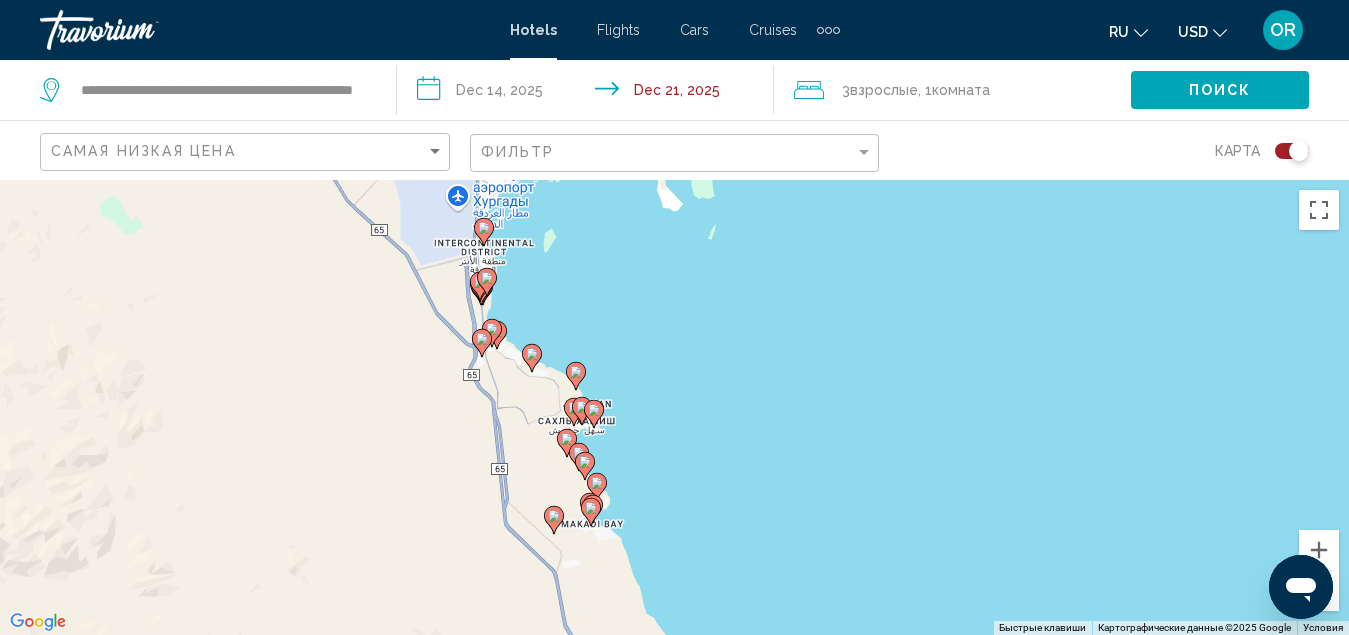click on "Чтобы активировать перетаскивание с помощью клавиатуры, нажмите Alt + Ввод. После этого перемещайте маркер, используя клавиши со стрелками. Чтобы завершить перетаскивание, нажмите клавишу Ввод. Чтобы отменить действие, нажмите клавишу Esc." at bounding box center (674, 407) 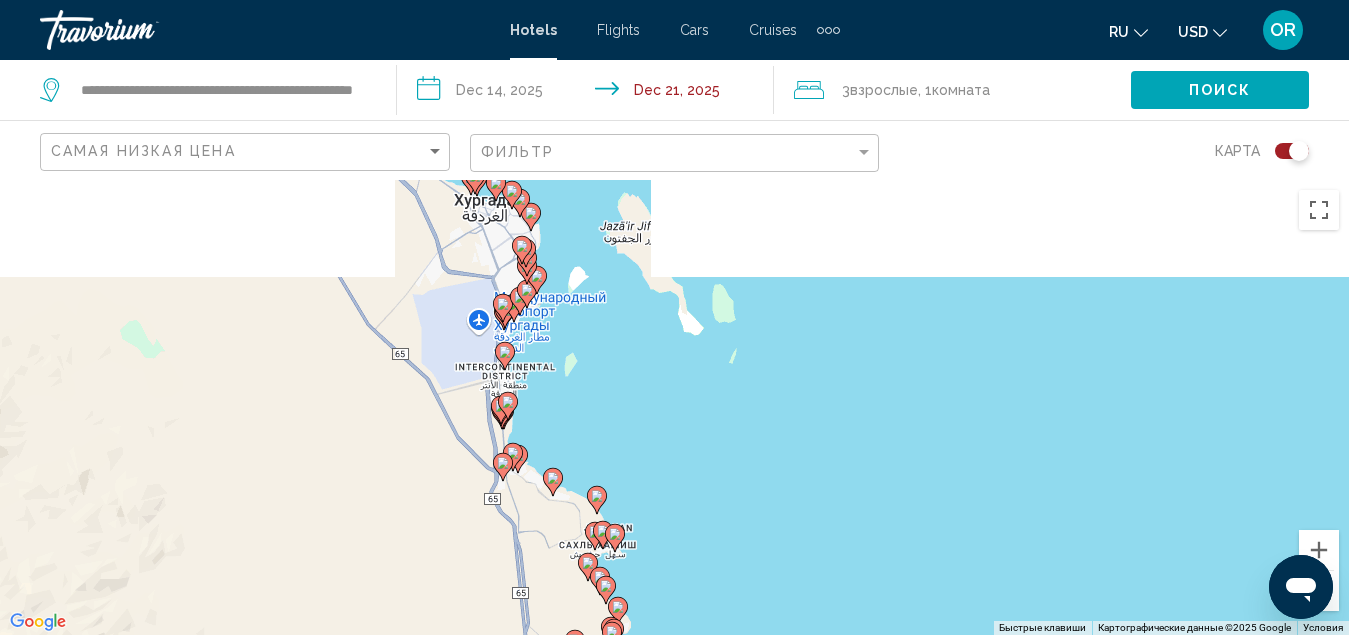 drag, startPoint x: 723, startPoint y: 347, endPoint x: 745, endPoint y: 457, distance: 112.17843 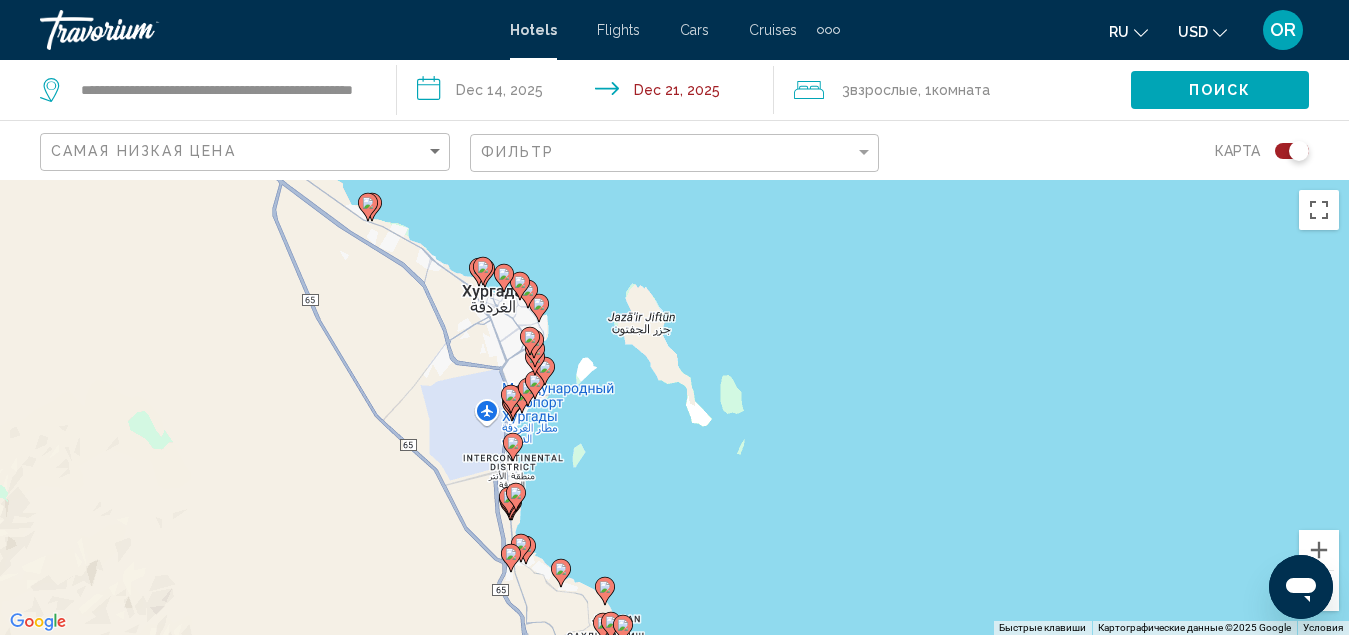 drag, startPoint x: 957, startPoint y: 454, endPoint x: 958, endPoint y: 554, distance: 100.005 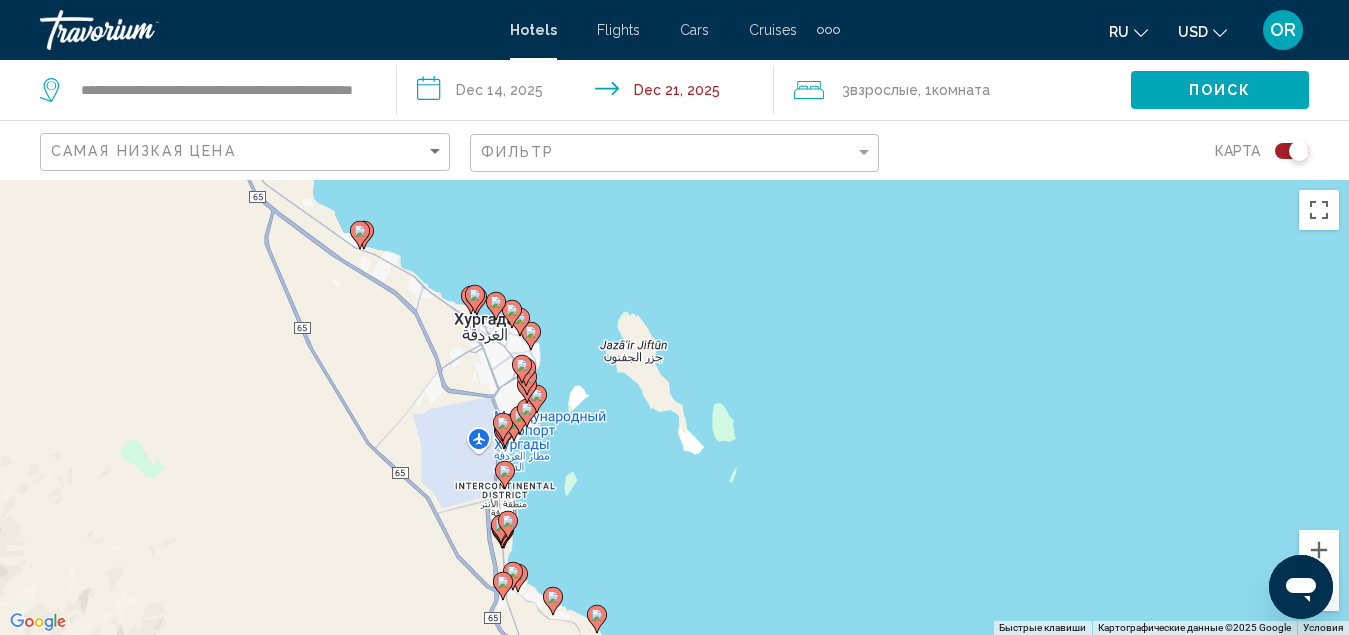 click 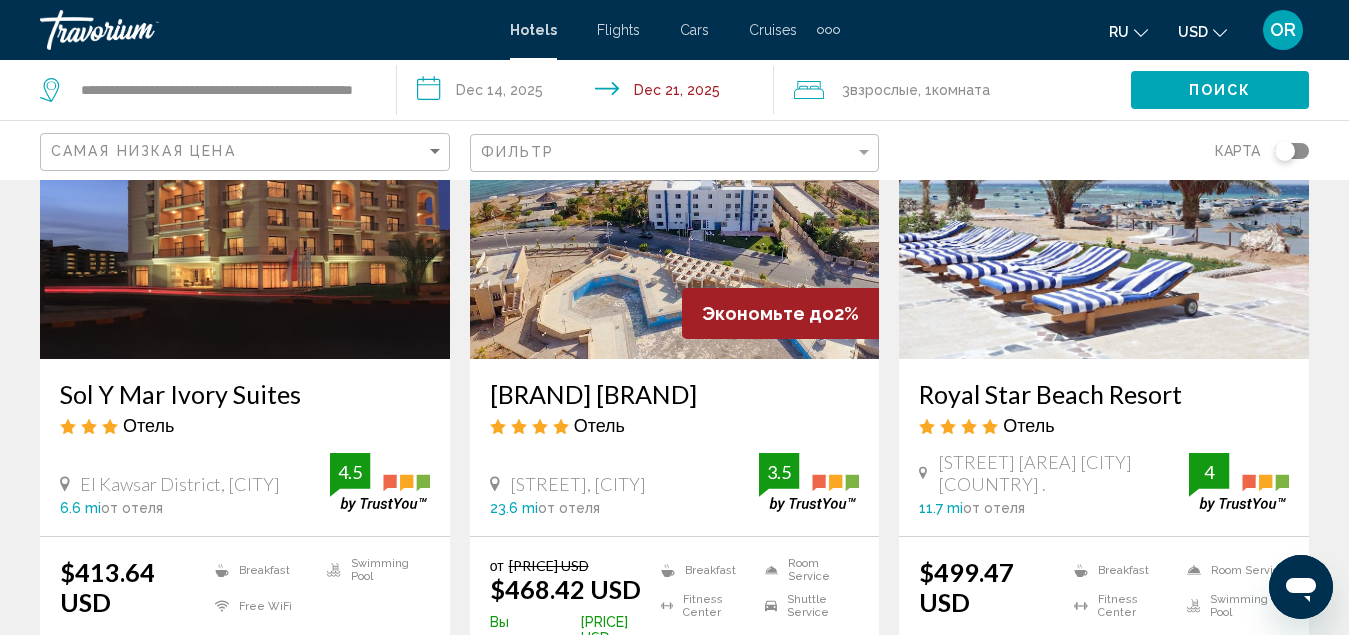 scroll, scrollTop: 1600, scrollLeft: 0, axis: vertical 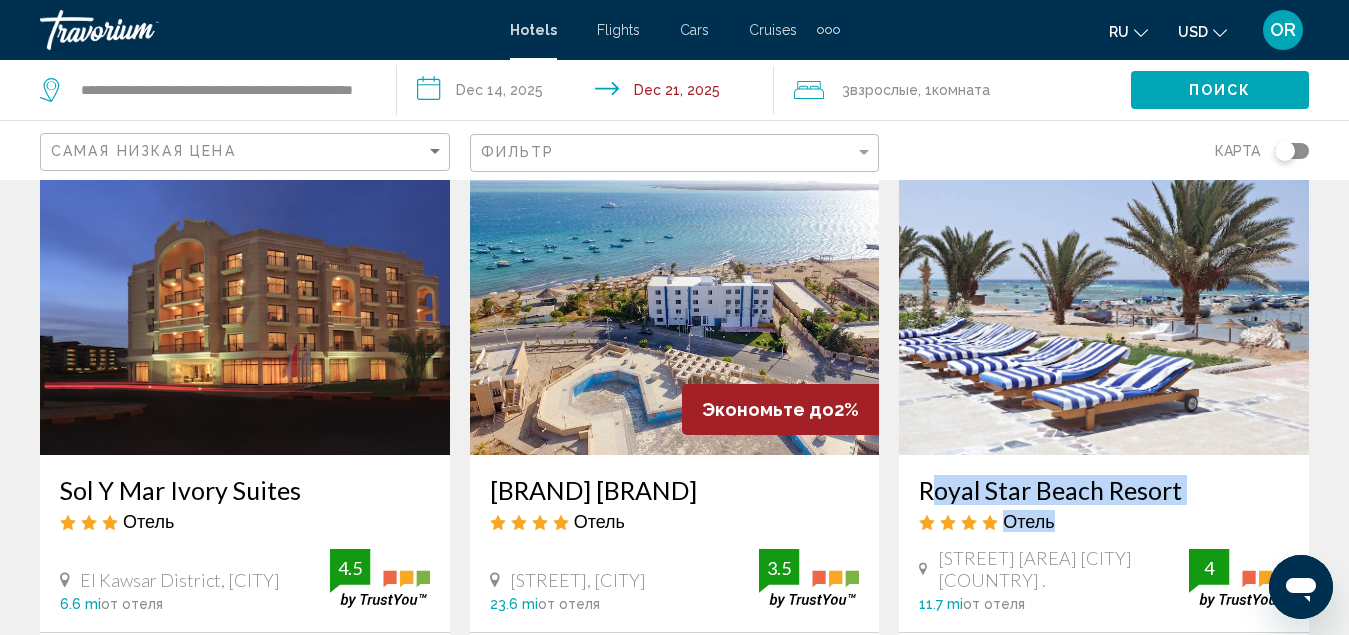 drag, startPoint x: 1082, startPoint y: 518, endPoint x: 910, endPoint y: 453, distance: 183.87224 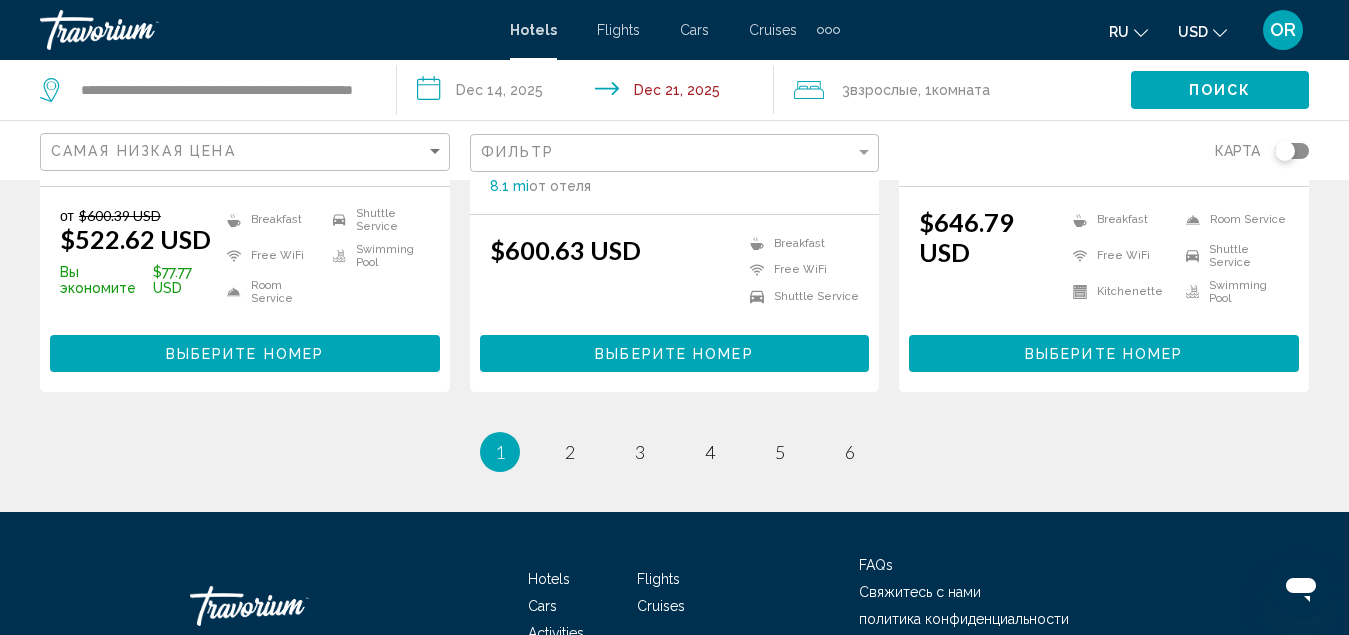 scroll, scrollTop: 2800, scrollLeft: 0, axis: vertical 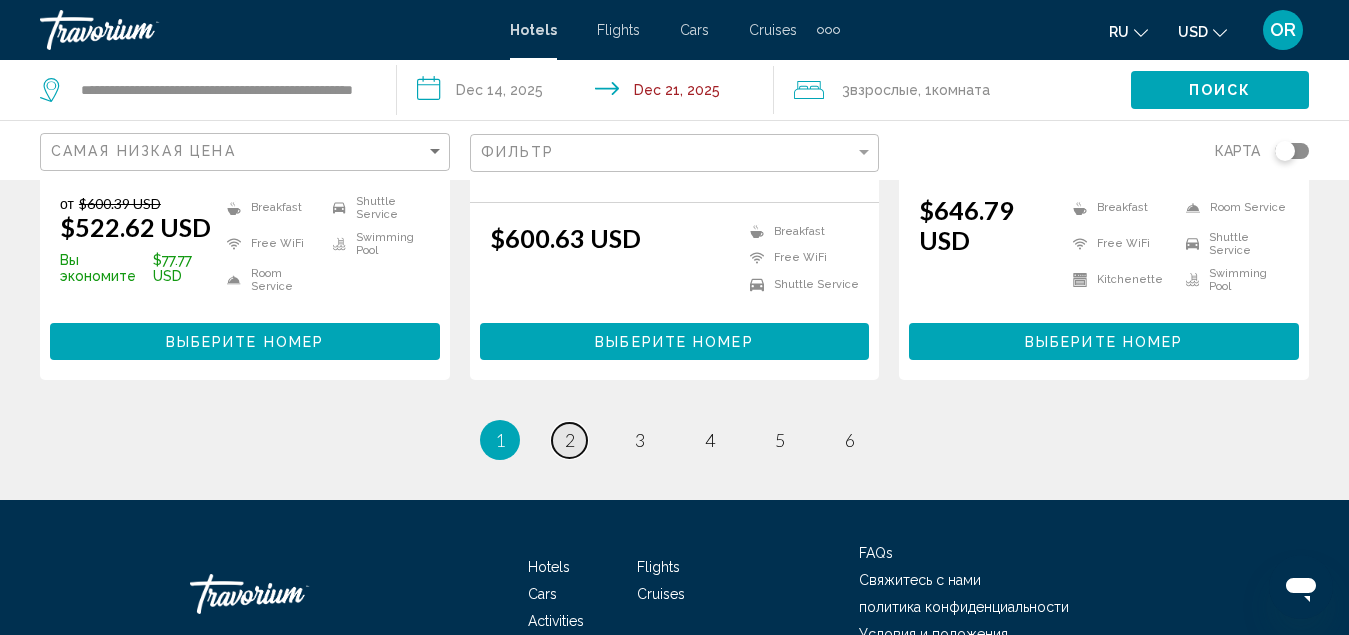 click on "2" at bounding box center [570, 440] 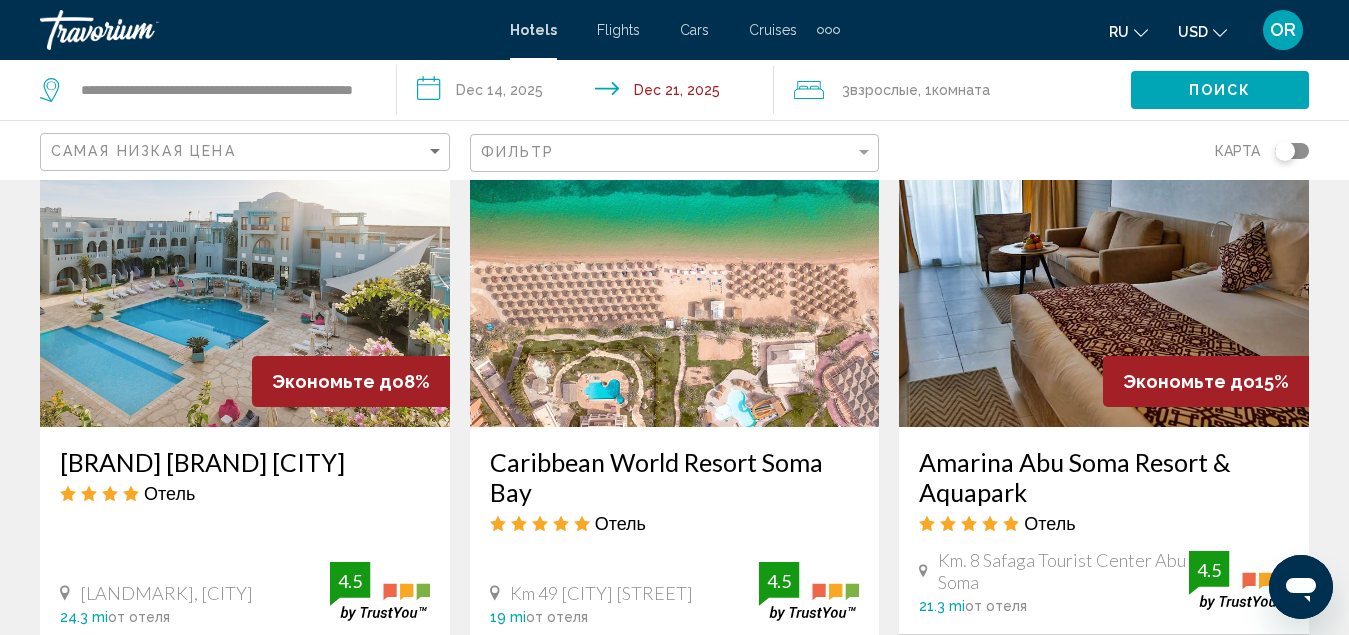 scroll, scrollTop: 2800, scrollLeft: 0, axis: vertical 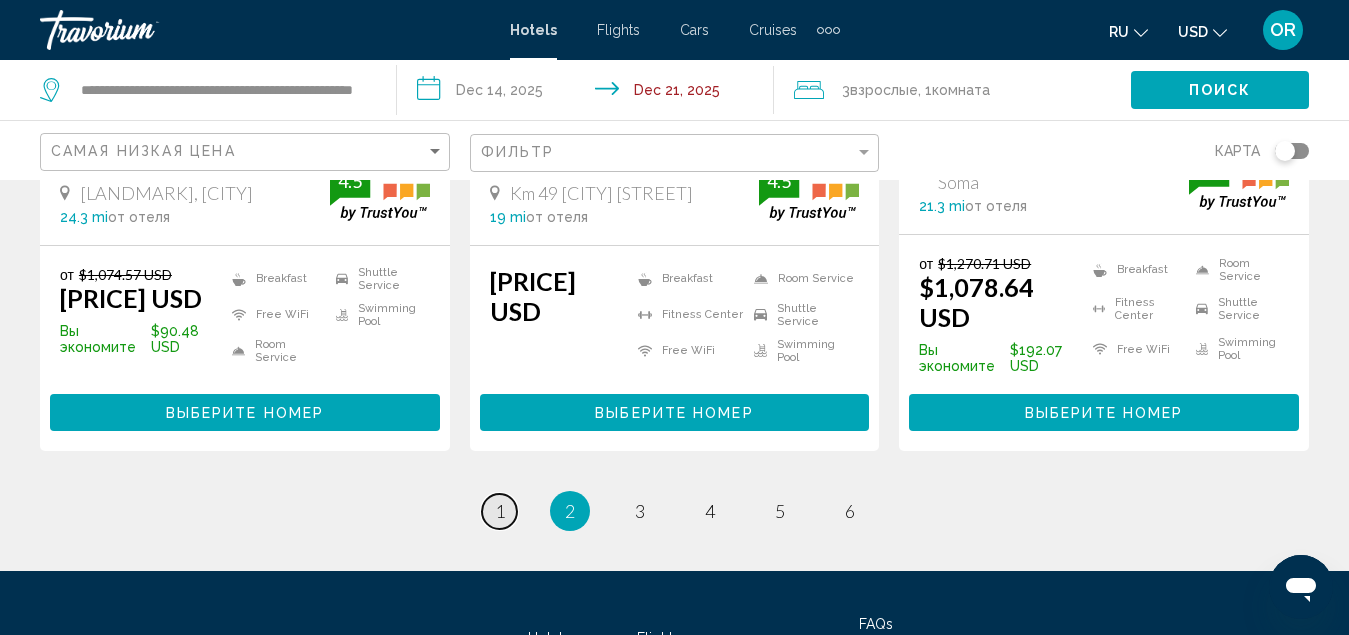 click on "1" at bounding box center (500, 511) 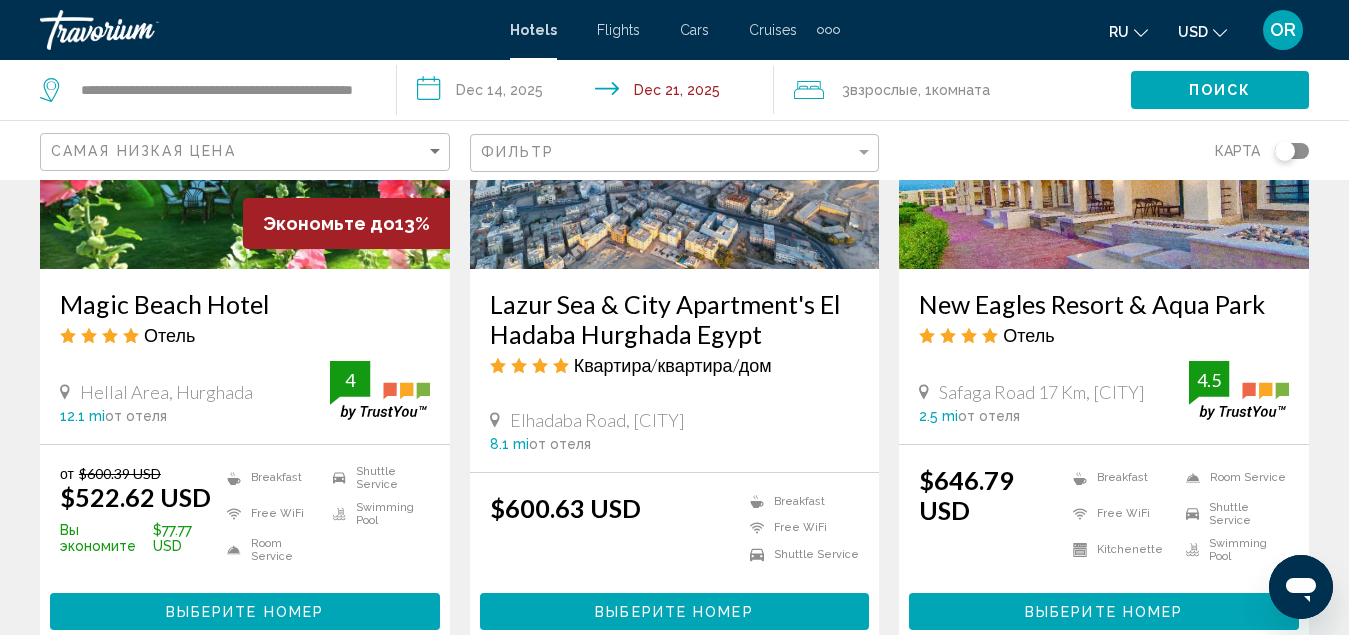 scroll, scrollTop: 2600, scrollLeft: 0, axis: vertical 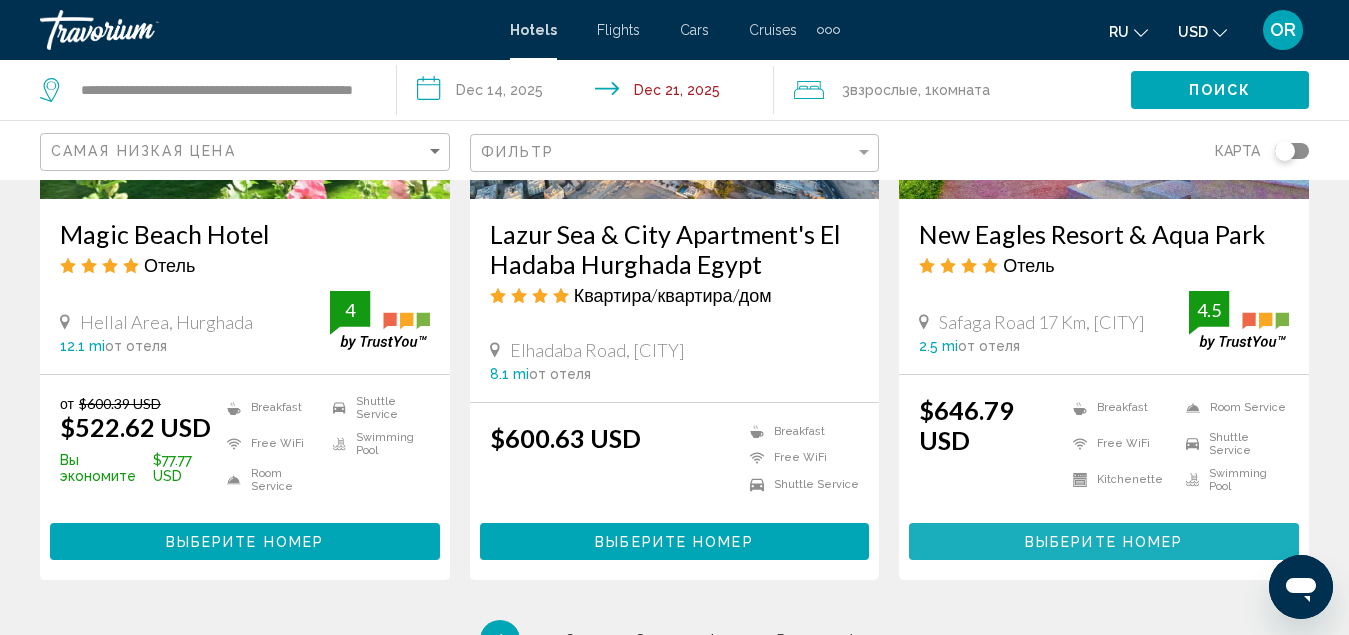 click on "Выберите номер" at bounding box center [1104, 542] 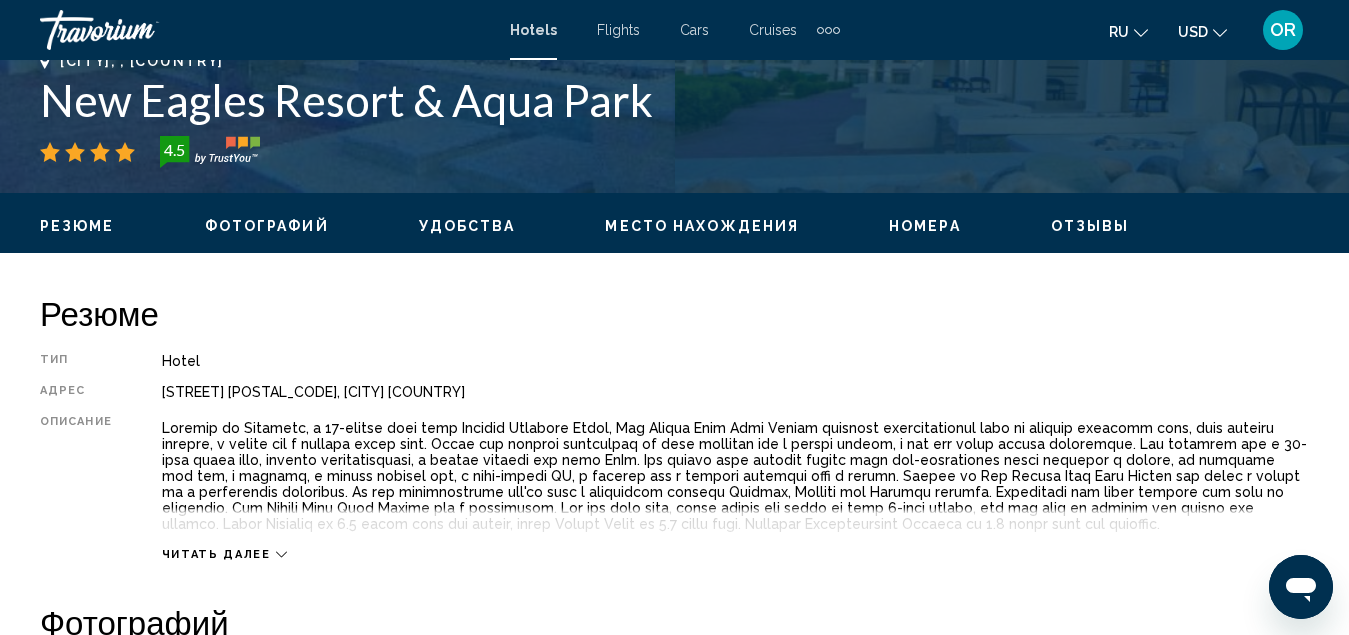 scroll, scrollTop: 917, scrollLeft: 0, axis: vertical 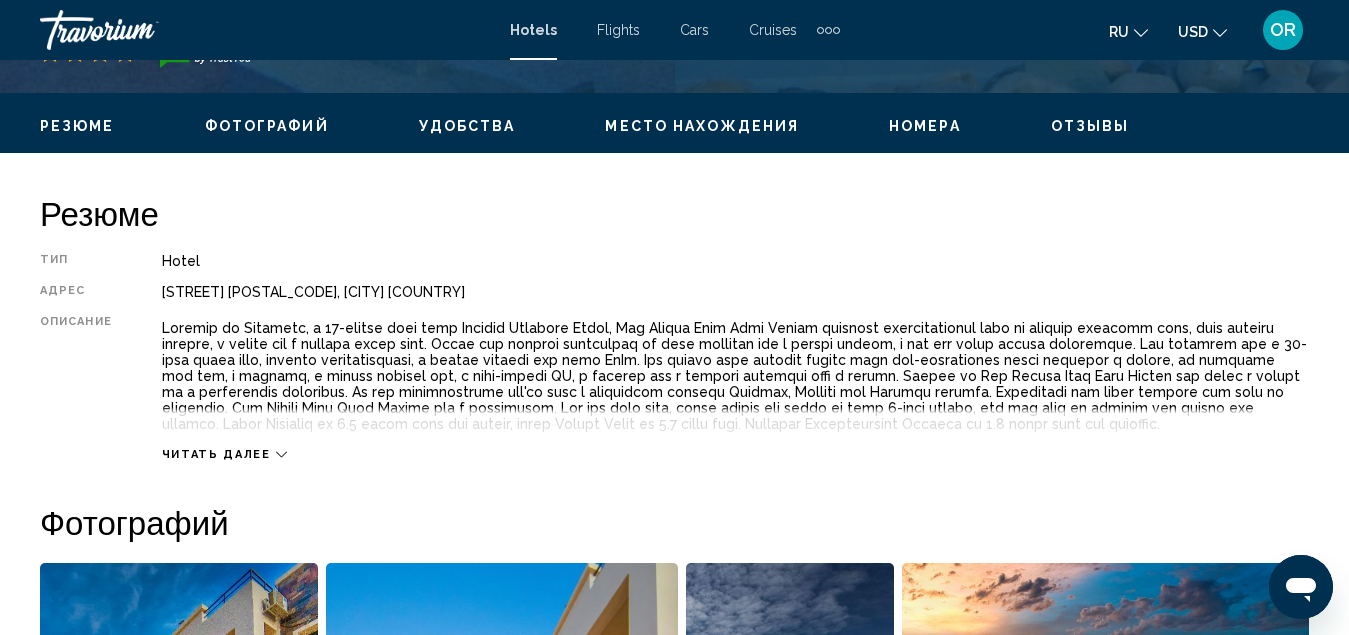 click 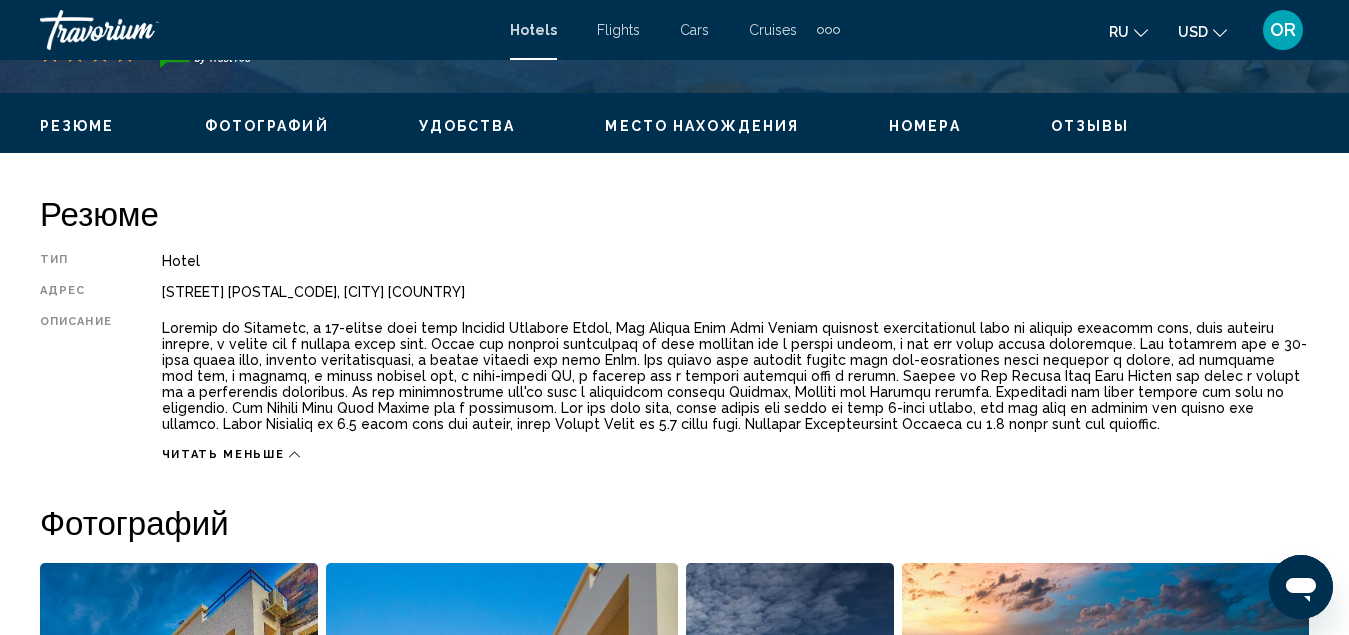 click on "Место нахождения" at bounding box center [702, 126] 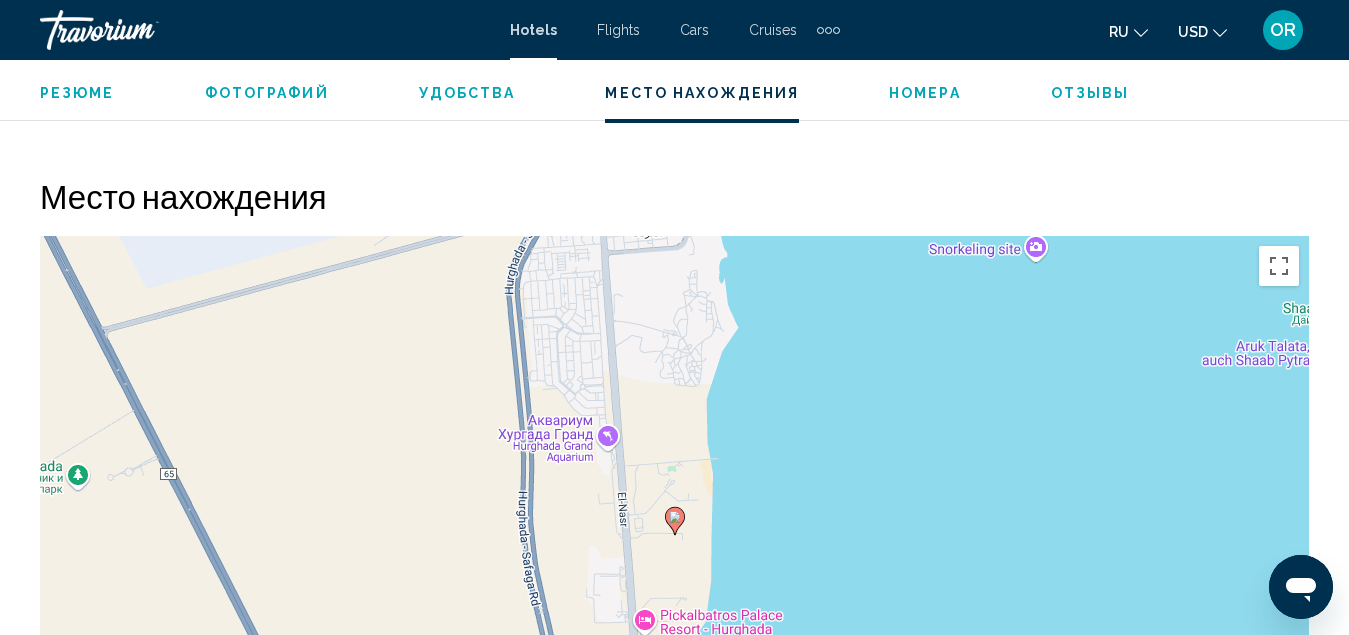 scroll, scrollTop: 2153, scrollLeft: 0, axis: vertical 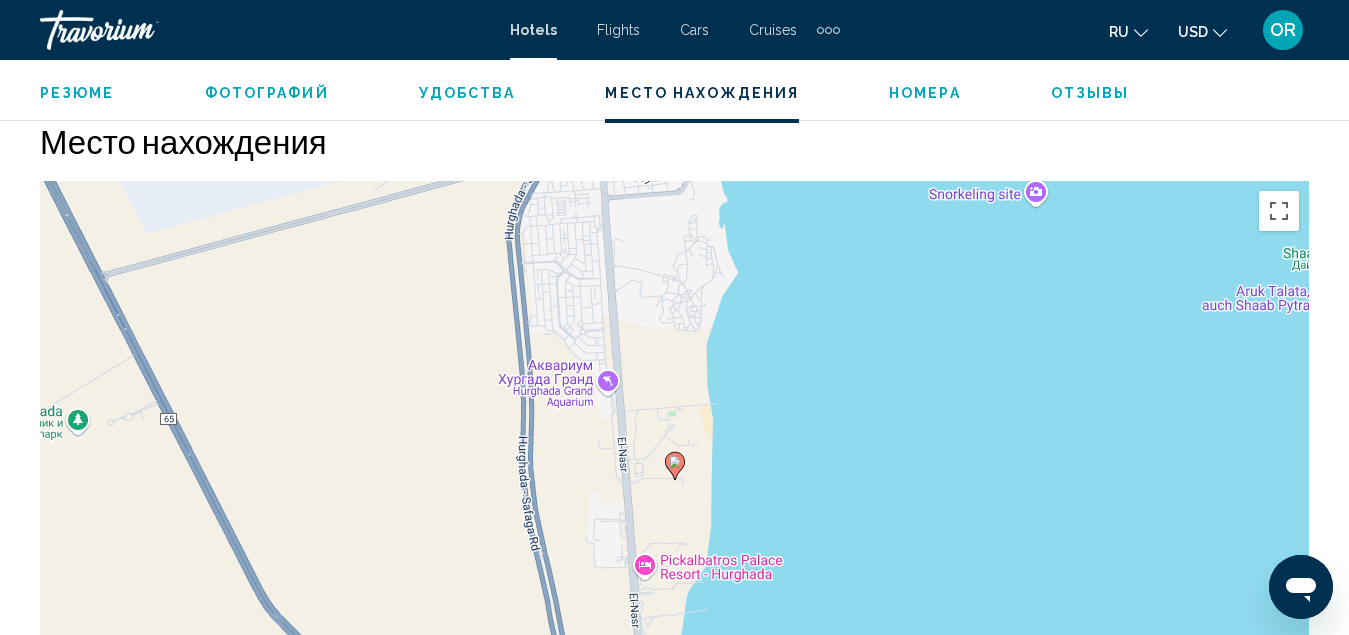 click on "Удобства" at bounding box center (467, 93) 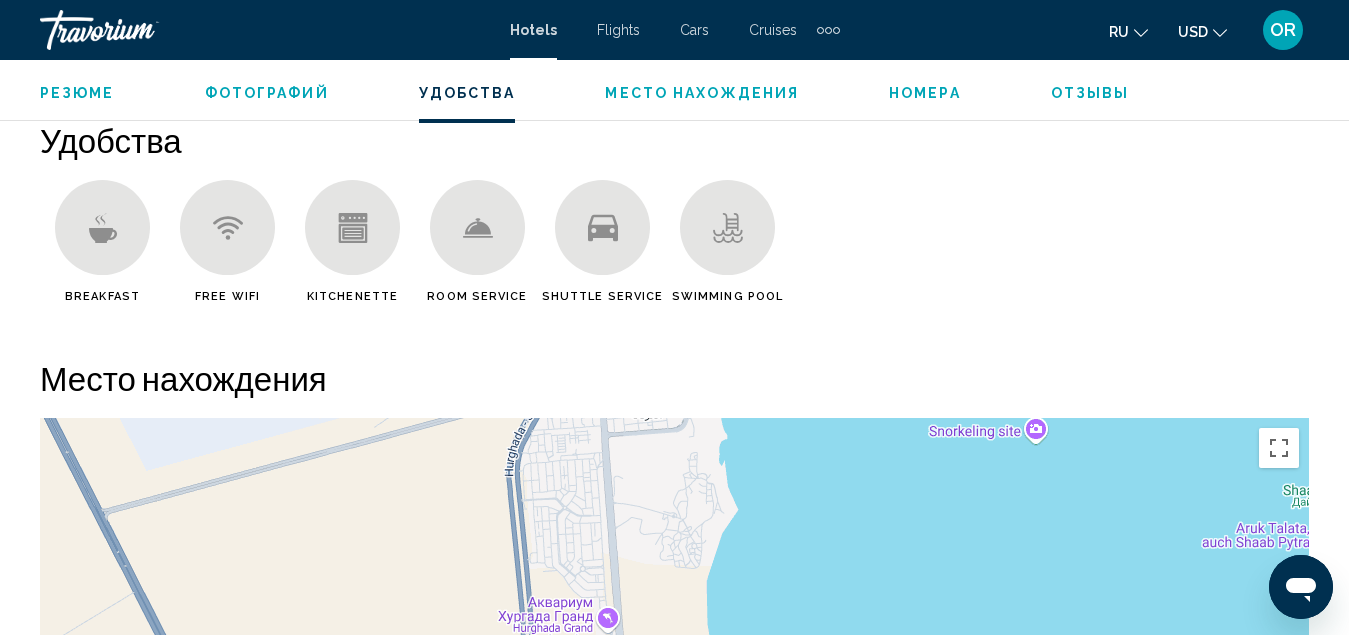 click on "Номера" at bounding box center [925, 93] 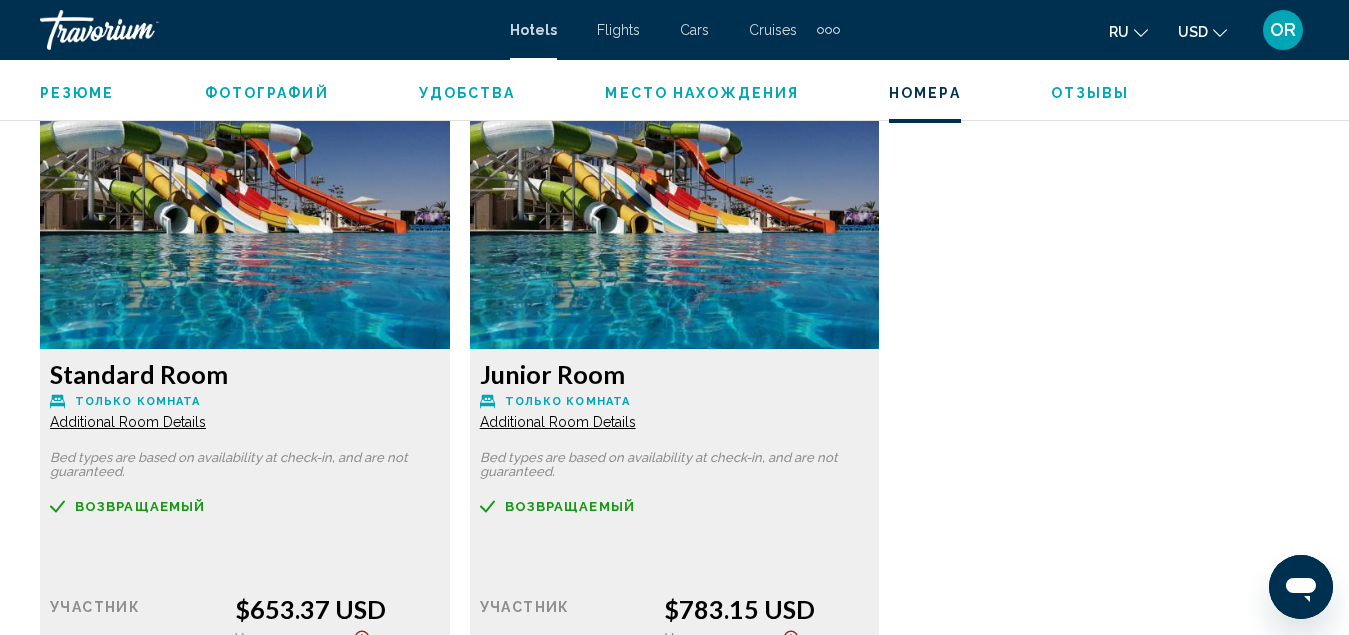 scroll, scrollTop: 3054, scrollLeft: 0, axis: vertical 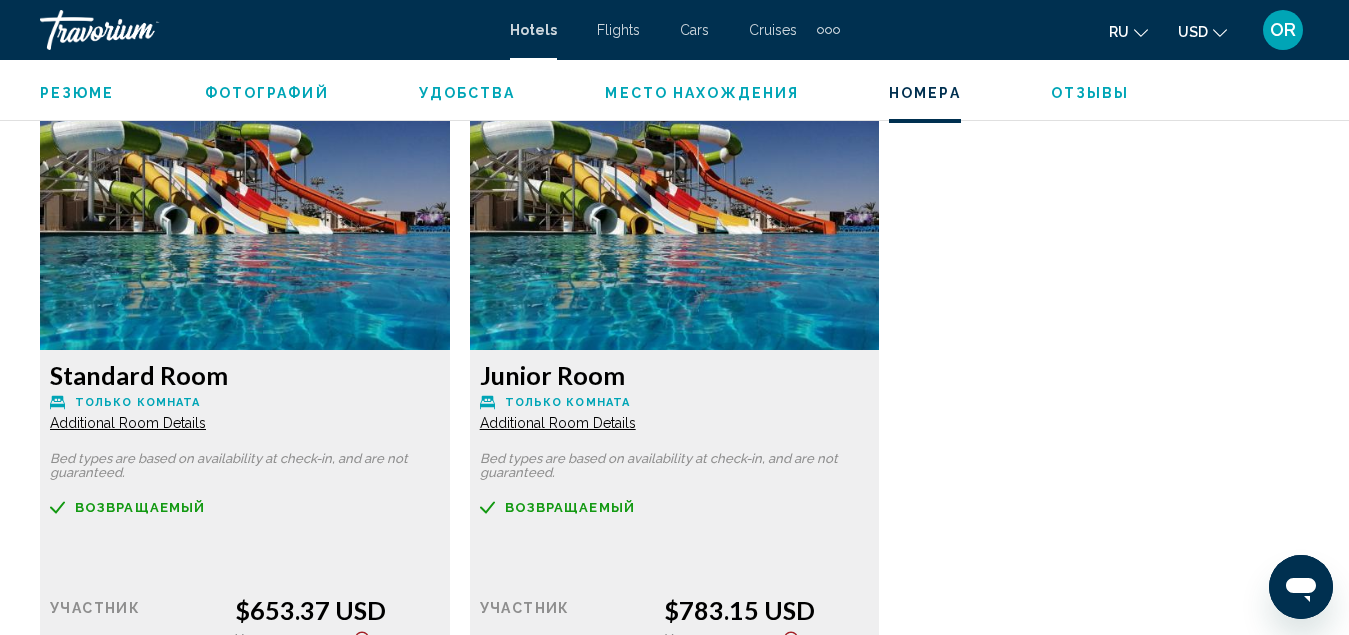 click on "Отзывы" at bounding box center [1090, 93] 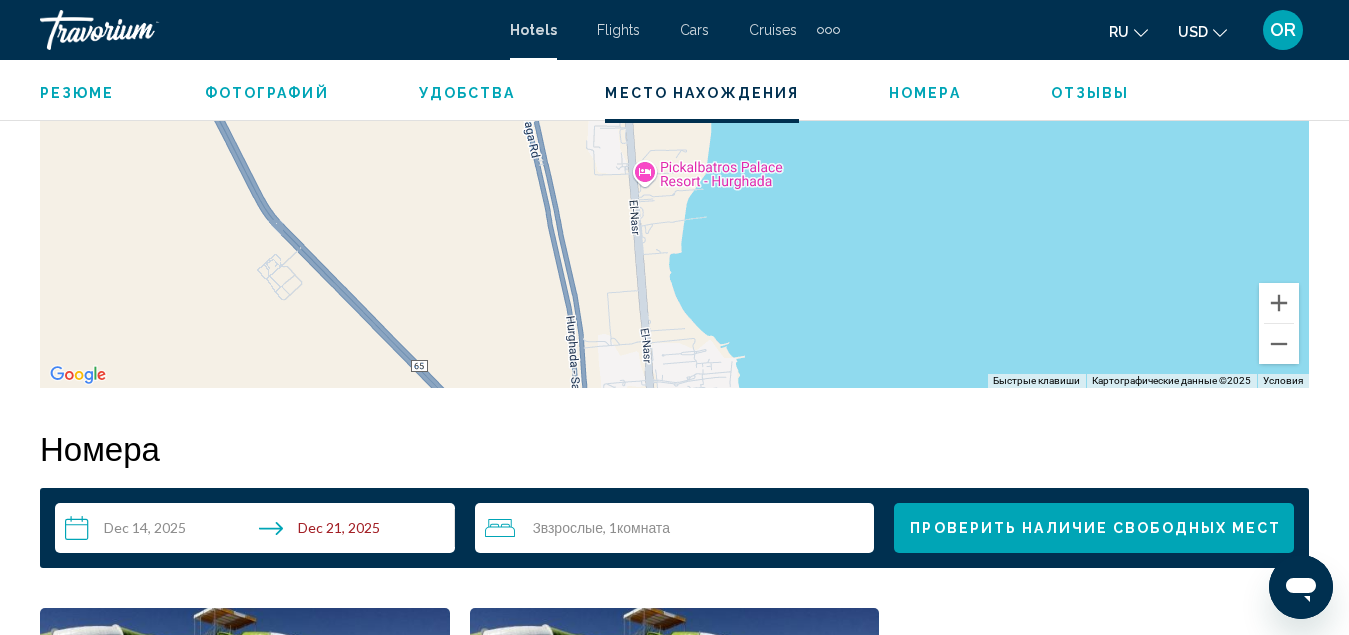 scroll, scrollTop: 2470, scrollLeft: 0, axis: vertical 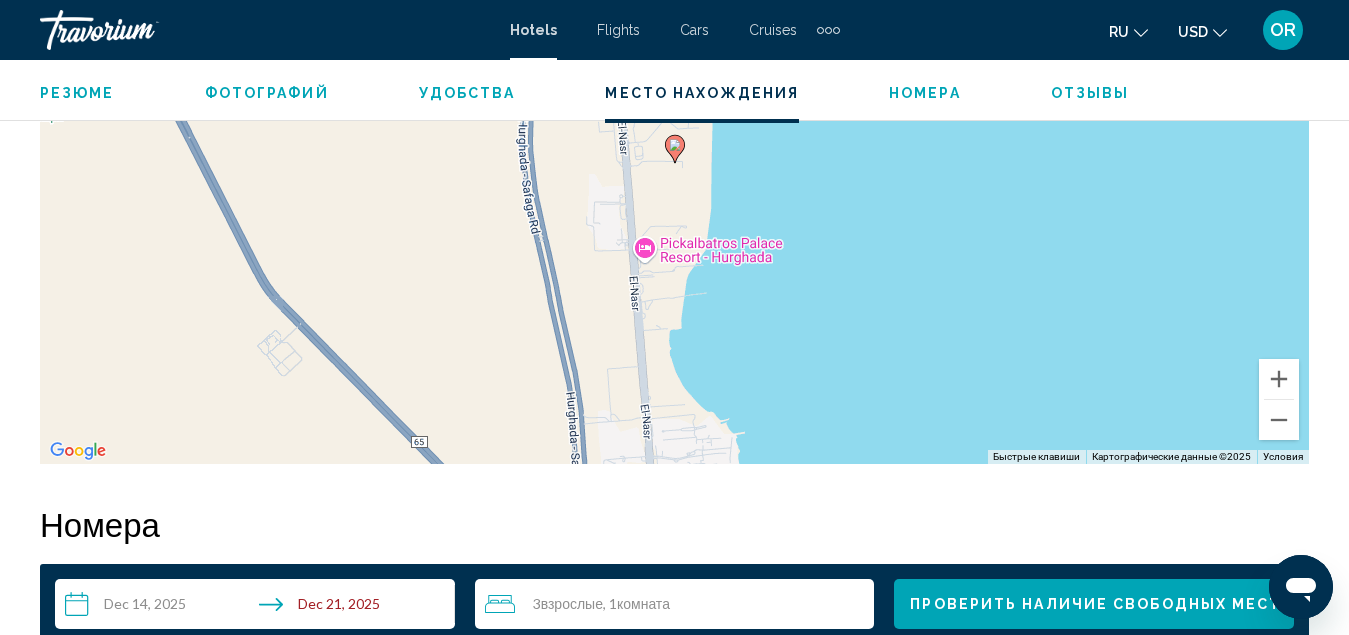 click on "Резюме" at bounding box center (77, 93) 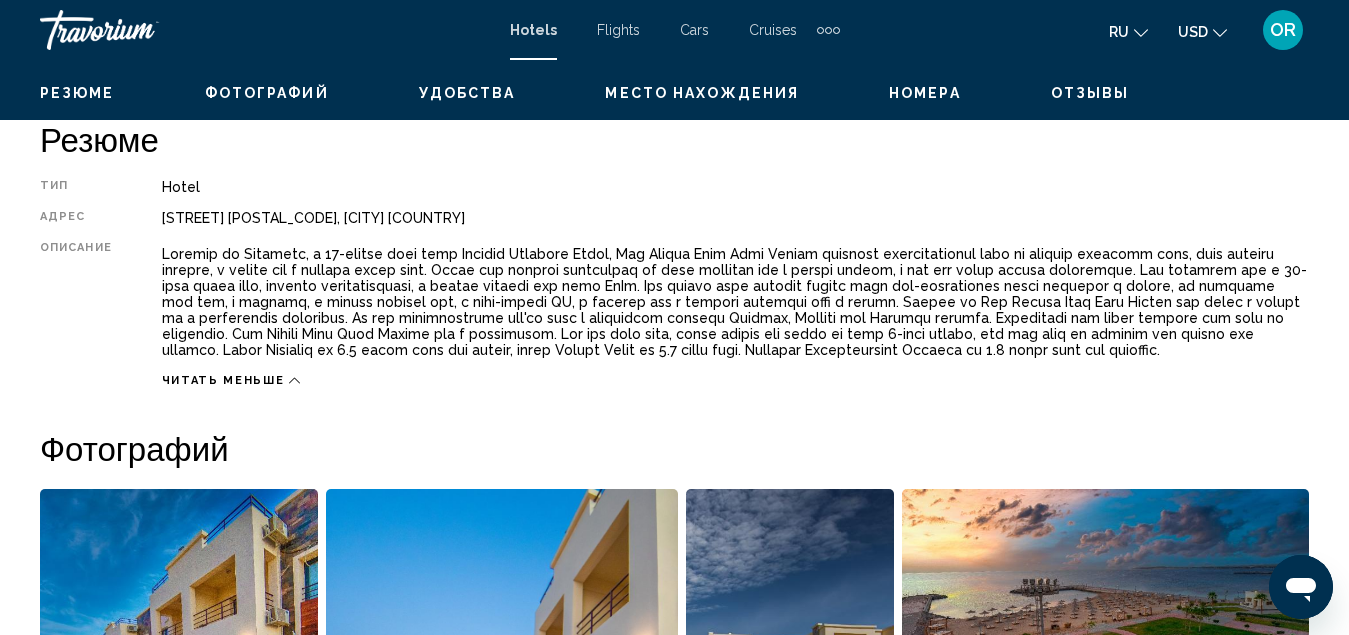 scroll, scrollTop: 791, scrollLeft: 0, axis: vertical 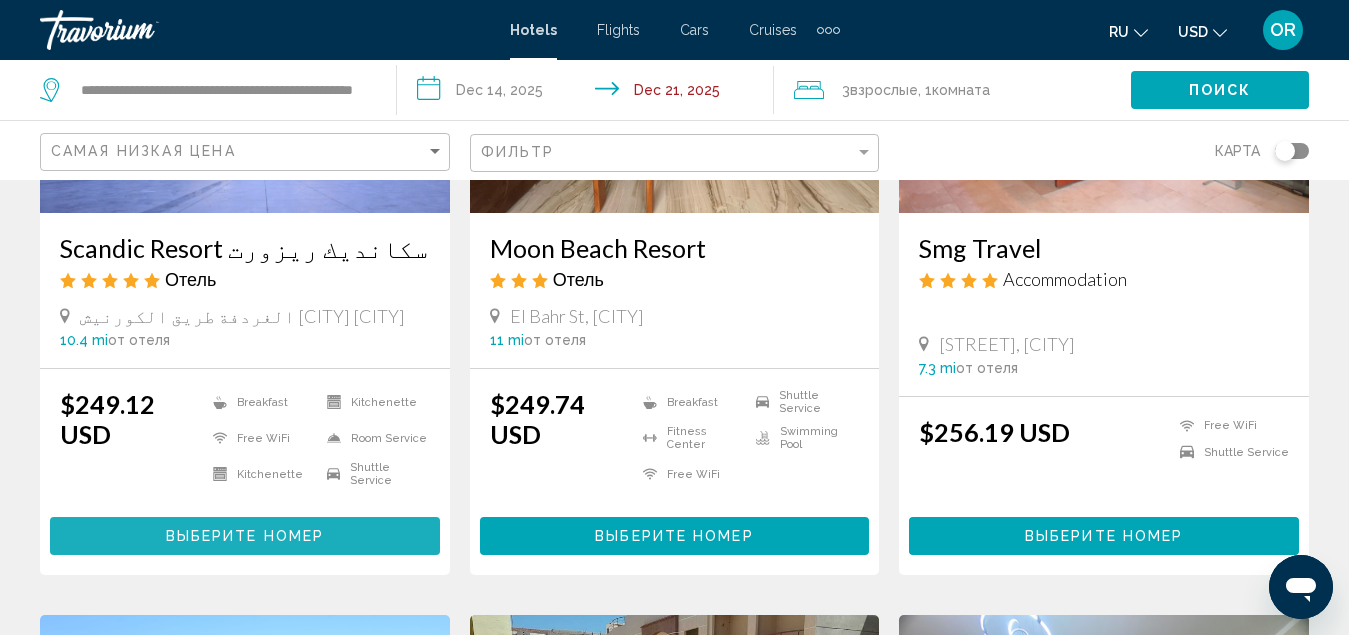 click on "Выберите номер" at bounding box center (245, 537) 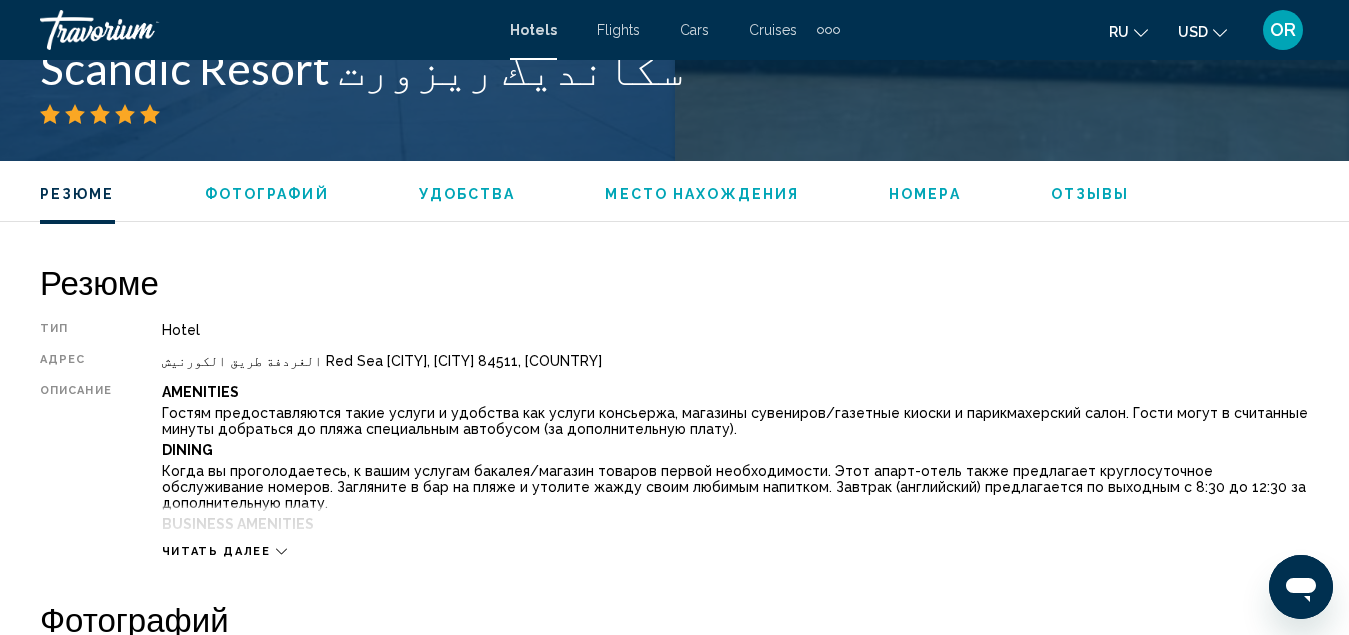scroll, scrollTop: 1017, scrollLeft: 0, axis: vertical 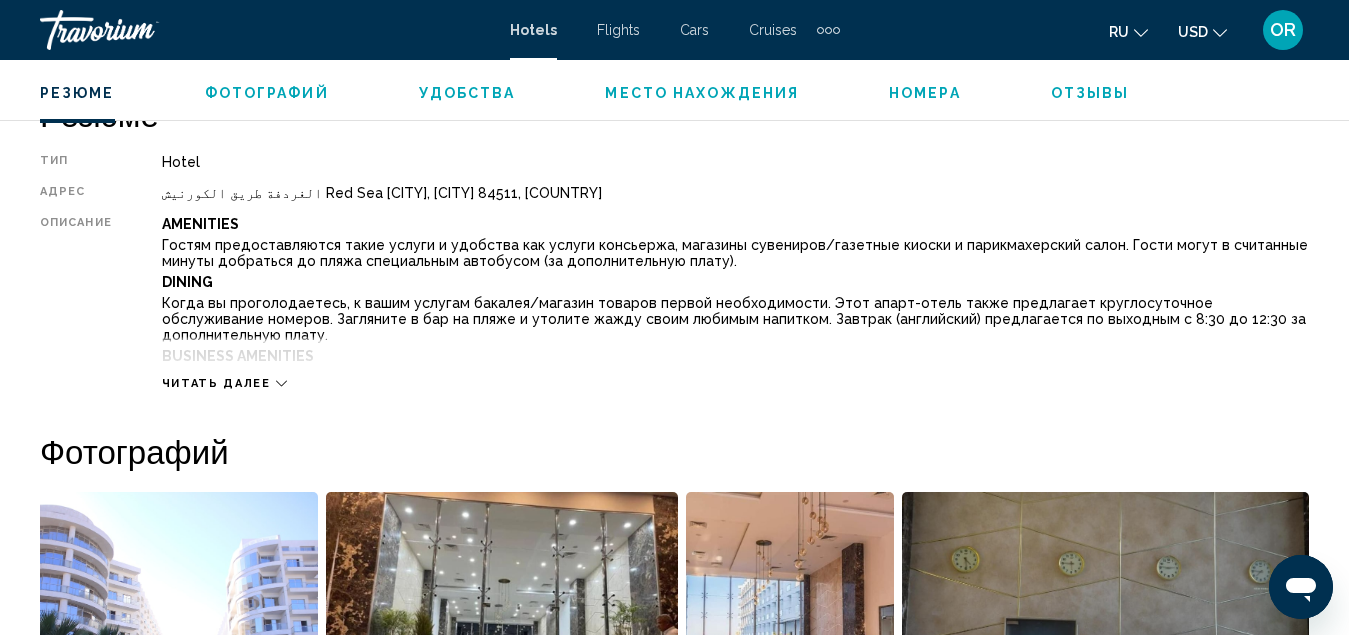 click 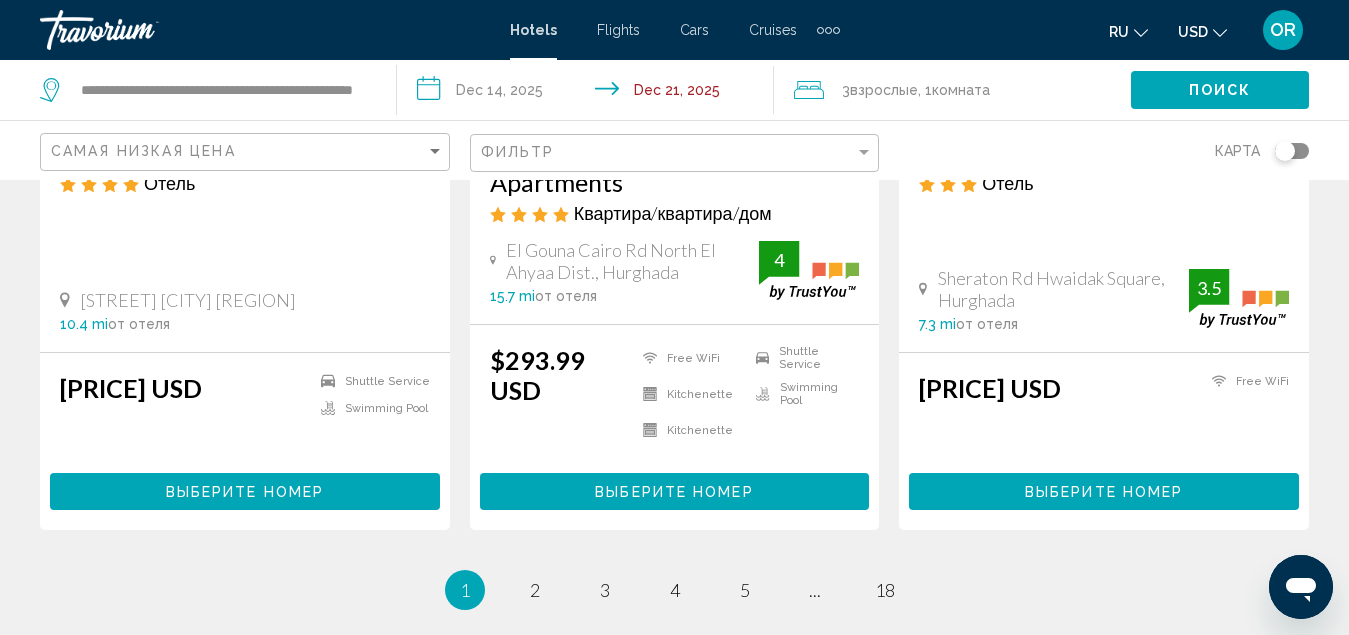 scroll, scrollTop: 2700, scrollLeft: 0, axis: vertical 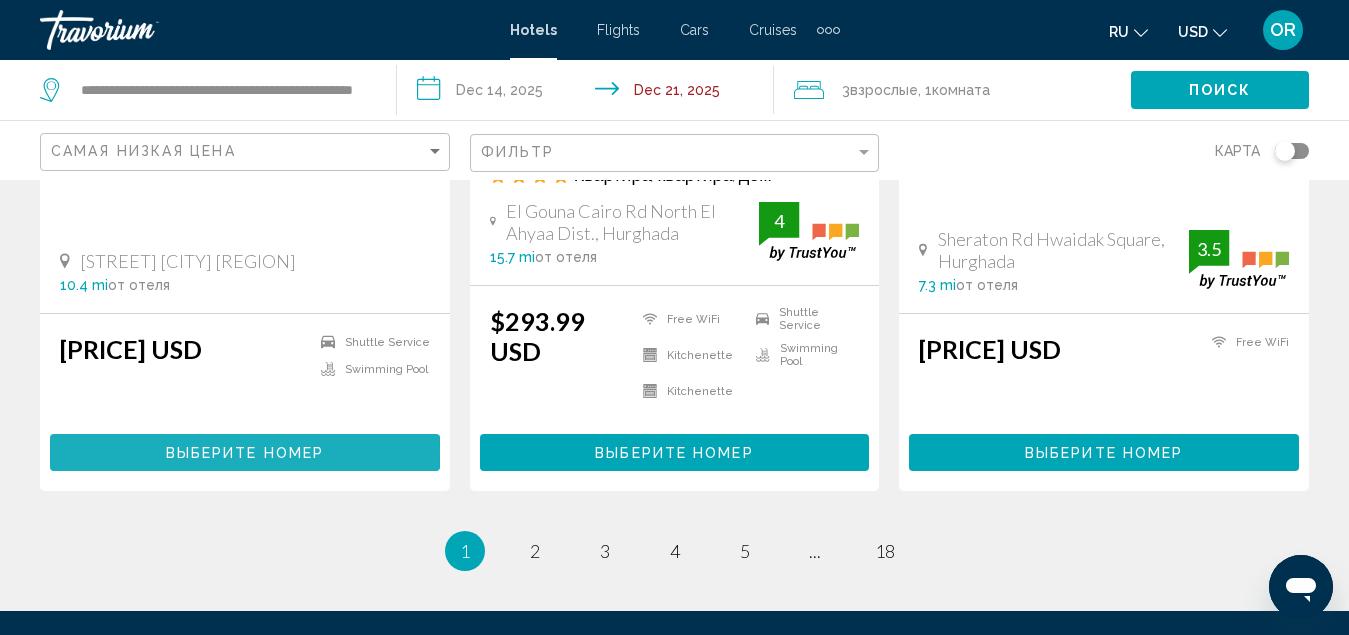 click on "Выберите номер" at bounding box center (245, 453) 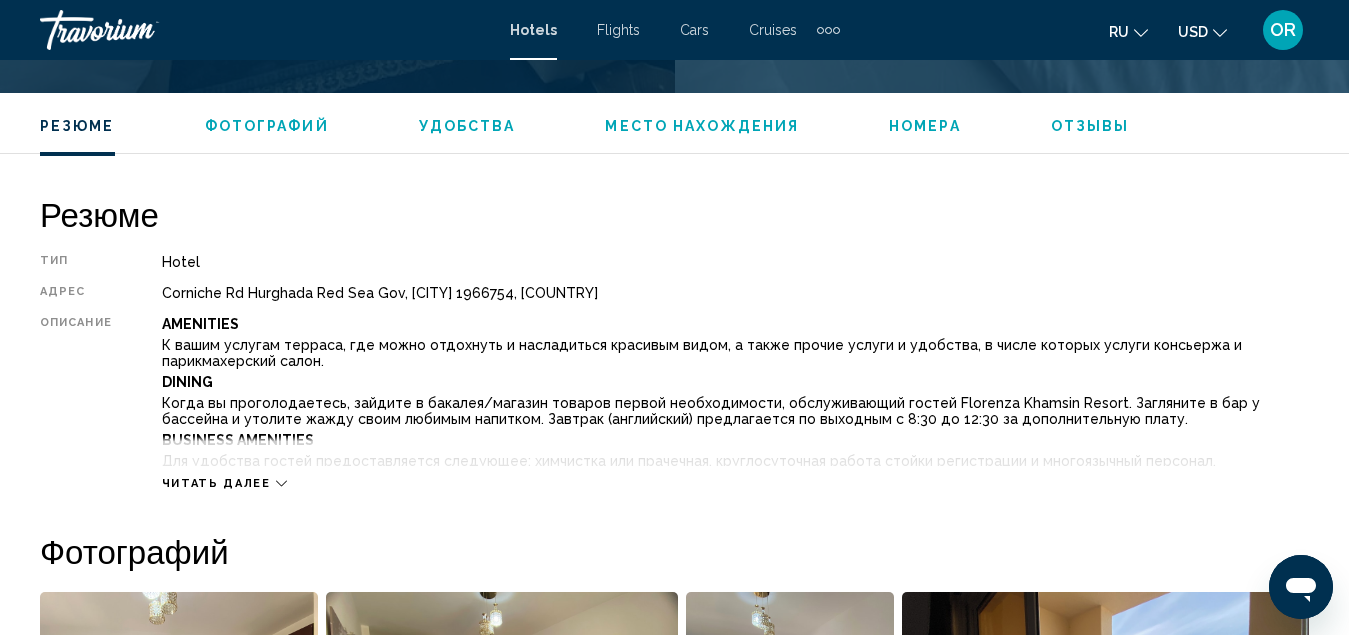 scroll, scrollTop: 1017, scrollLeft: 0, axis: vertical 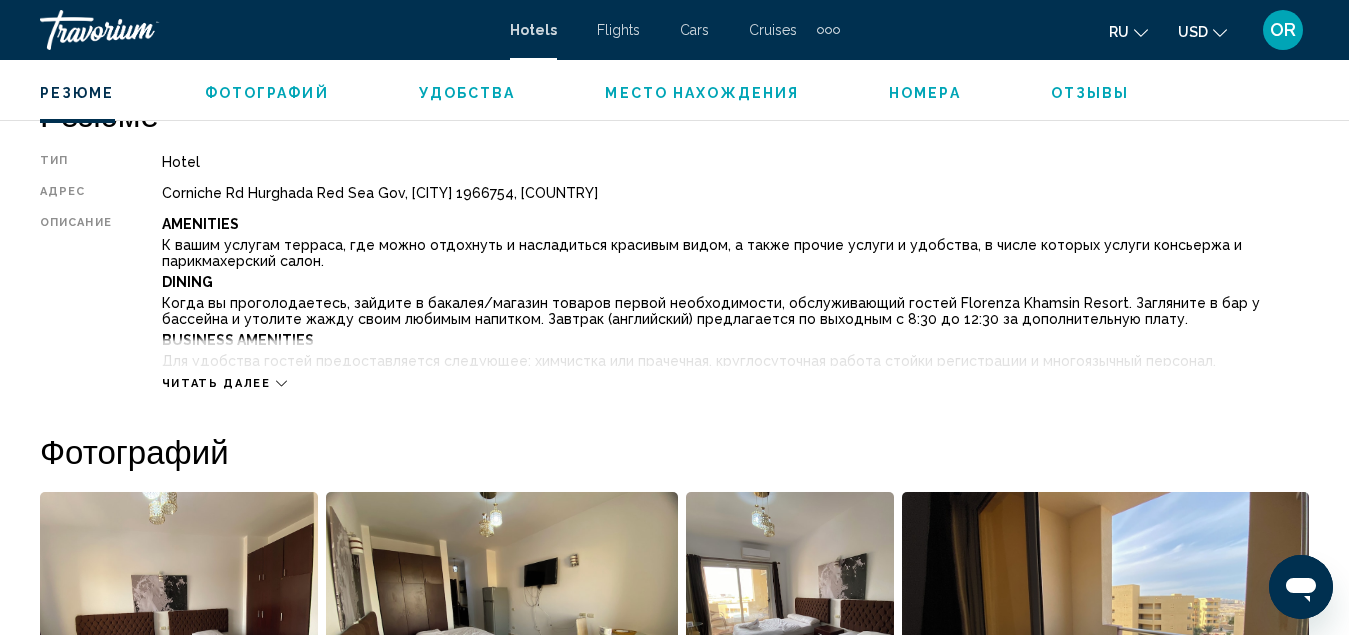 click 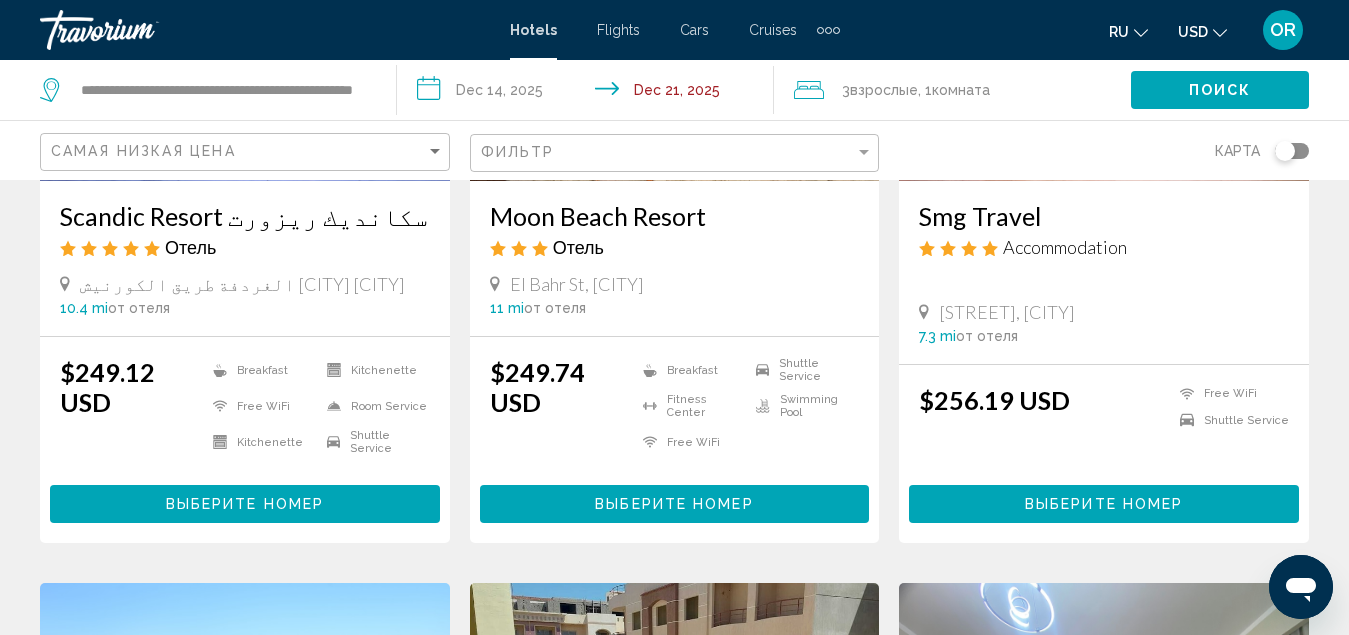 scroll, scrollTop: 1200, scrollLeft: 0, axis: vertical 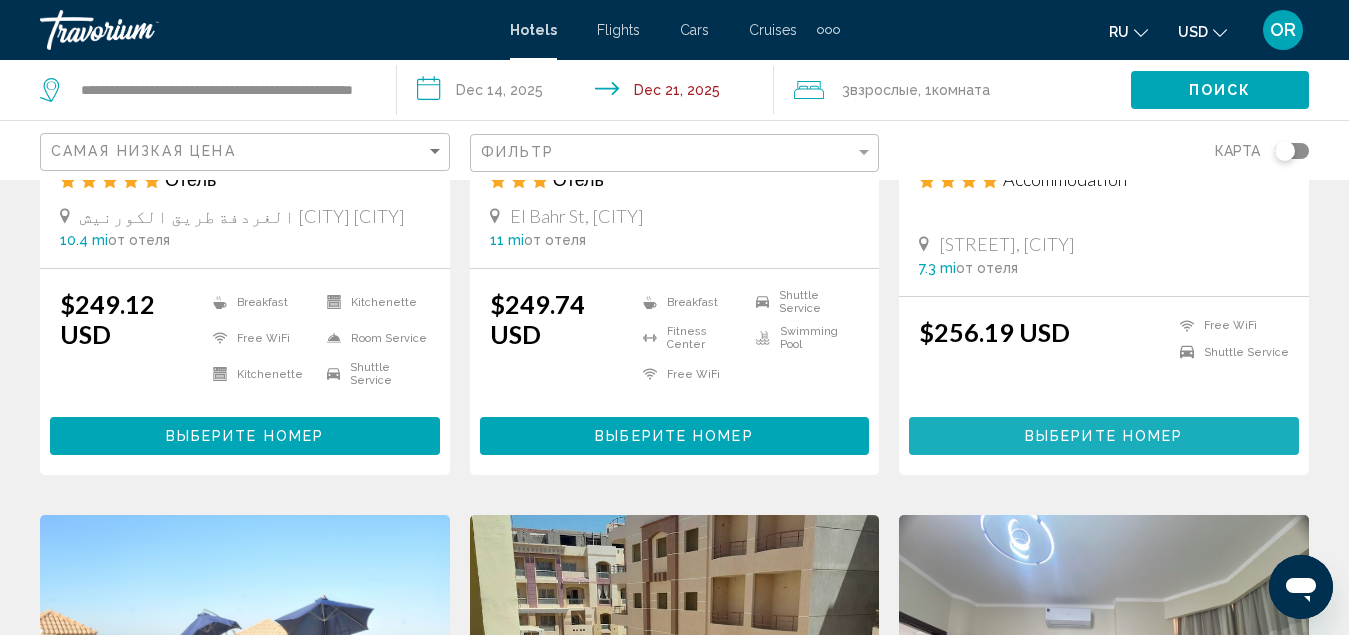 click on "Выберите номер" at bounding box center [1104, 437] 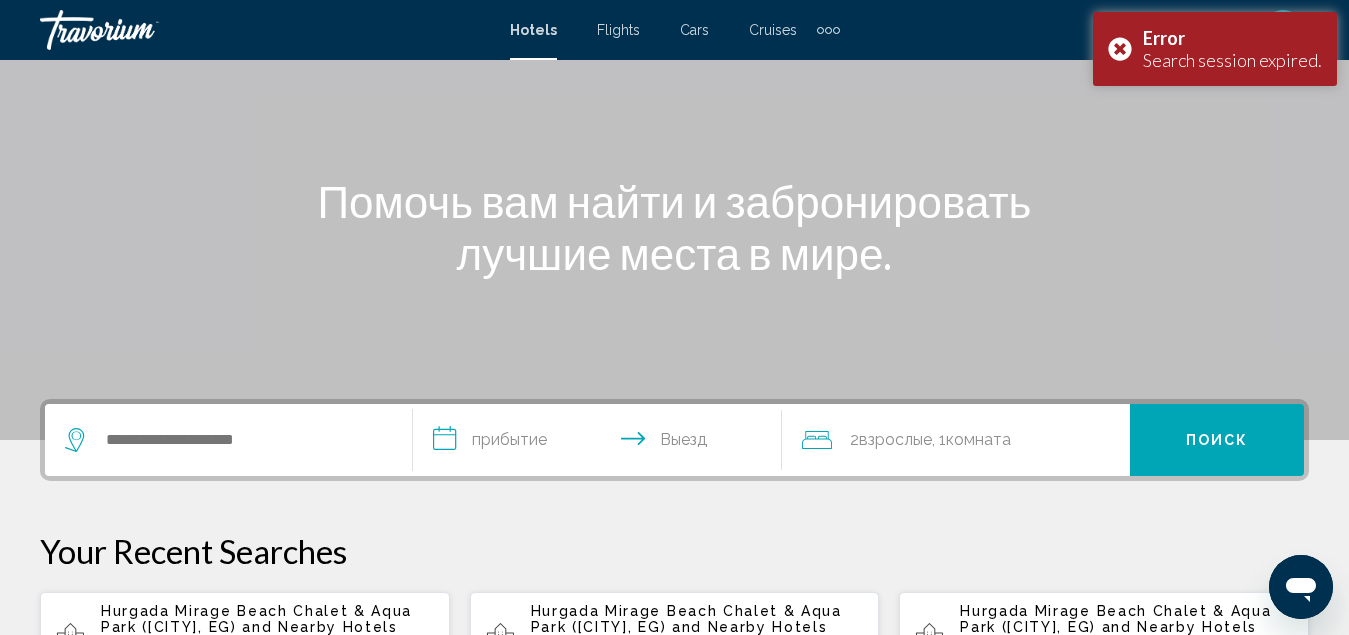 scroll, scrollTop: 100, scrollLeft: 0, axis: vertical 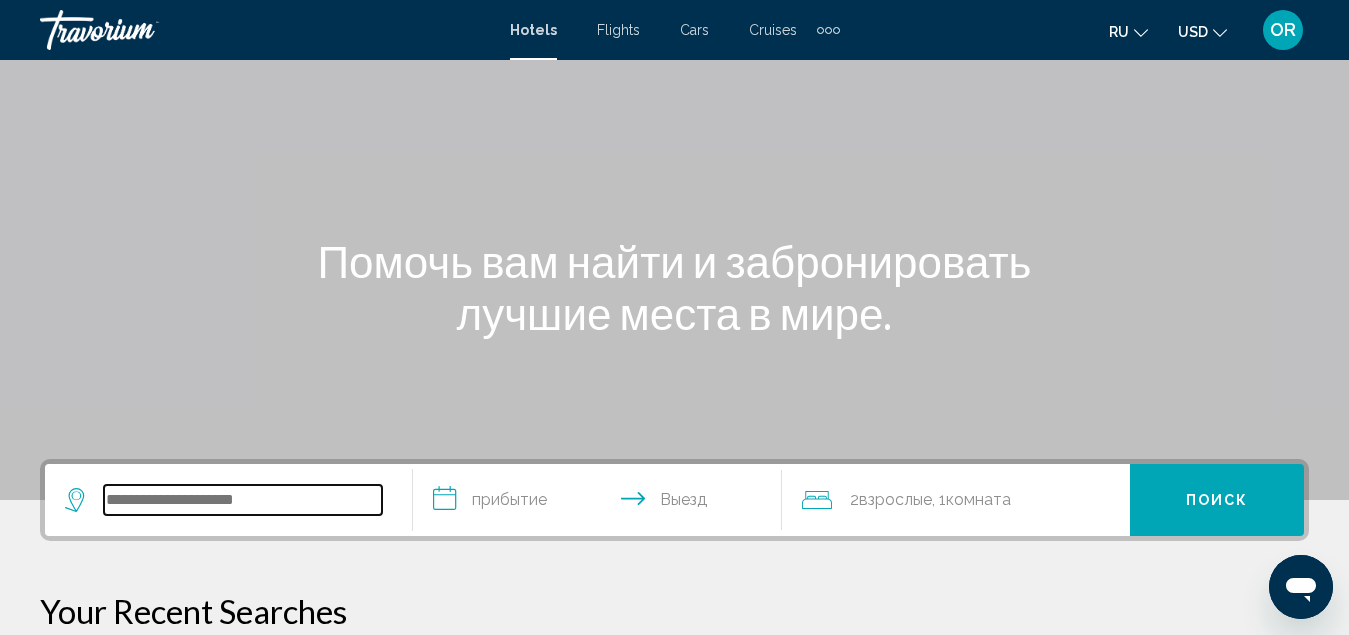 click at bounding box center (243, 500) 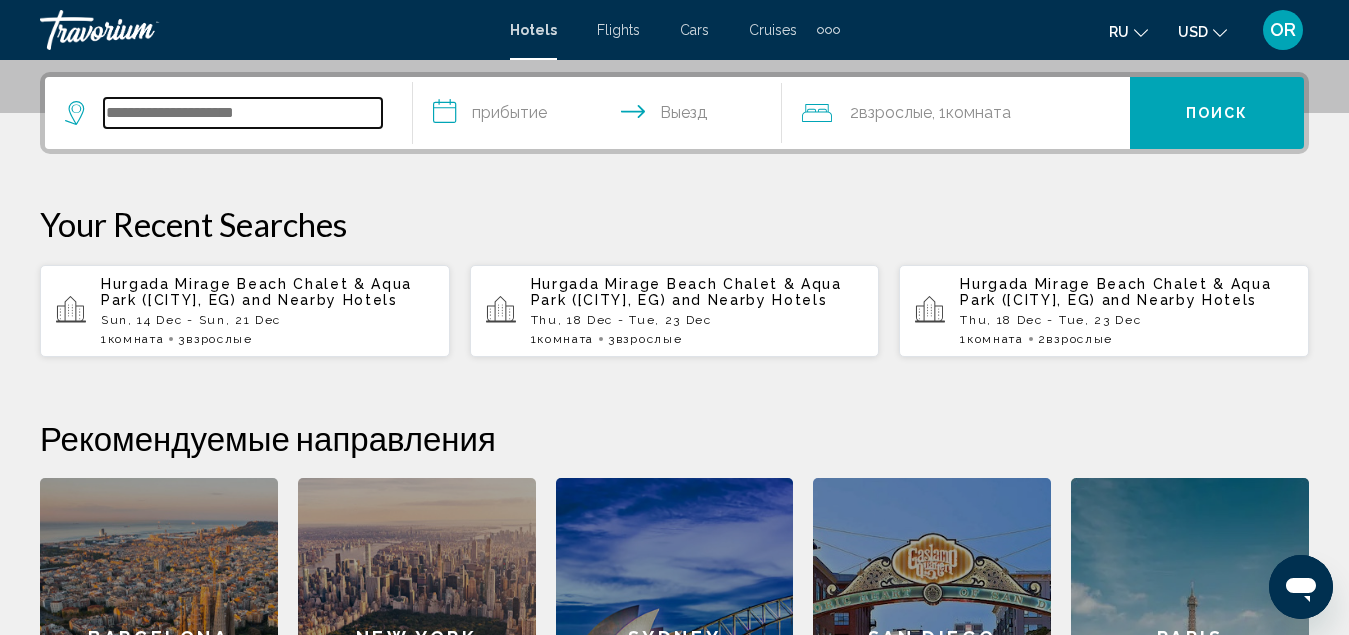 scroll, scrollTop: 494, scrollLeft: 0, axis: vertical 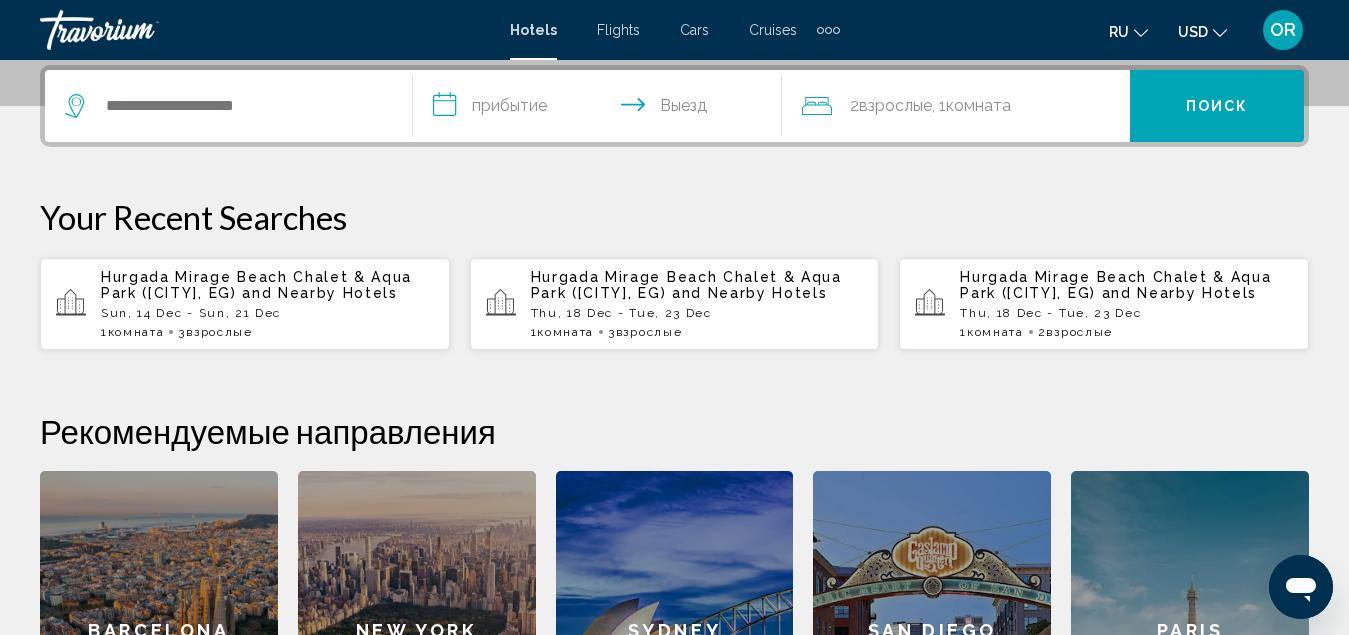 click on "[DAY], [DATE] - [DAY], [DATE]" at bounding box center [1126, 313] 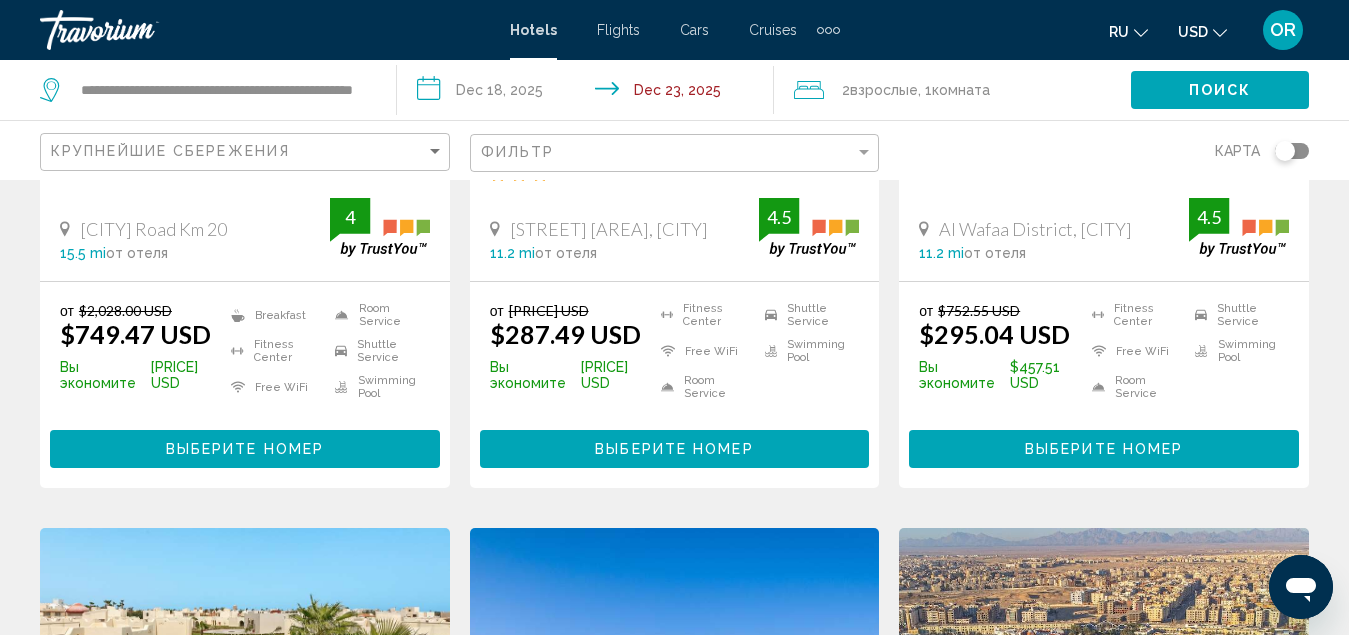 scroll, scrollTop: 0, scrollLeft: 0, axis: both 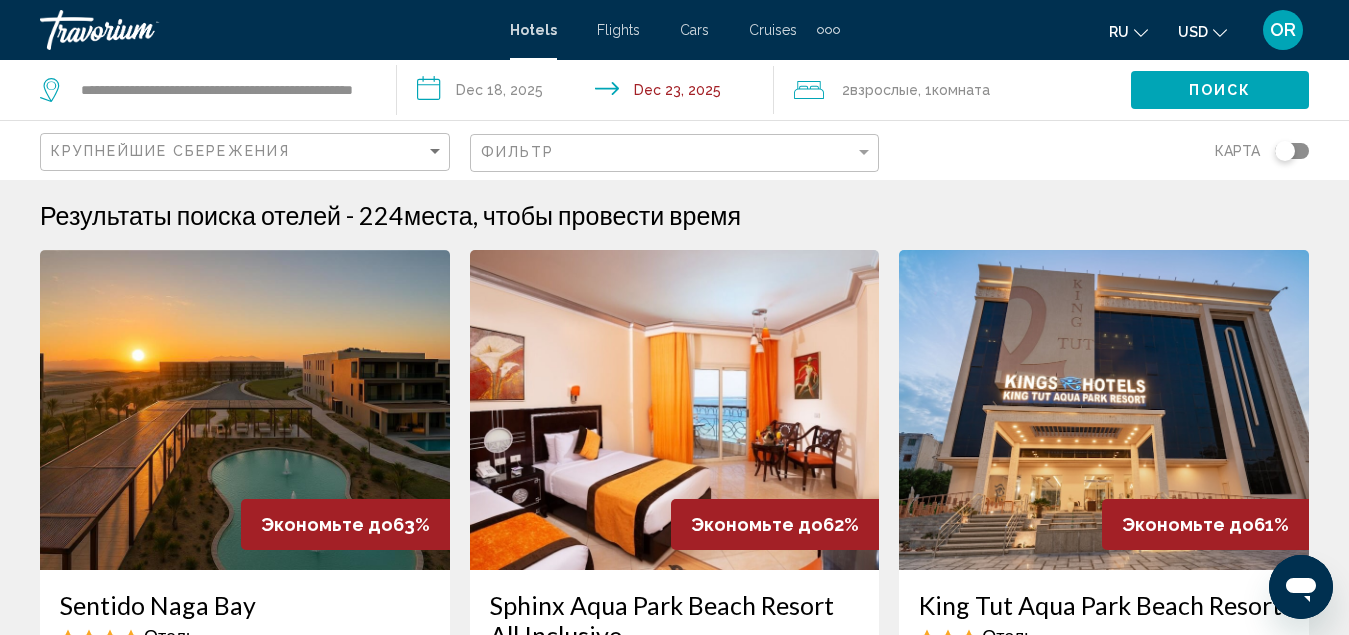 click on "**********" at bounding box center [589, 93] 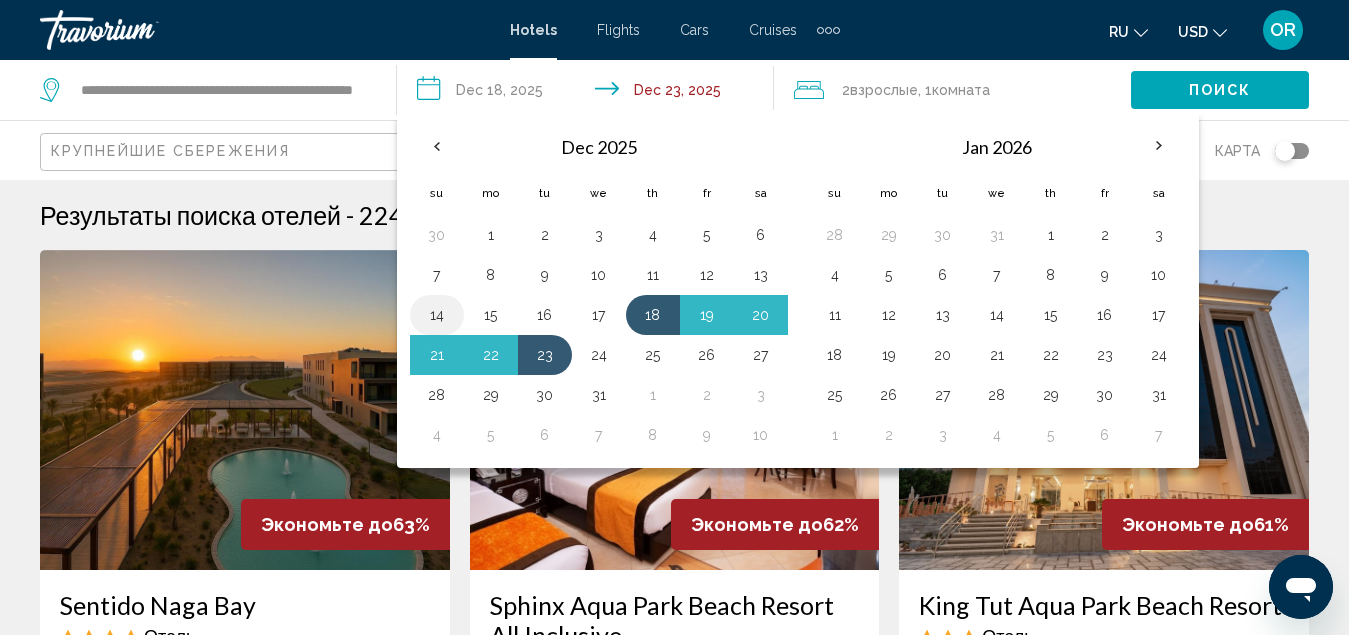 click on "14" at bounding box center (437, 315) 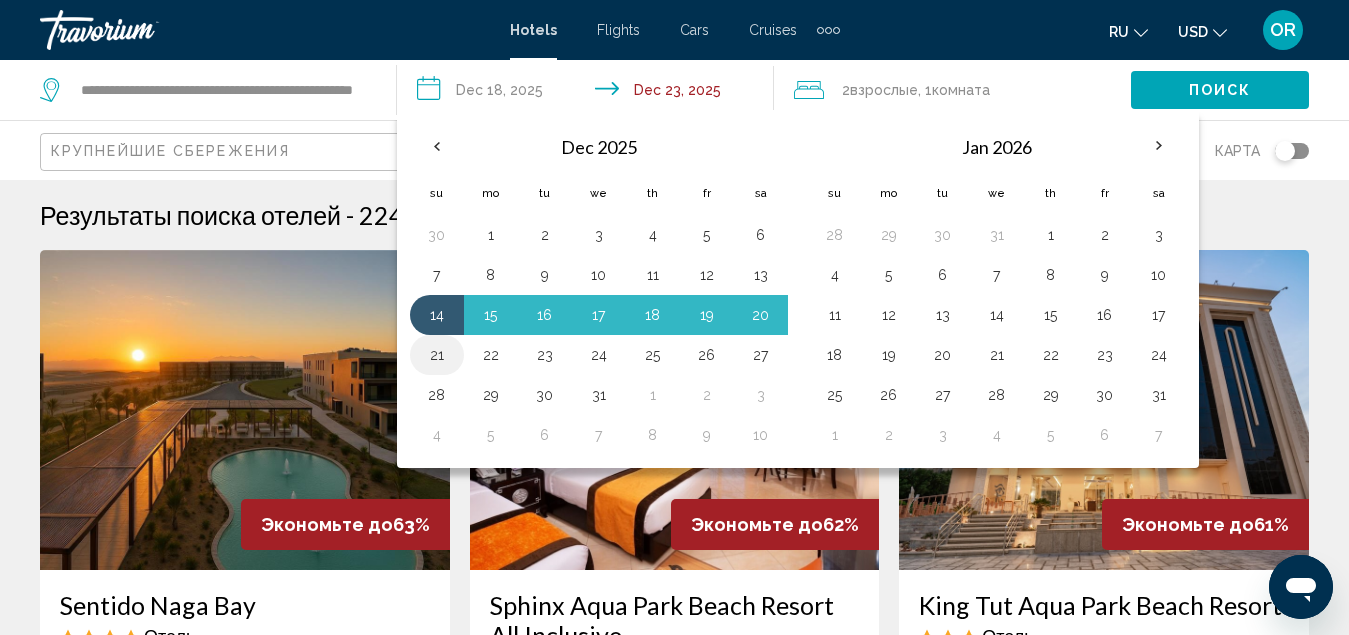 click on "21" at bounding box center (437, 355) 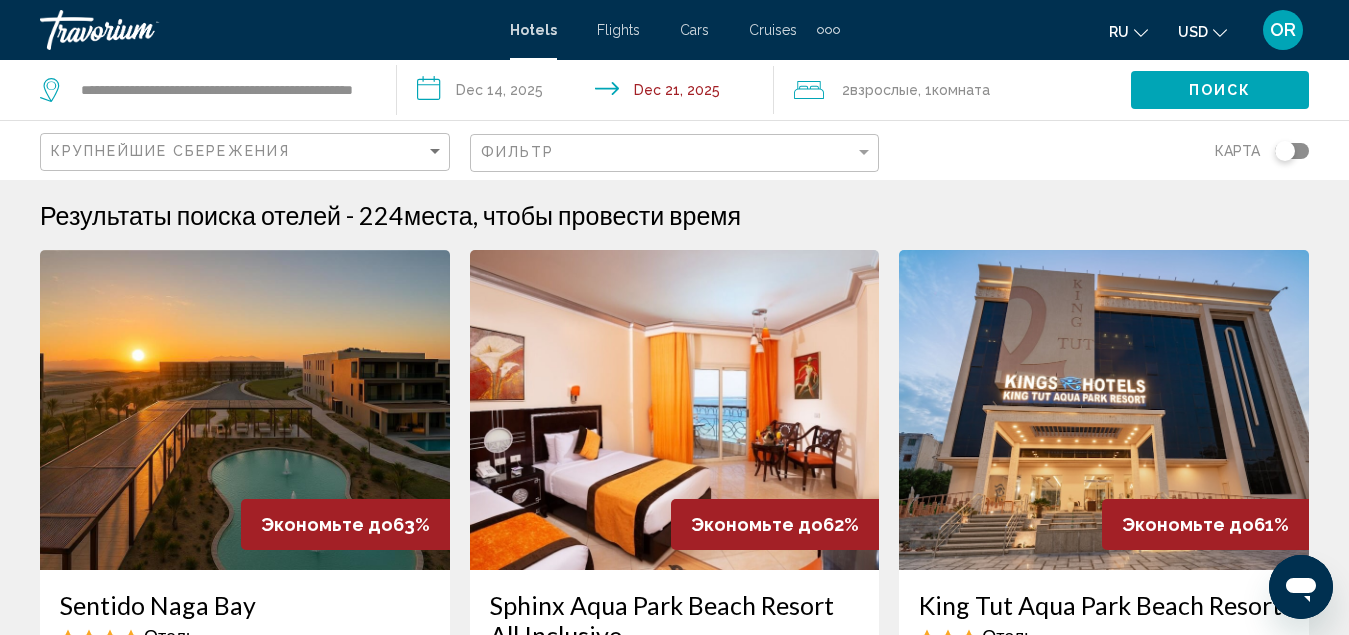 click on "Комната" 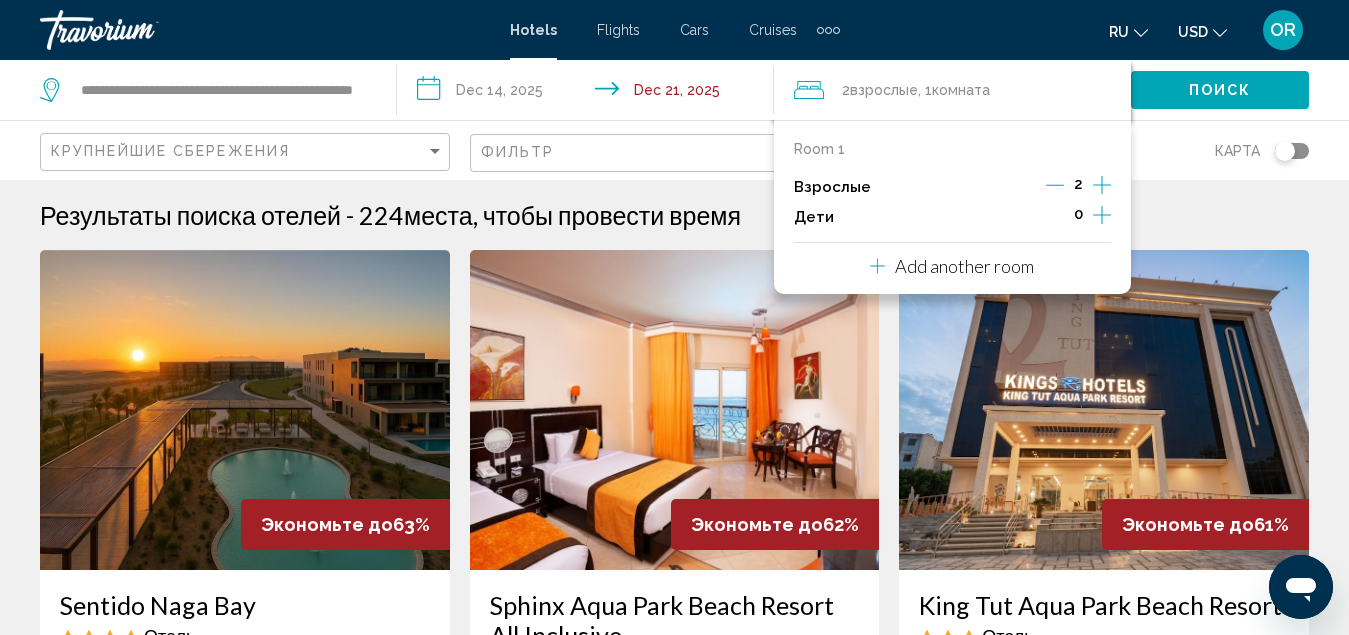 click 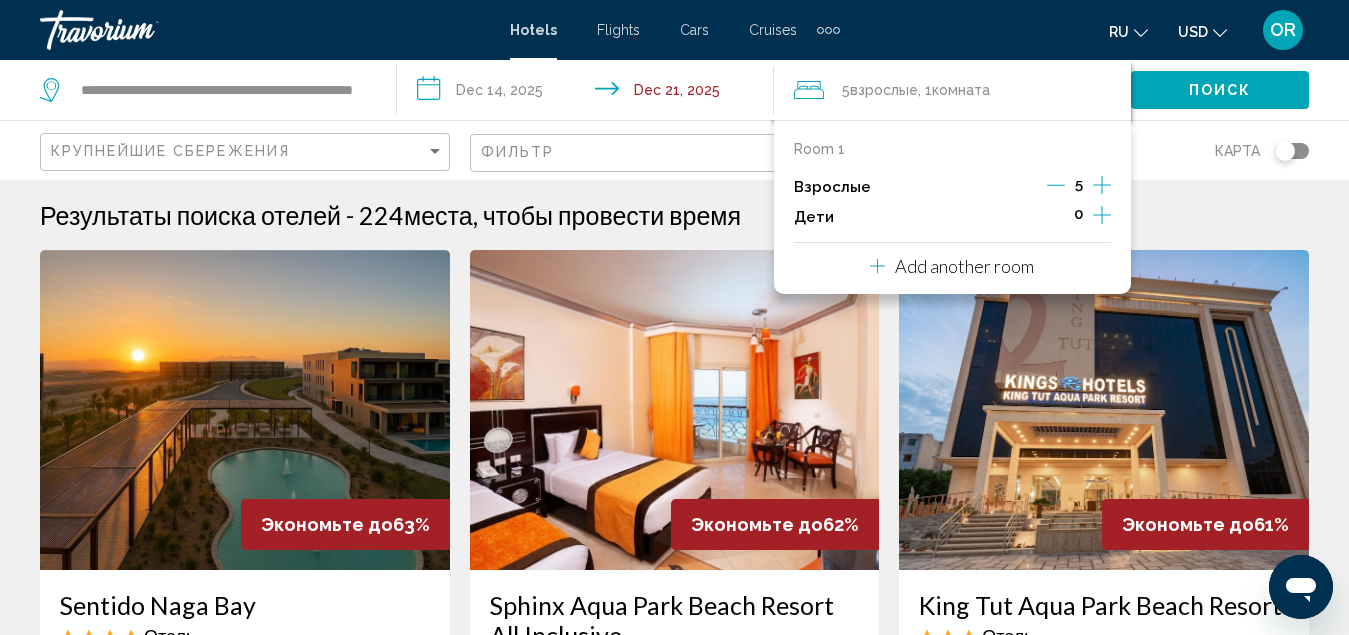 click 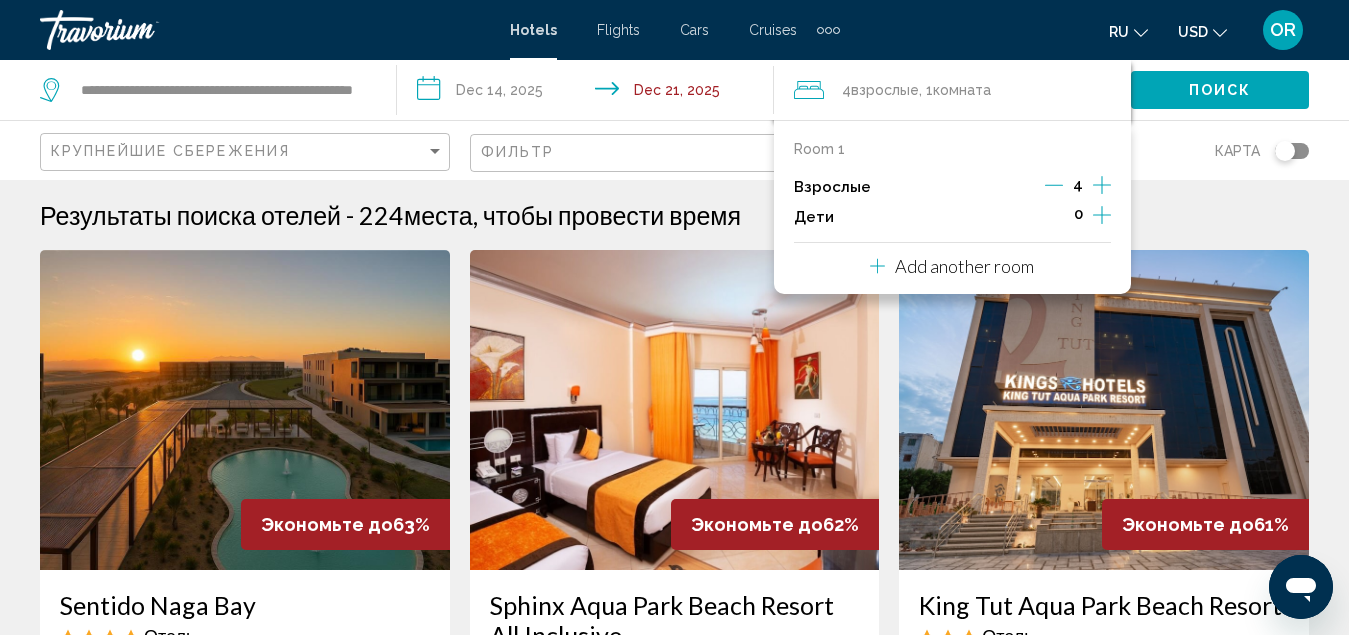 click 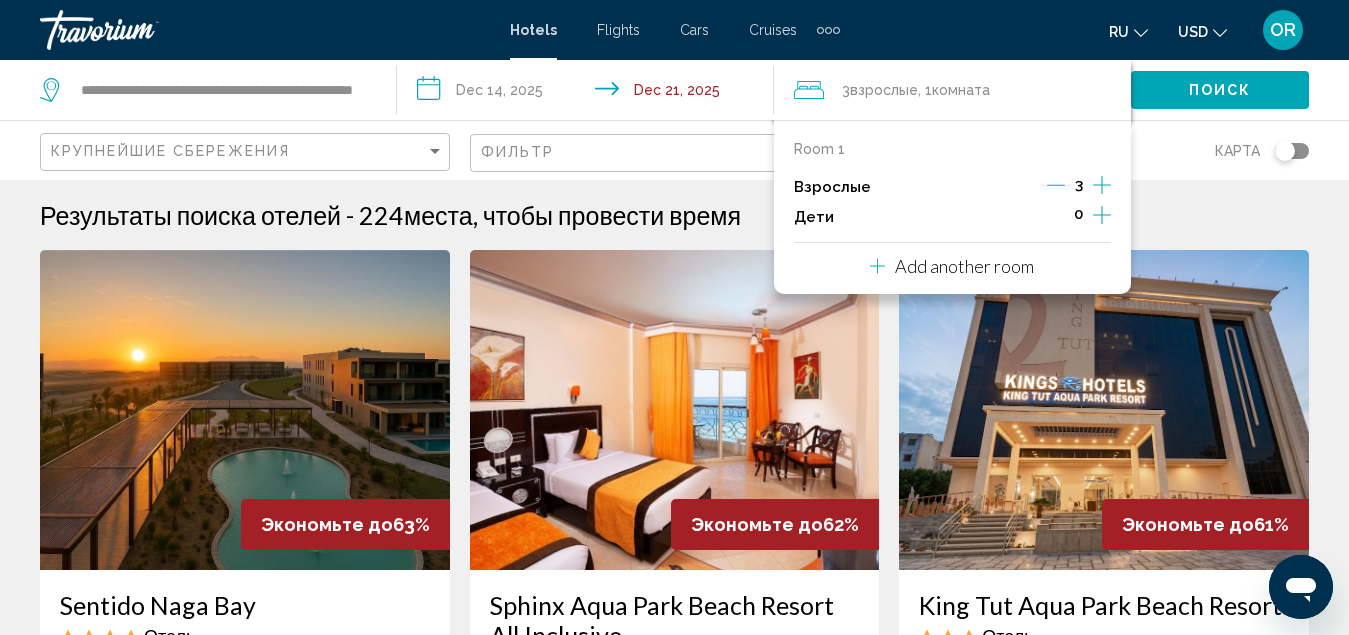 click on "Результаты поиска отелей  -   224  места, чтобы провести время" at bounding box center [674, 215] 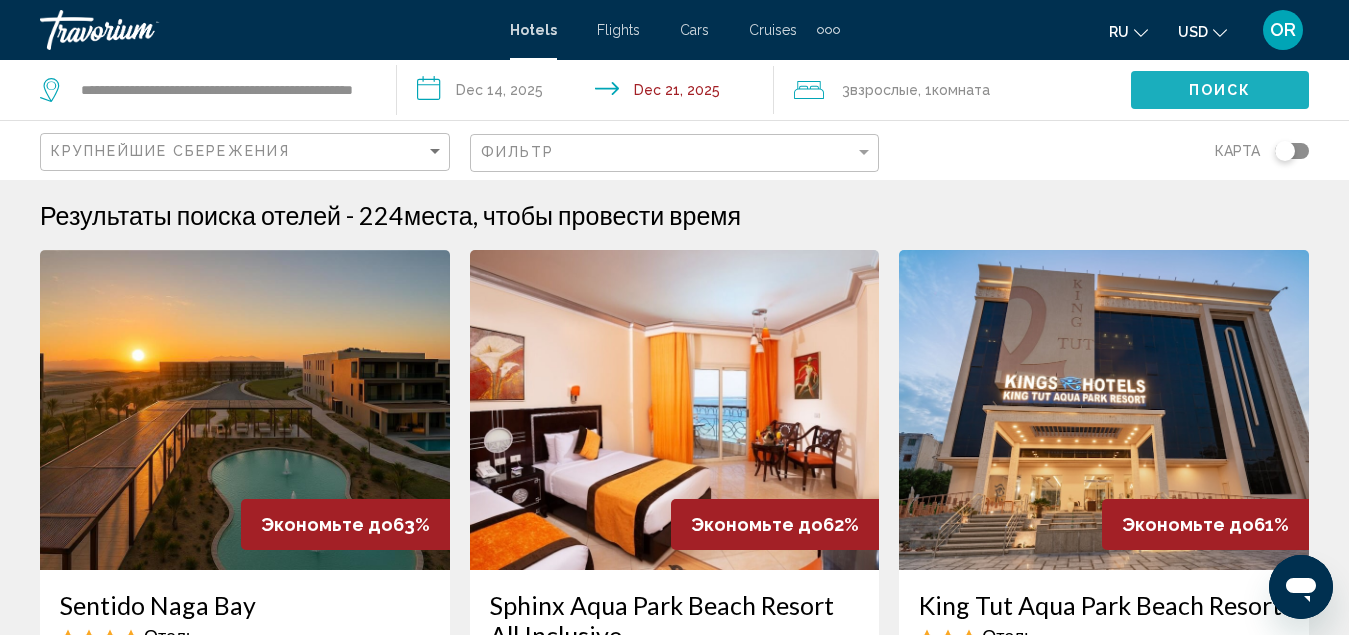 click on "Поиск" 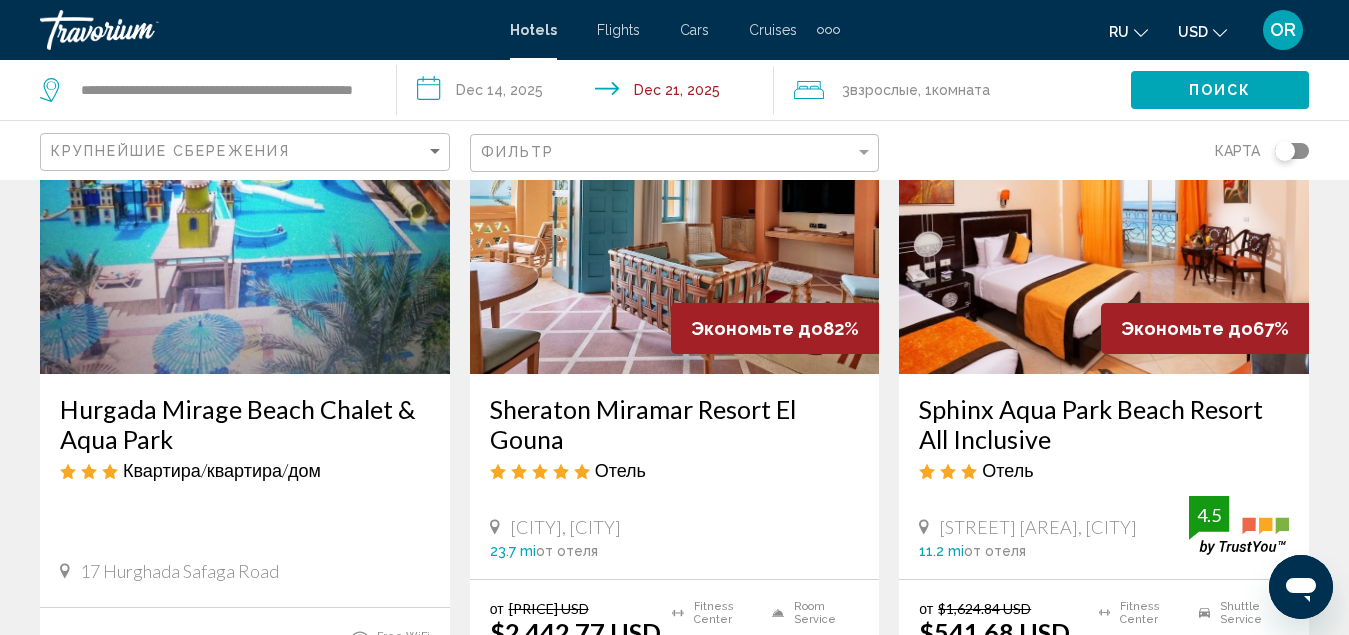 scroll, scrollTop: 100, scrollLeft: 0, axis: vertical 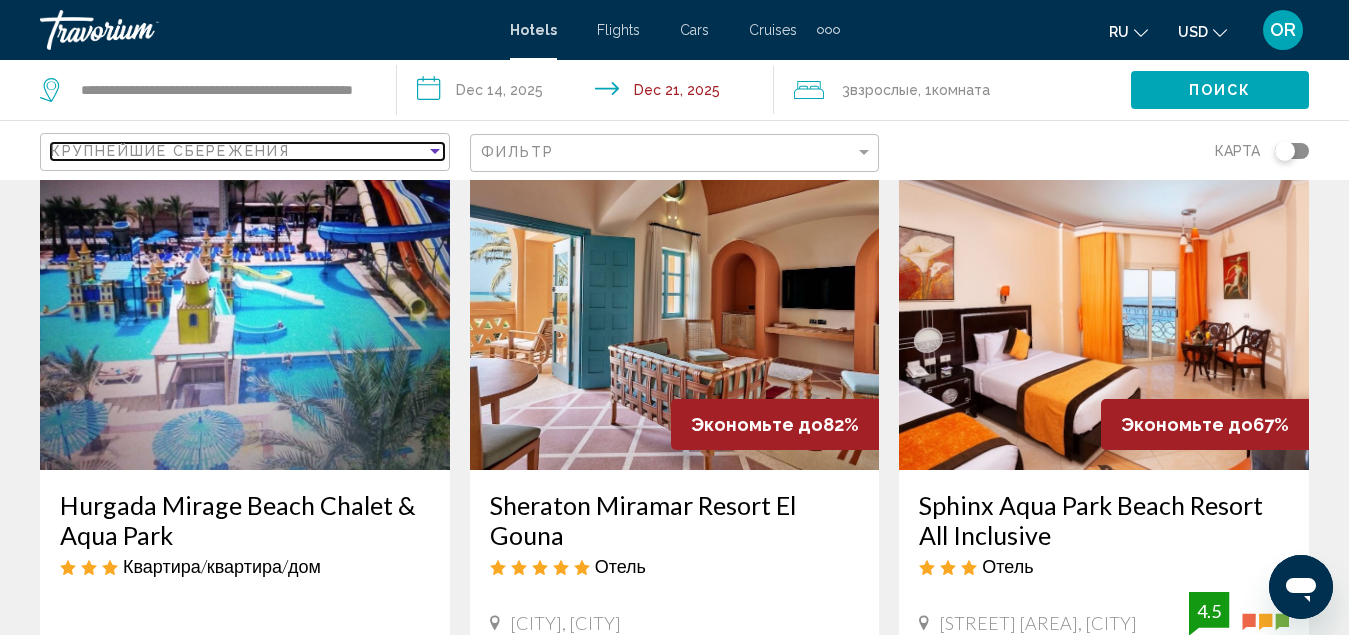 click at bounding box center (435, 151) 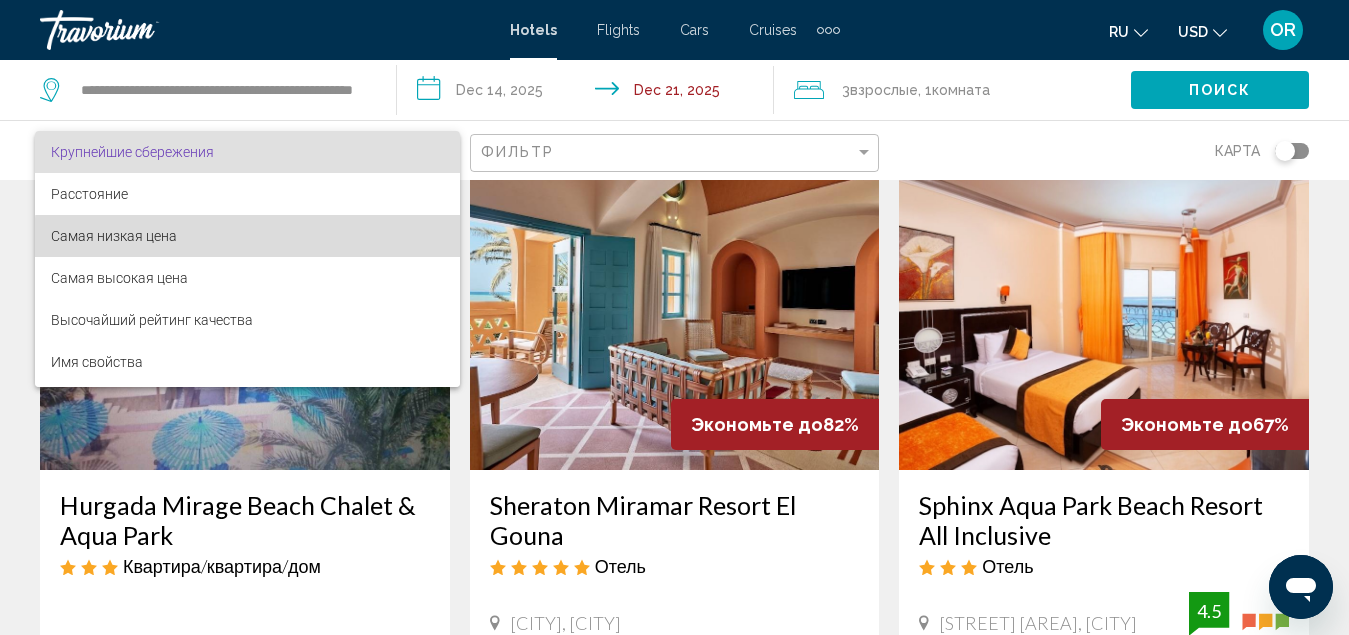 click on "Самая низкая цена" at bounding box center (247, 236) 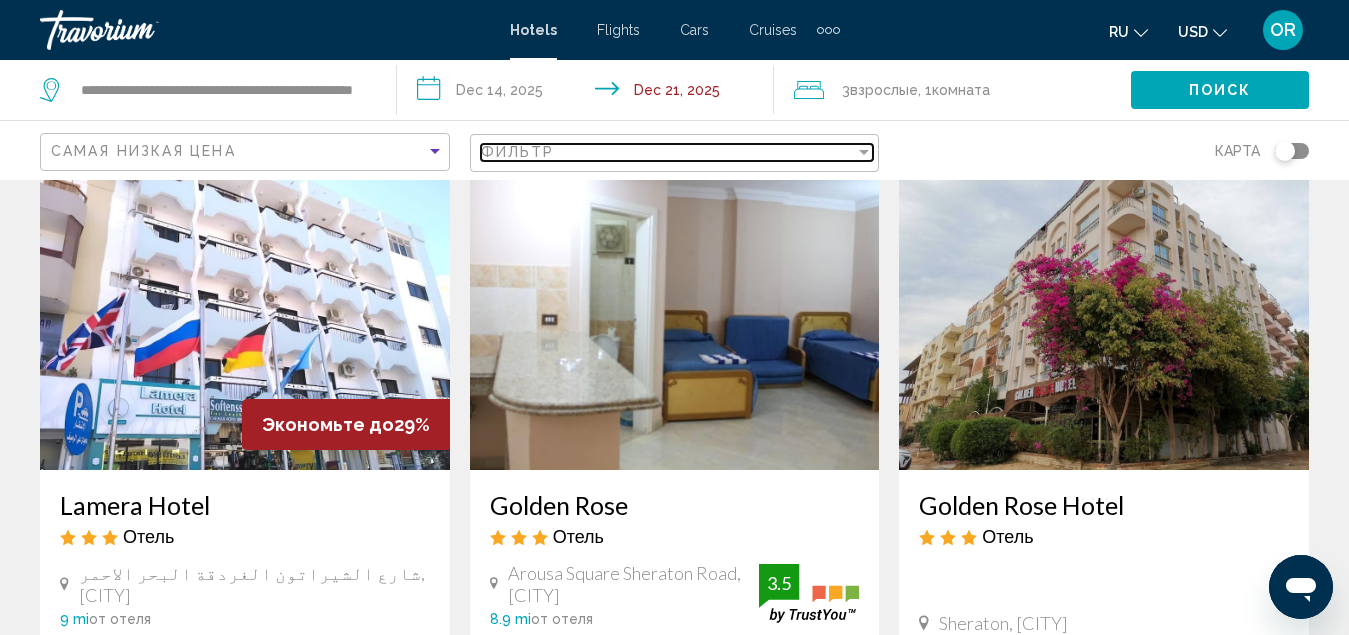click at bounding box center (864, 152) 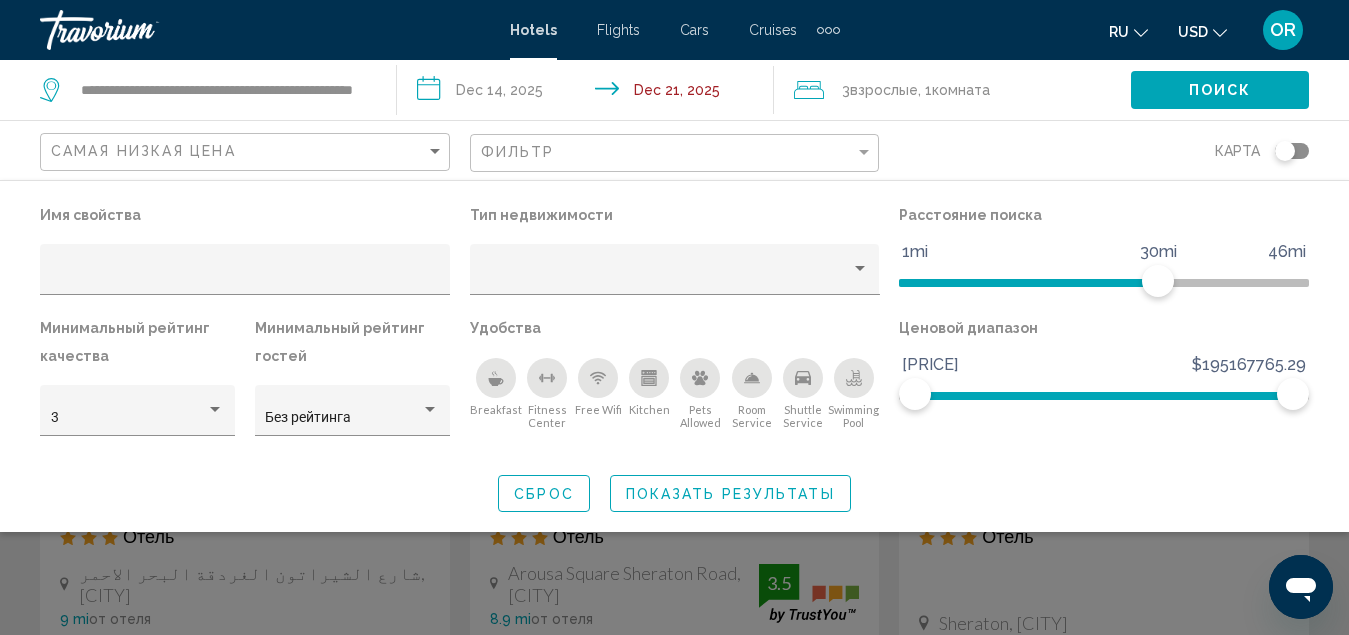click 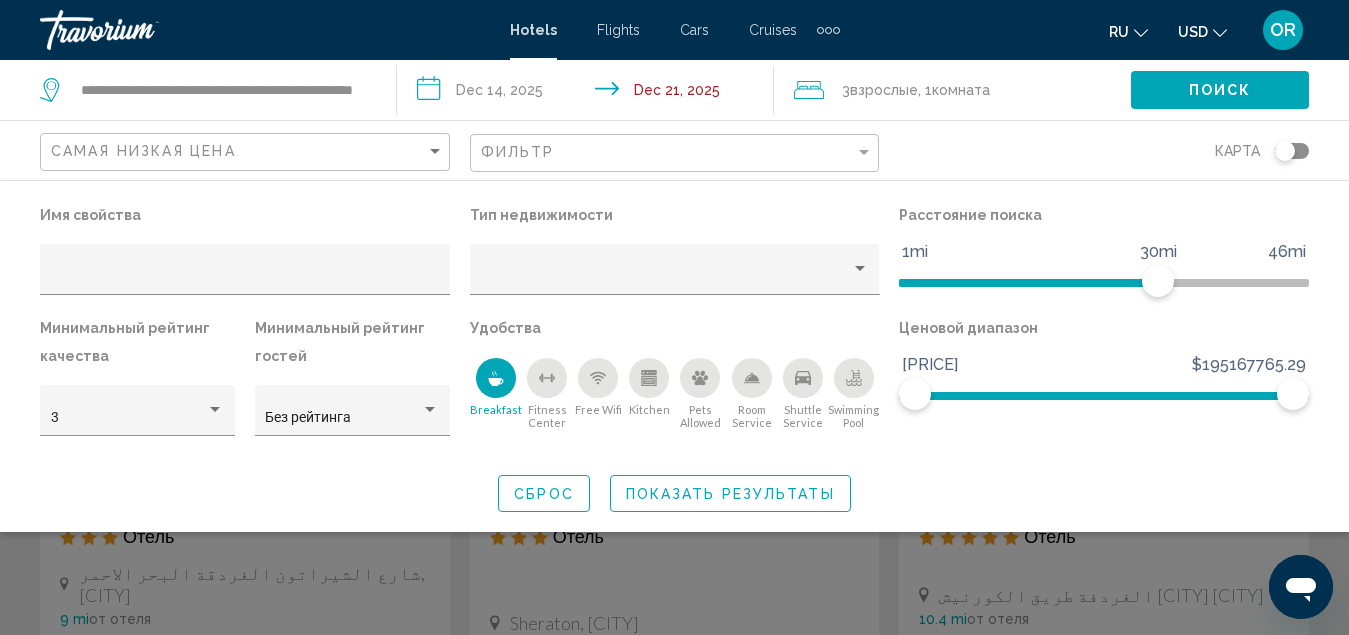 click 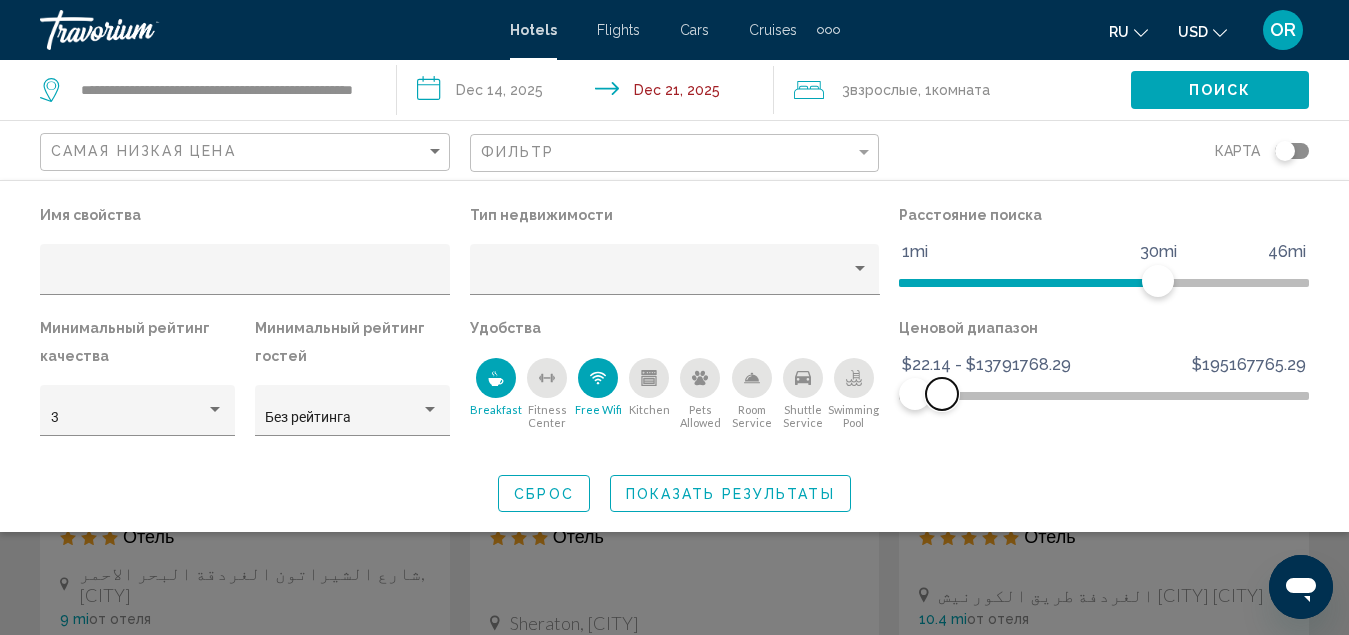 drag, startPoint x: 1288, startPoint y: 393, endPoint x: 942, endPoint y: 396, distance: 346.013 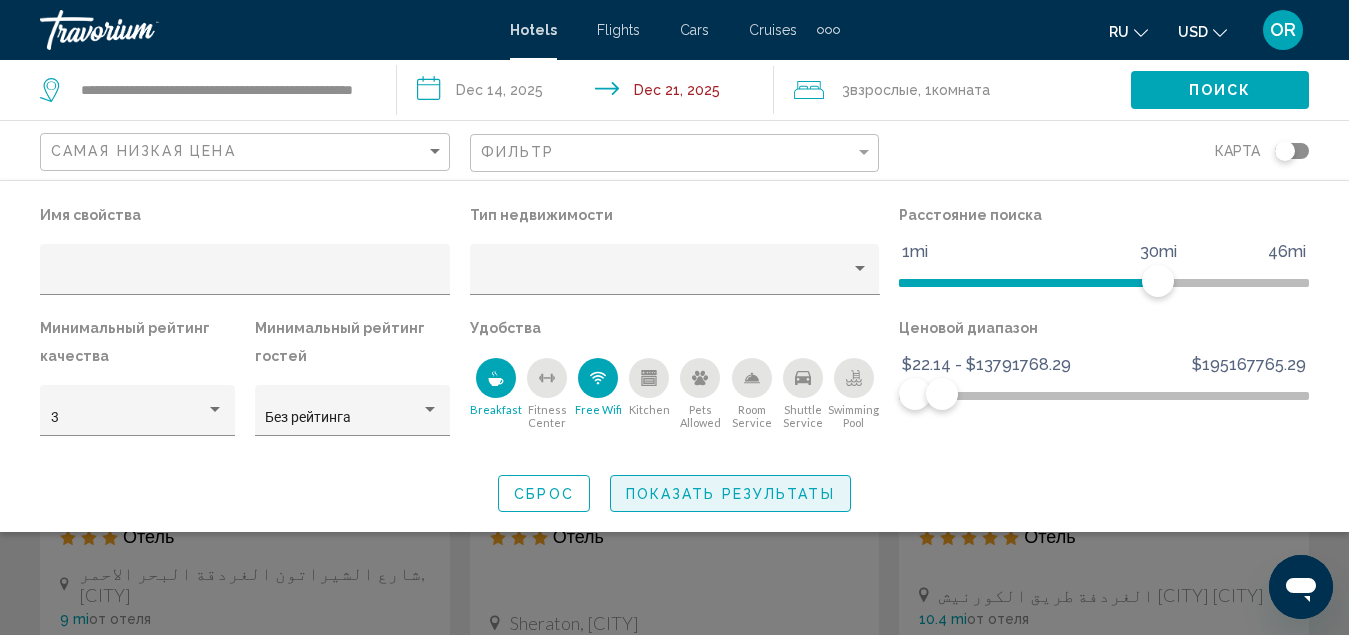 click on "Показать результаты" 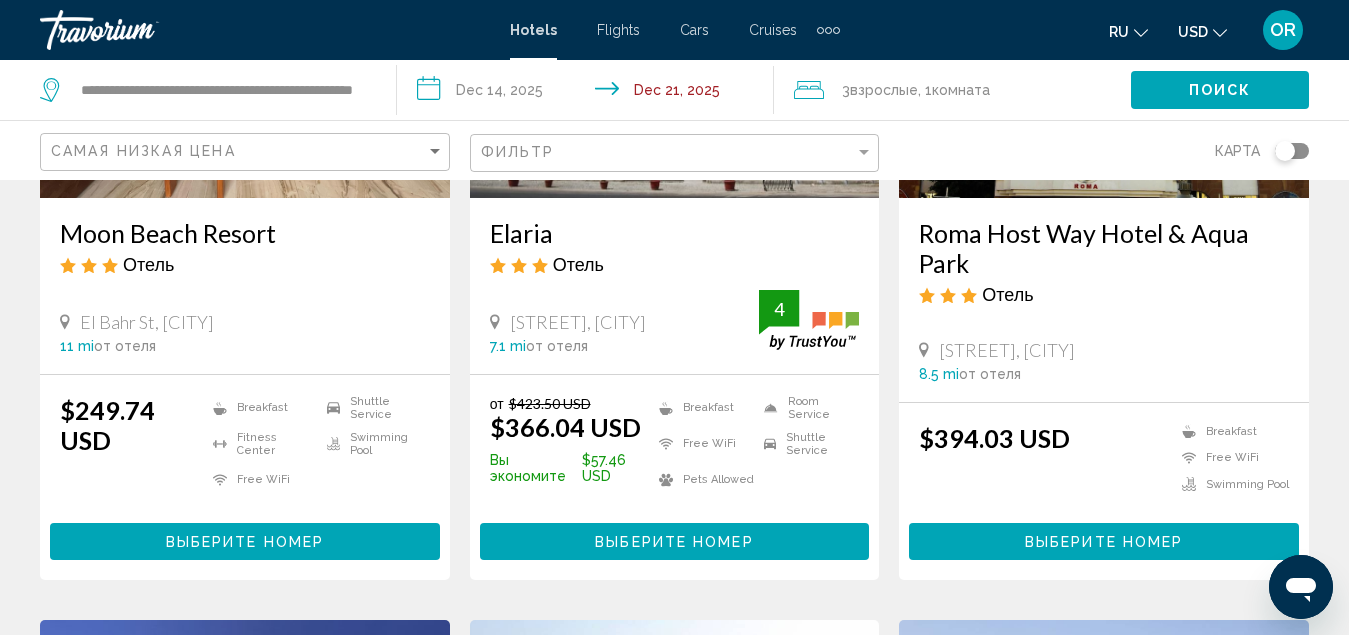 scroll, scrollTop: 1200, scrollLeft: 0, axis: vertical 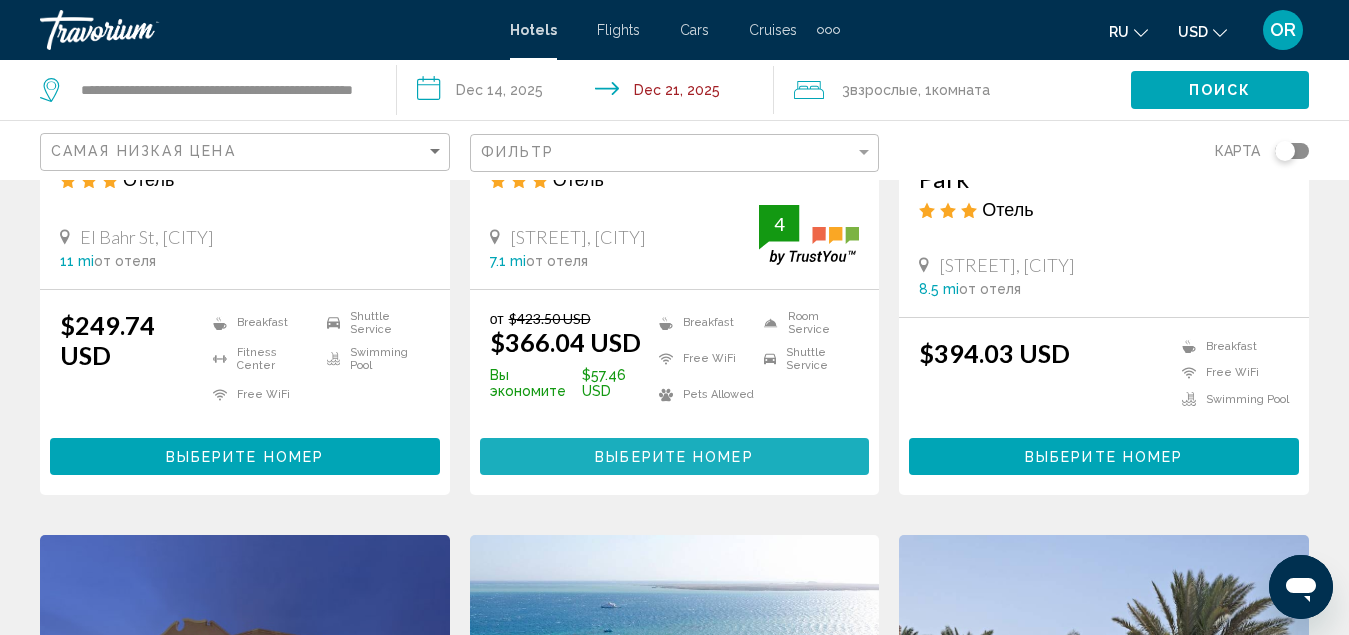 click on "Выберите номер" at bounding box center (674, 457) 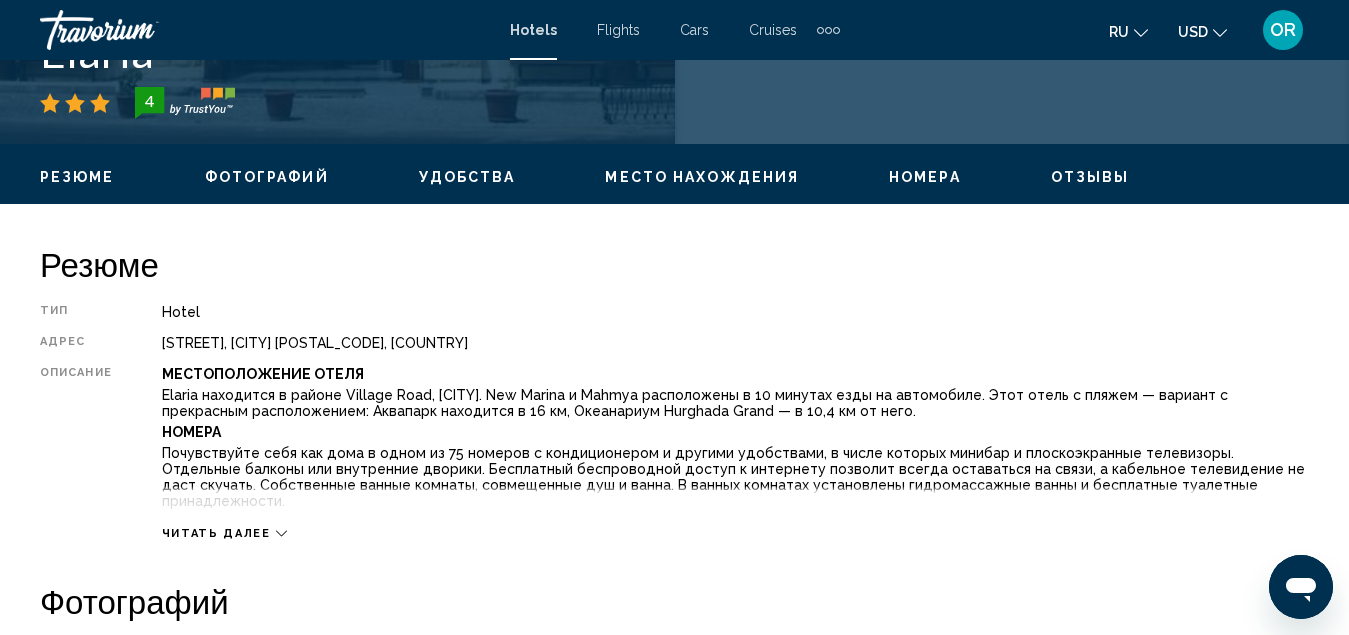 scroll, scrollTop: 917, scrollLeft: 0, axis: vertical 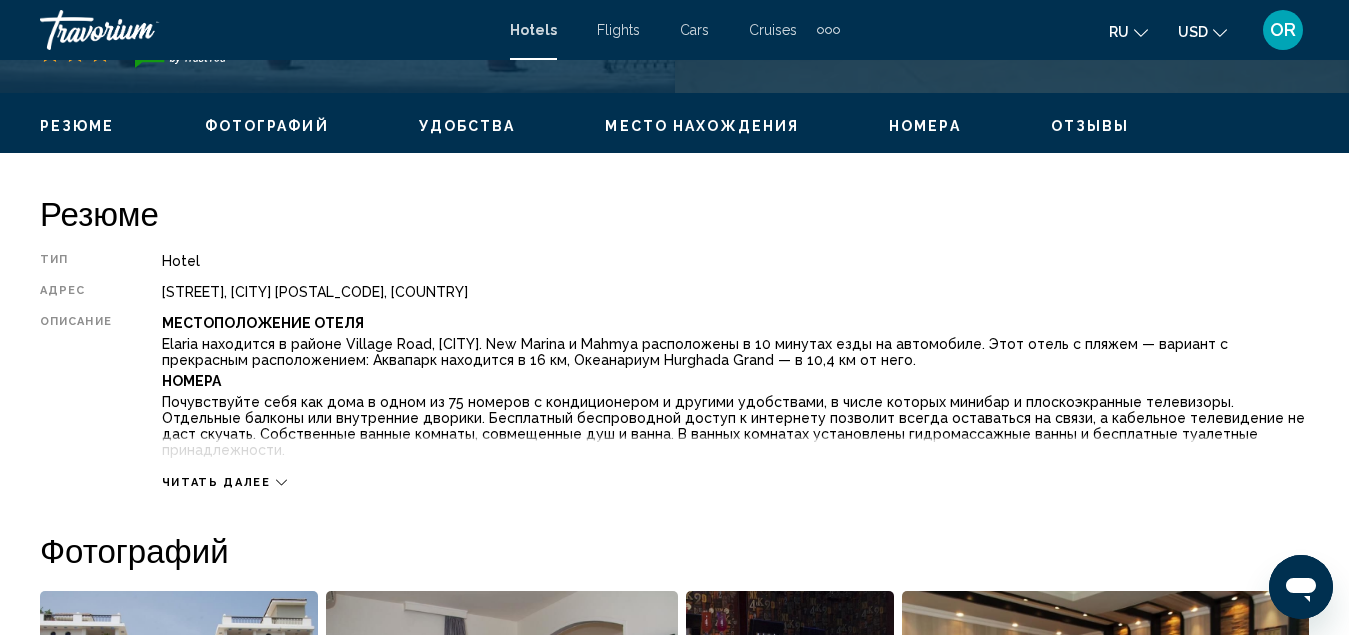 click 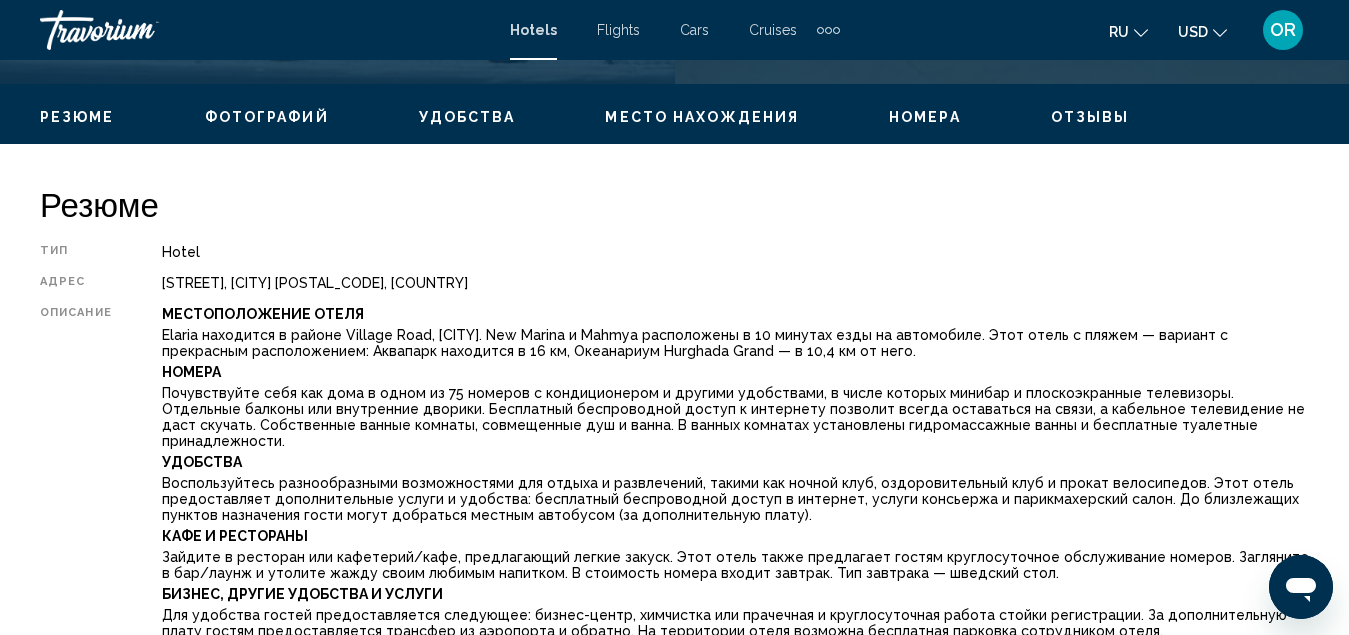 scroll, scrollTop: 917, scrollLeft: 0, axis: vertical 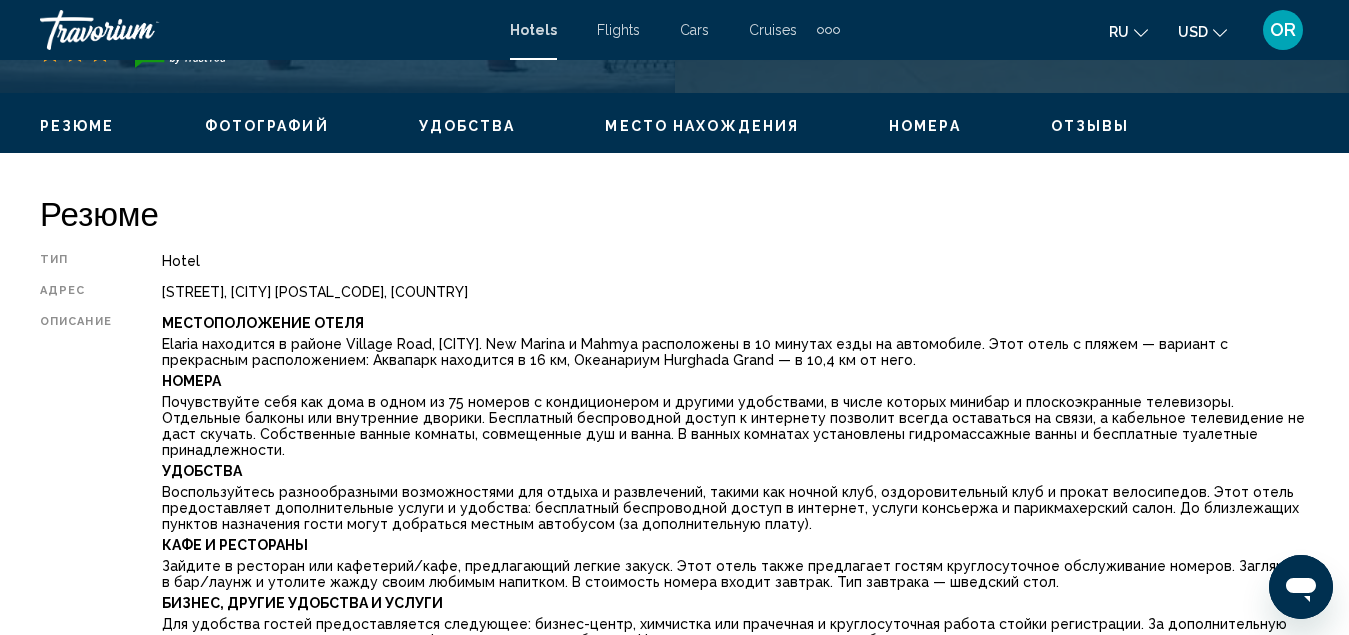 click on "Место нахождения" at bounding box center [702, 126] 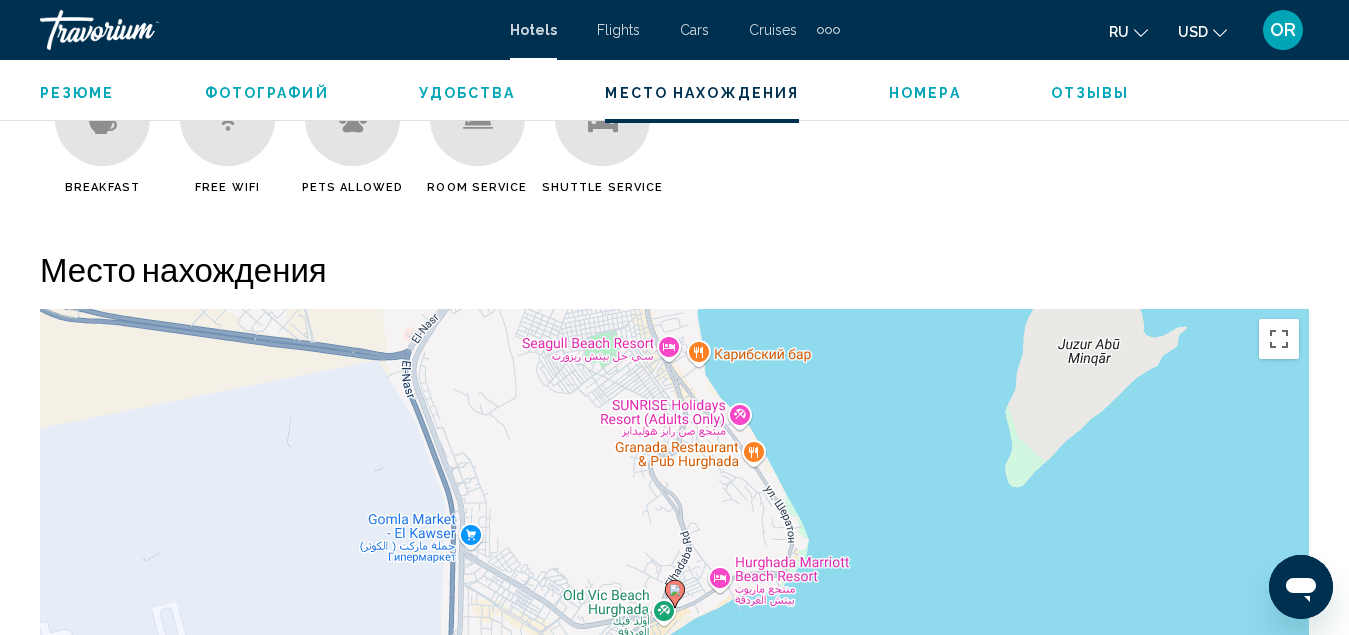 scroll, scrollTop: 2369, scrollLeft: 0, axis: vertical 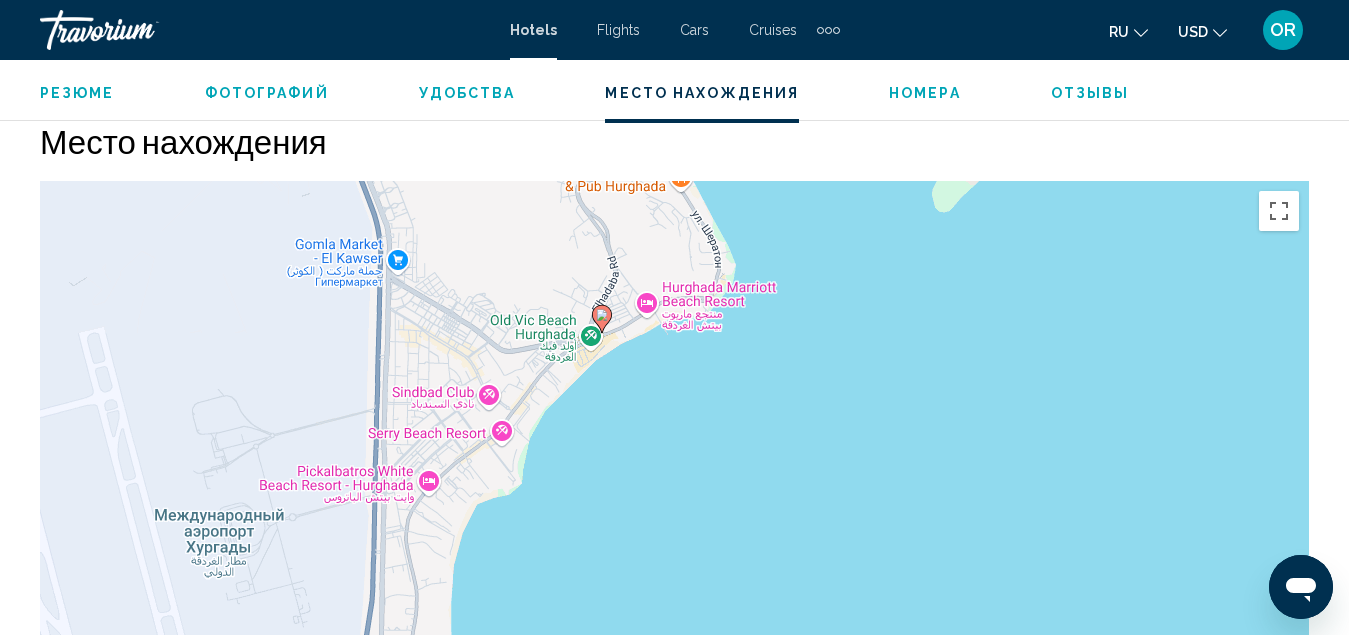 drag, startPoint x: 785, startPoint y: 528, endPoint x: 714, endPoint y: 381, distance: 163.24828 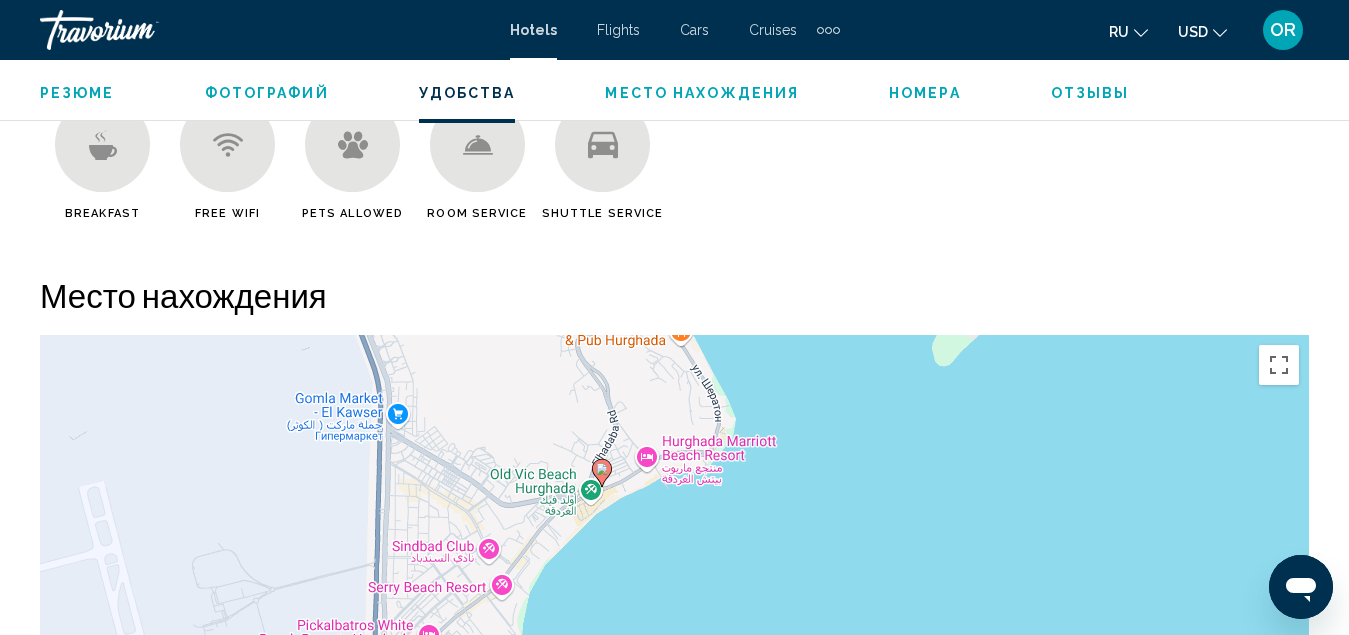 scroll, scrollTop: 2132, scrollLeft: 0, axis: vertical 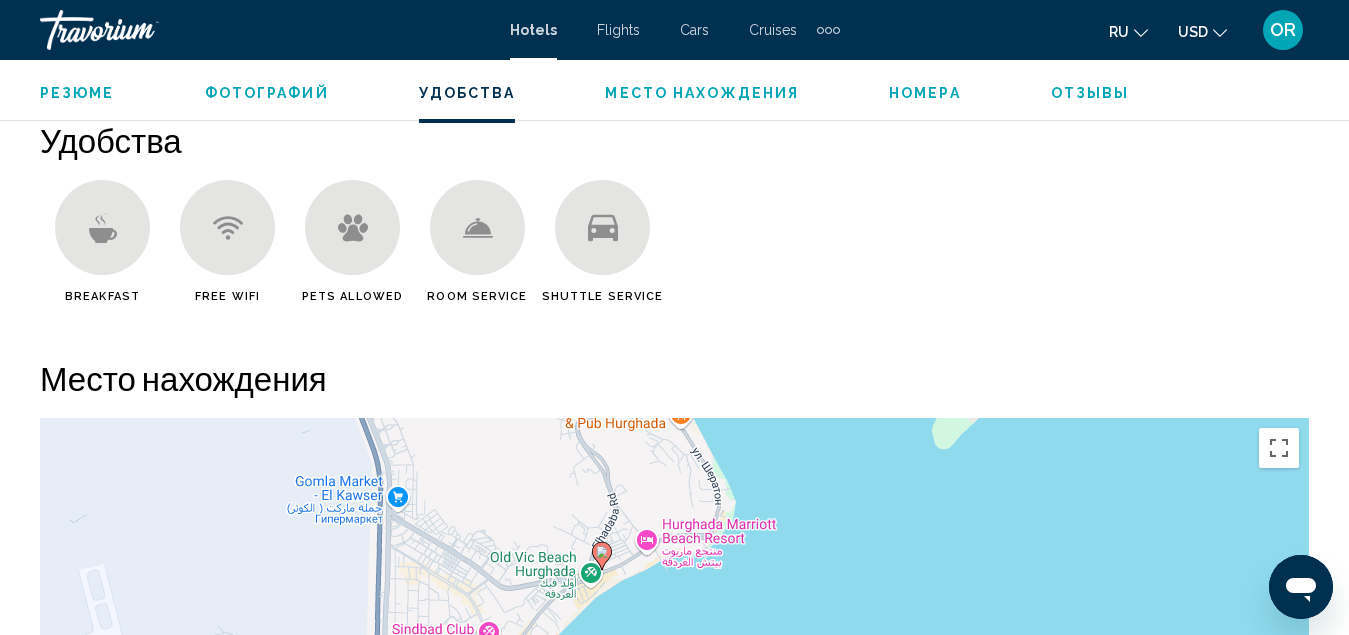 click on "Отзывы" at bounding box center [1090, 93] 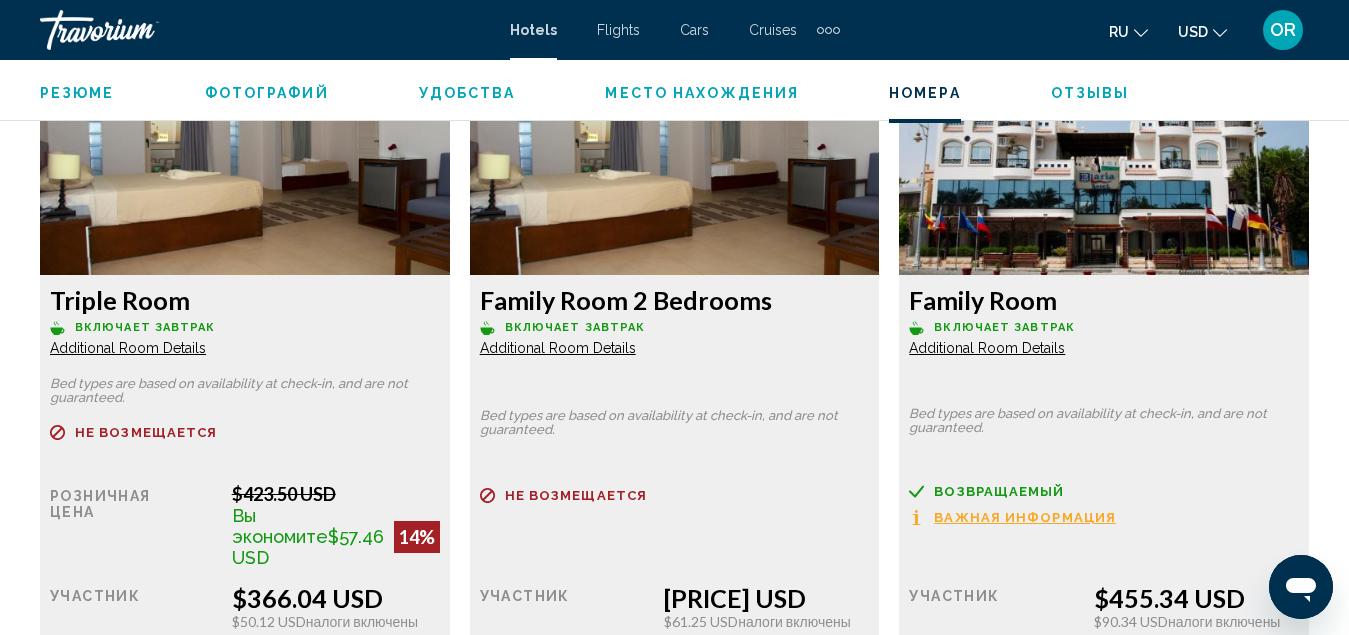 scroll, scrollTop: 3545, scrollLeft: 0, axis: vertical 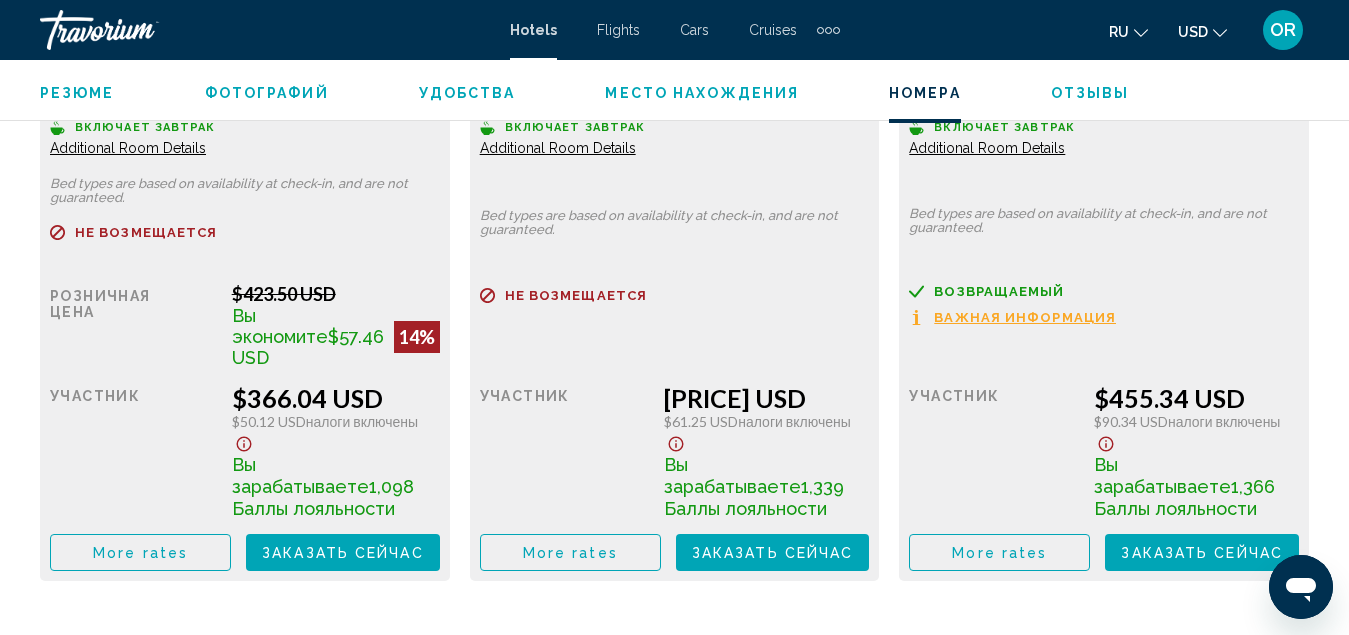 type 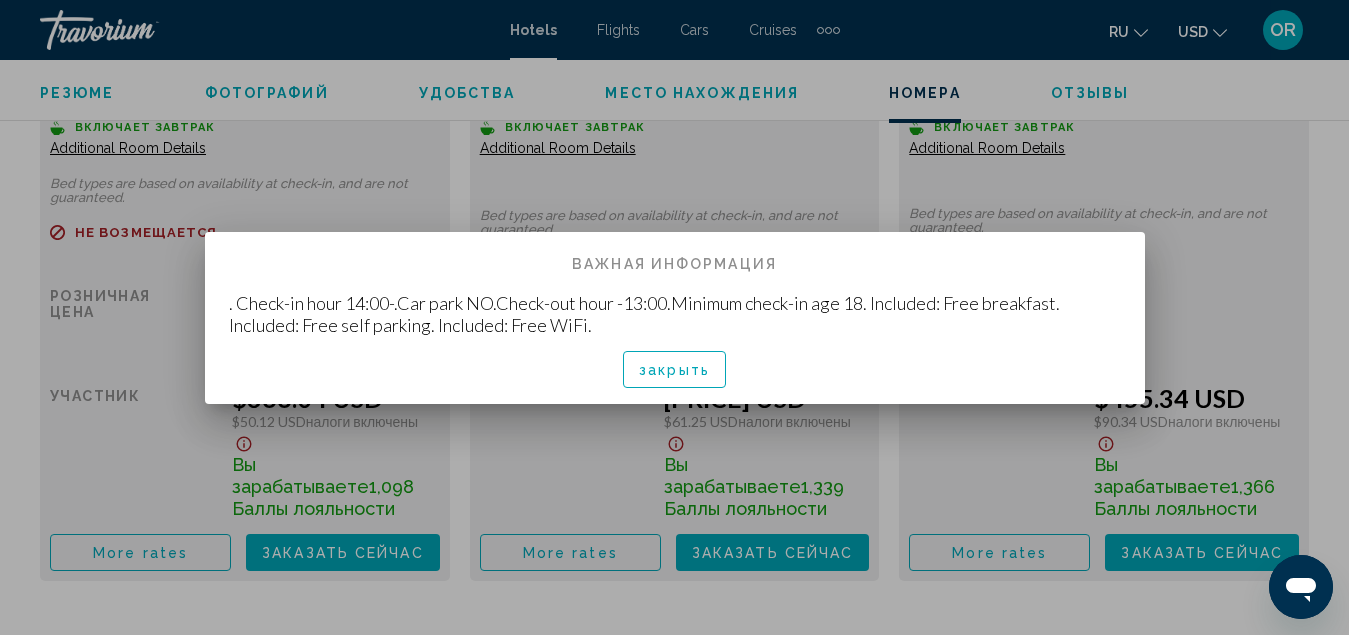 scroll, scrollTop: 0, scrollLeft: 0, axis: both 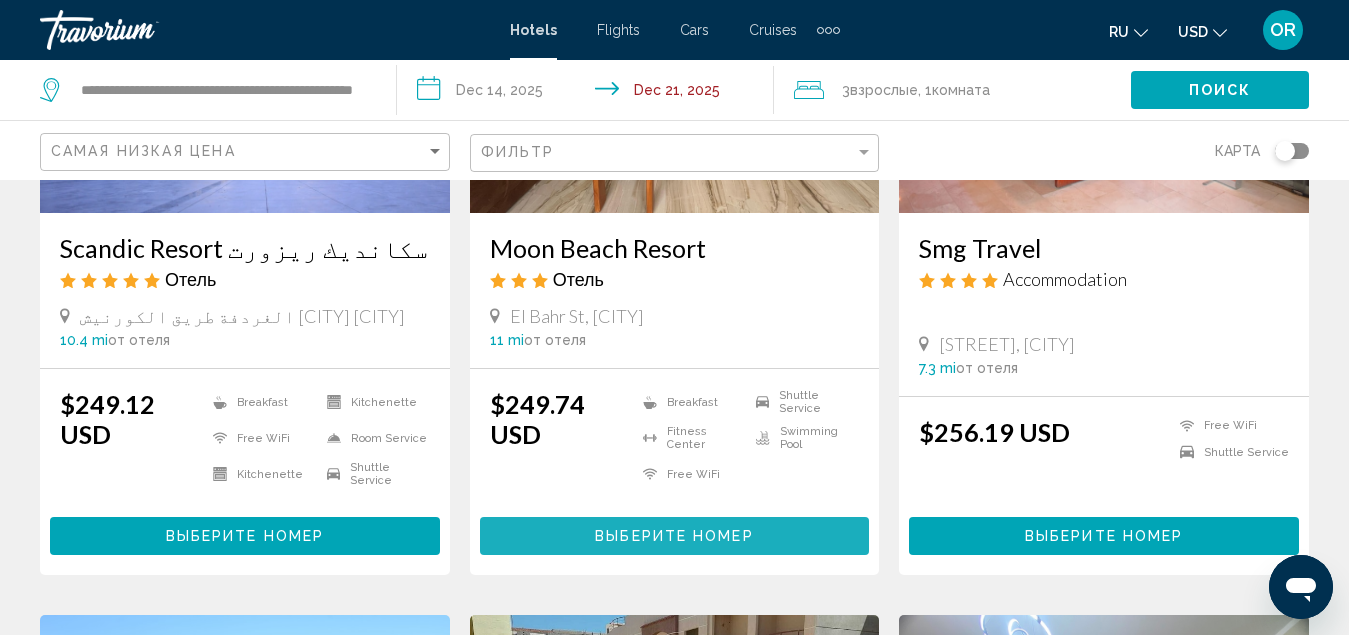 click on "Выберите номер" at bounding box center (674, 537) 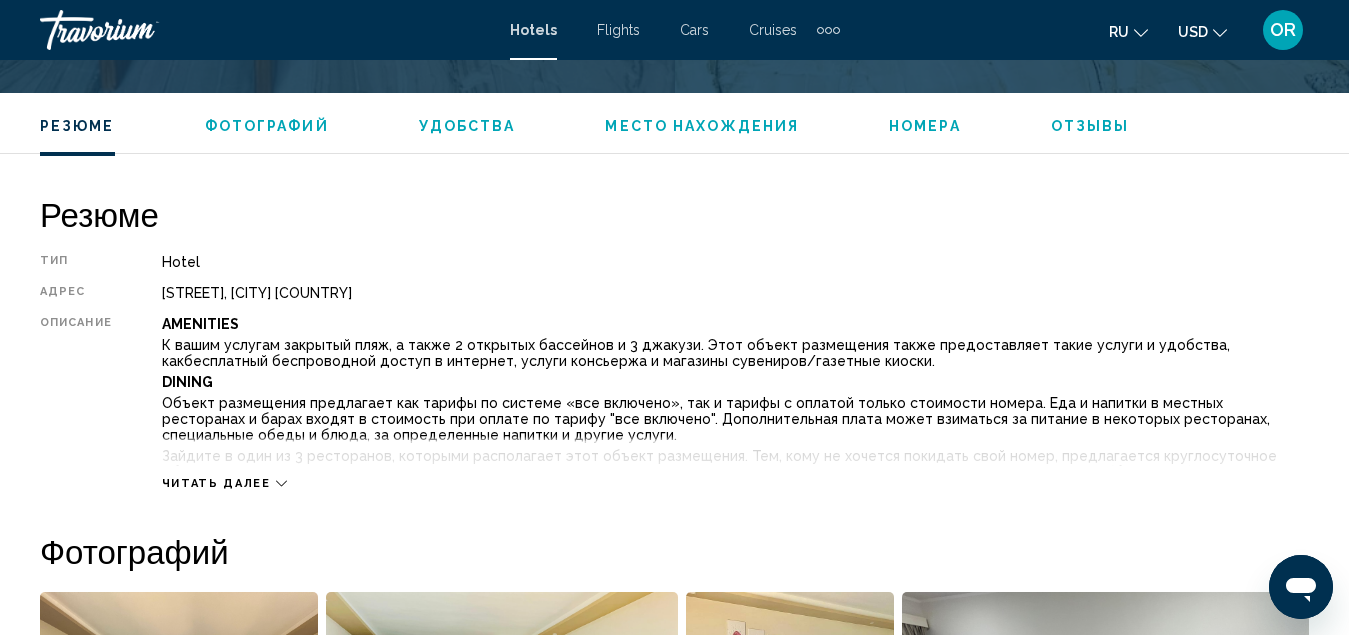 scroll, scrollTop: 1017, scrollLeft: 0, axis: vertical 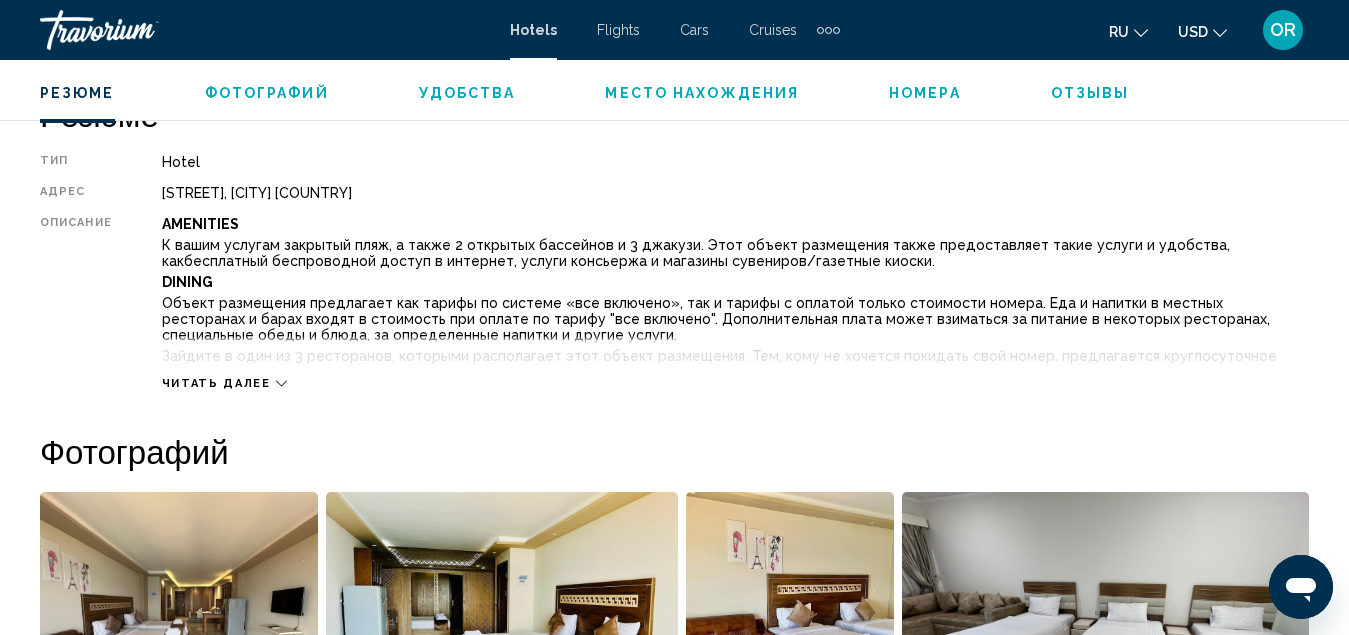 click 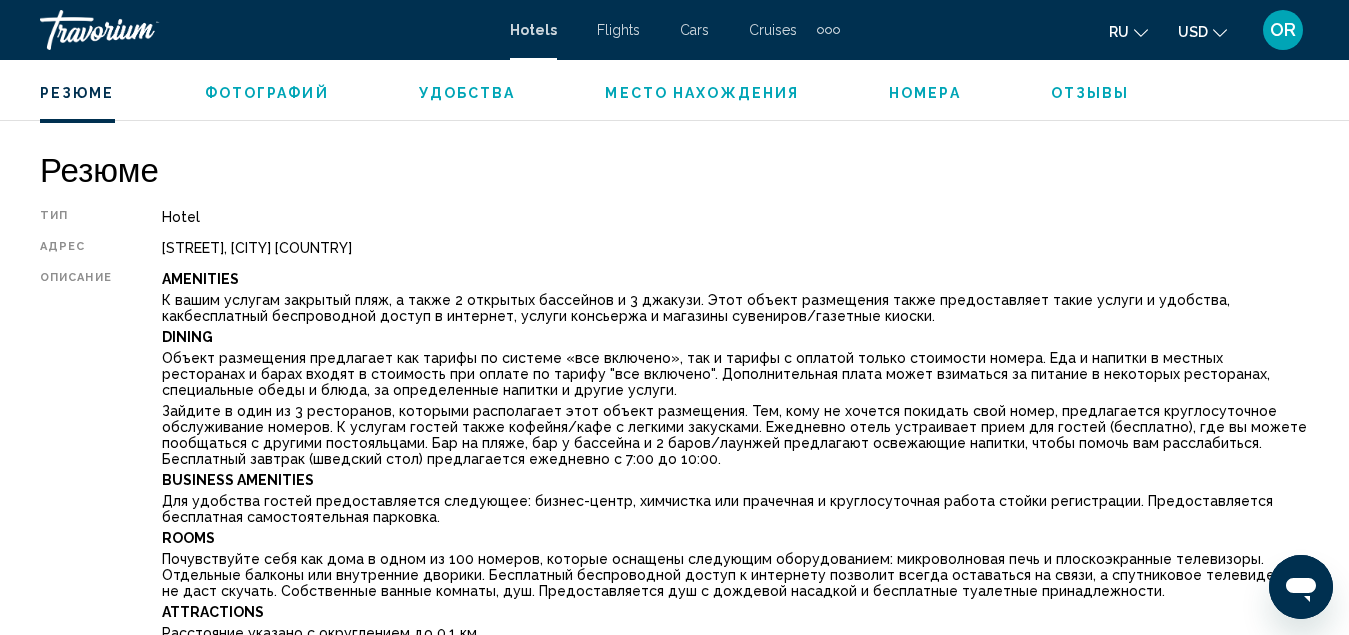 scroll, scrollTop: 917, scrollLeft: 0, axis: vertical 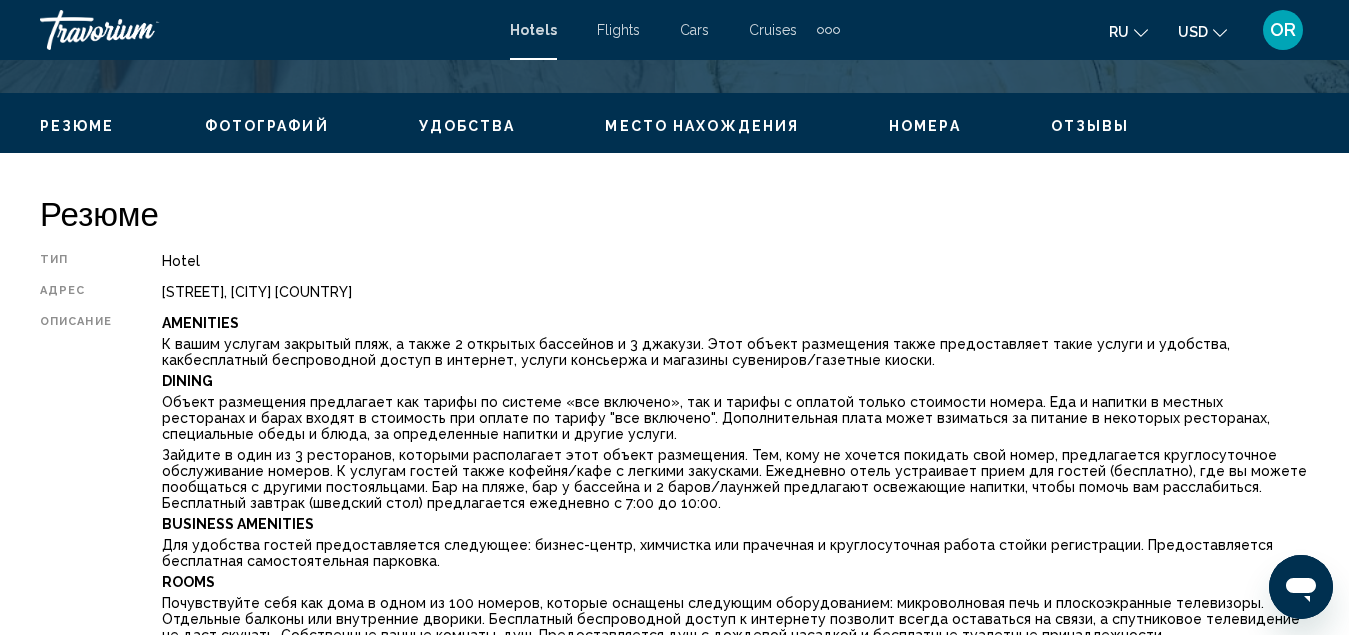 click on "Место нахождения" at bounding box center [702, 126] 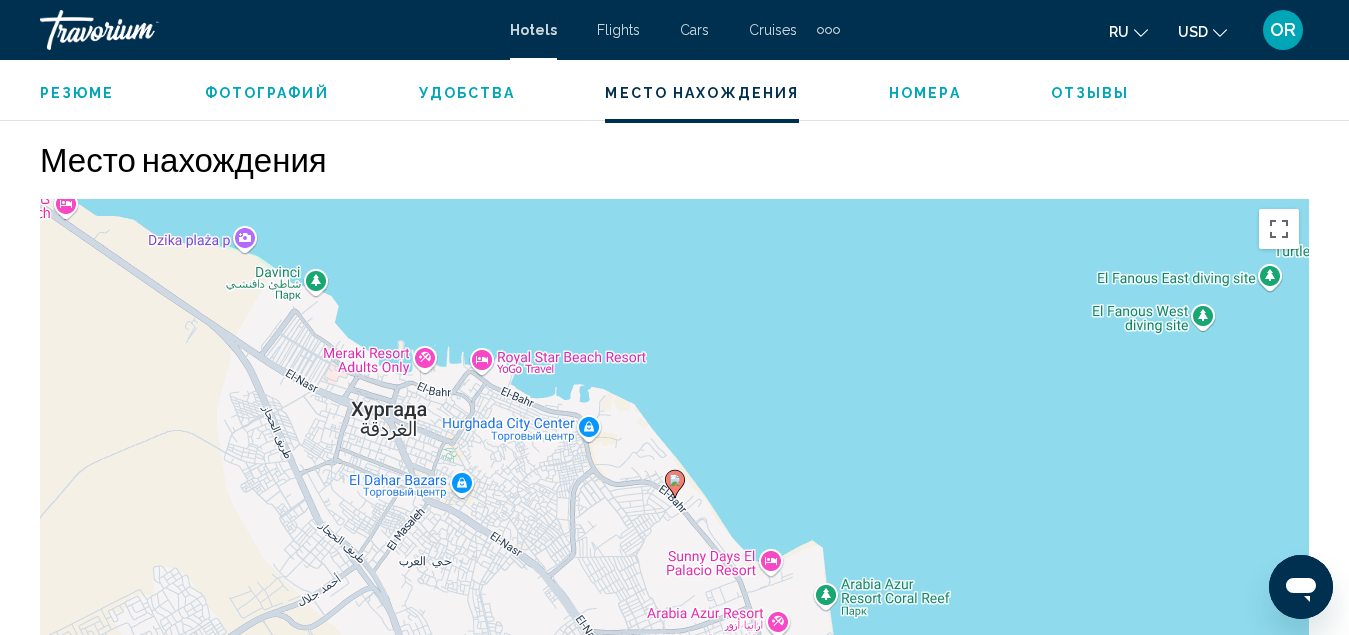 scroll, scrollTop: 2842, scrollLeft: 0, axis: vertical 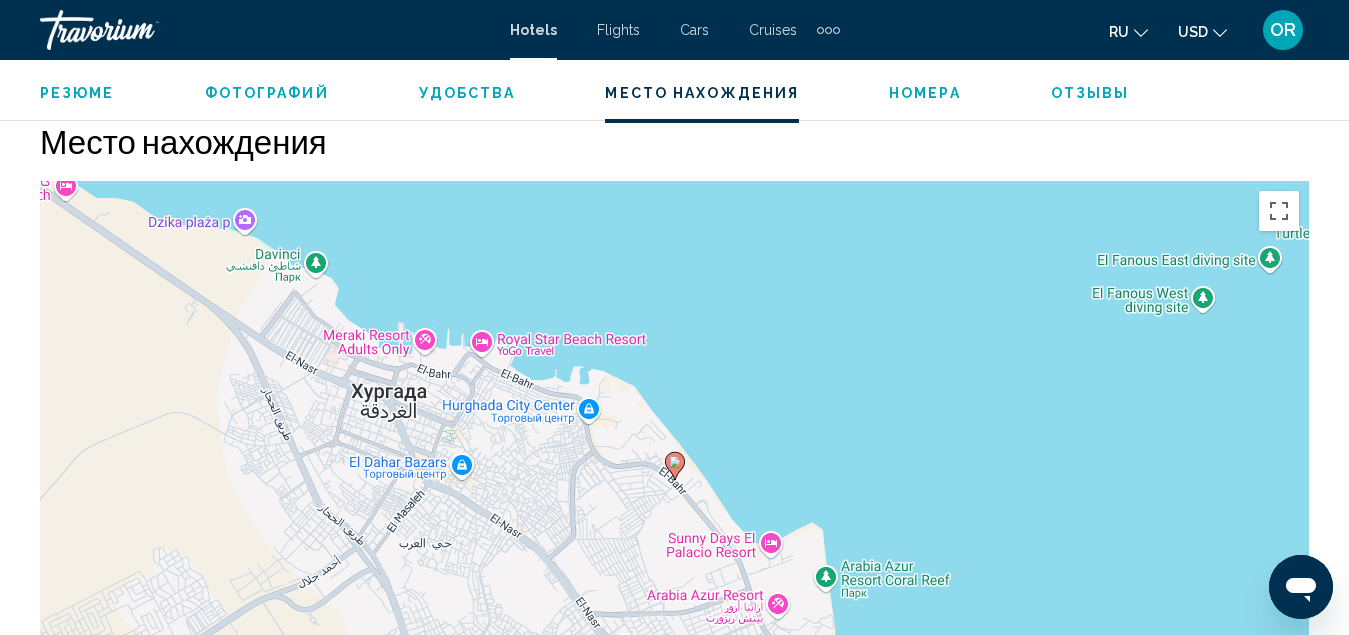 click on "Удобства" at bounding box center (467, 93) 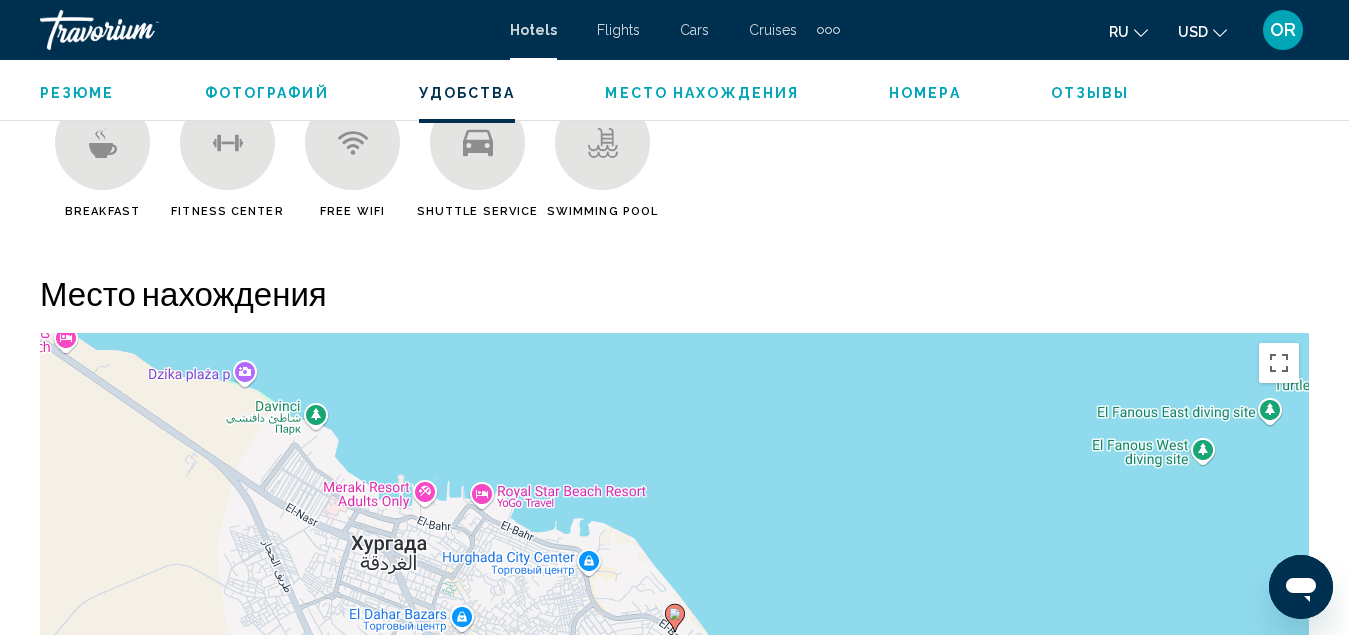 scroll, scrollTop: 2605, scrollLeft: 0, axis: vertical 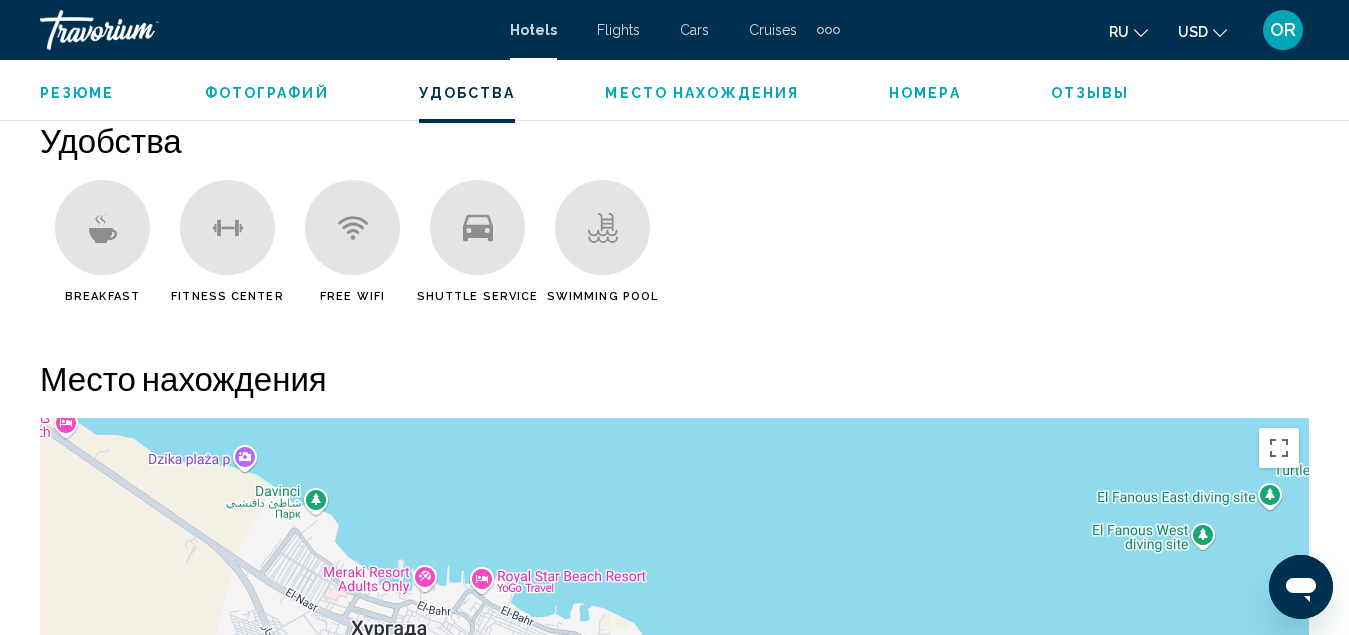 click on "Резюме
Фотографий
Удобства
Место нахождения
Номера
Отзывы
Проверить наличие свободных мест" 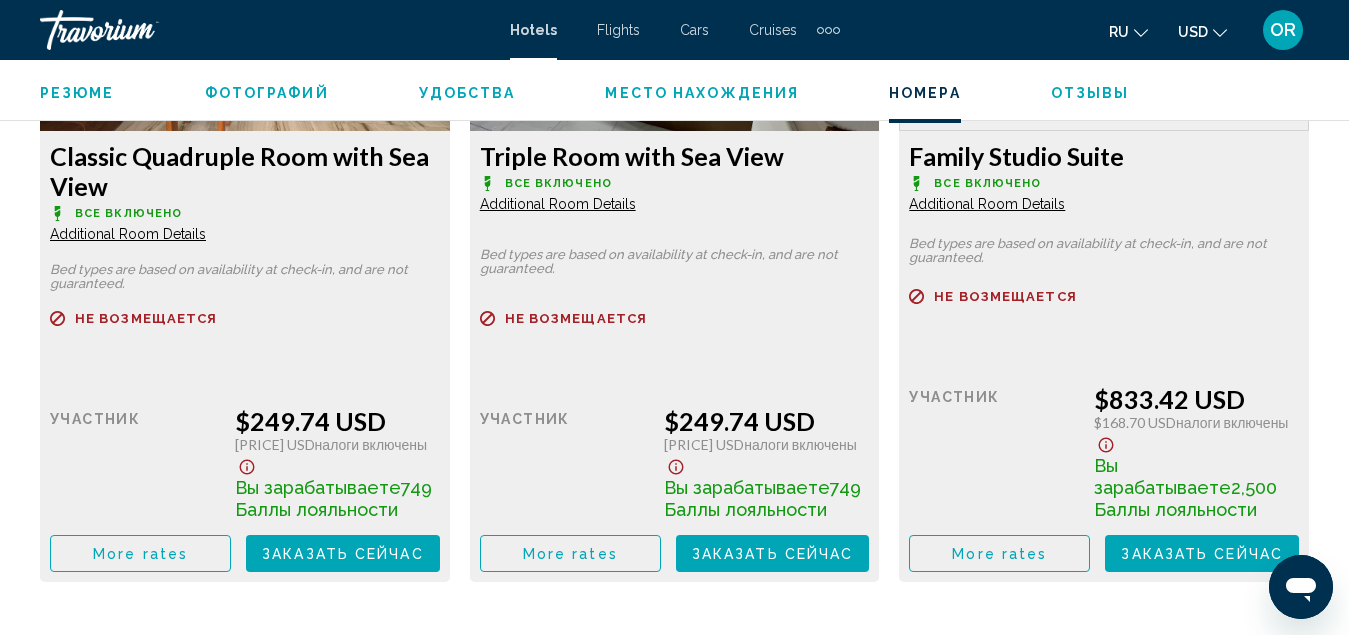 scroll, scrollTop: 3936, scrollLeft: 0, axis: vertical 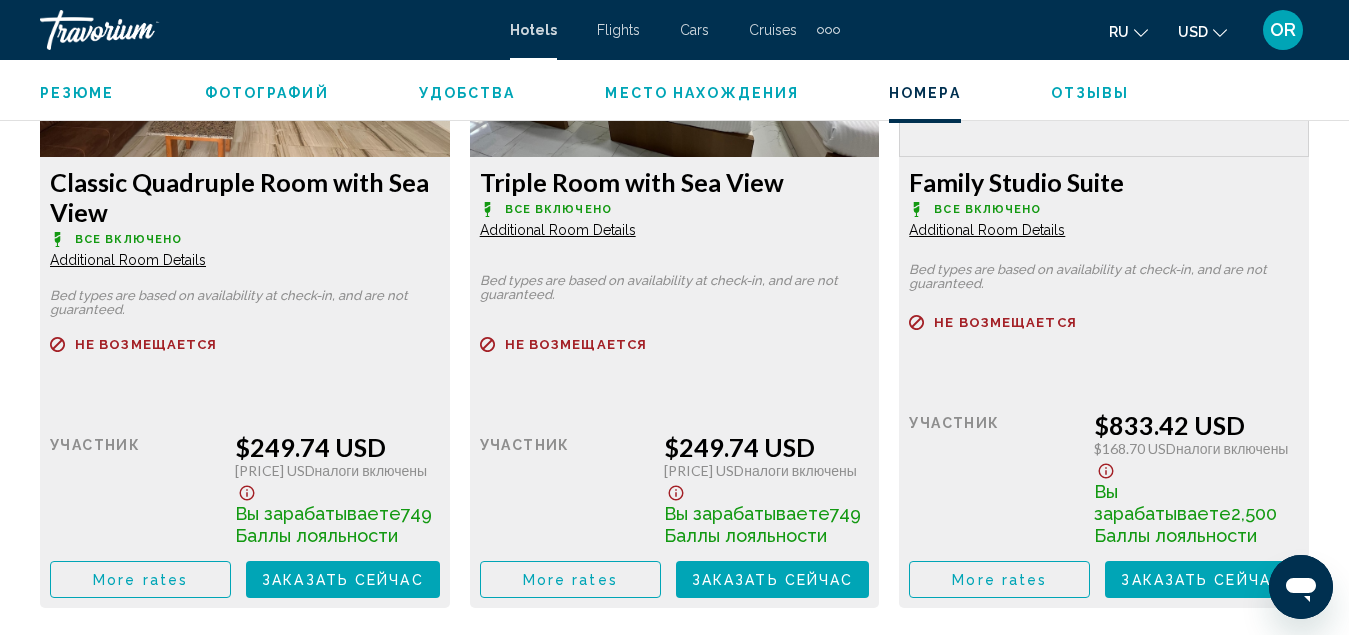 click on "Резюме" at bounding box center (77, 93) 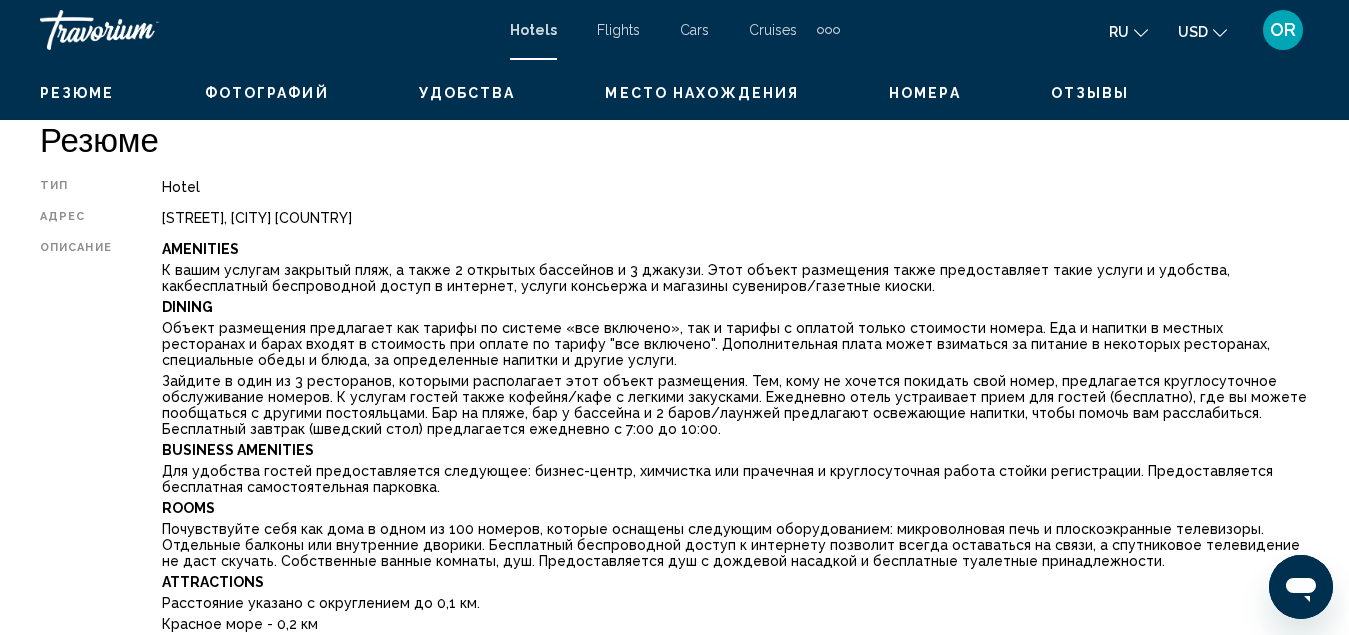 scroll, scrollTop: 791, scrollLeft: 0, axis: vertical 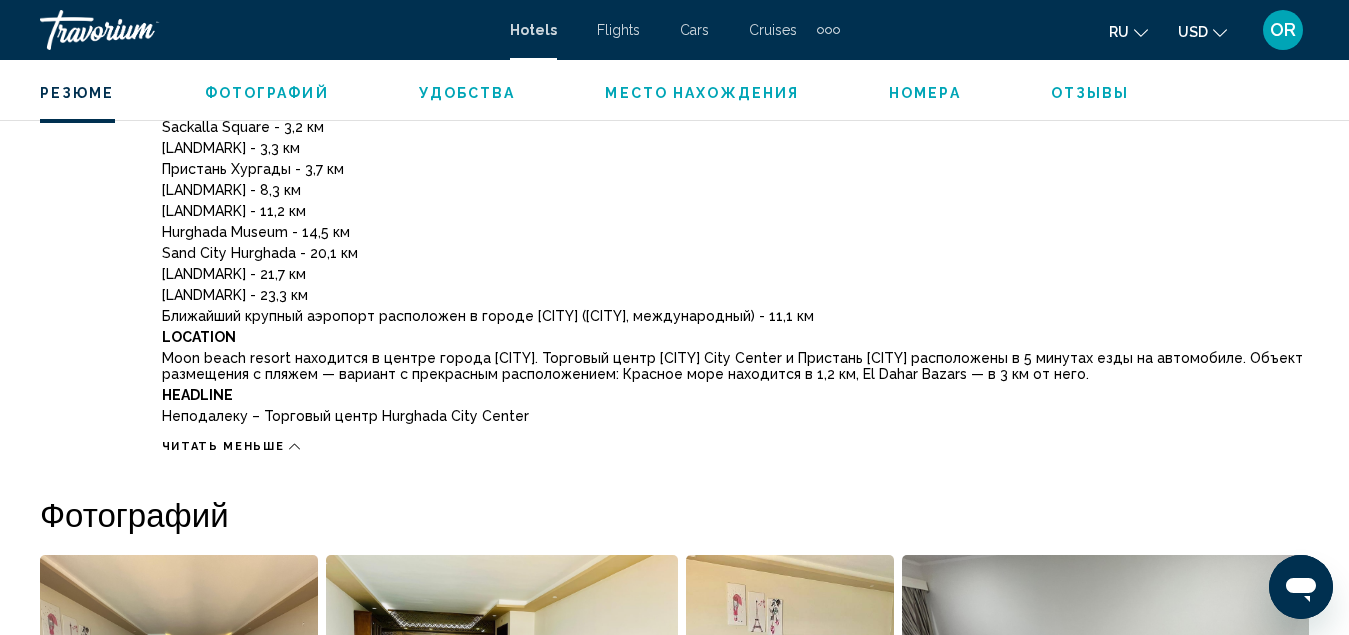 drag, startPoint x: 157, startPoint y: 375, endPoint x: 611, endPoint y: 417, distance: 455.9386 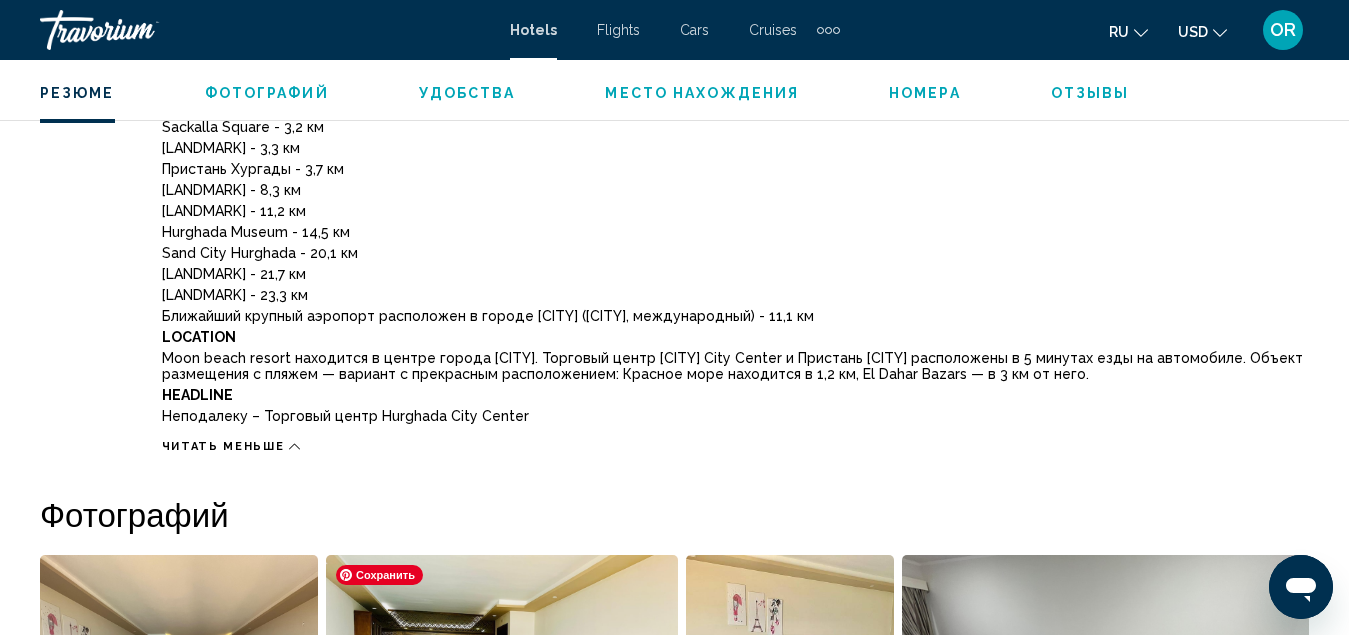 copy on "Hotel адрес El Bahr St, Hurghada  , Egypt Описание Amenities К вашим услугам закрытый пляж, а также 2 открытых бассейнов и 3 джакузи. Этот объект размещения также предоставляет такие услуги и удобства, какбесплатный беспроводной доступ в интернет, услуги консьержа и магазины сувениров/газетные киоски. Dining Объект размещения предлагает как тарифы по системе «все включено», так и тарифы с оплатой только стоимости номера. Еда и напитки в местных ресторанах и барах входят в стоимость при оплате по тарифу "все включено". Дополнительная плата может взиматься за питание в некоторых ресторанах, специальные обеды и блюда, за определенные напитки и другие услуги. Зайдите в один из 3 ресторанов, которыми располагает этот объект размещения. Тем, кому не хочется покидать свой номер, предлагается круглосуточное обслуживание номеров. К услугам гостей также кофейня/кафе с легкими закусками. Ежедневно отель устраивает прием для гостей (бесплатно), где вы можете пообщаться с другими постояльцами. Бар на пляже, бар у бассе..." 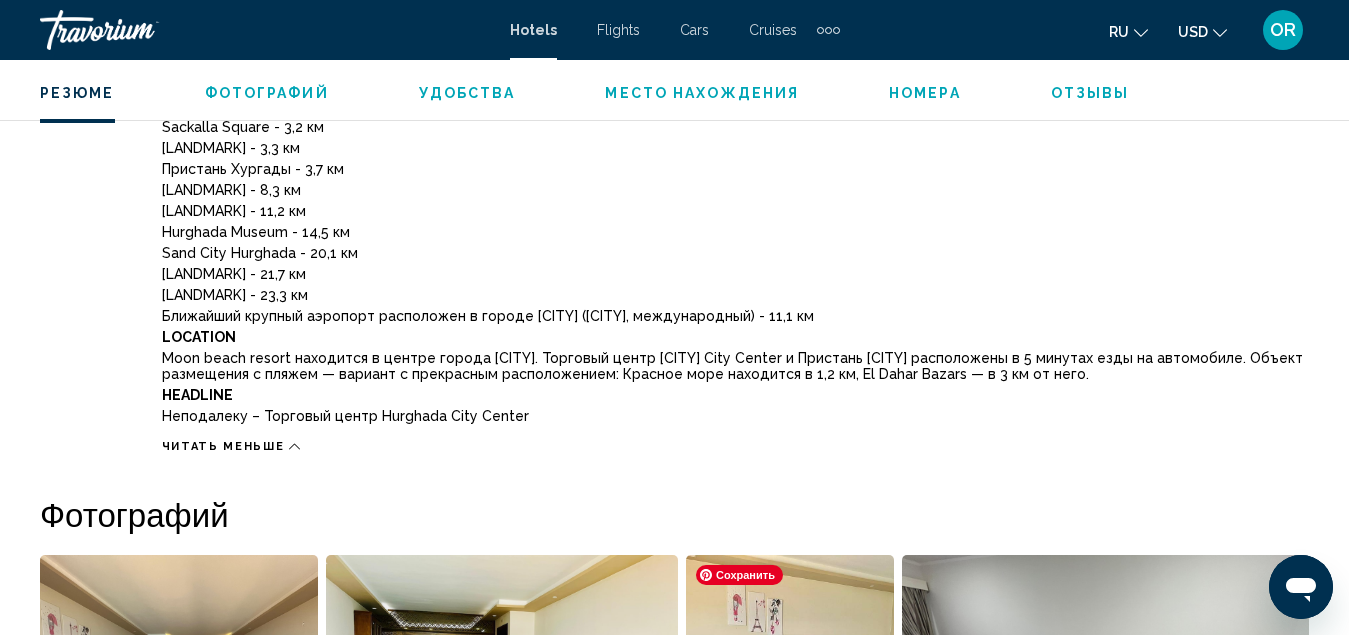 click on "Sand City Hurghada - 20,1 км" at bounding box center [735, 253] 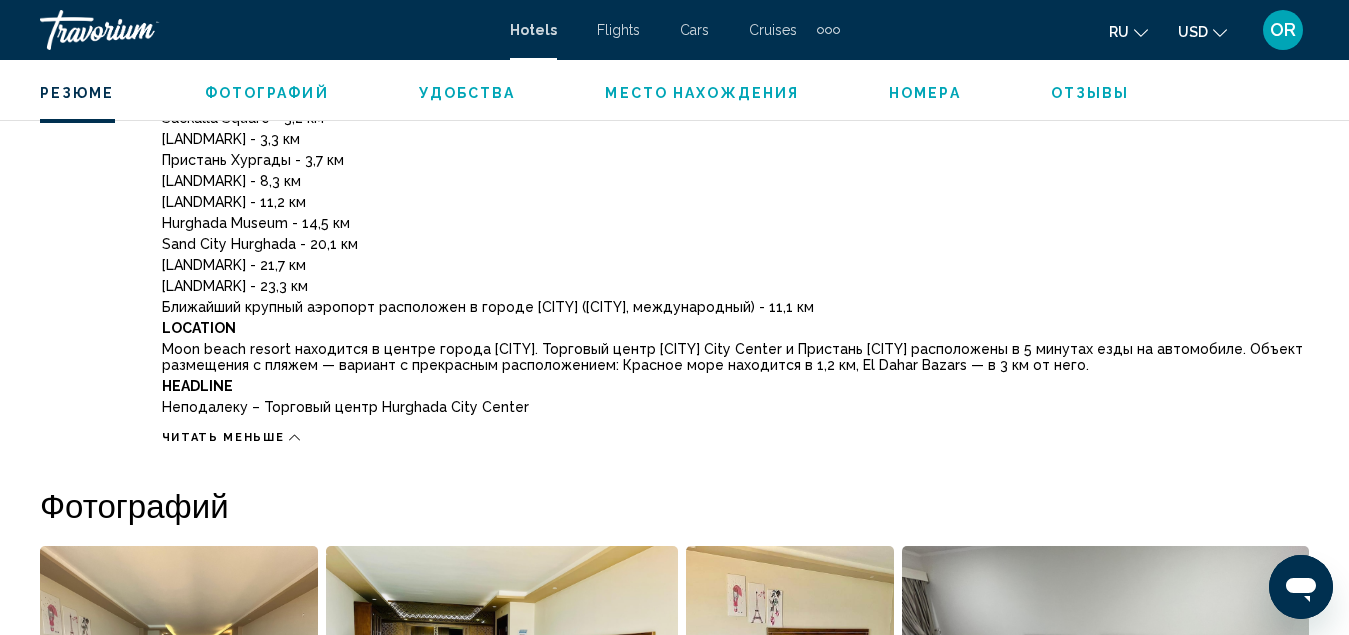 scroll, scrollTop: 1215, scrollLeft: 0, axis: vertical 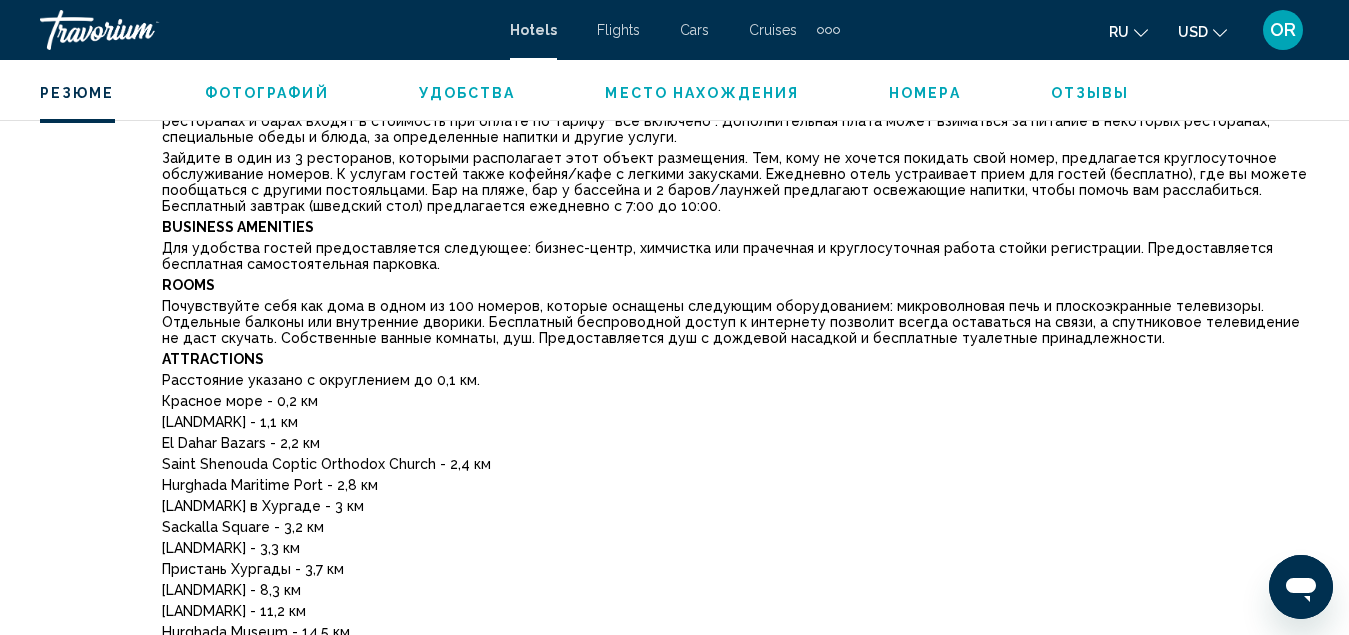 click on "Отзывы" at bounding box center (1090, 93) 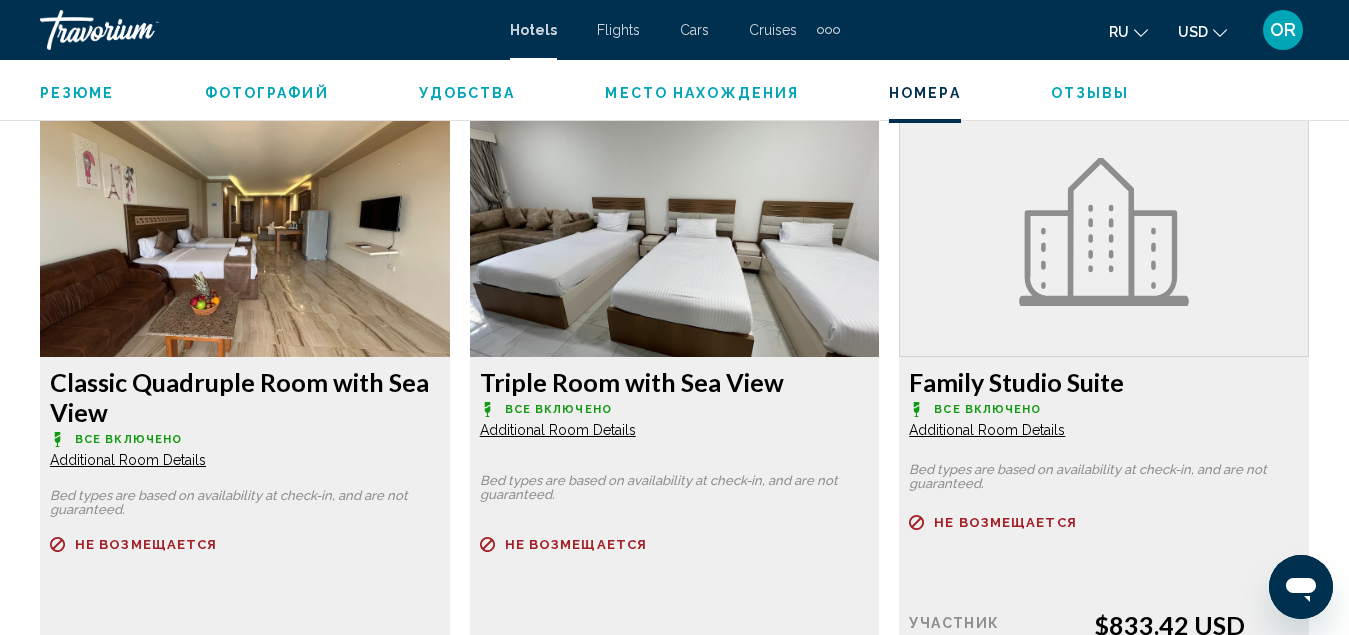 scroll, scrollTop: 3536, scrollLeft: 0, axis: vertical 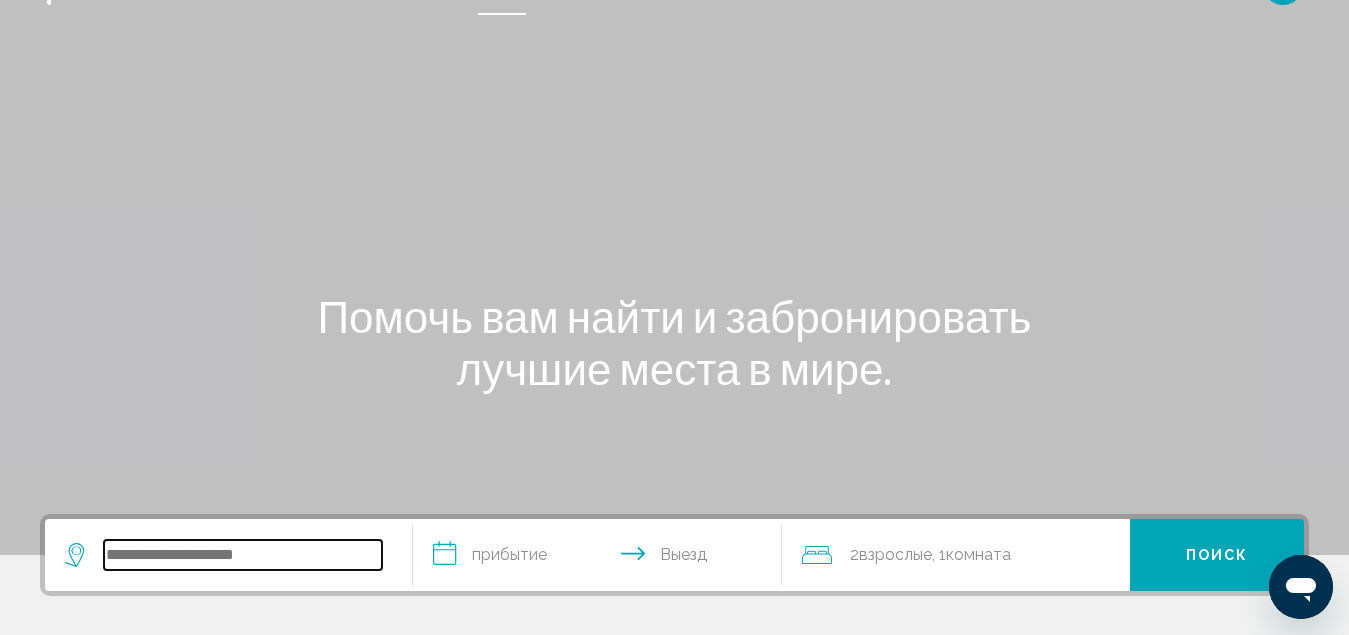 click at bounding box center (243, 555) 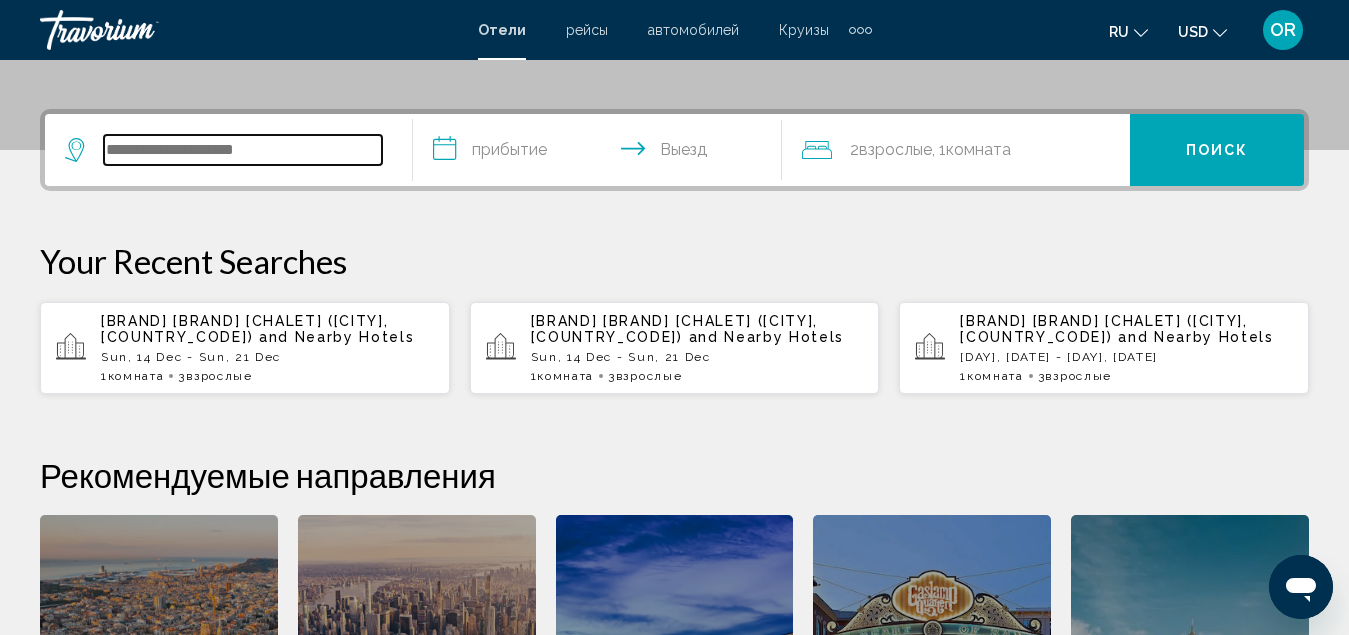 scroll, scrollTop: 494, scrollLeft: 0, axis: vertical 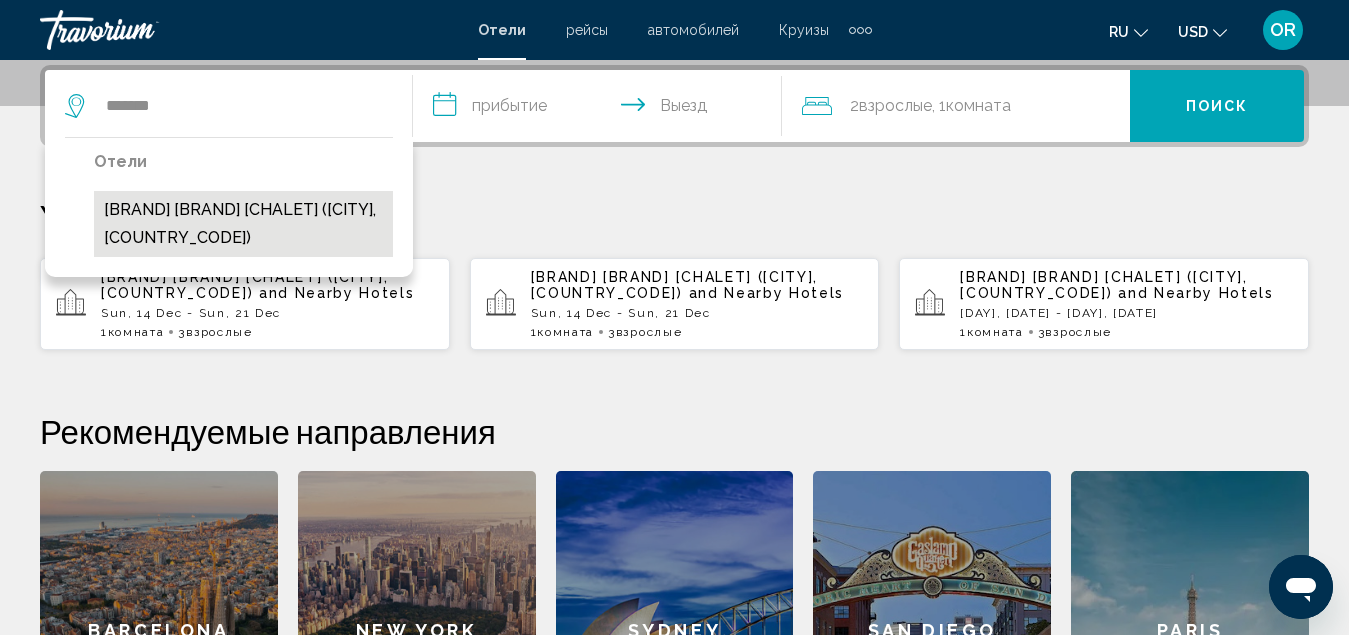 click on "[BRAND] [BRAND] [CHALET] ([CITY], [COUNTRY_CODE])" at bounding box center [243, 224] 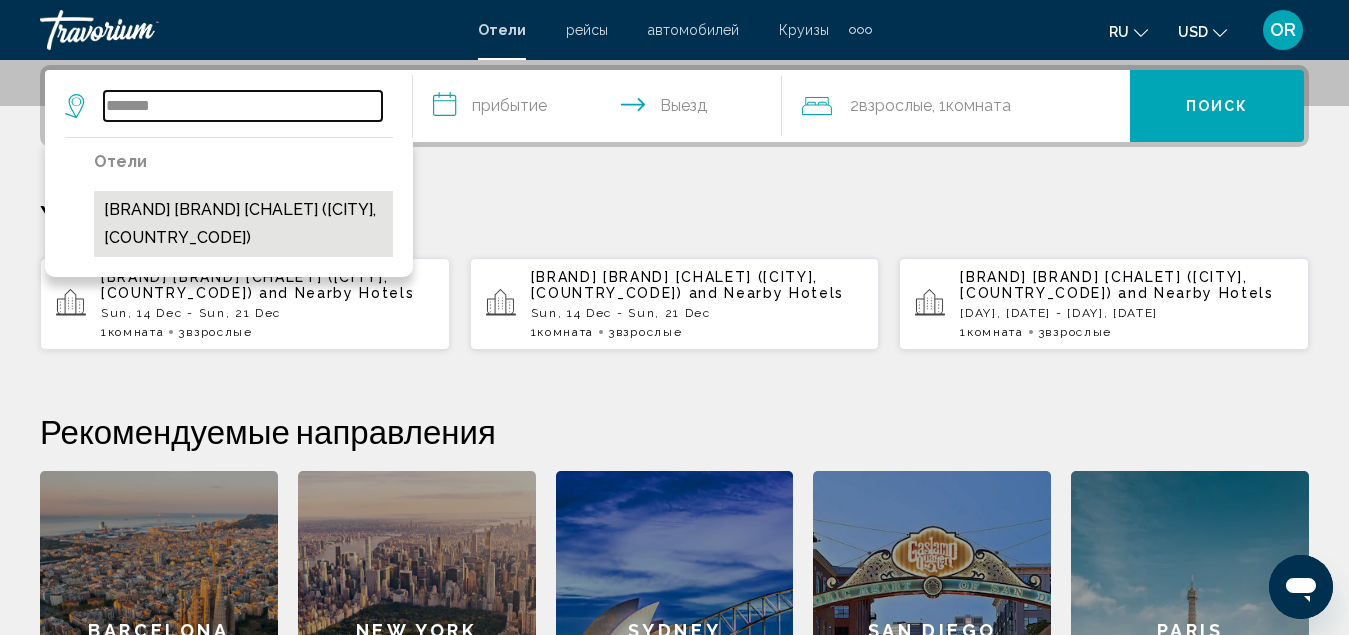 type on "**********" 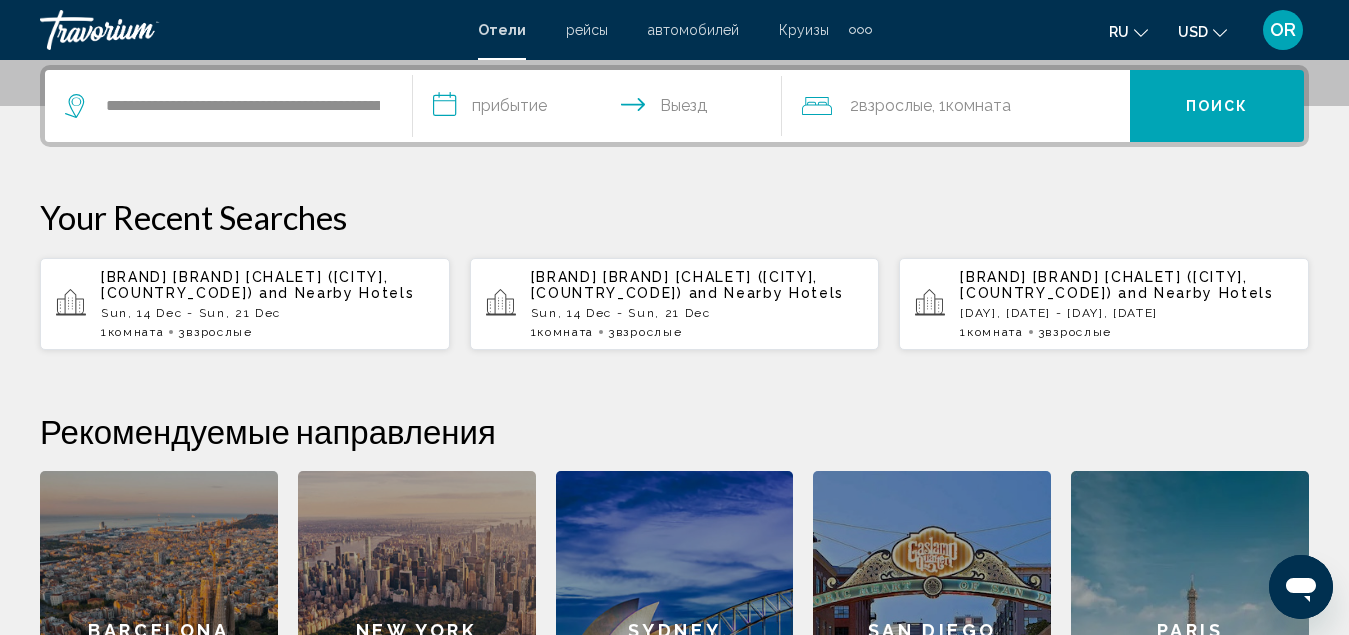 click on "**********" at bounding box center [601, 109] 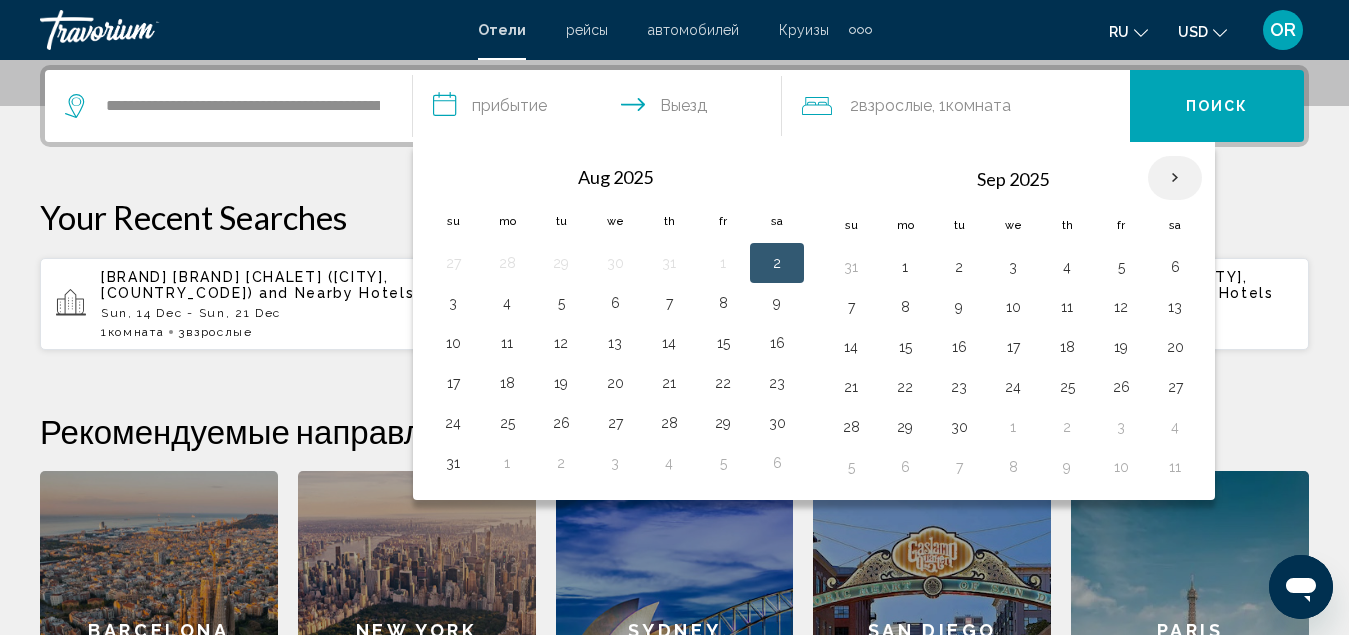 click at bounding box center [1175, 178] 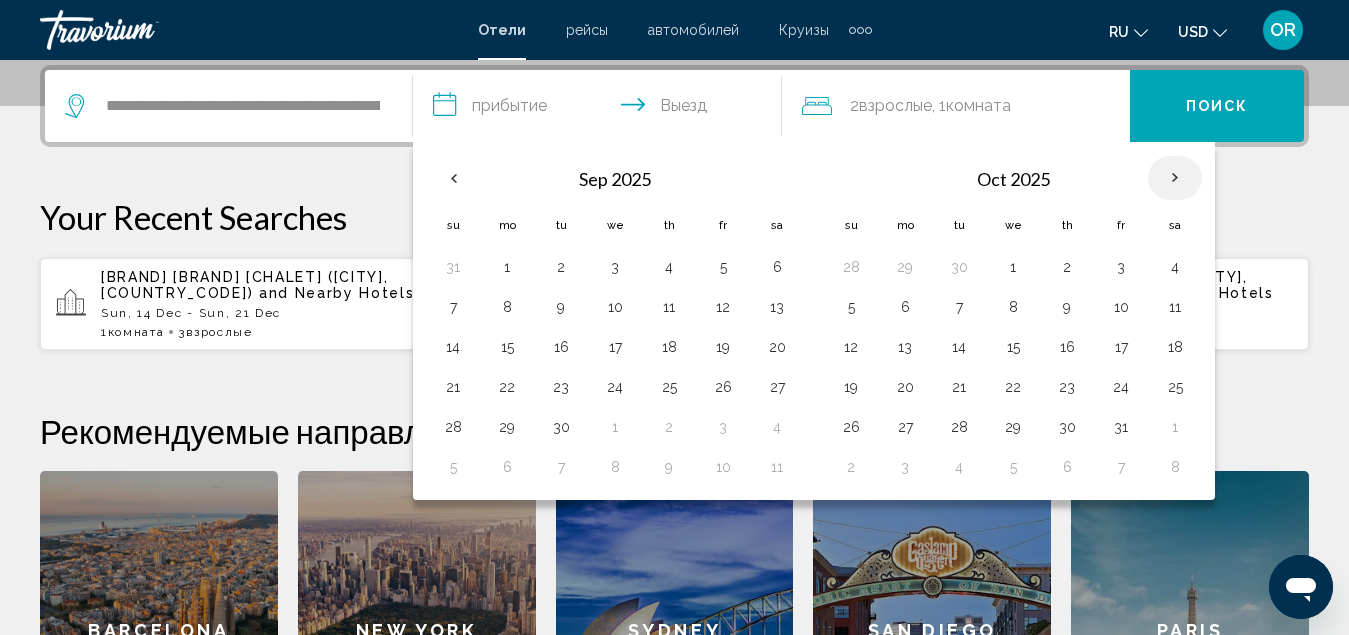 click at bounding box center [1175, 178] 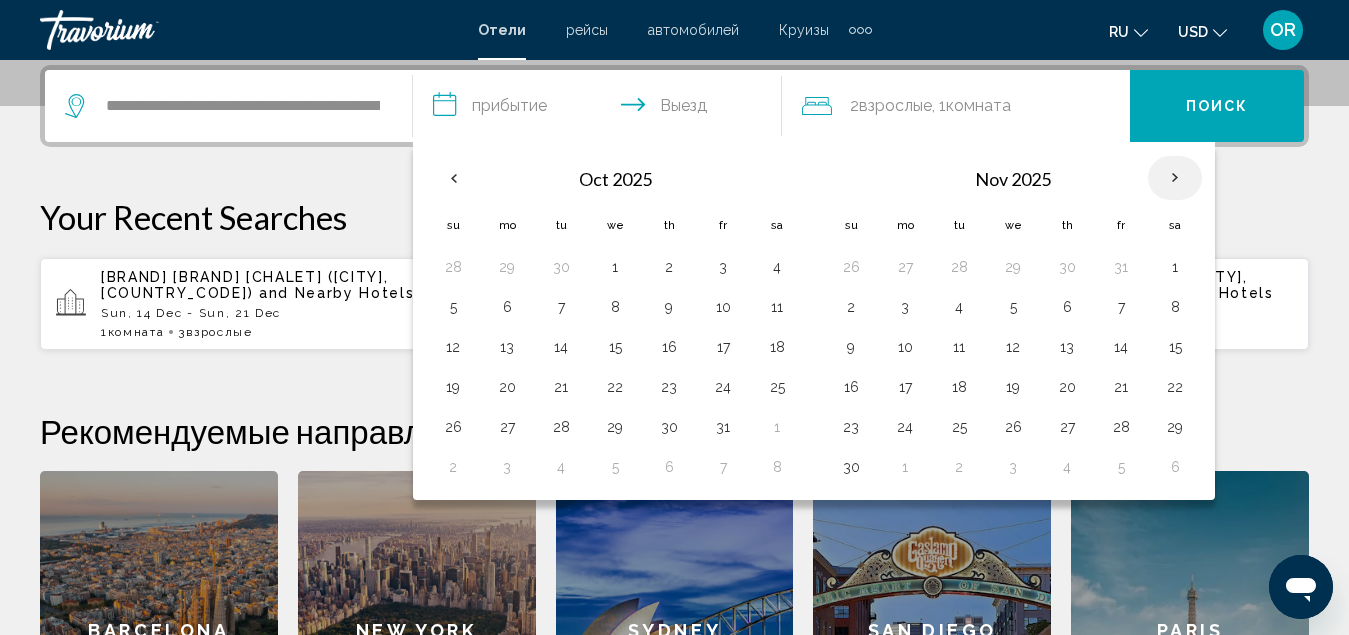 click at bounding box center [1175, 178] 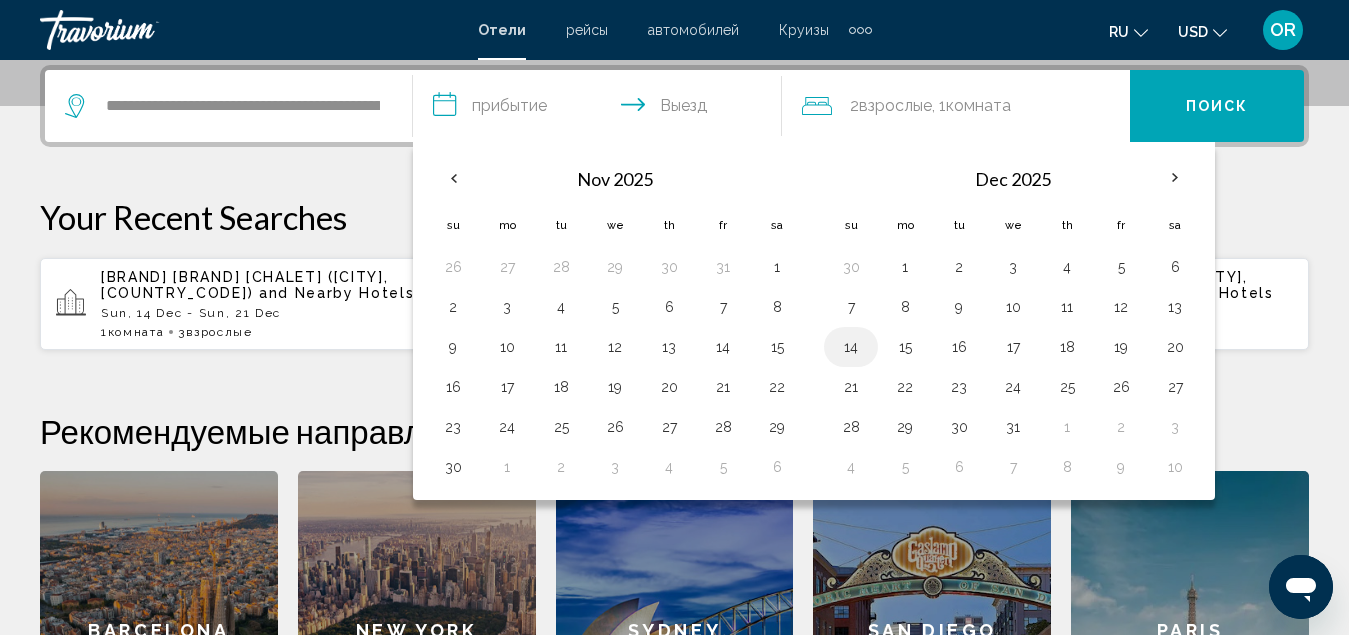 click on "14" at bounding box center (851, 347) 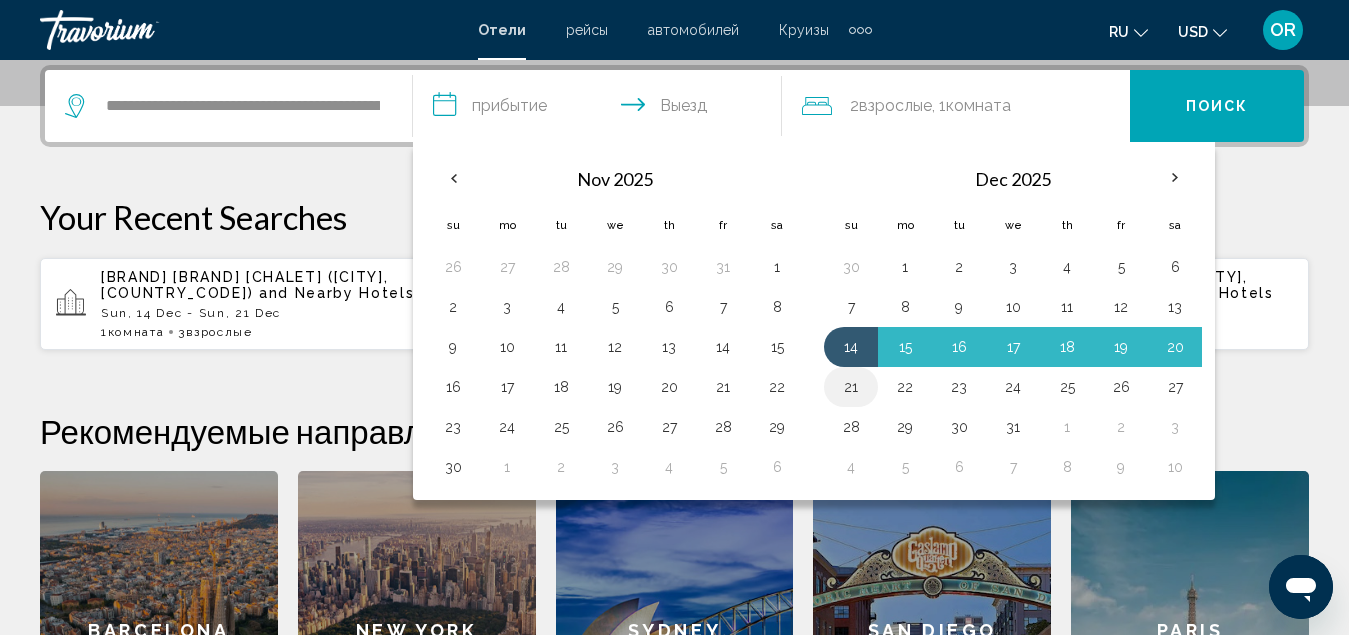 click on "21" at bounding box center (851, 387) 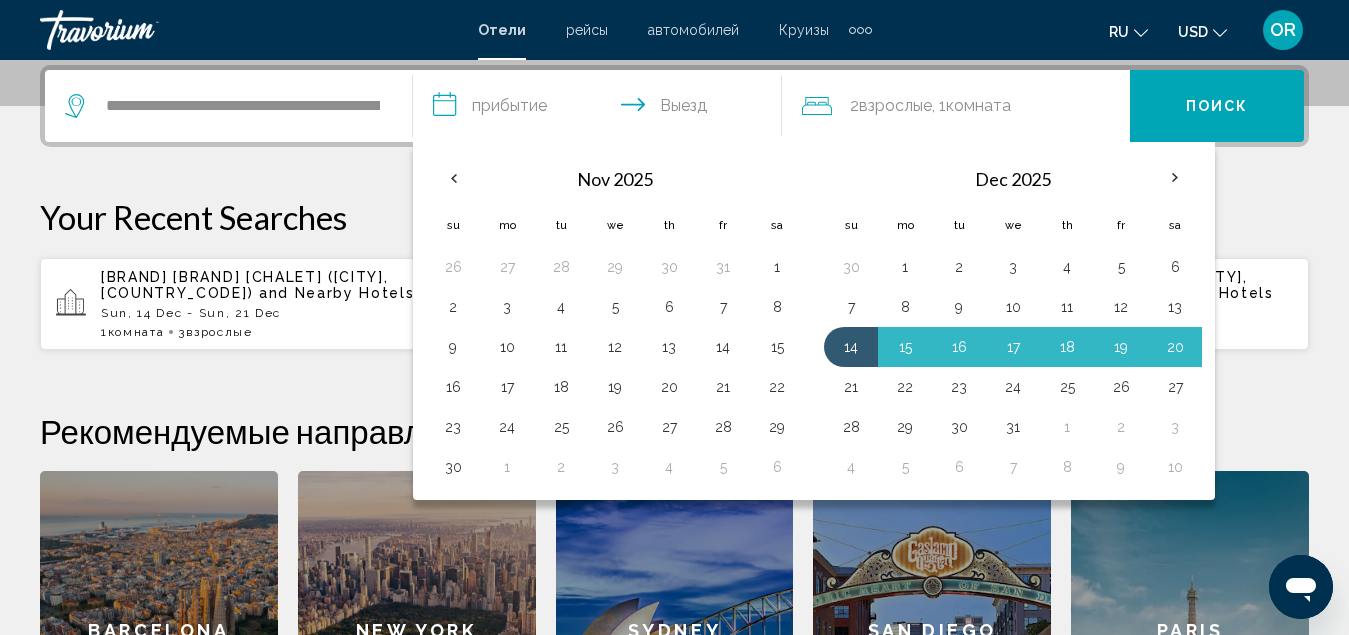 click on "**********" at bounding box center (674, 428) 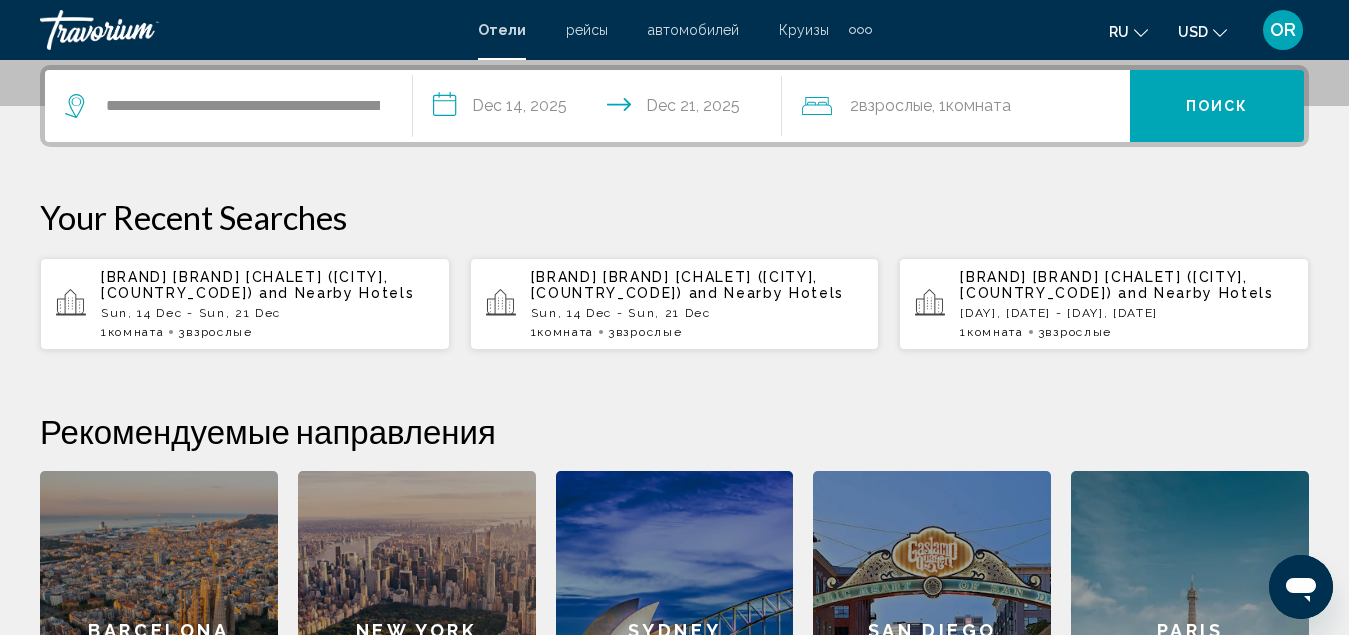 click on "2  Взрослый Взрослые , 1  Комната номера" 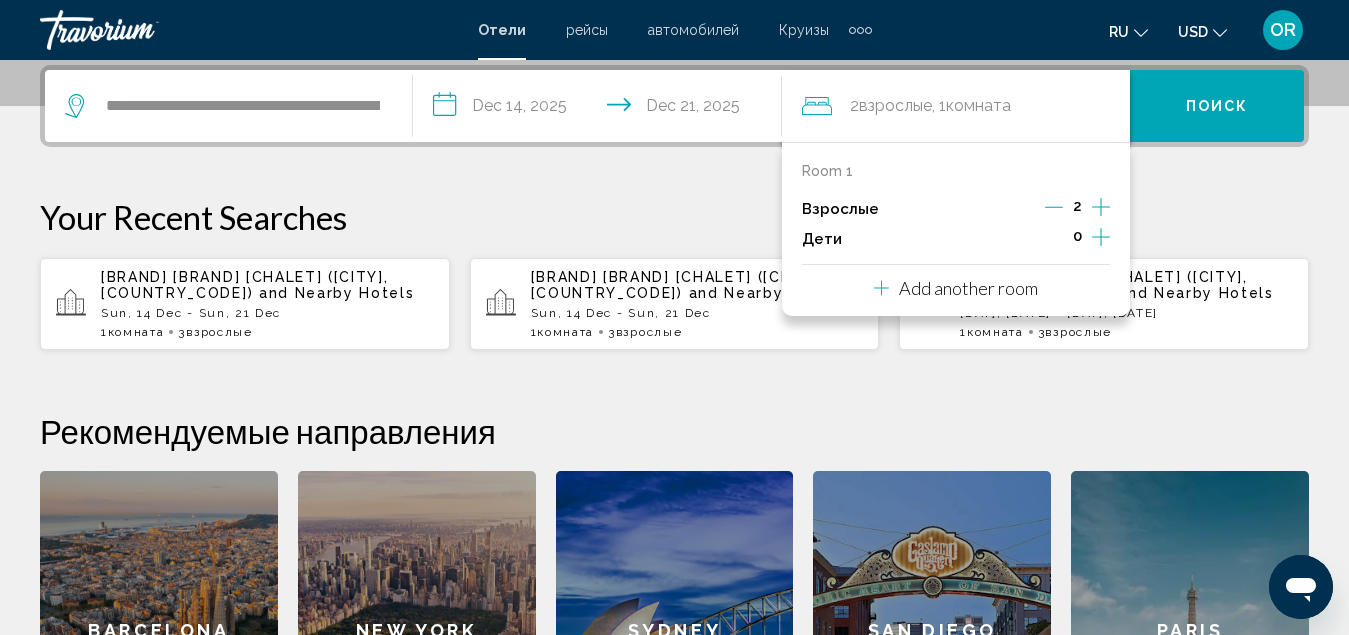 click 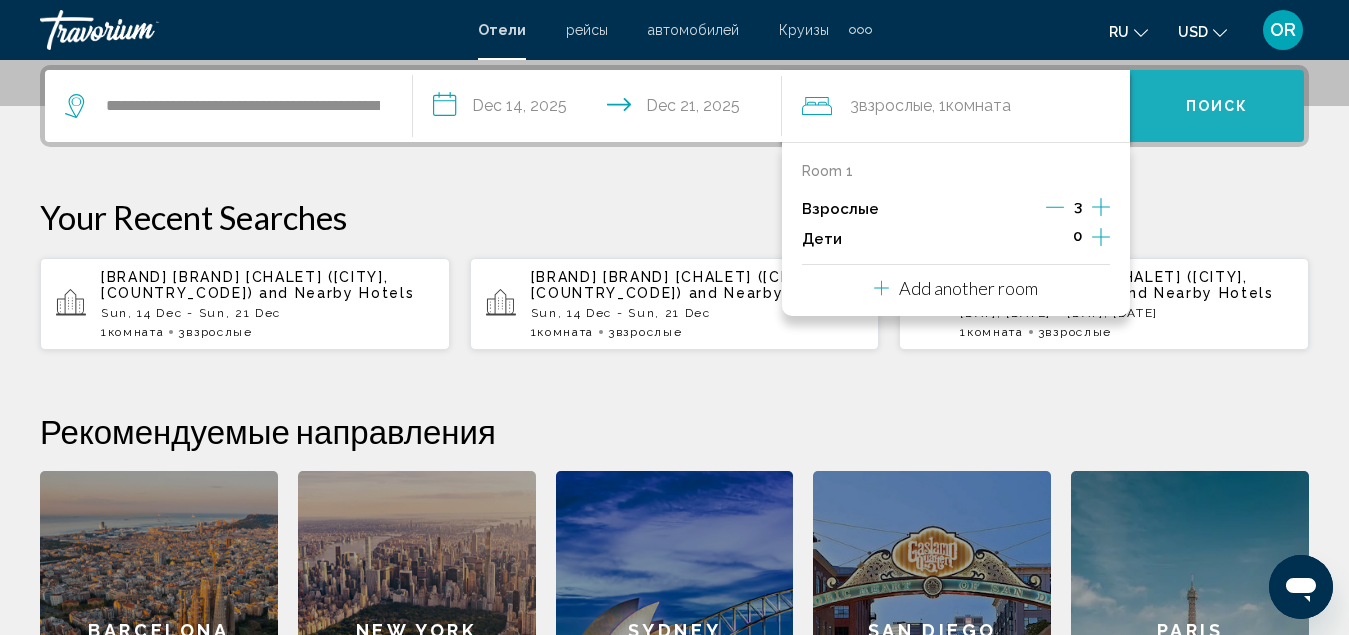 click on "Поиск" at bounding box center (1217, 107) 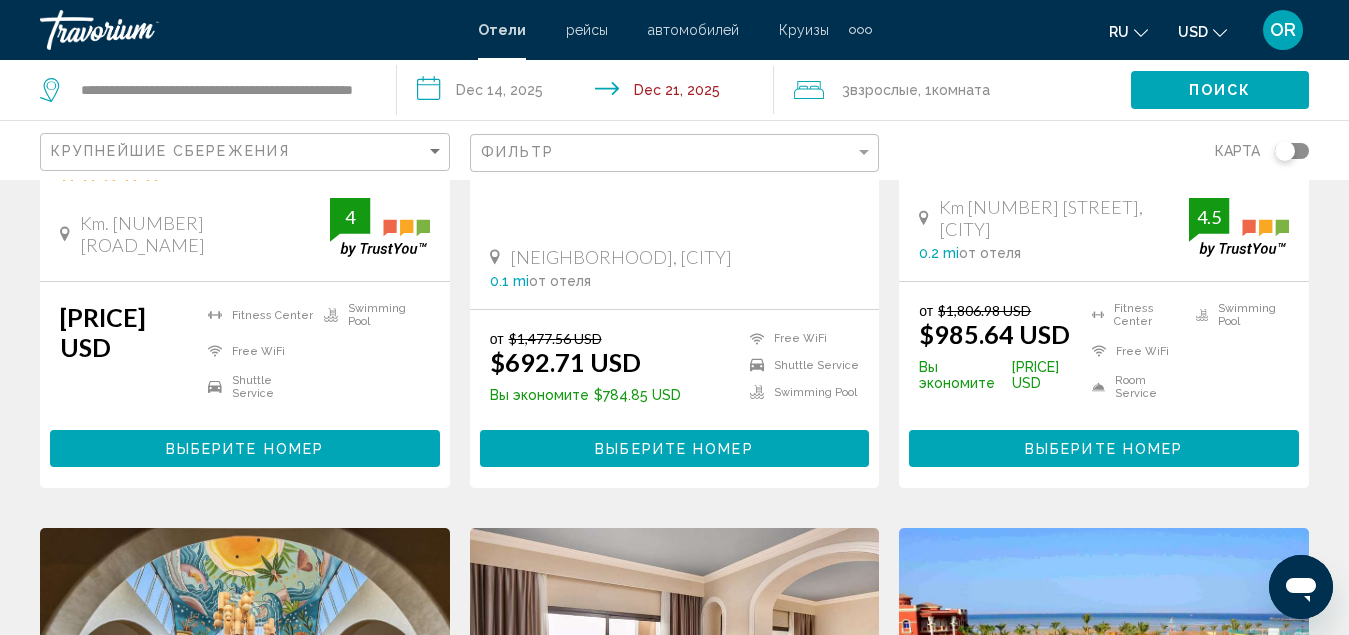 scroll, scrollTop: 0, scrollLeft: 0, axis: both 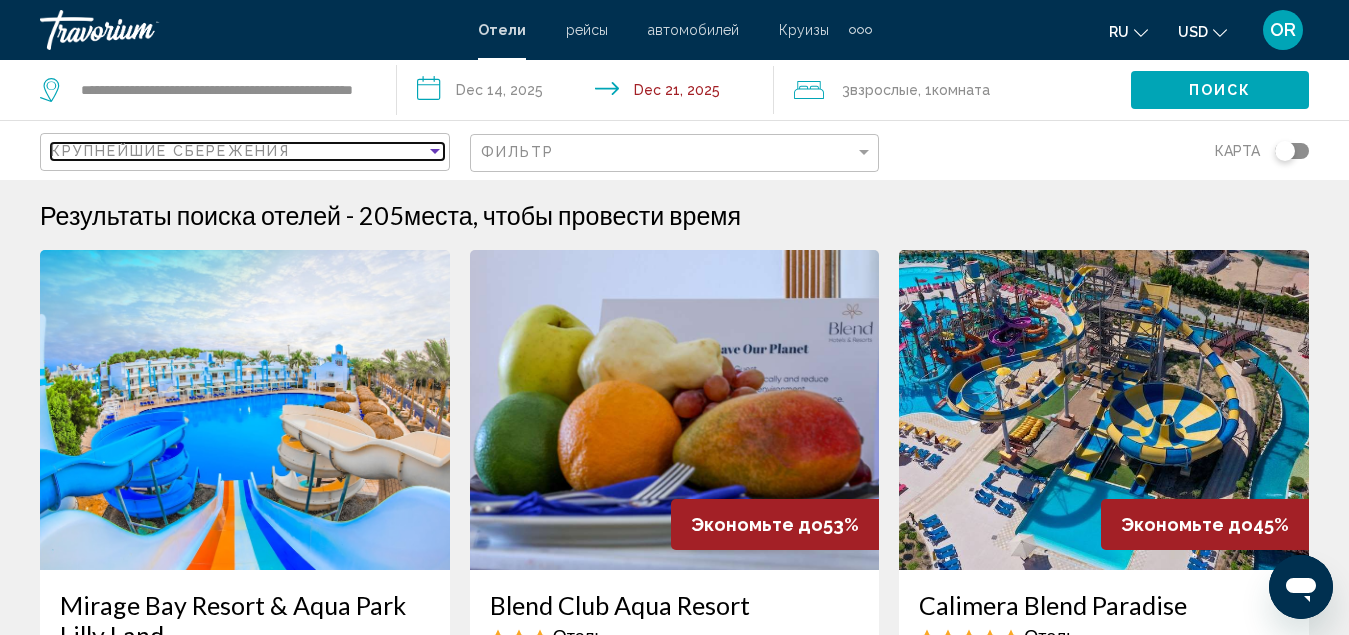 click at bounding box center [435, 151] 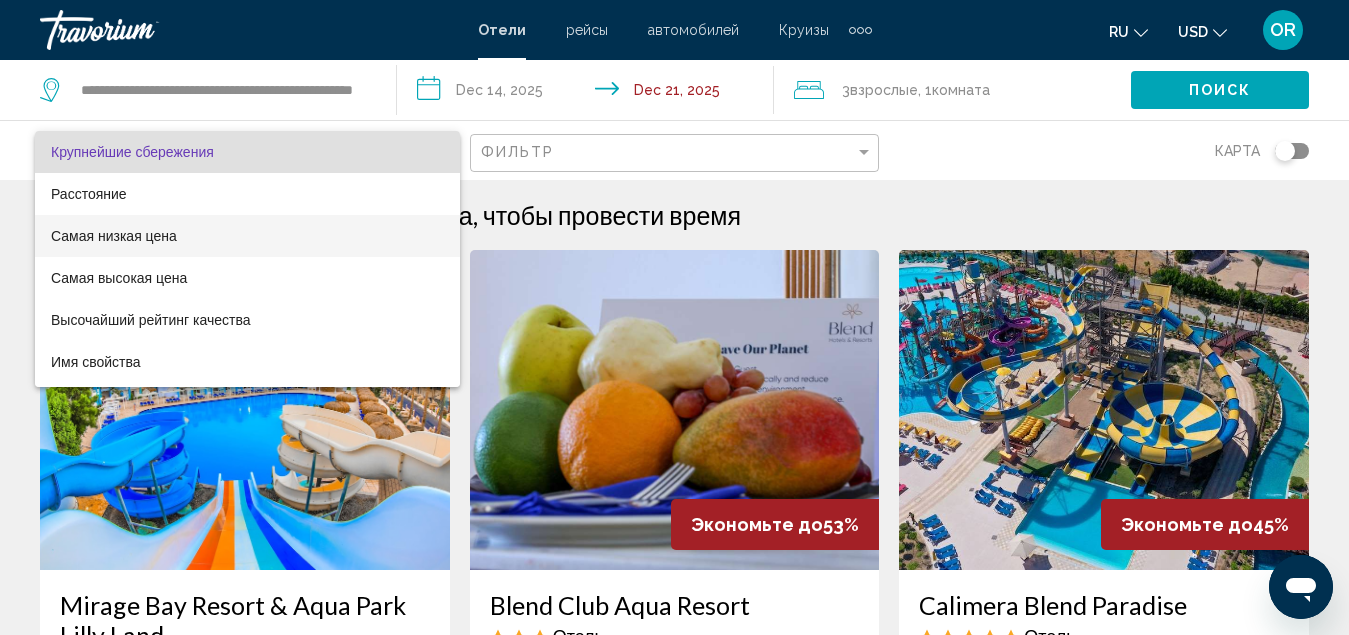 click on "Самая низкая цена" at bounding box center [247, 236] 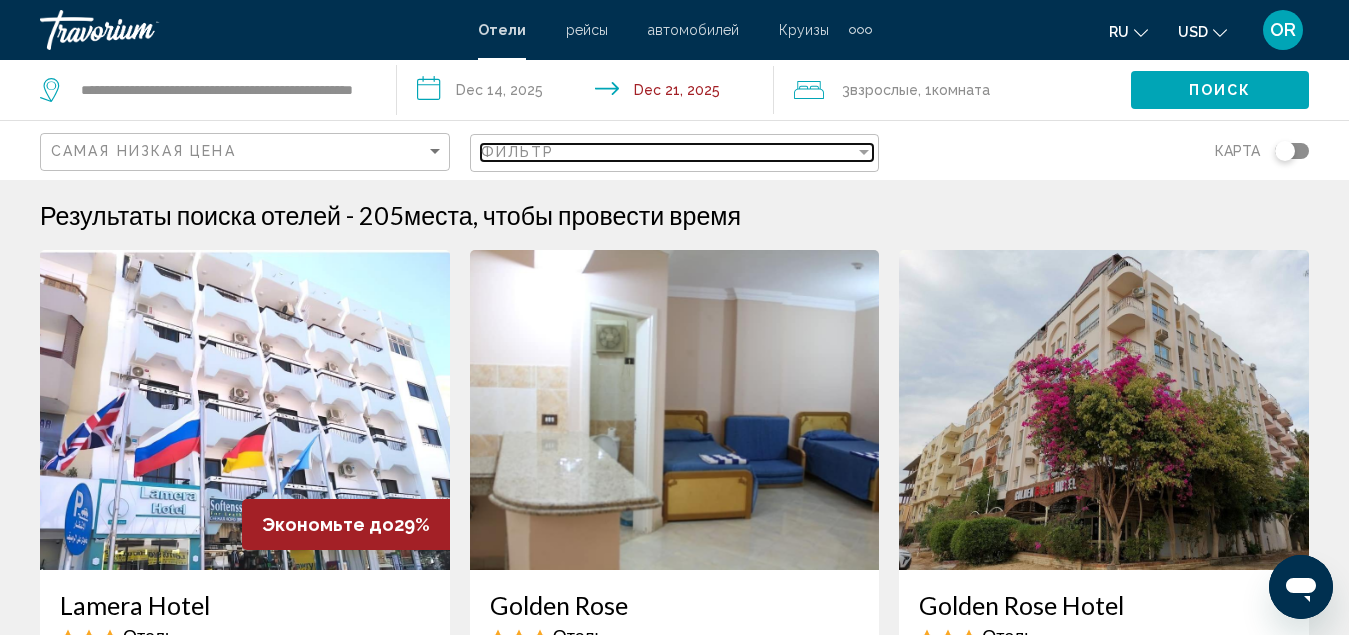 click at bounding box center (864, 152) 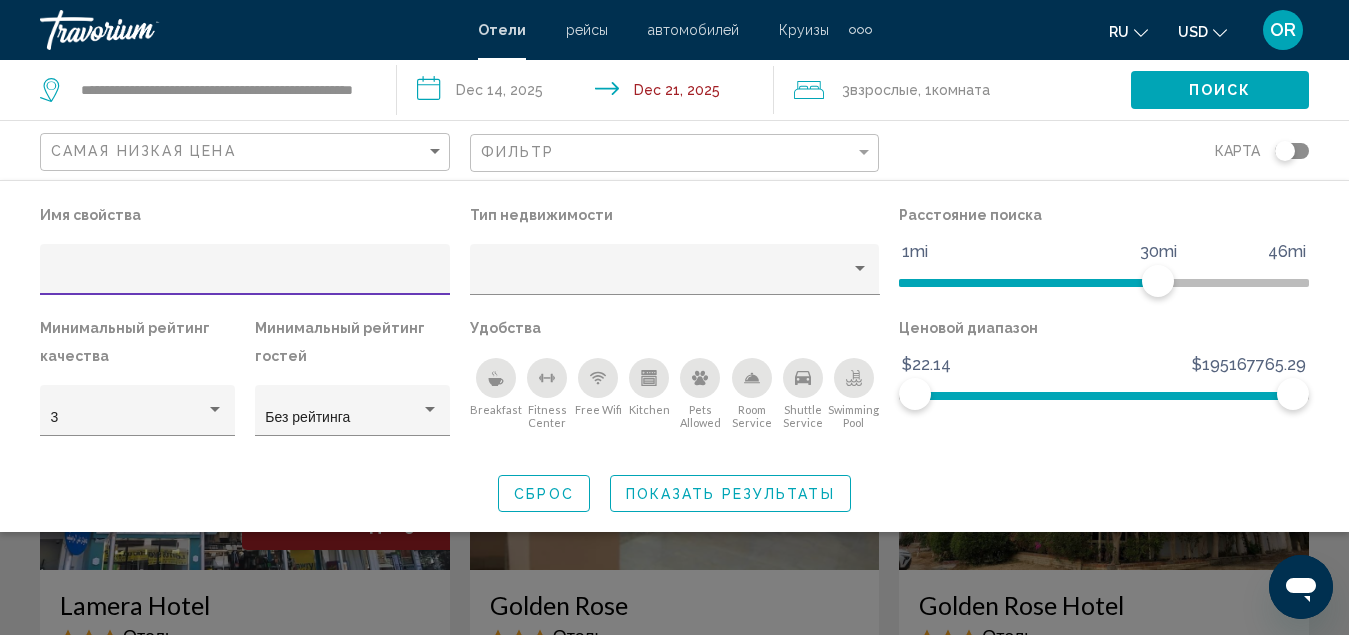 click 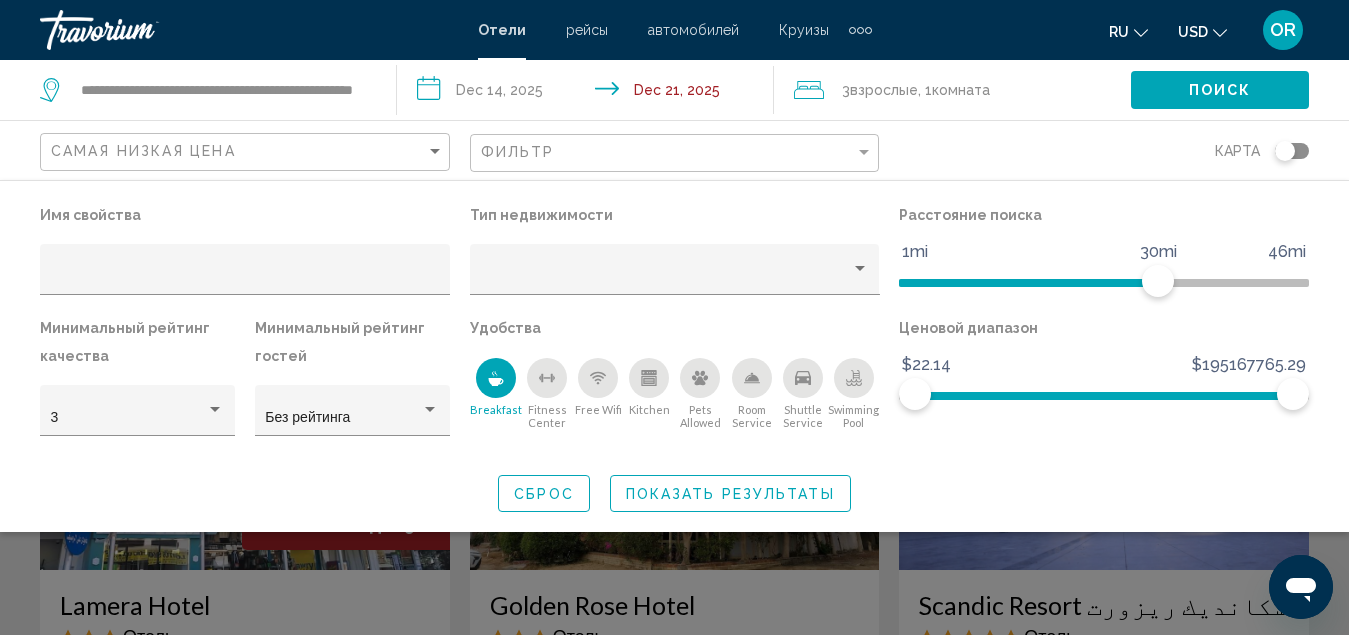 click 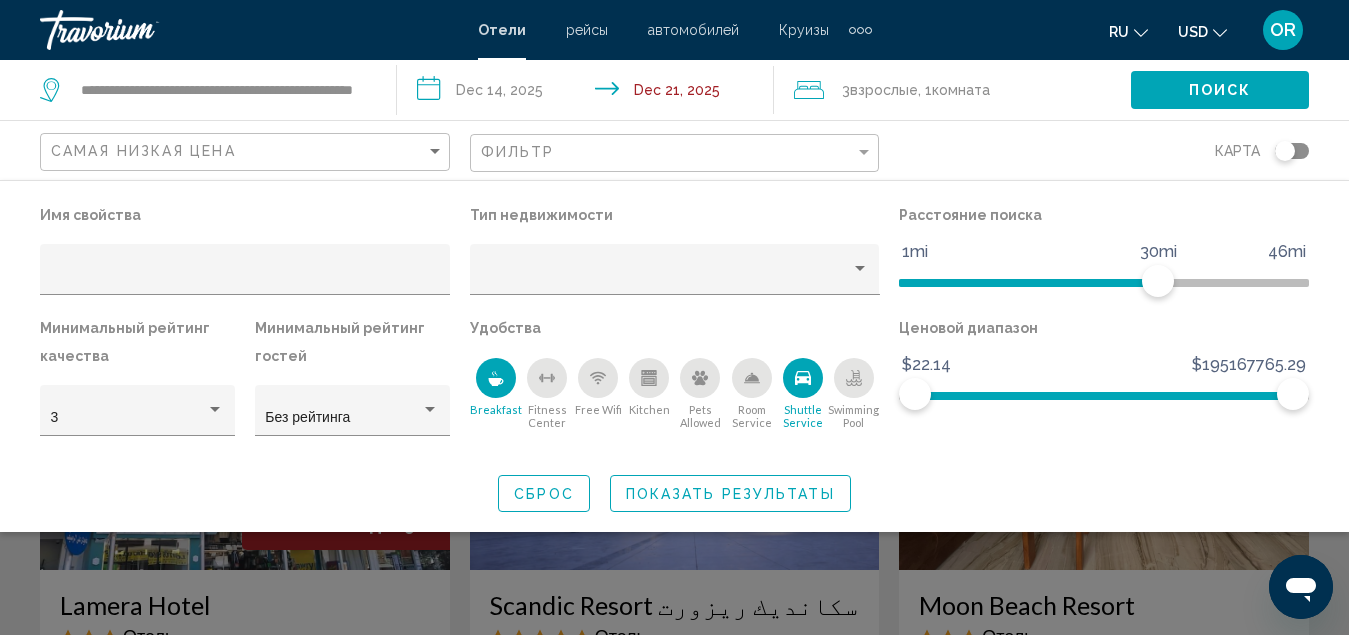 click 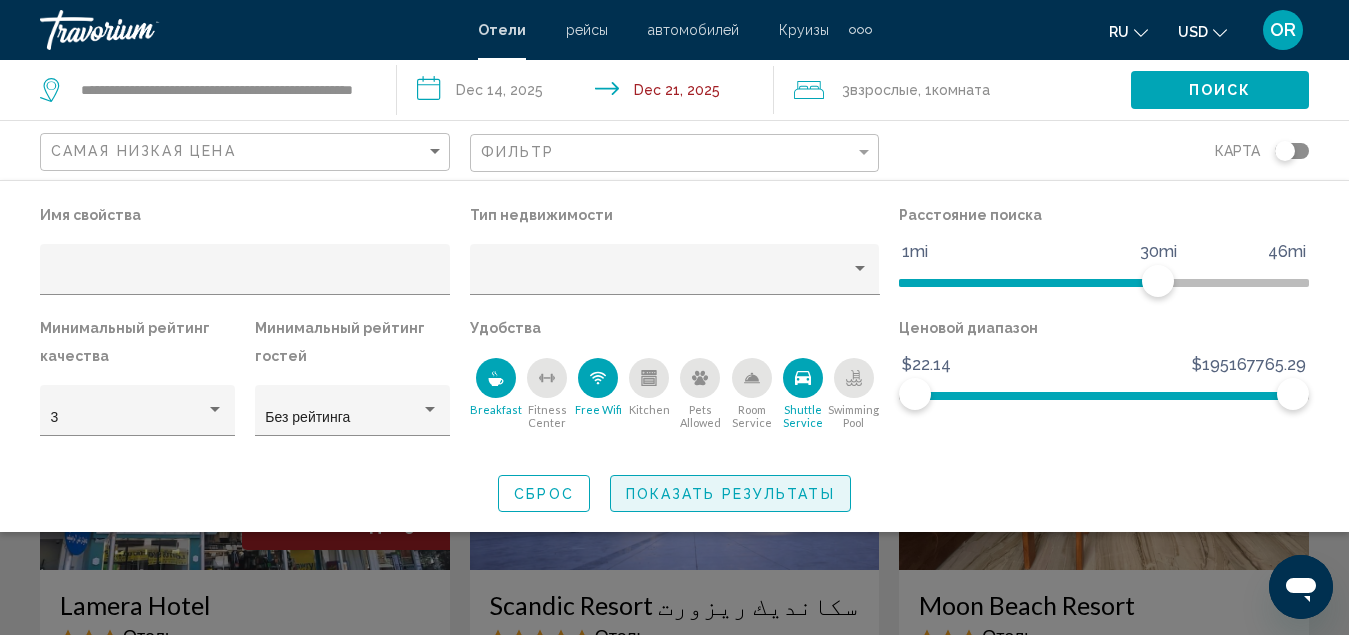 click on "Показать результаты" 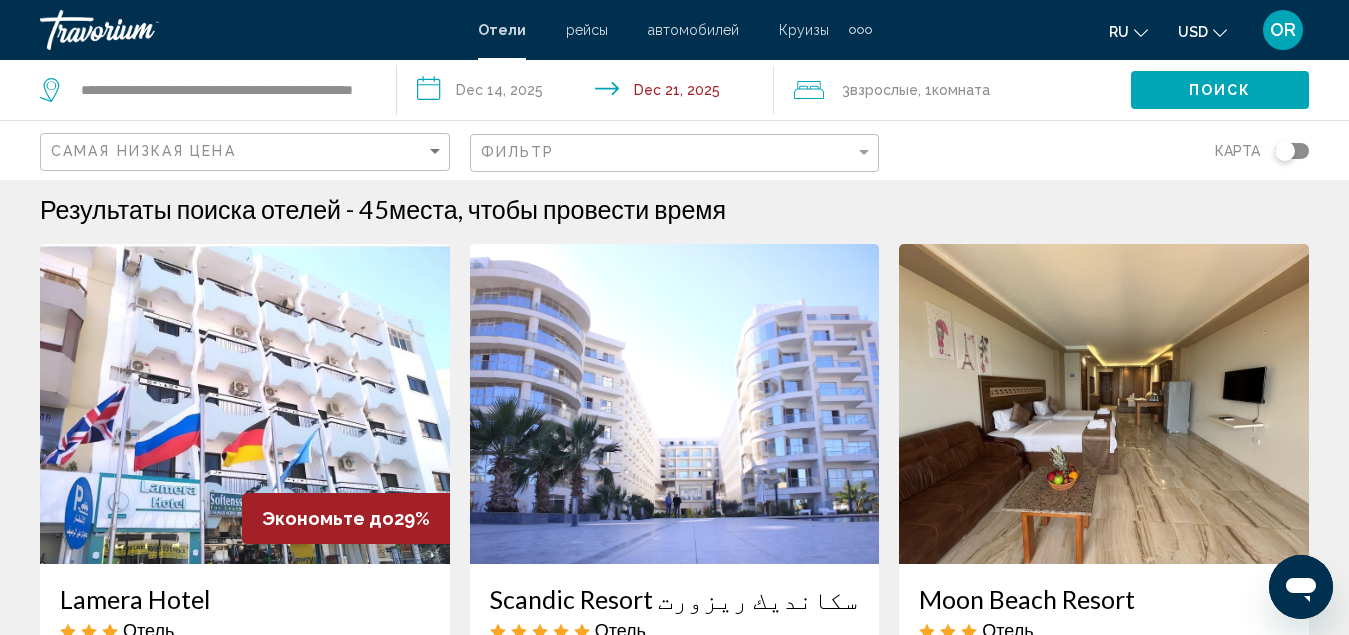 scroll, scrollTop: 0, scrollLeft: 0, axis: both 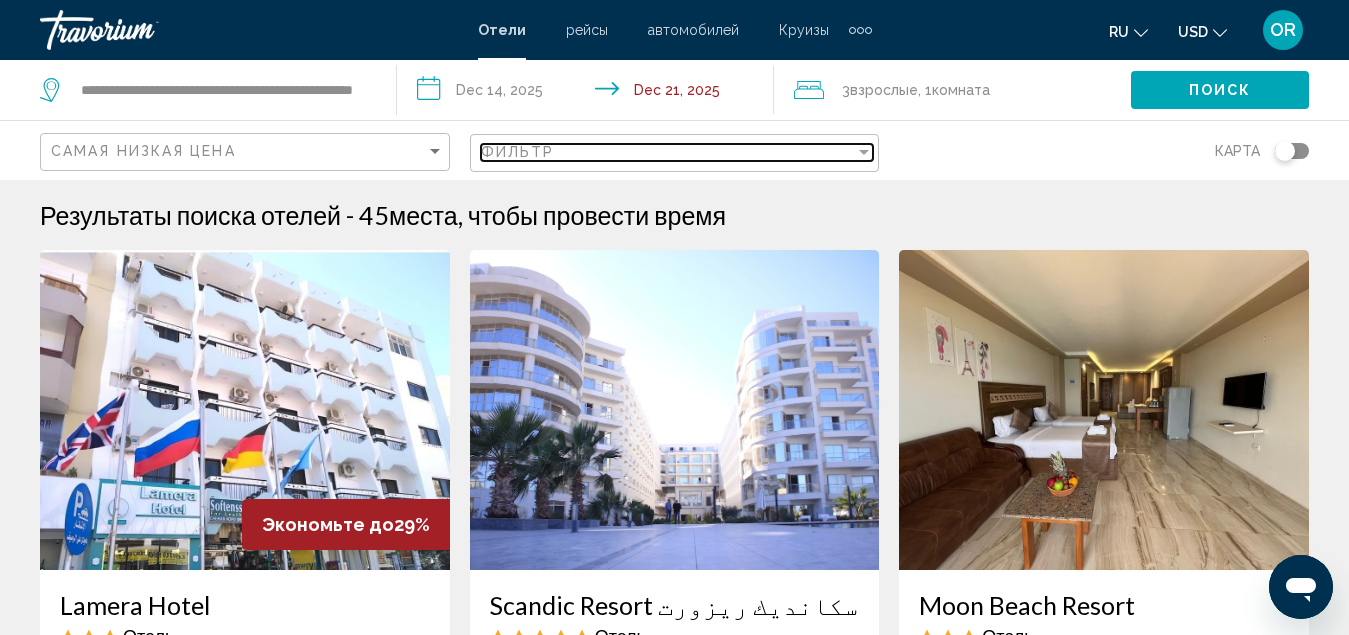 click at bounding box center [864, 152] 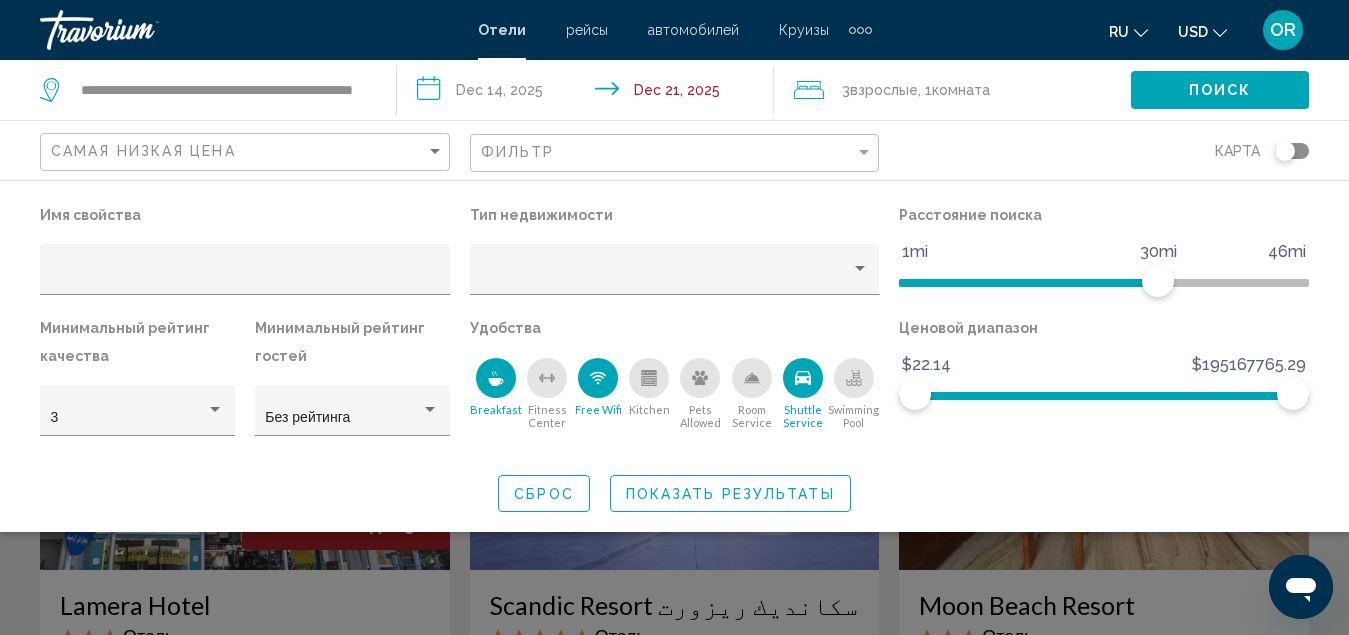 click 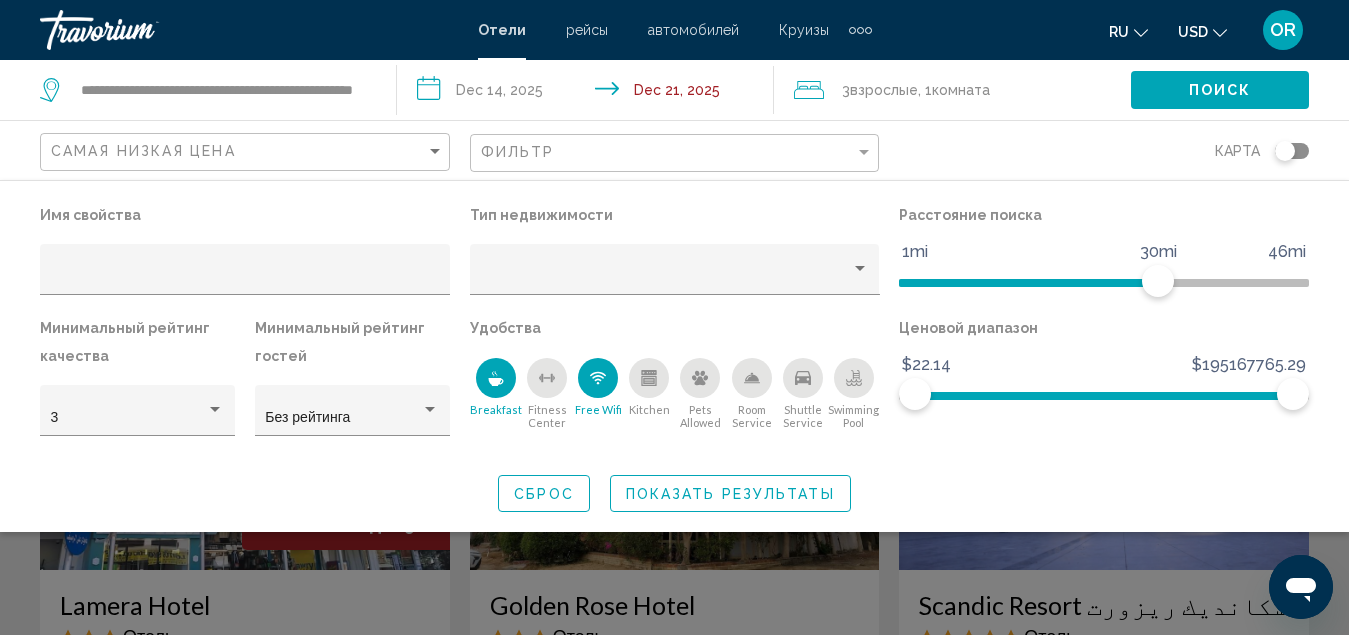 click on "Показать результаты" 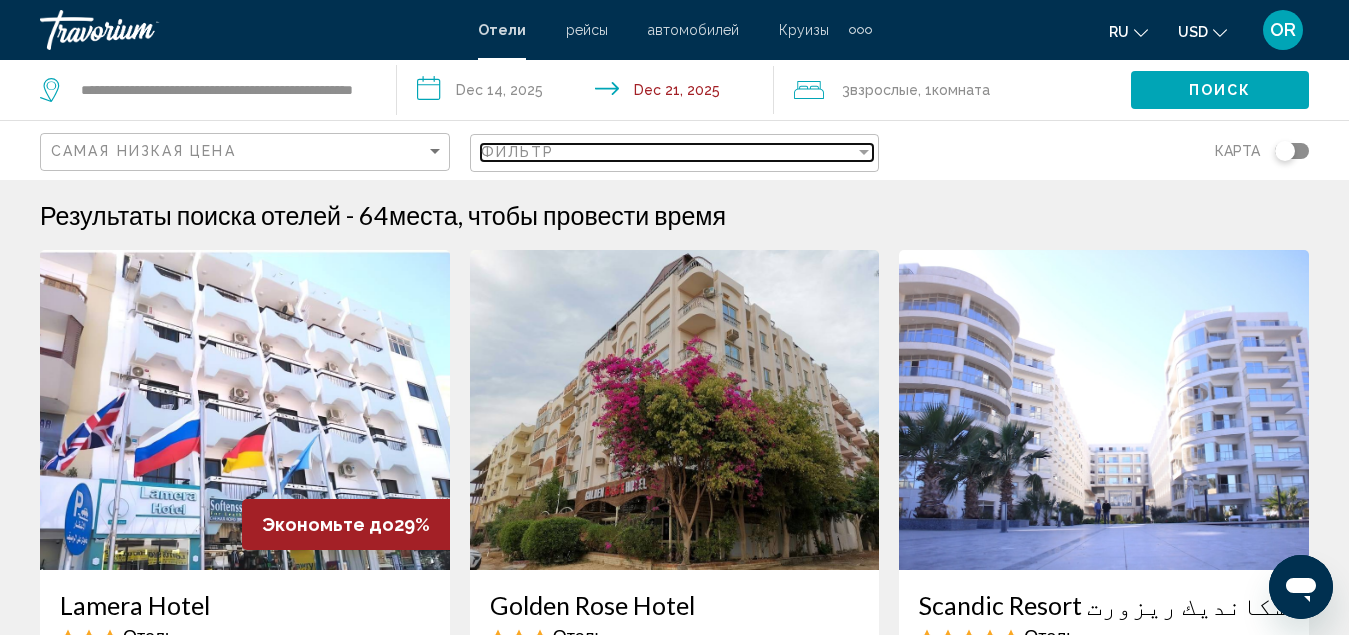 click at bounding box center (864, 152) 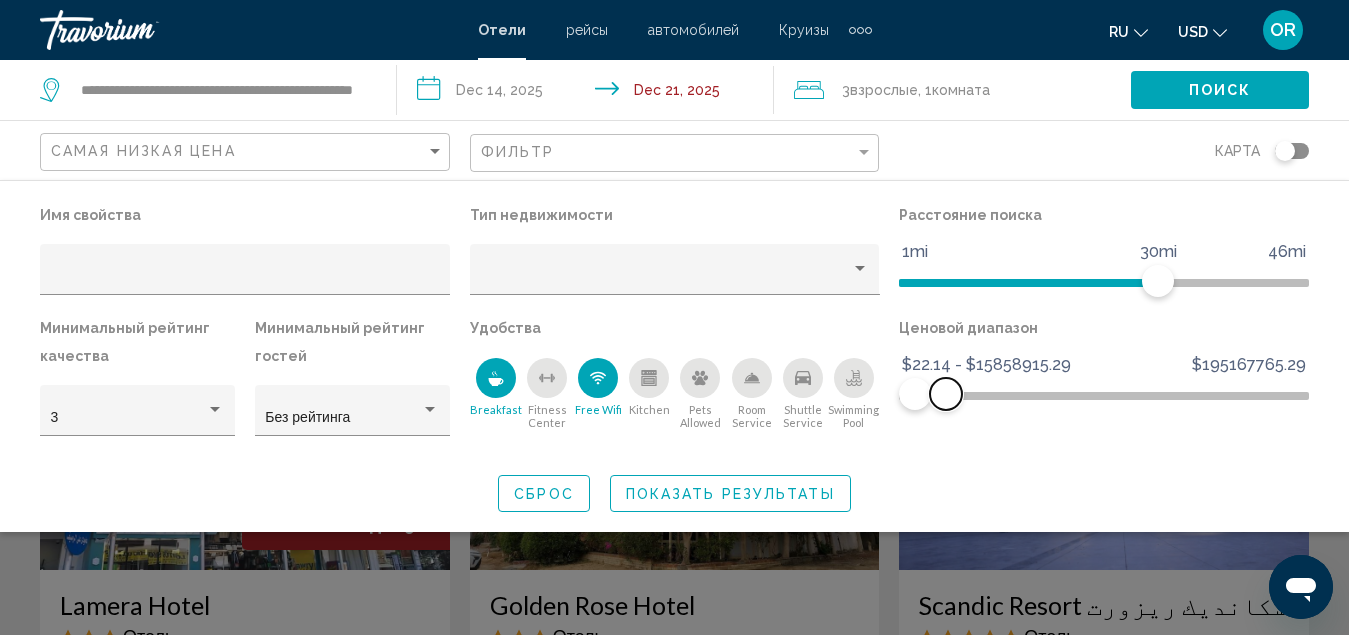 drag, startPoint x: 1305, startPoint y: 391, endPoint x: 946, endPoint y: 400, distance: 359.1128 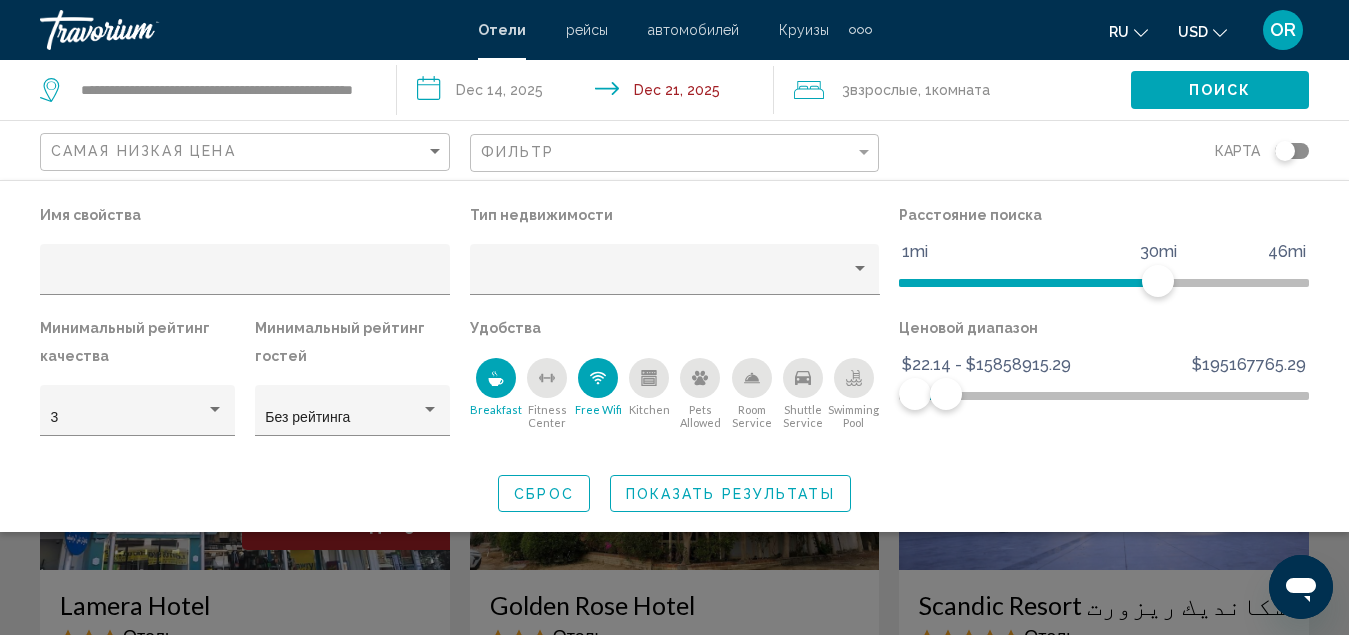 click on "Показать результаты" 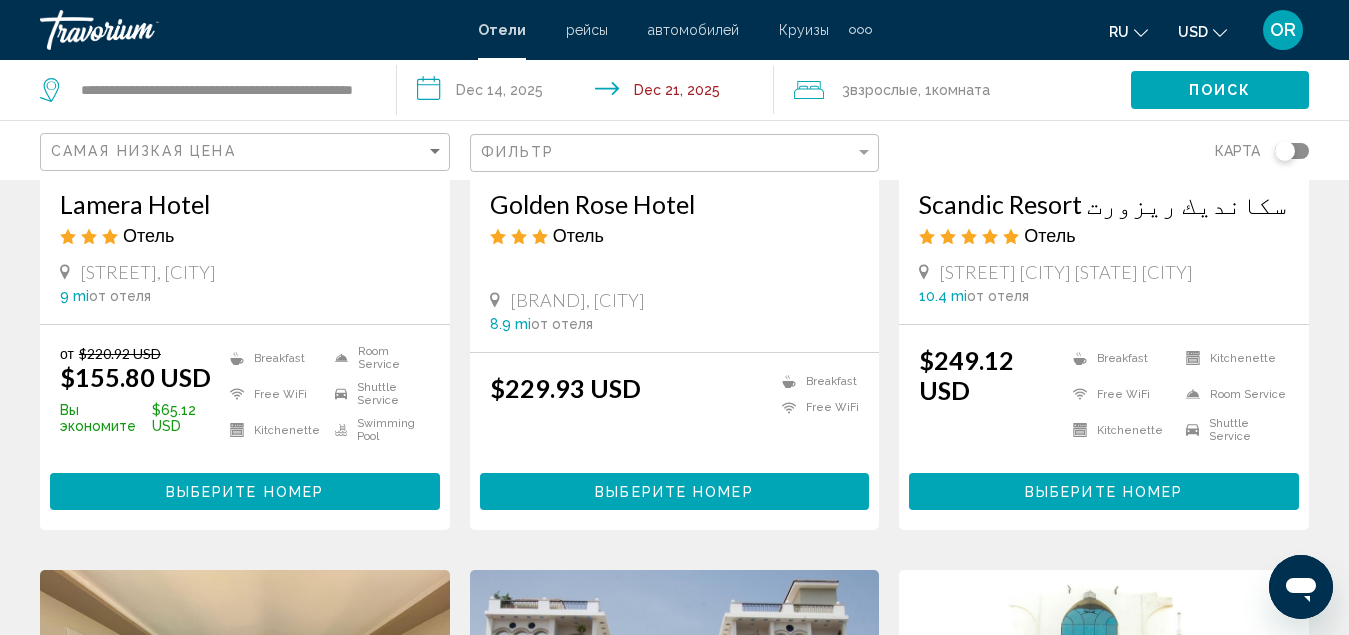 scroll, scrollTop: 500, scrollLeft: 0, axis: vertical 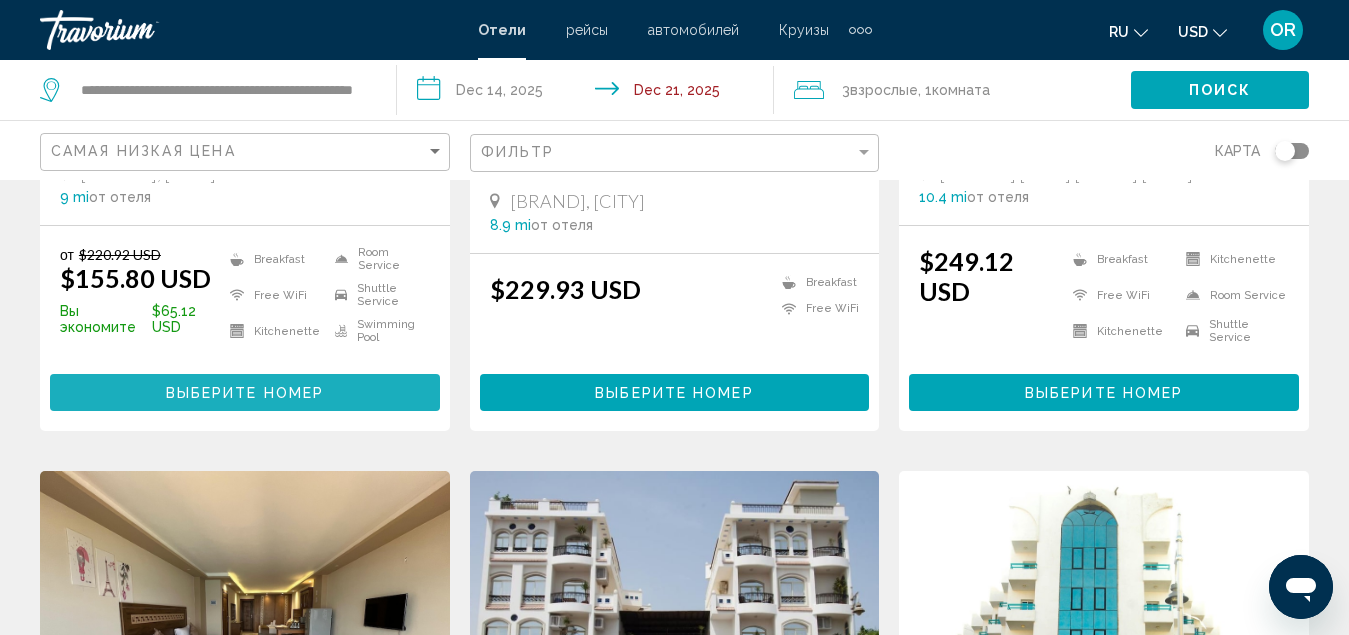 click on "Выберите номер" at bounding box center (245, 393) 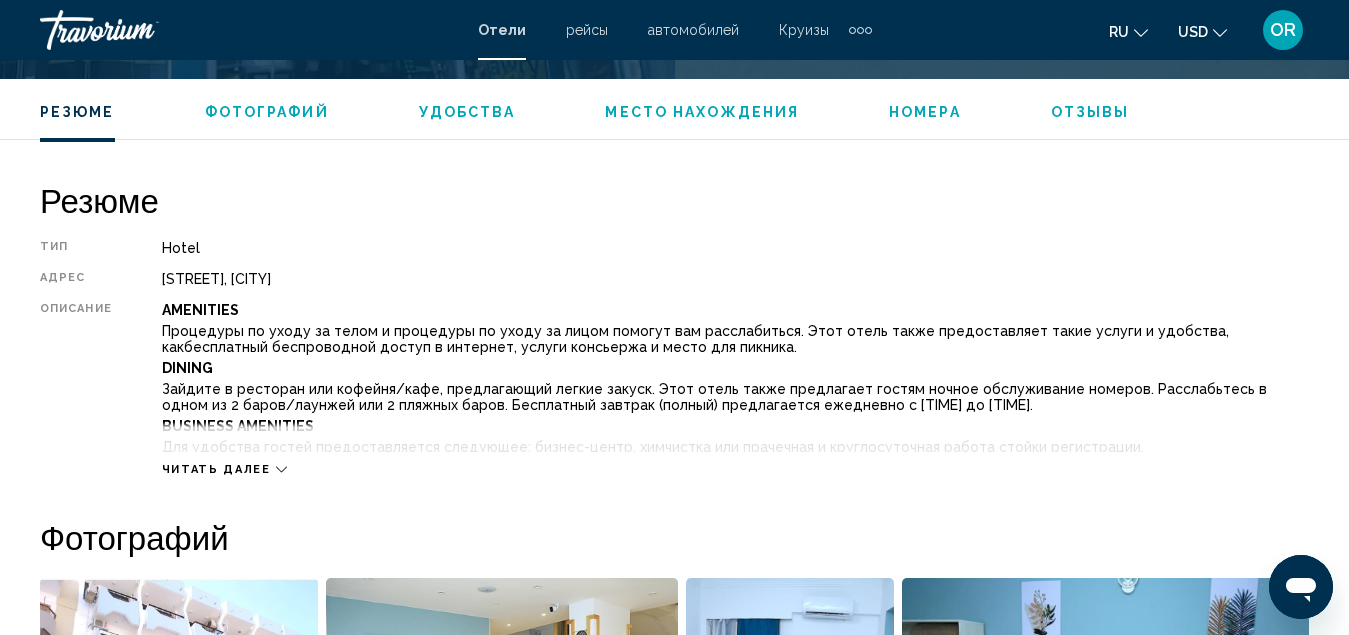 scroll, scrollTop: 1017, scrollLeft: 0, axis: vertical 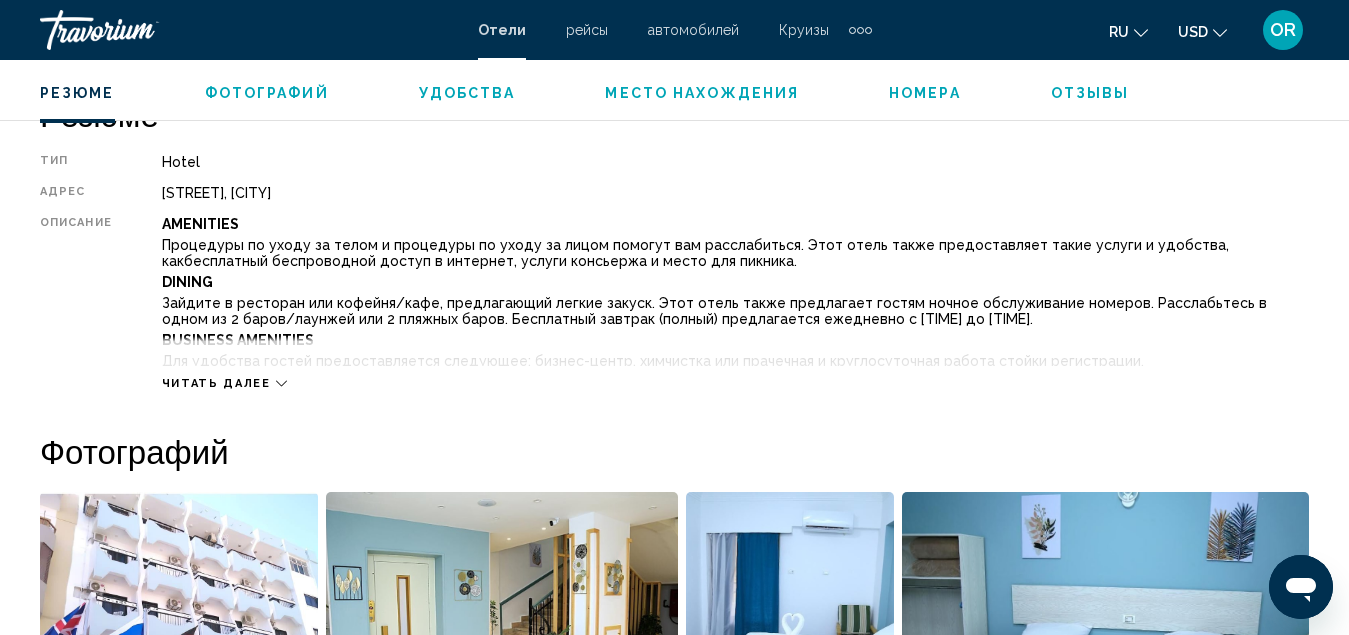 click 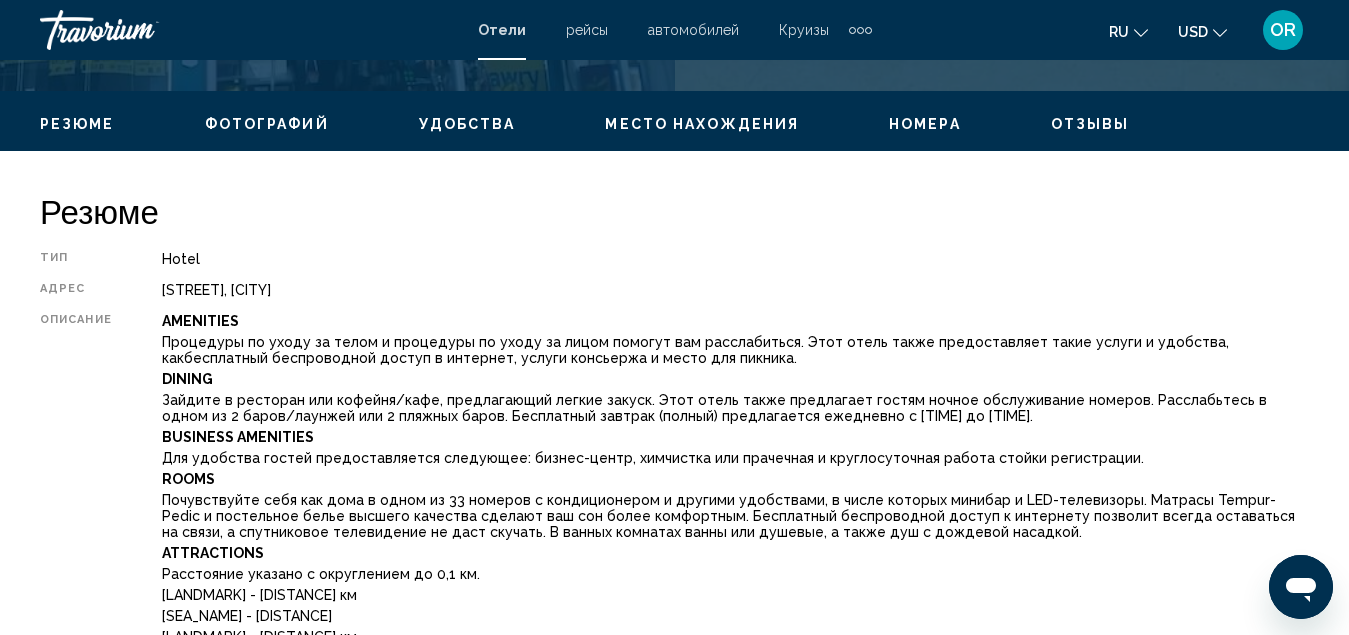 scroll, scrollTop: 917, scrollLeft: 0, axis: vertical 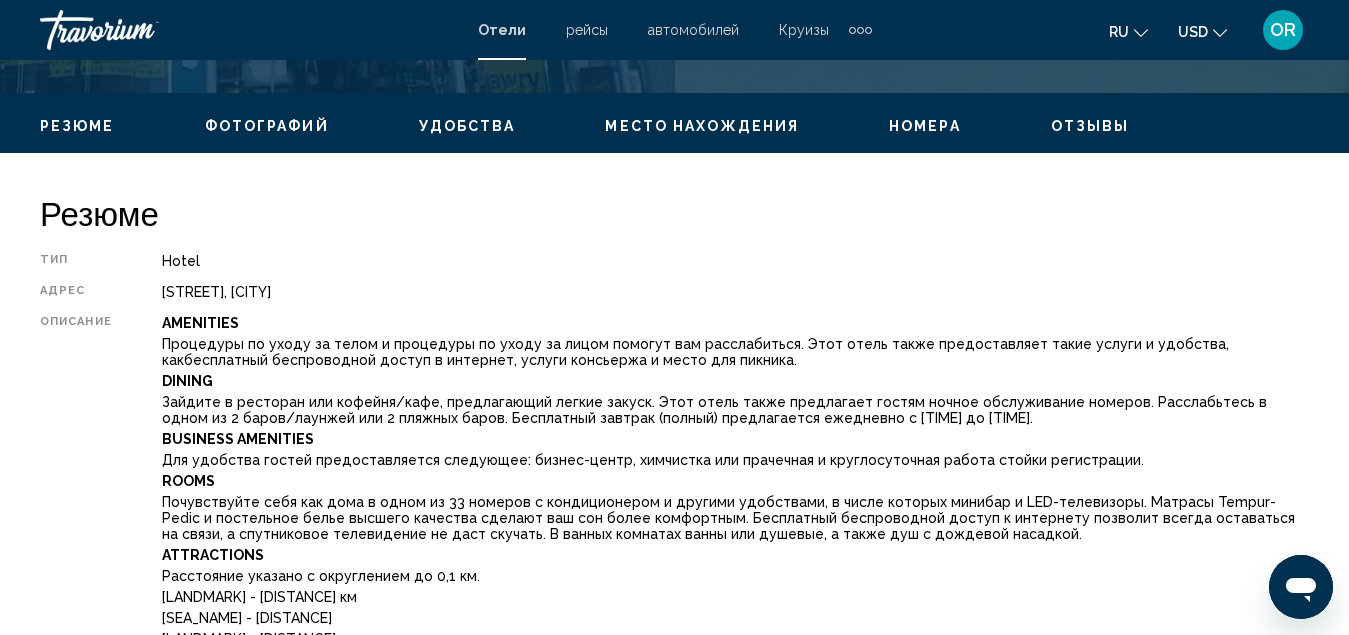 click on "Место нахождения" at bounding box center (702, 126) 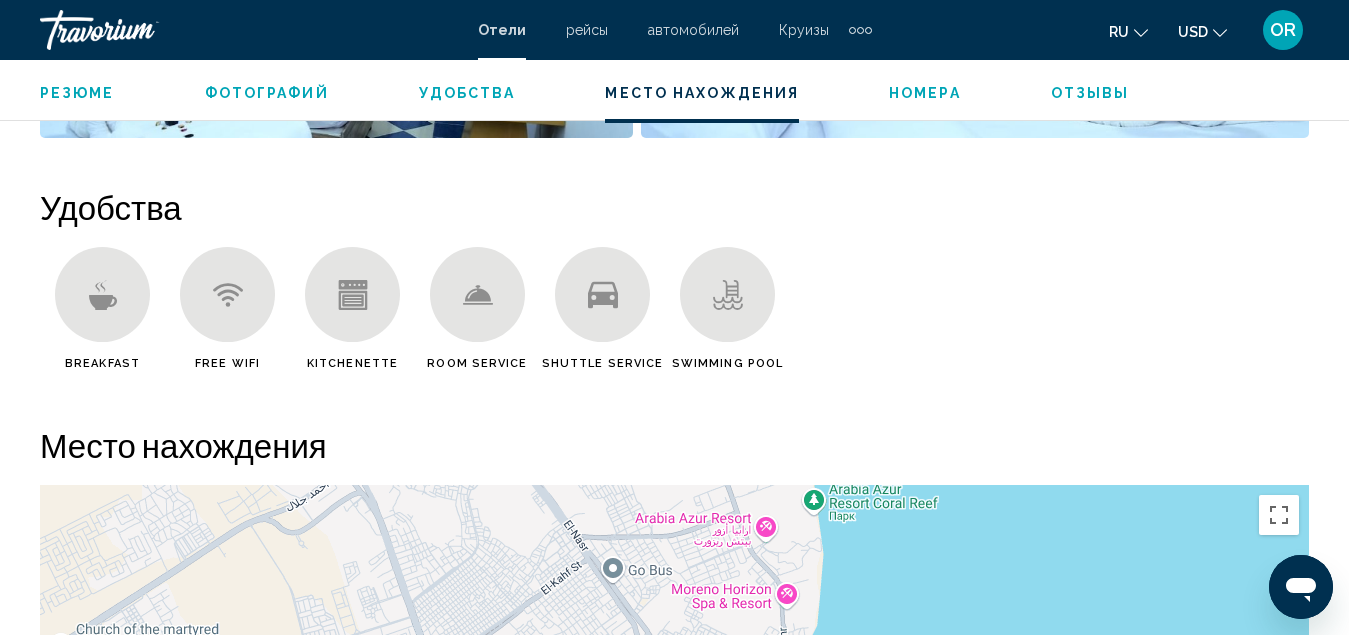 scroll, scrollTop: 2741, scrollLeft: 0, axis: vertical 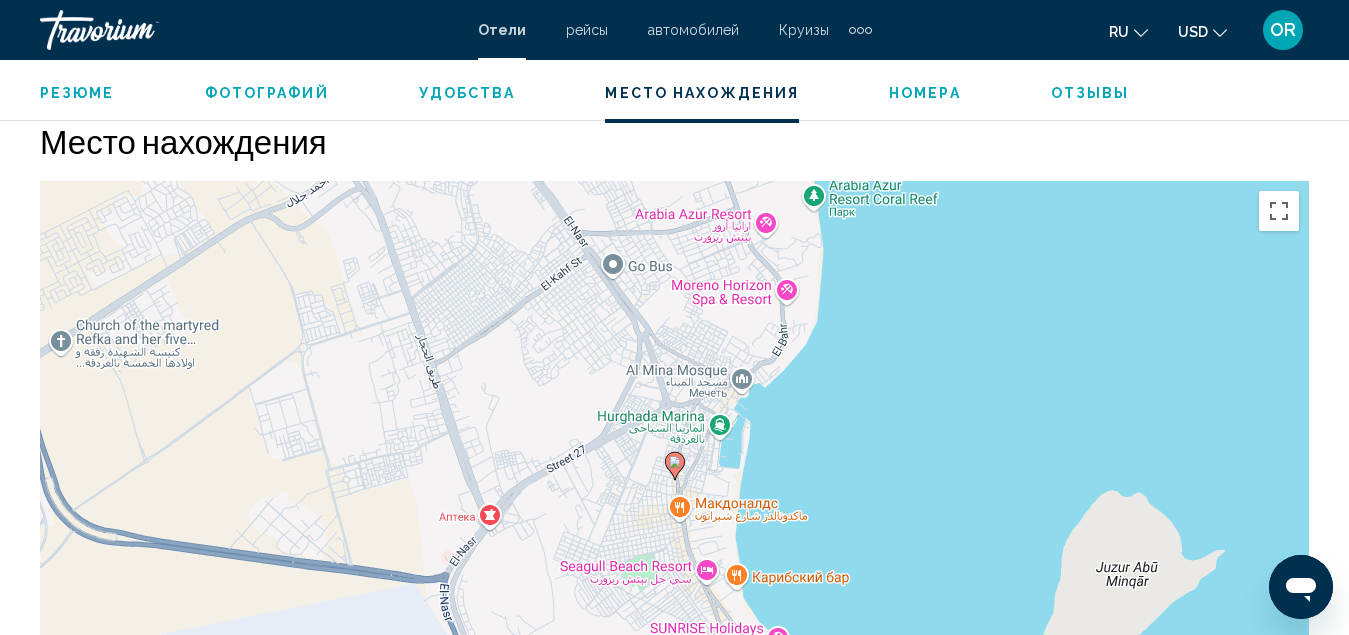 click on "Резюме
Фотографий
Удобства
Место нахождения
Номера
Отзывы
Проверить наличие свободных мест" 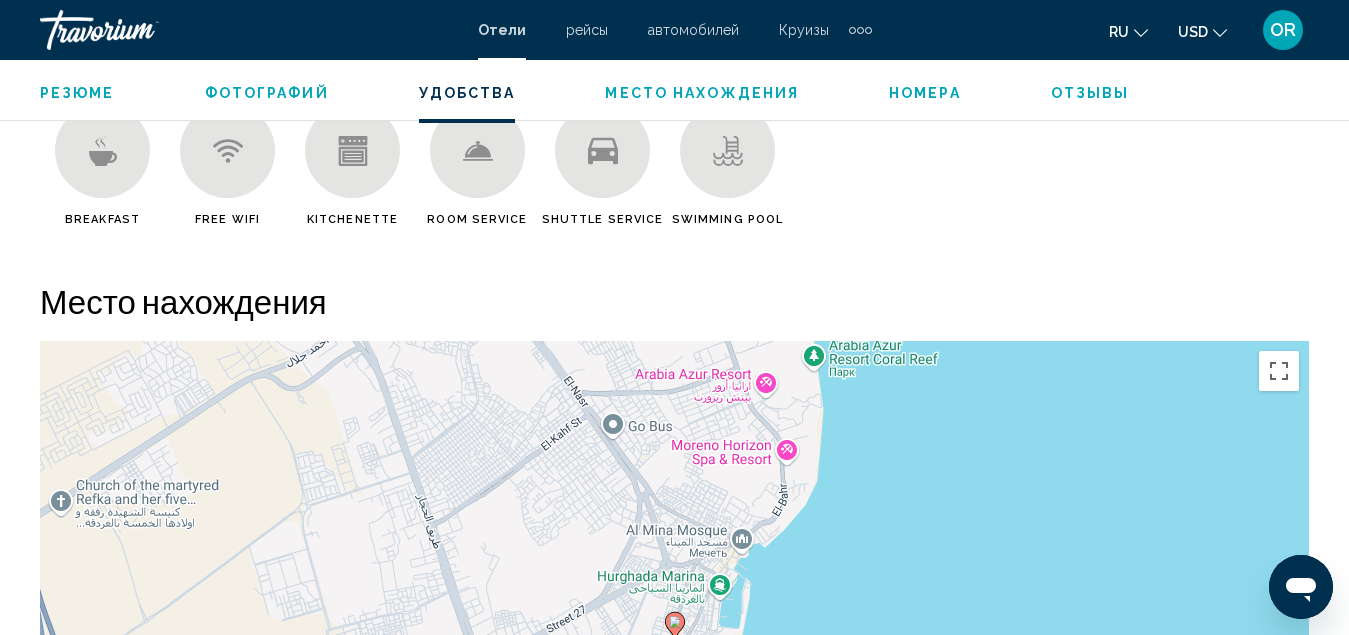 scroll, scrollTop: 2504, scrollLeft: 0, axis: vertical 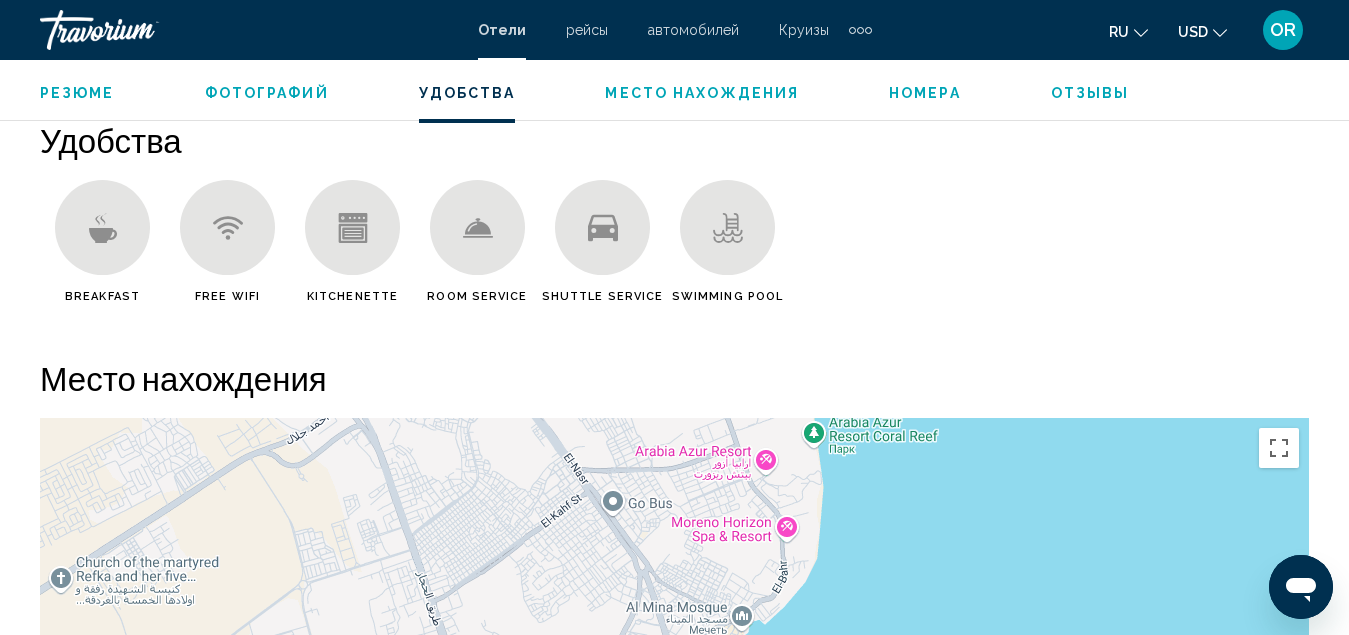 click on "Номера" at bounding box center [925, 93] 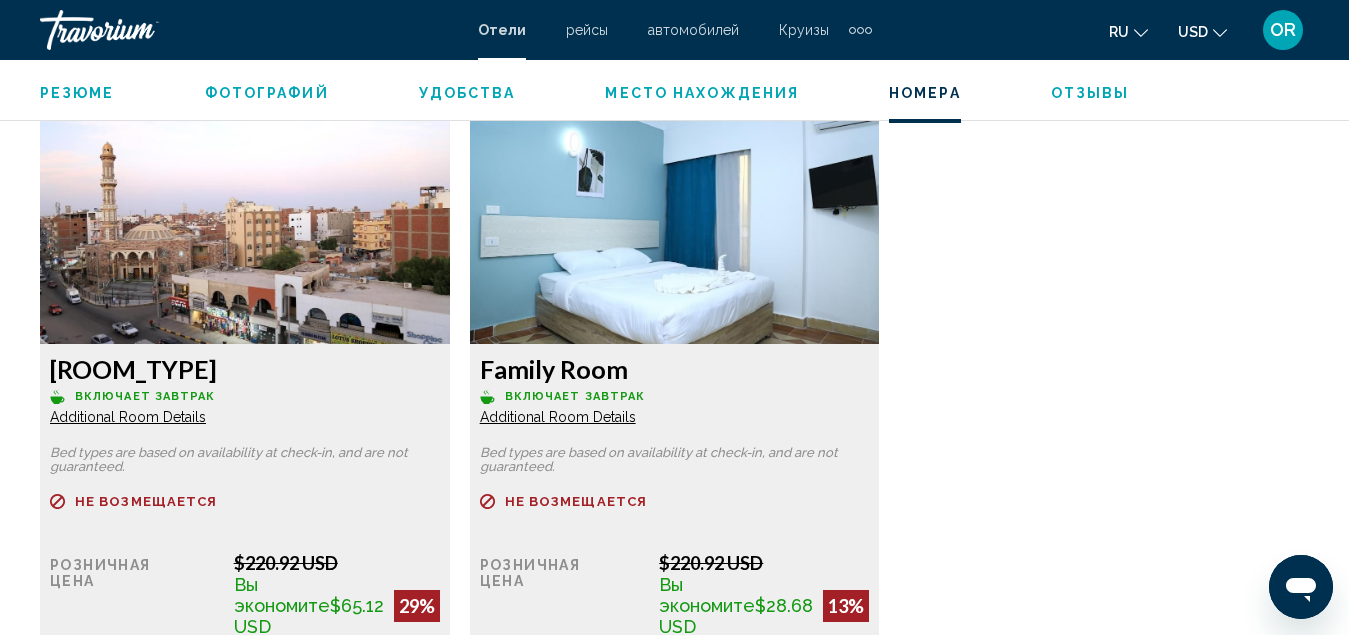 scroll, scrollTop: 3642, scrollLeft: 0, axis: vertical 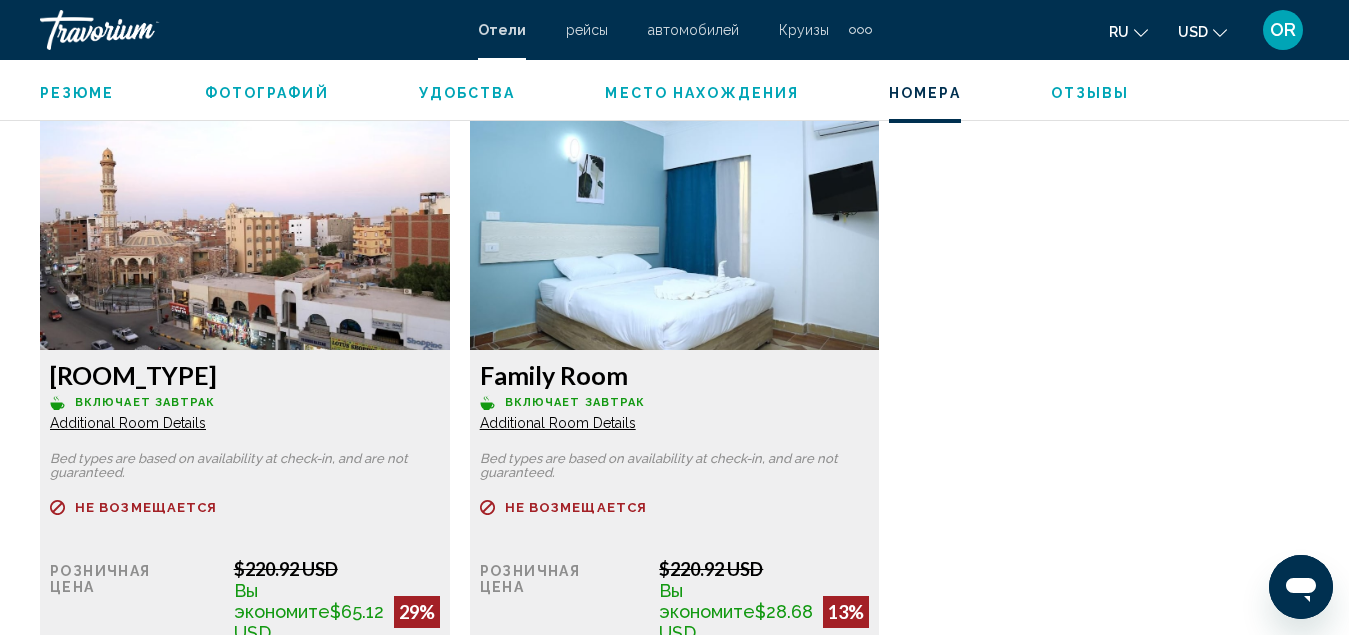 click on "Отзывы" at bounding box center (1090, 93) 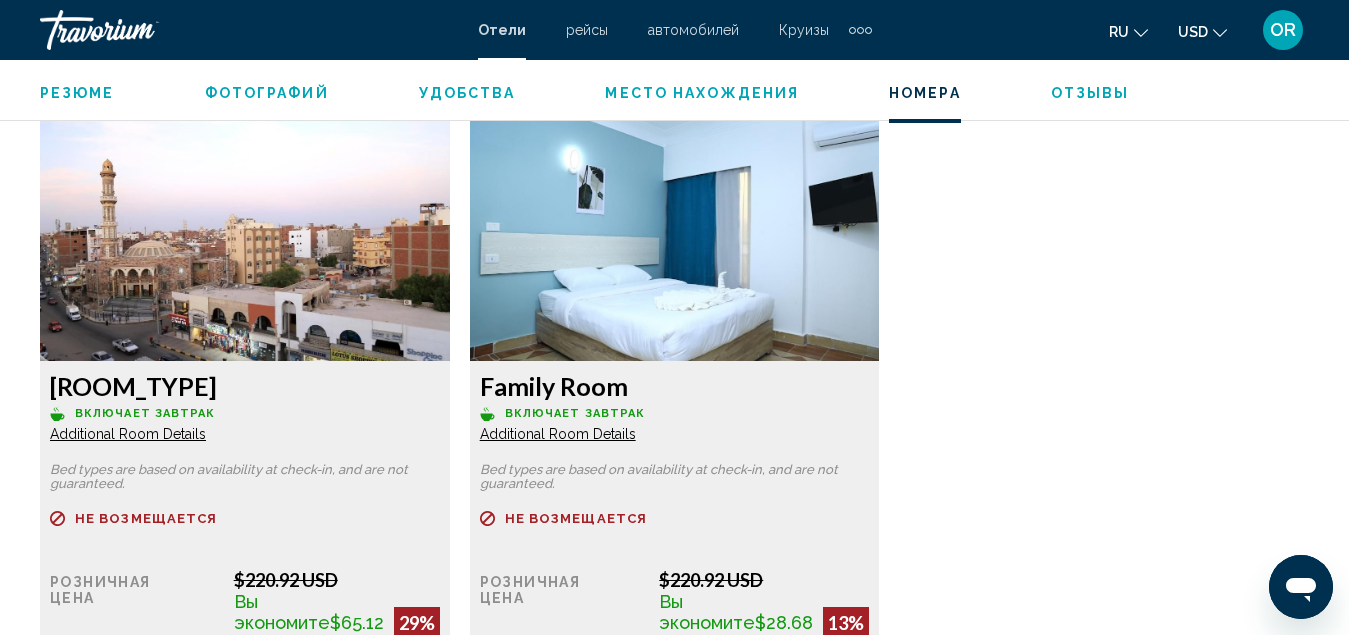 scroll, scrollTop: 3630, scrollLeft: 0, axis: vertical 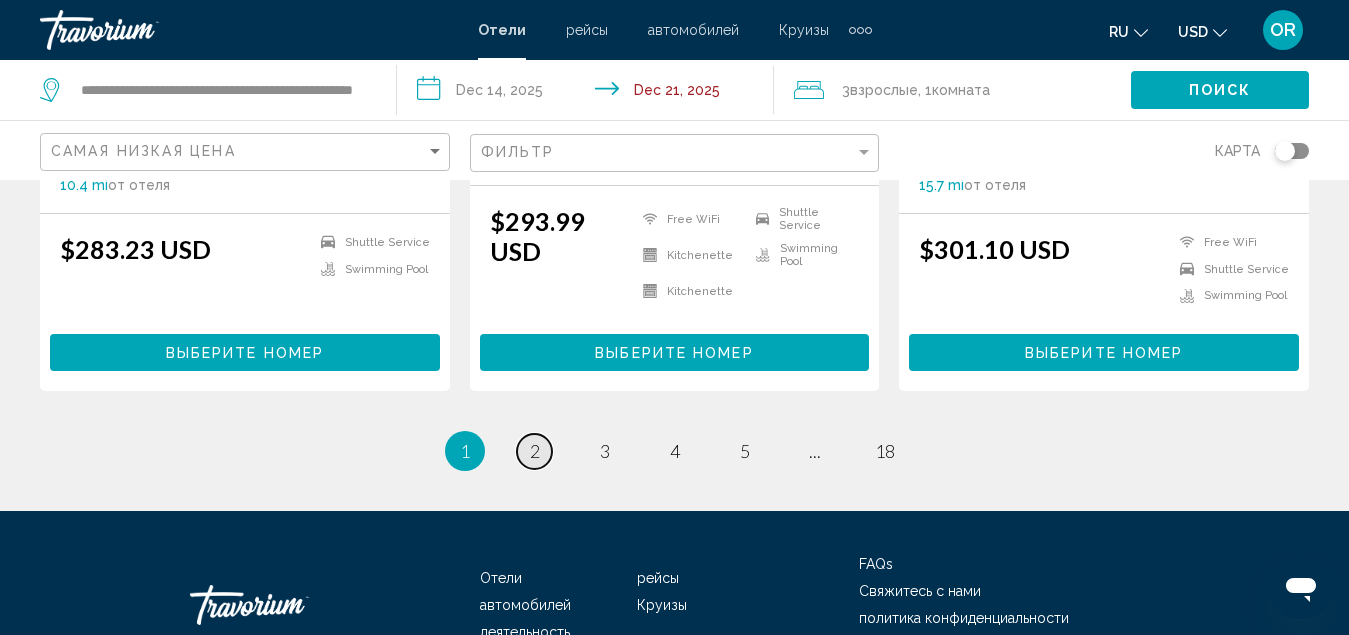 click on "2" at bounding box center (535, 451) 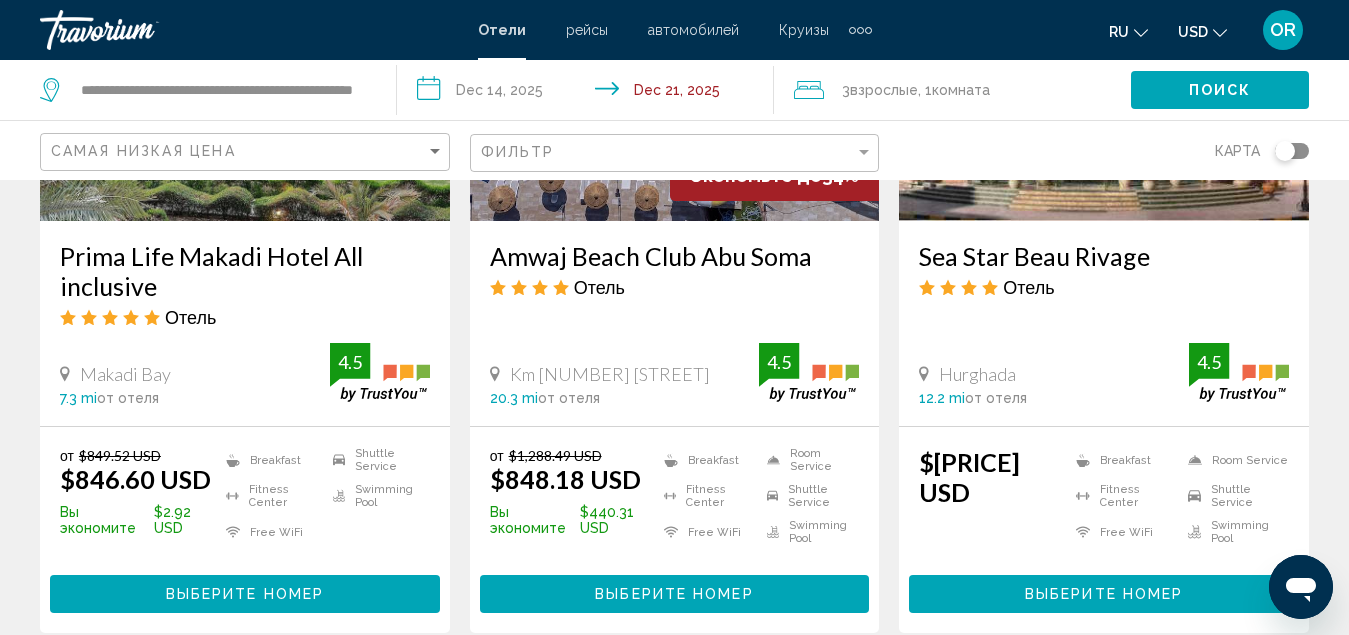 scroll, scrollTop: 1100, scrollLeft: 0, axis: vertical 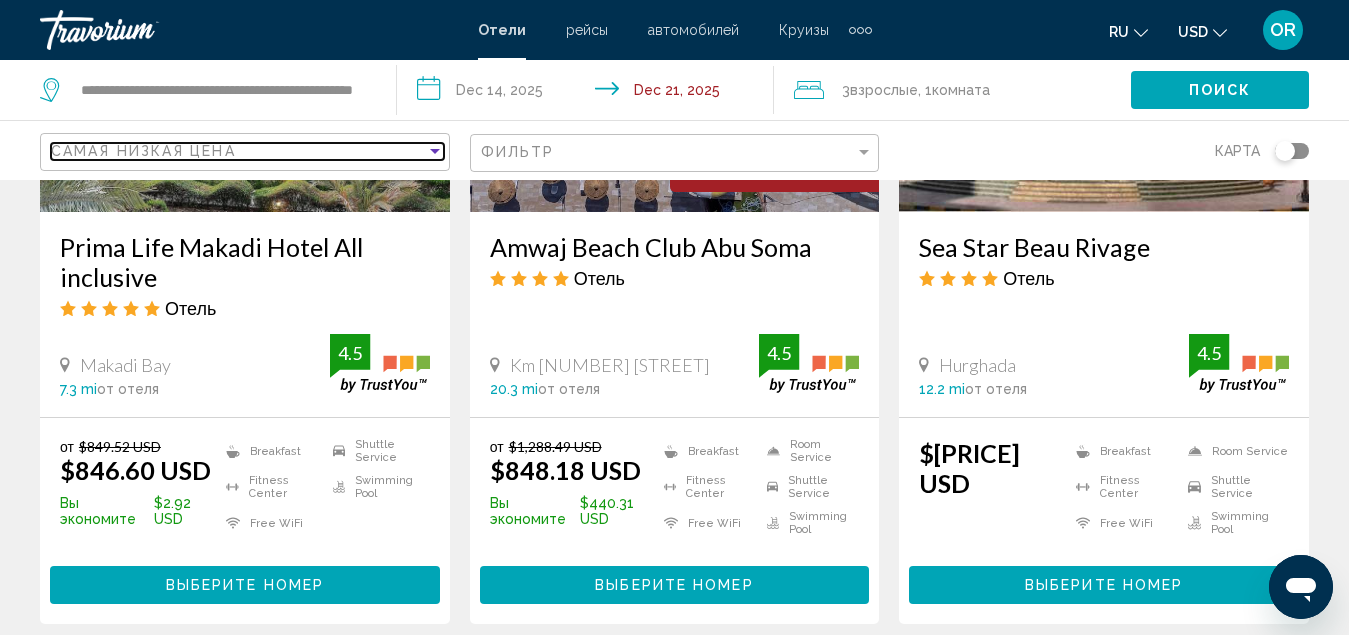 click at bounding box center (435, 151) 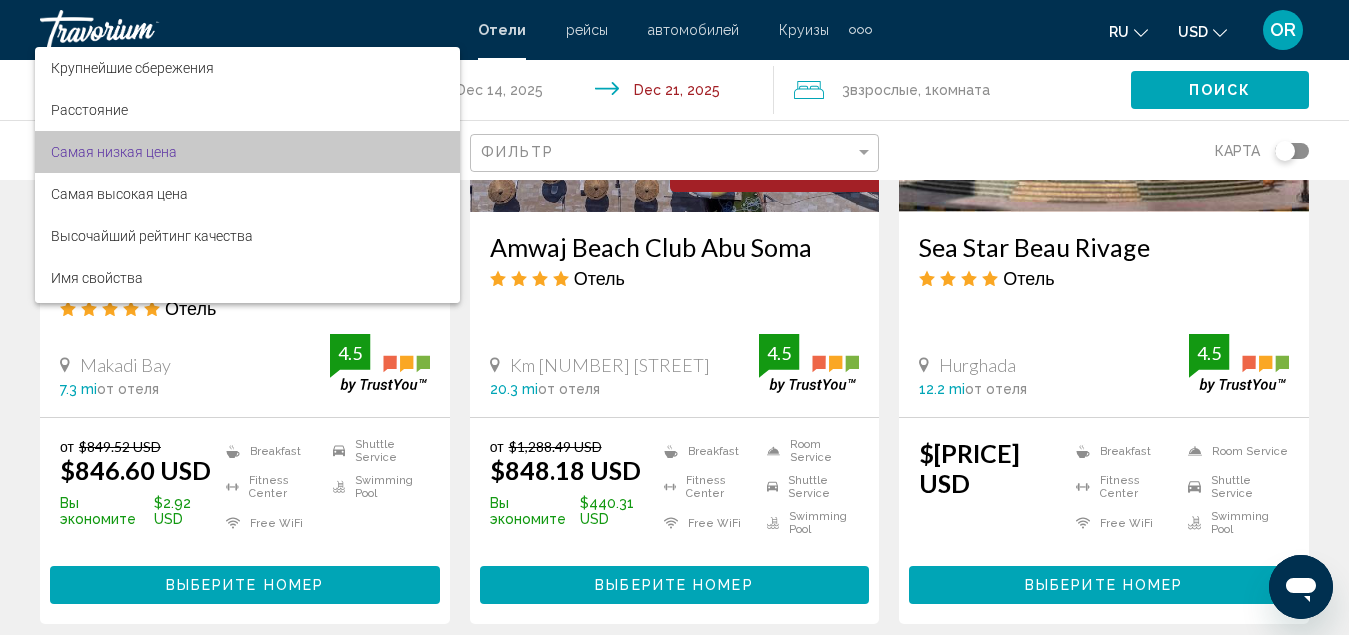 click on "Самая низкая цена" at bounding box center [247, 152] 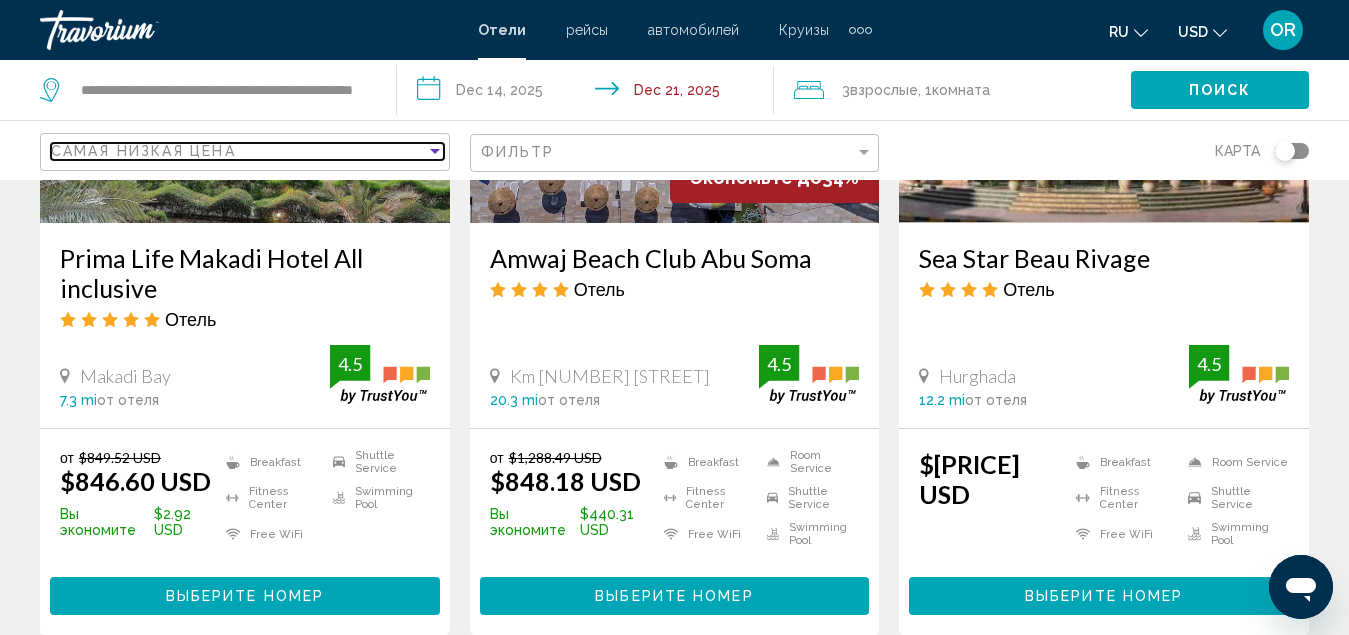 scroll, scrollTop: 1100, scrollLeft: 0, axis: vertical 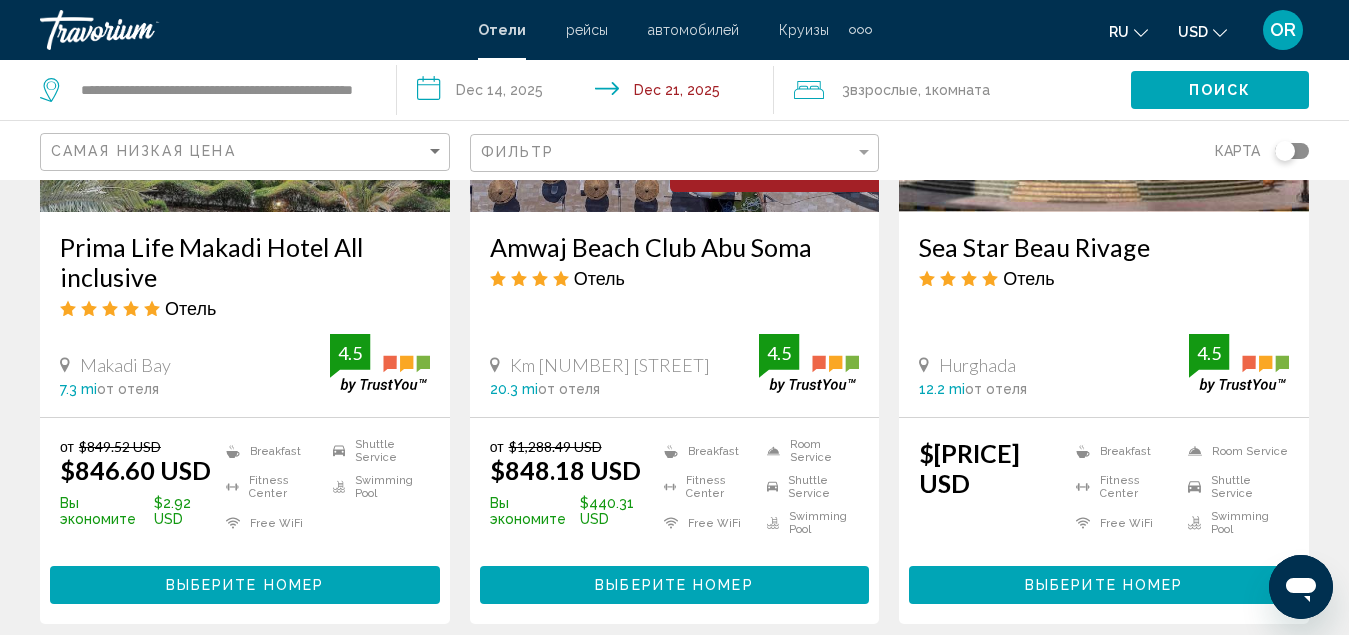 click 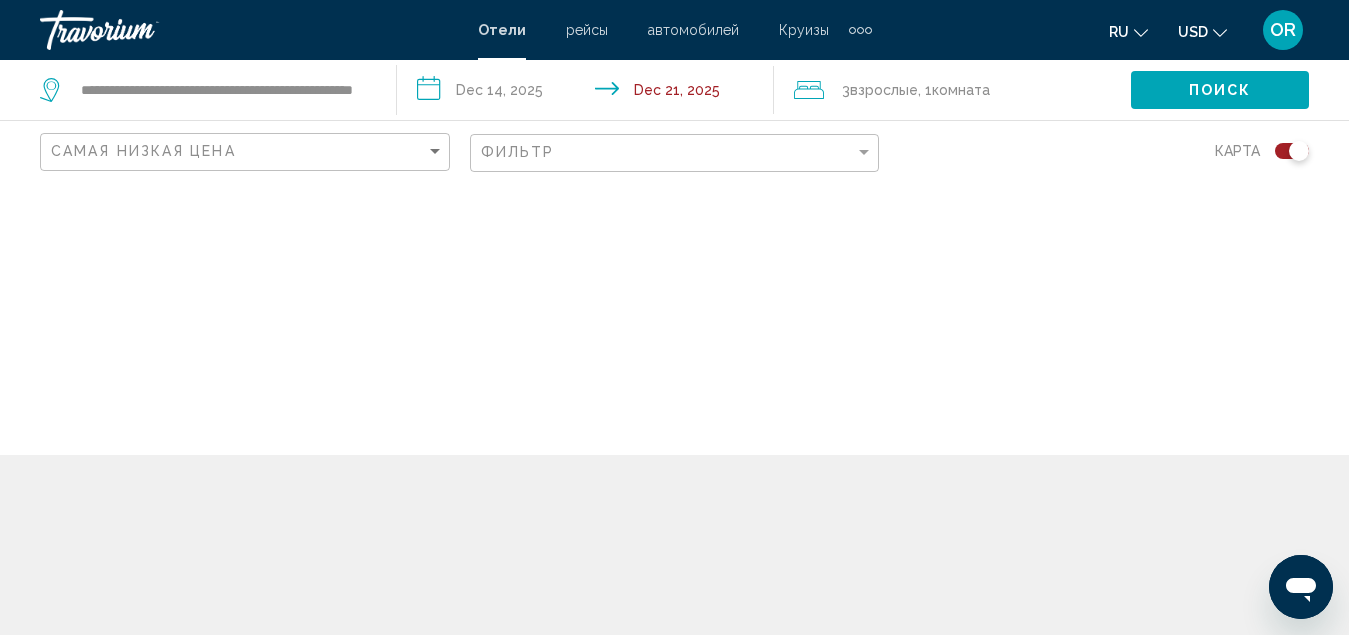 scroll, scrollTop: 0, scrollLeft: 0, axis: both 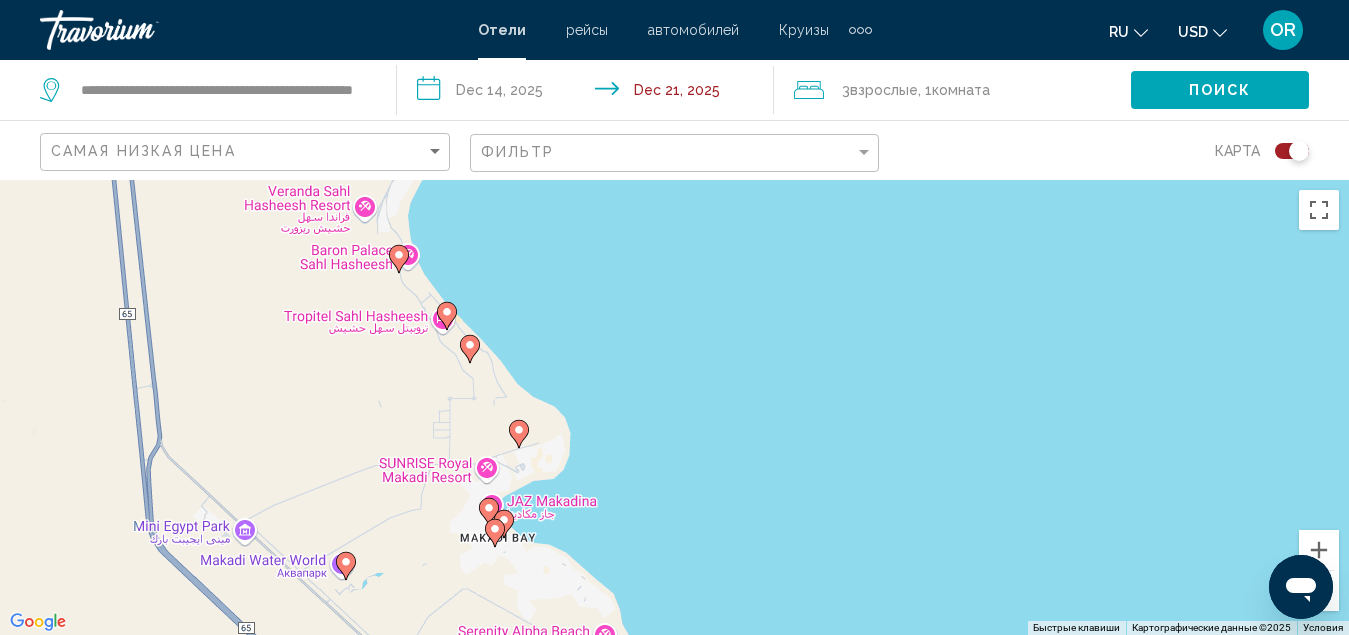 drag, startPoint x: 455, startPoint y: 415, endPoint x: 606, endPoint y: 252, distance: 222.1936 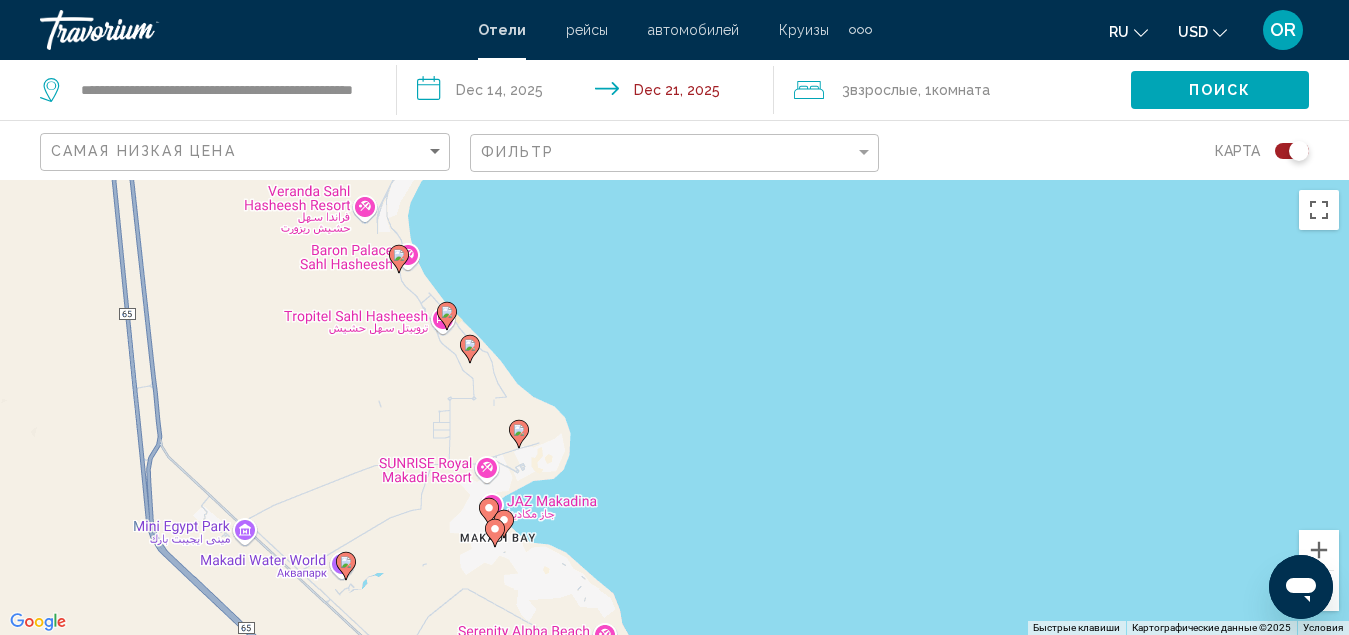 click on "Чтобы активировать перетаскивание с помощью клавиатуры, нажмите Alt + Ввод. После этого перемещайте маркер, используя клавиши со стрелками. Чтобы завершить перетаскивание, нажмите клавишу Ввод. Чтобы отменить действие, нажмите клавишу Esc." at bounding box center (674, 407) 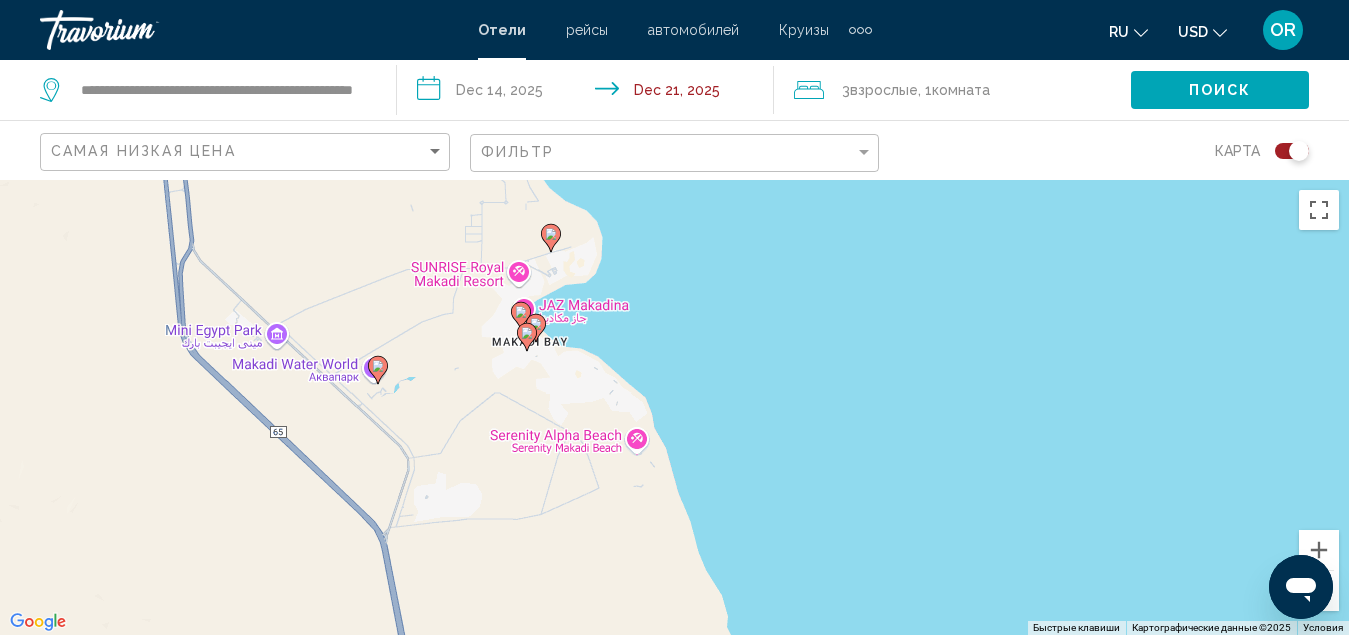drag, startPoint x: 592, startPoint y: 459, endPoint x: 621, endPoint y: 255, distance: 206.05096 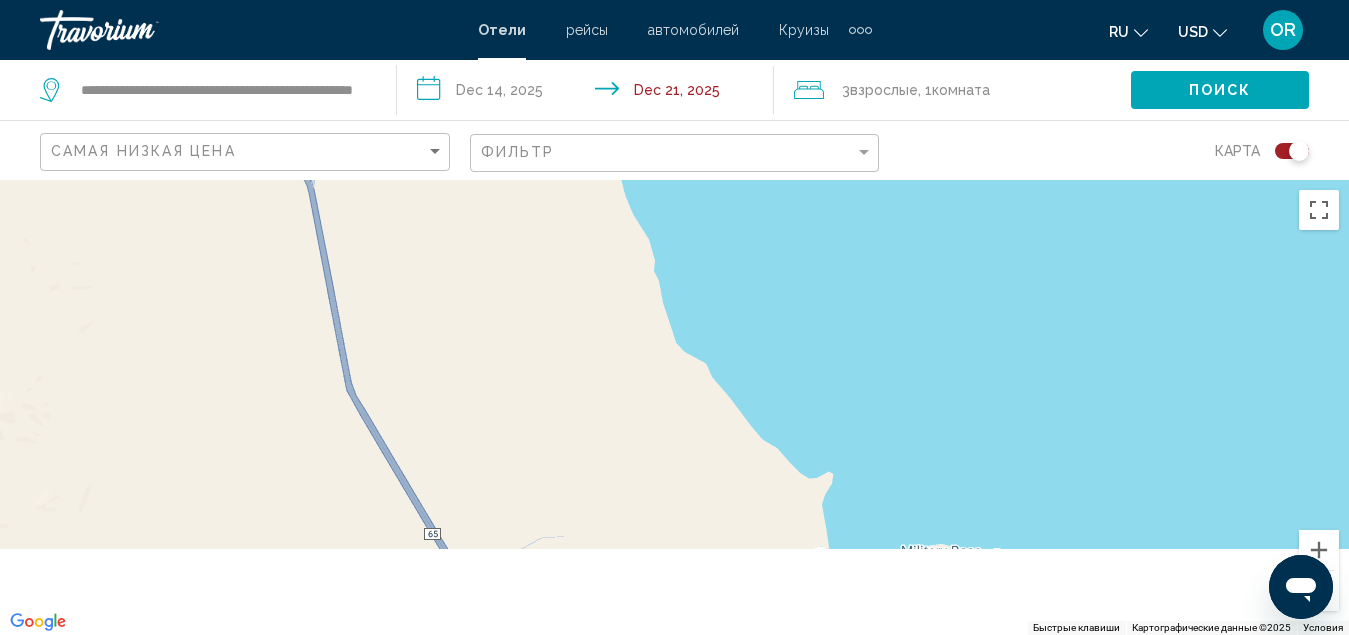 drag, startPoint x: 714, startPoint y: 442, endPoint x: 586, endPoint y: 102, distance: 363.29602 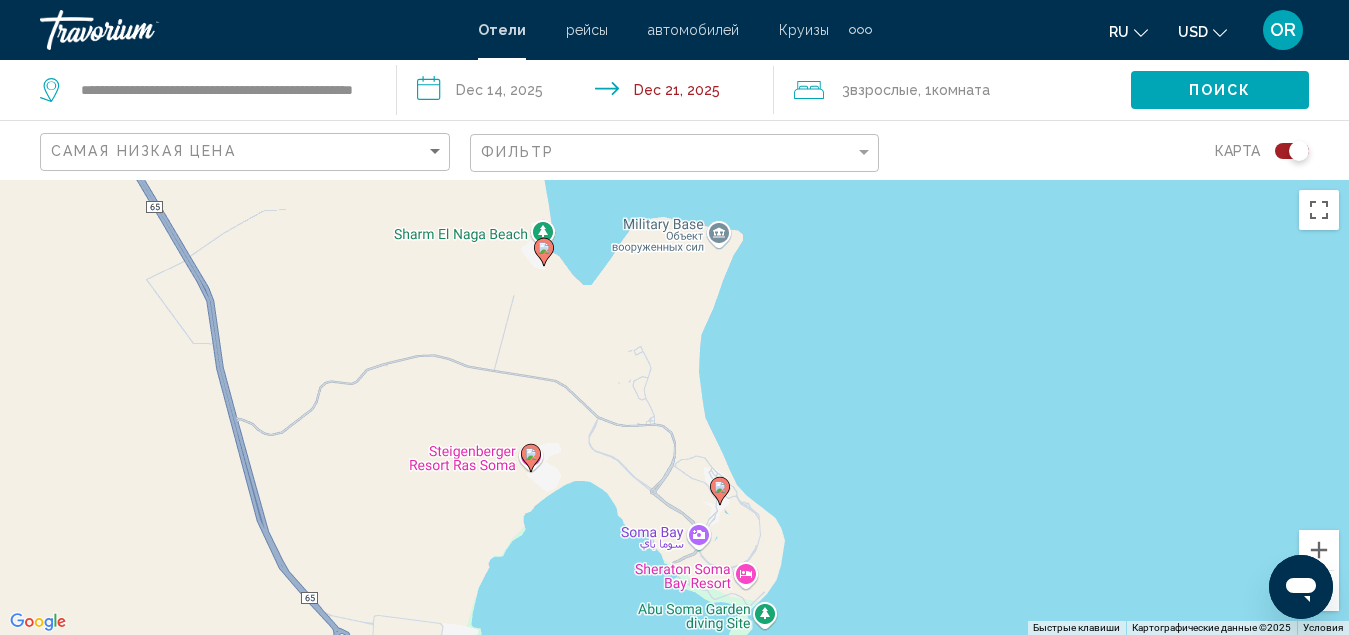 drag, startPoint x: 844, startPoint y: 361, endPoint x: 667, endPoint y: 156, distance: 270.83945 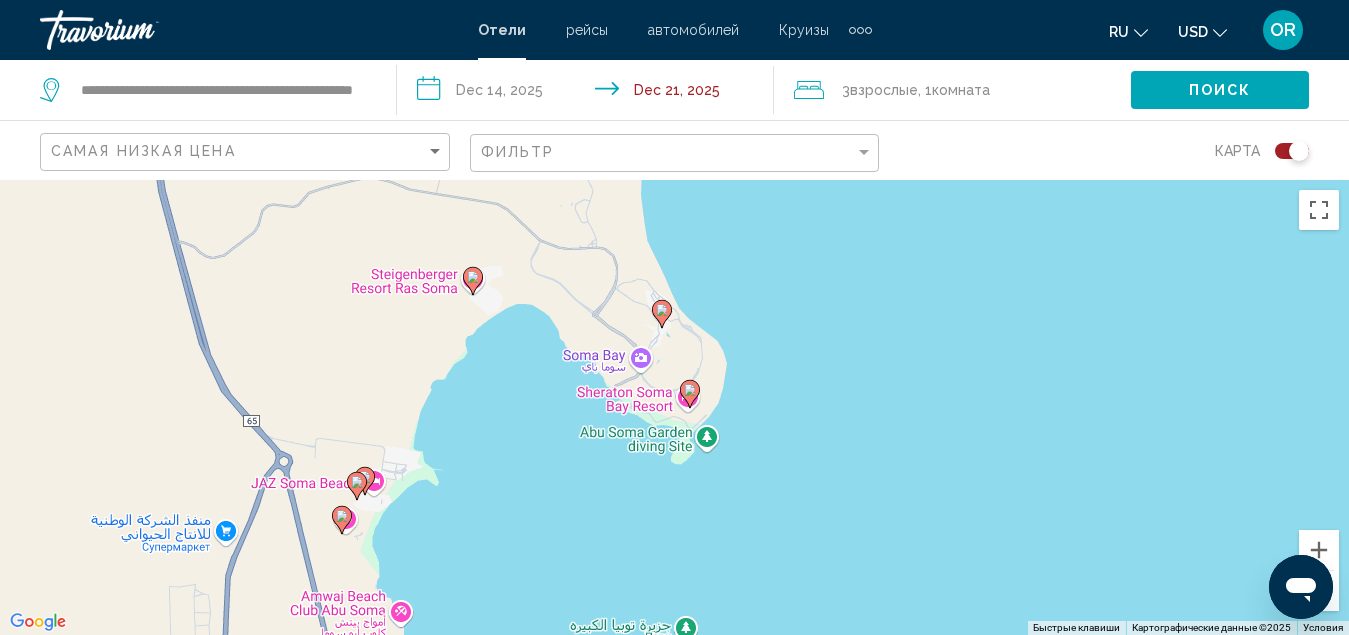 drag, startPoint x: 772, startPoint y: 505, endPoint x: 717, endPoint y: 322, distance: 191.08636 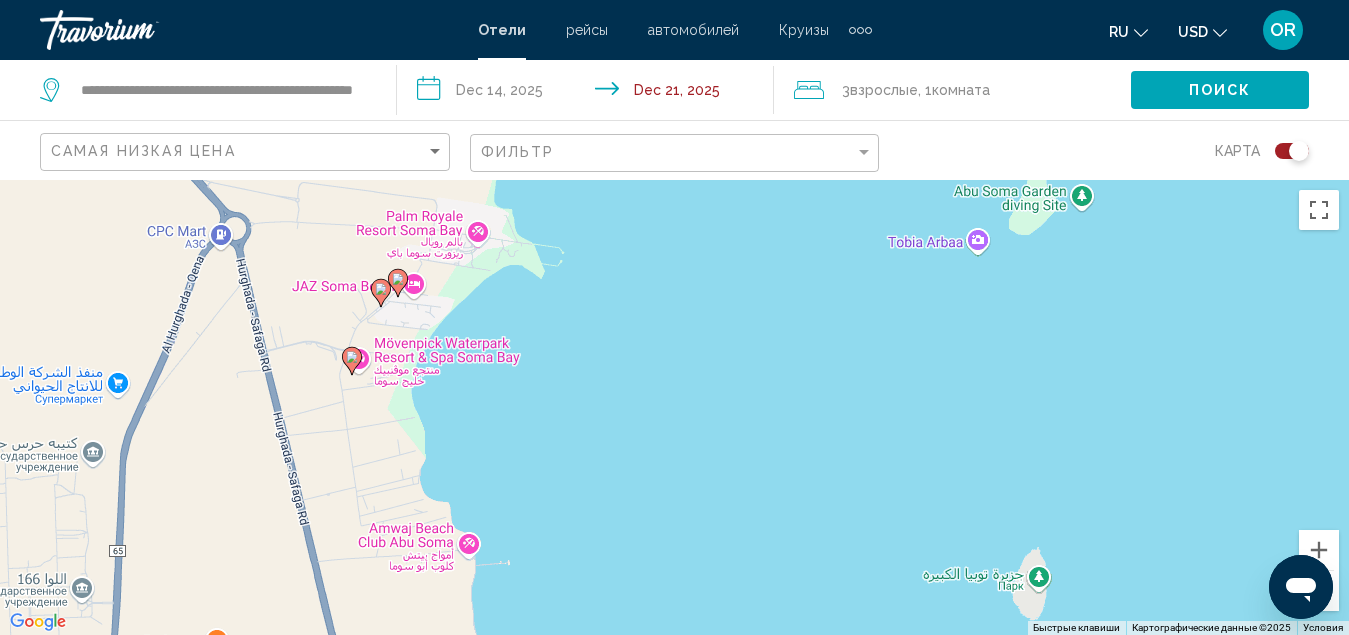 drag, startPoint x: 297, startPoint y: 491, endPoint x: 624, endPoint y: 210, distance: 431.14963 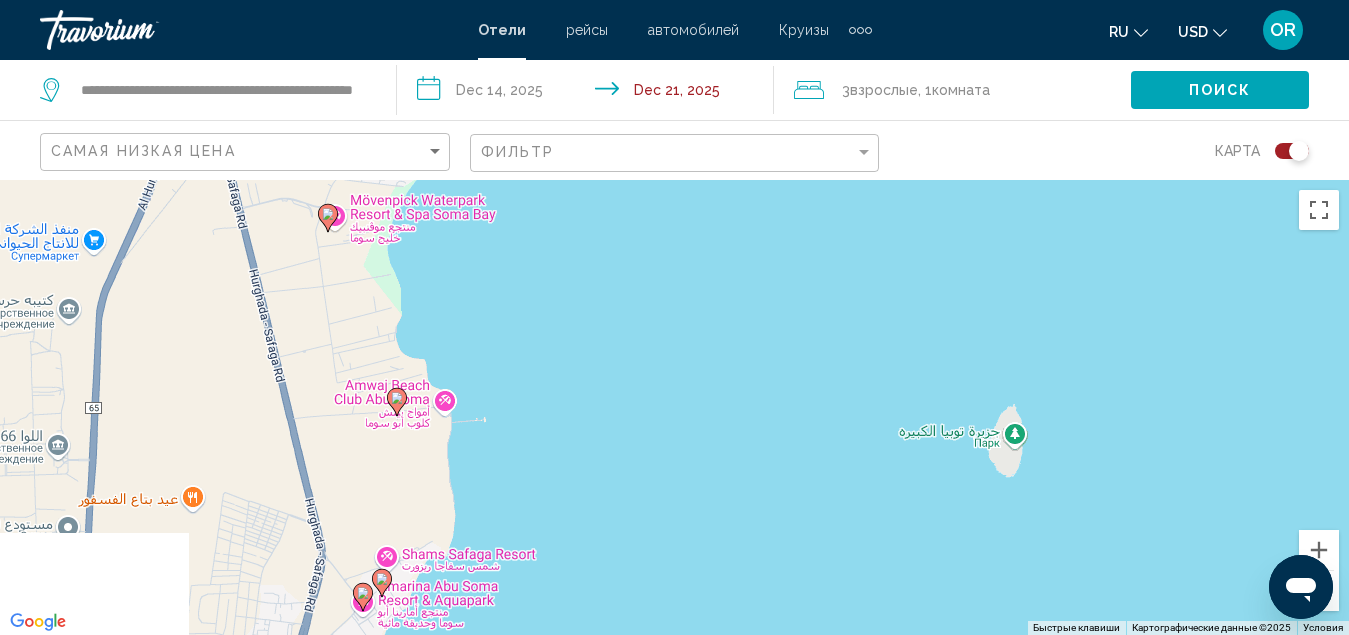 drag, startPoint x: 682, startPoint y: 438, endPoint x: 653, endPoint y: 255, distance: 185.28357 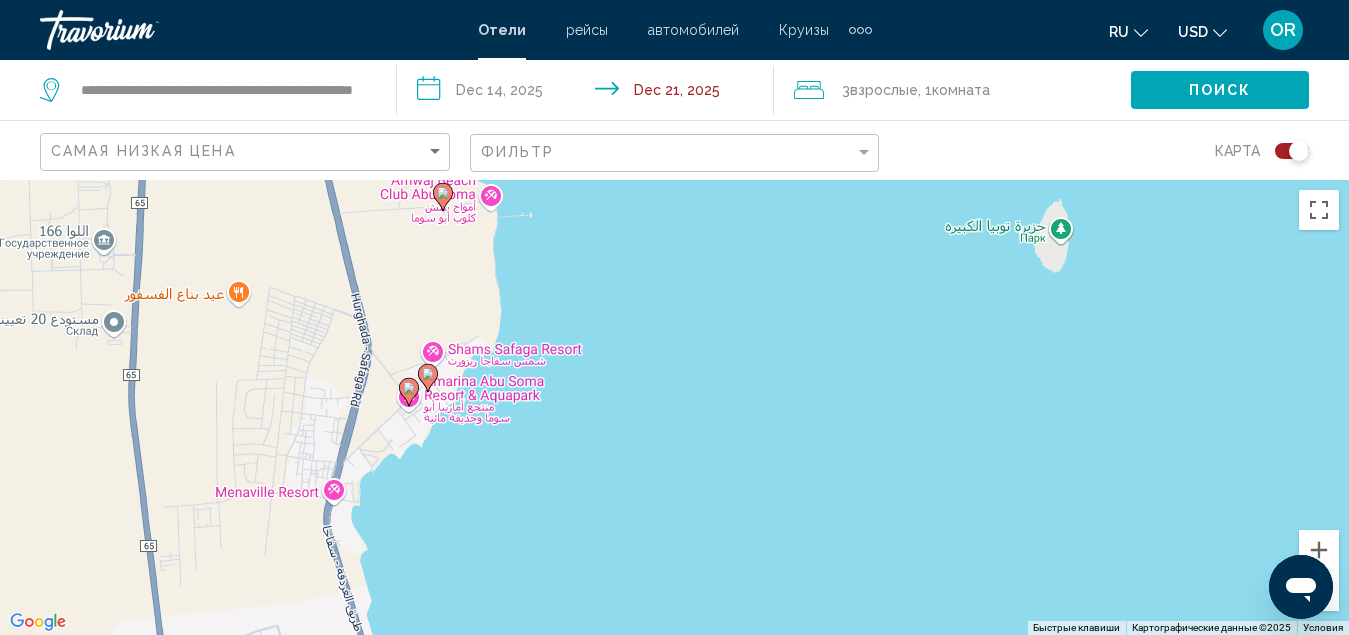 drag, startPoint x: 603, startPoint y: 480, endPoint x: 660, endPoint y: 311, distance: 178.35358 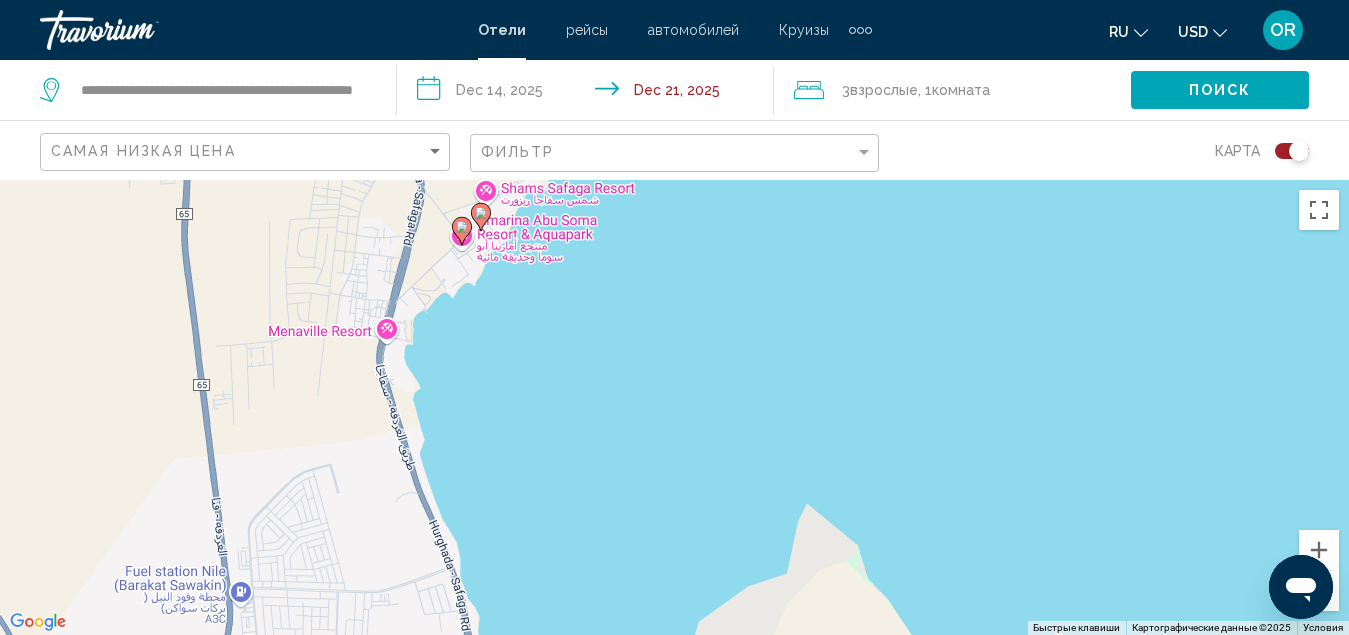 drag, startPoint x: 675, startPoint y: 425, endPoint x: 738, endPoint y: 227, distance: 207.78113 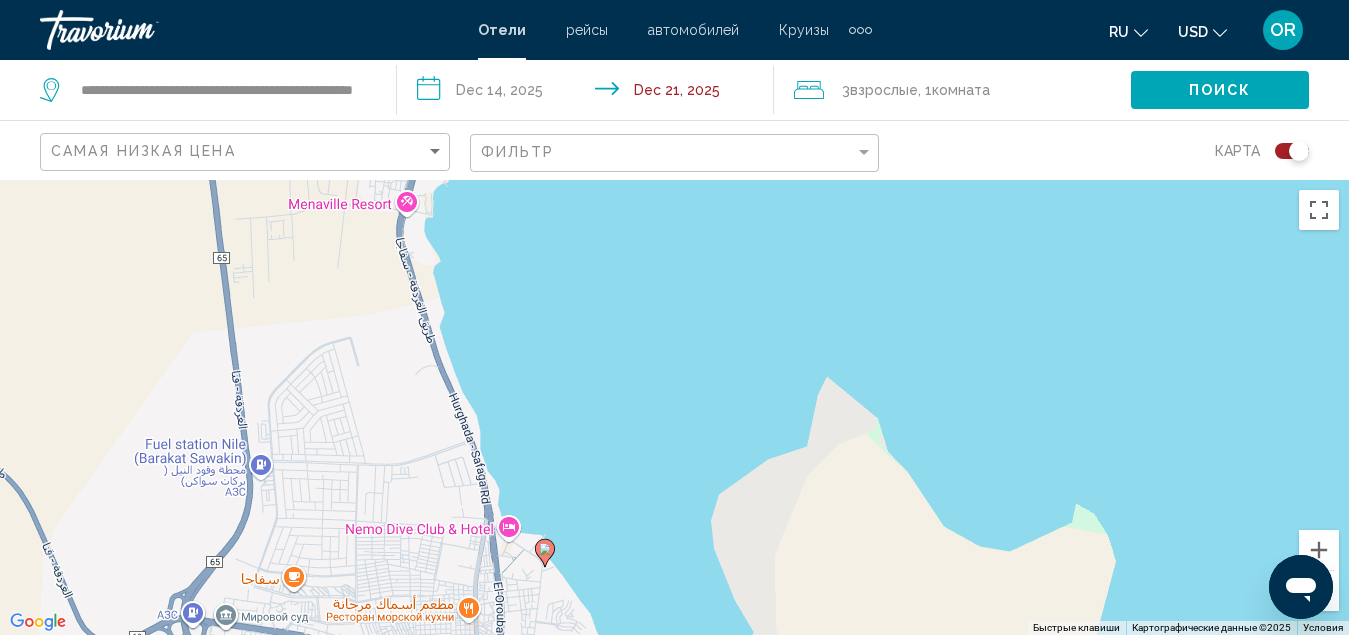 drag, startPoint x: 705, startPoint y: 502, endPoint x: 717, endPoint y: 404, distance: 98.731964 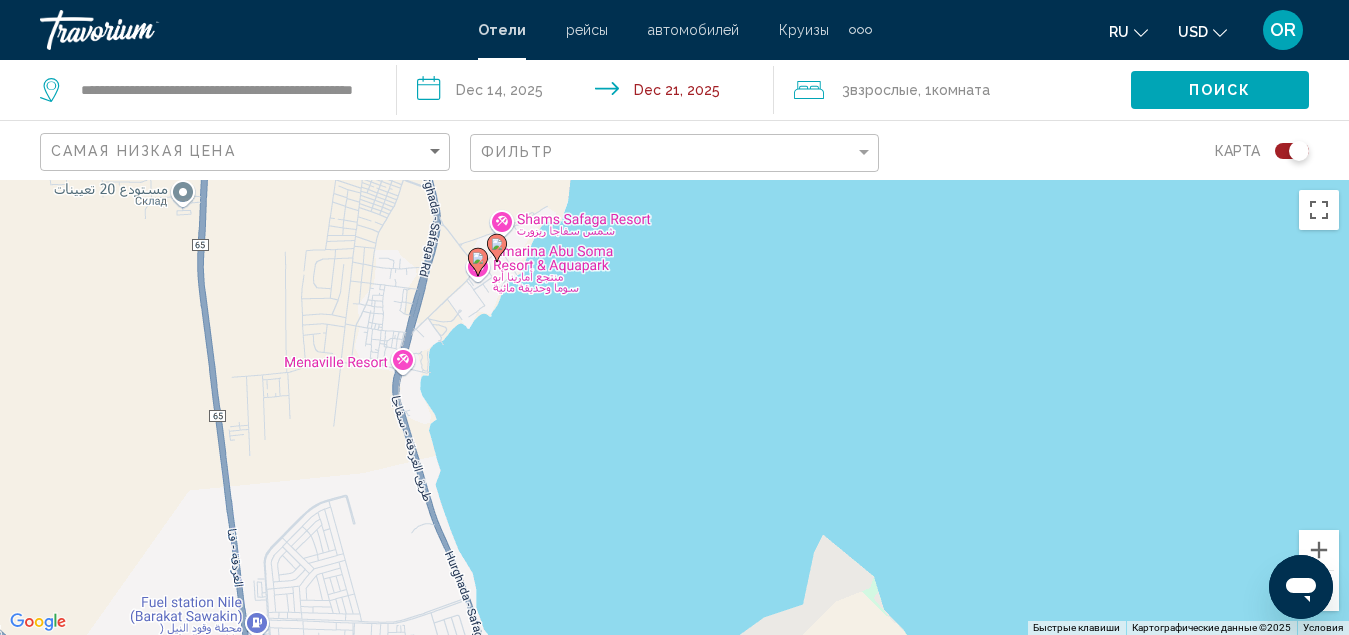 drag, startPoint x: 674, startPoint y: 314, endPoint x: 676, endPoint y: 524, distance: 210.00952 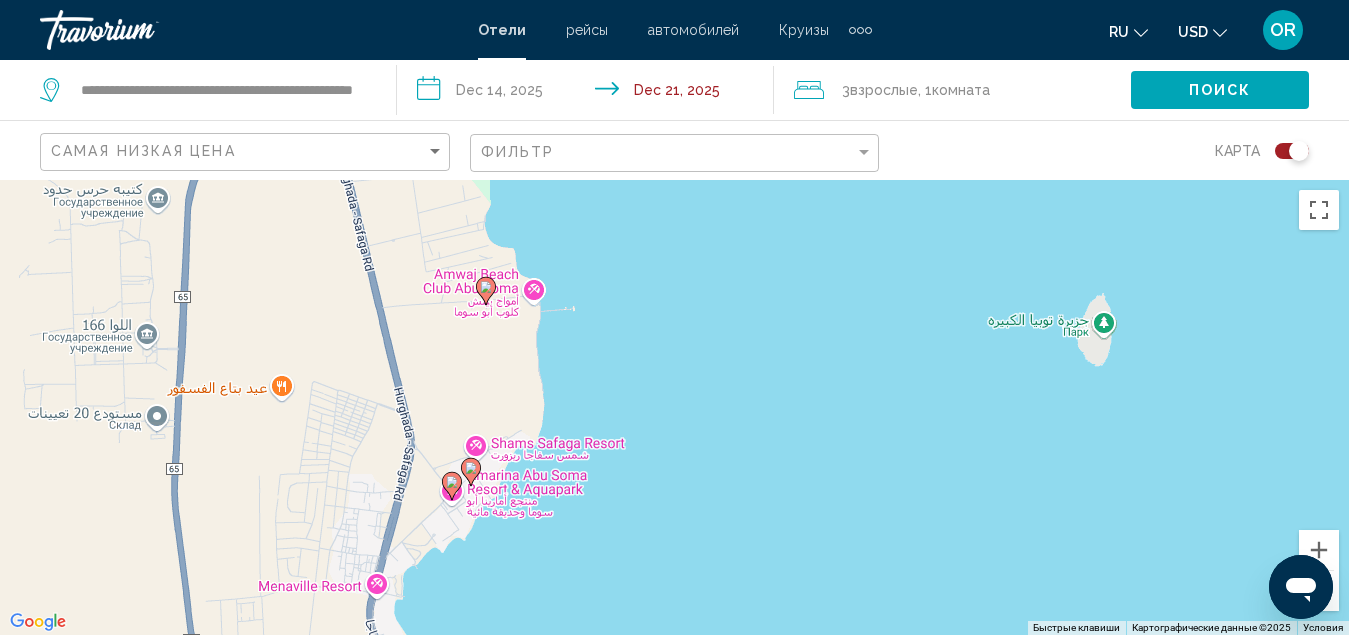 drag, startPoint x: 736, startPoint y: 403, endPoint x: 654, endPoint y: 581, distance: 195.97958 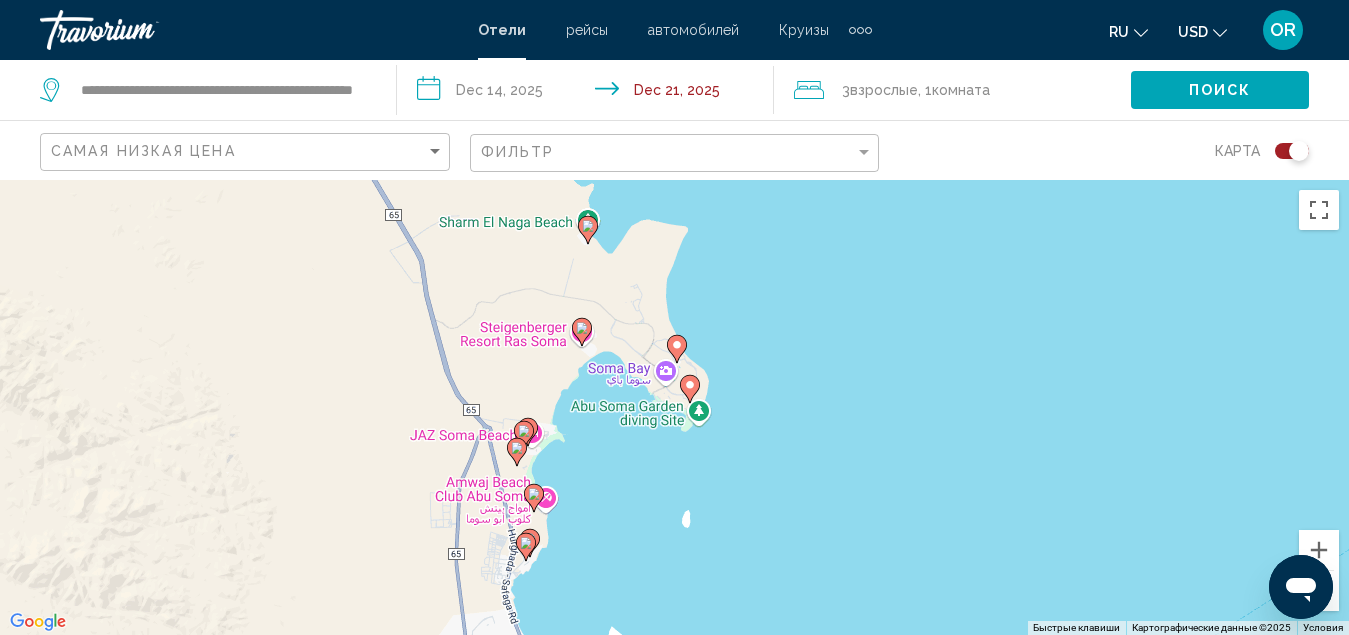 drag, startPoint x: 766, startPoint y: 553, endPoint x: 690, endPoint y: 664, distance: 134.52509 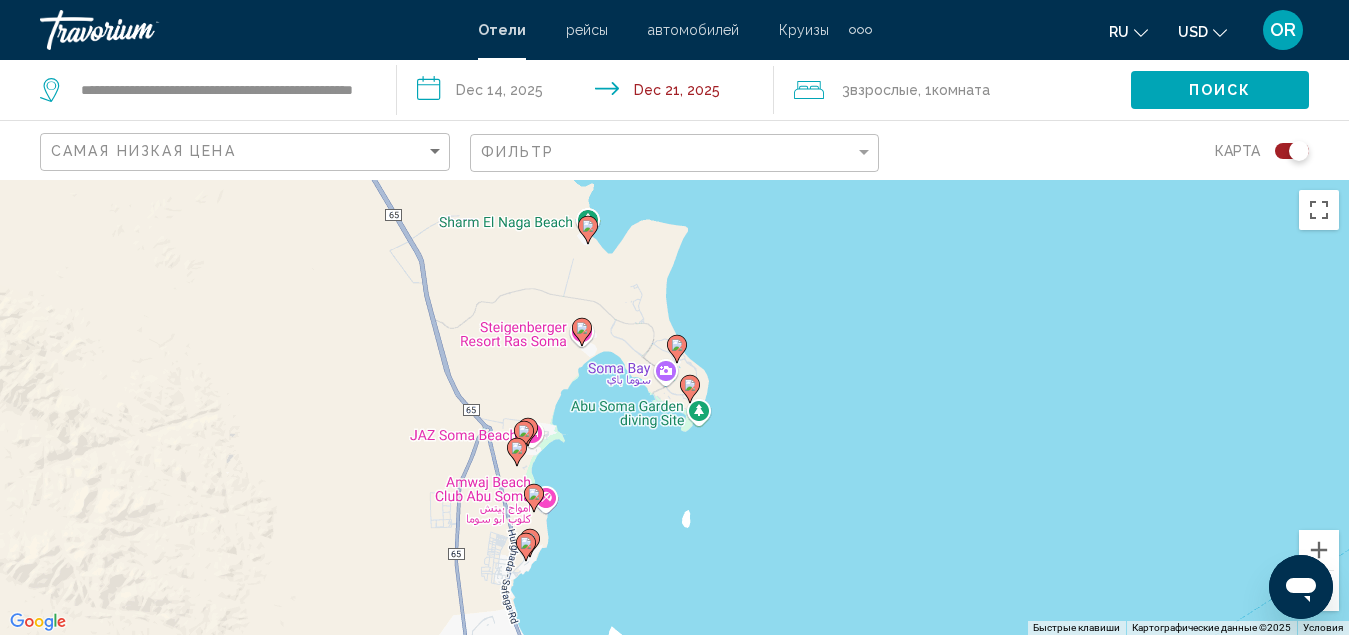 click on "**********" at bounding box center (674, 317) 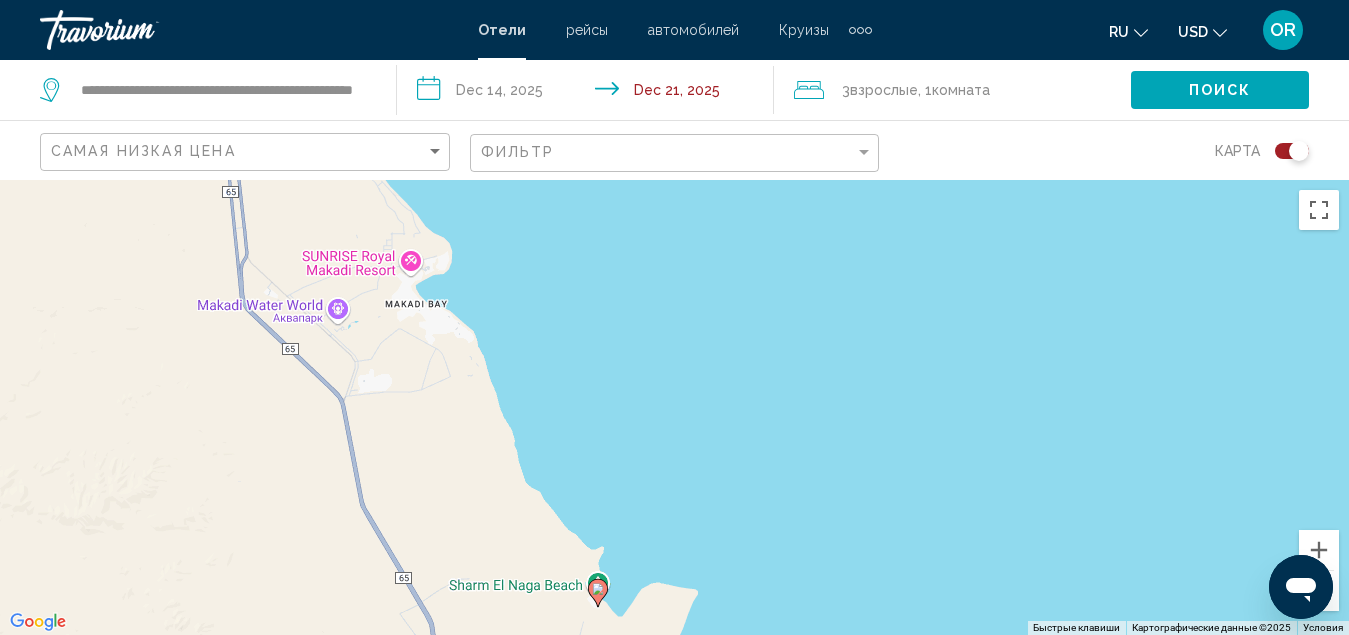 drag, startPoint x: 715, startPoint y: 287, endPoint x: 695, endPoint y: 582, distance: 295.6772 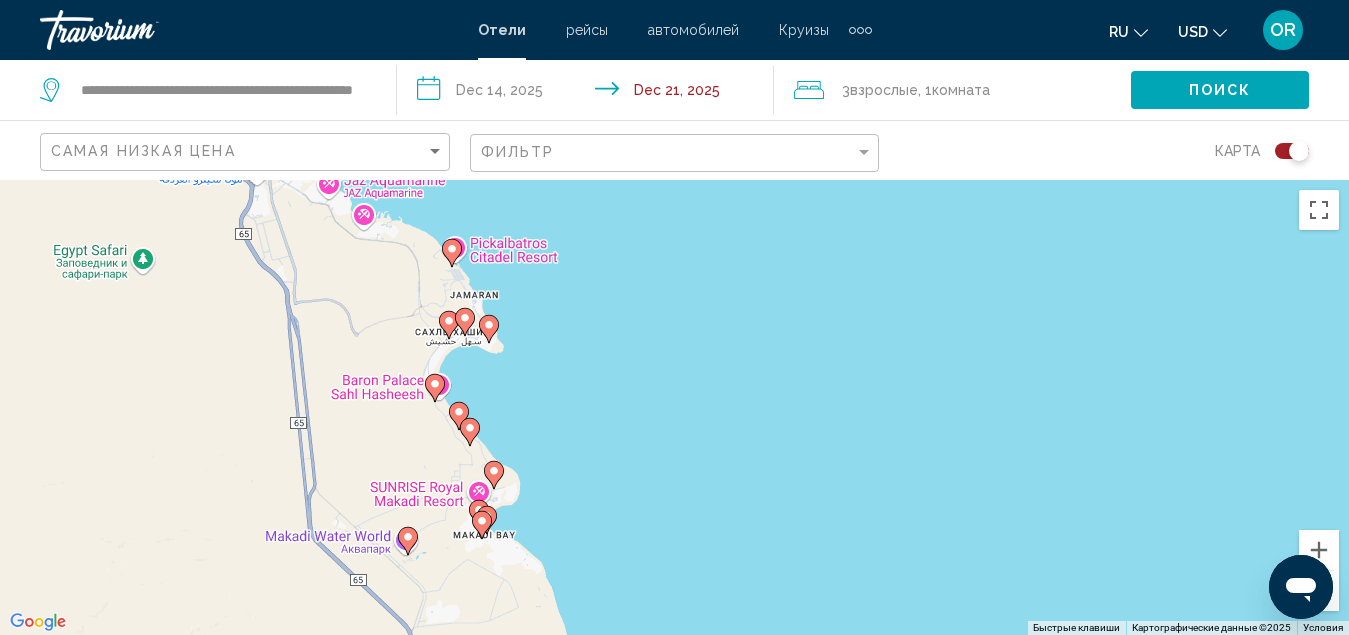 drag, startPoint x: 650, startPoint y: 373, endPoint x: 724, endPoint y: 608, distance: 246.37573 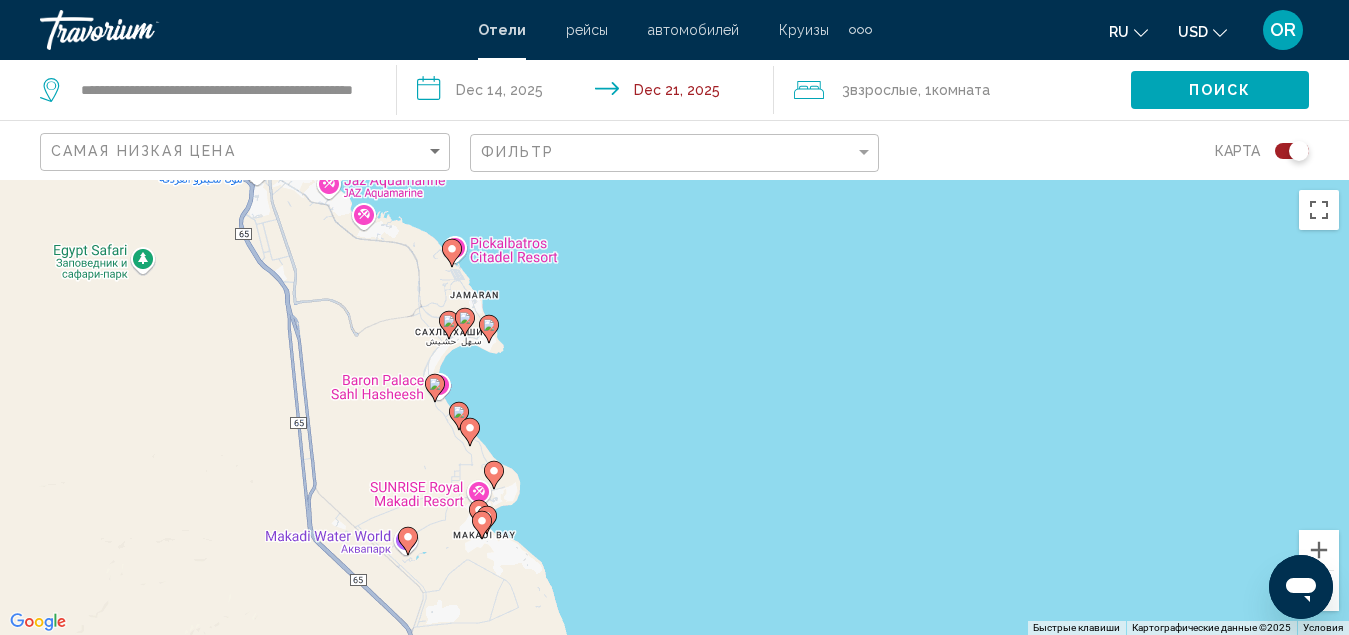 click on "Чтобы активировать перетаскивание с помощью клавиатуры, нажмите Alt + Ввод. После этого перемещайте маркер, используя клавиши со стрелками. Чтобы завершить перетаскивание, нажмите клавишу Ввод. Чтобы отменить действие, нажмите клавишу Esc." at bounding box center (674, 407) 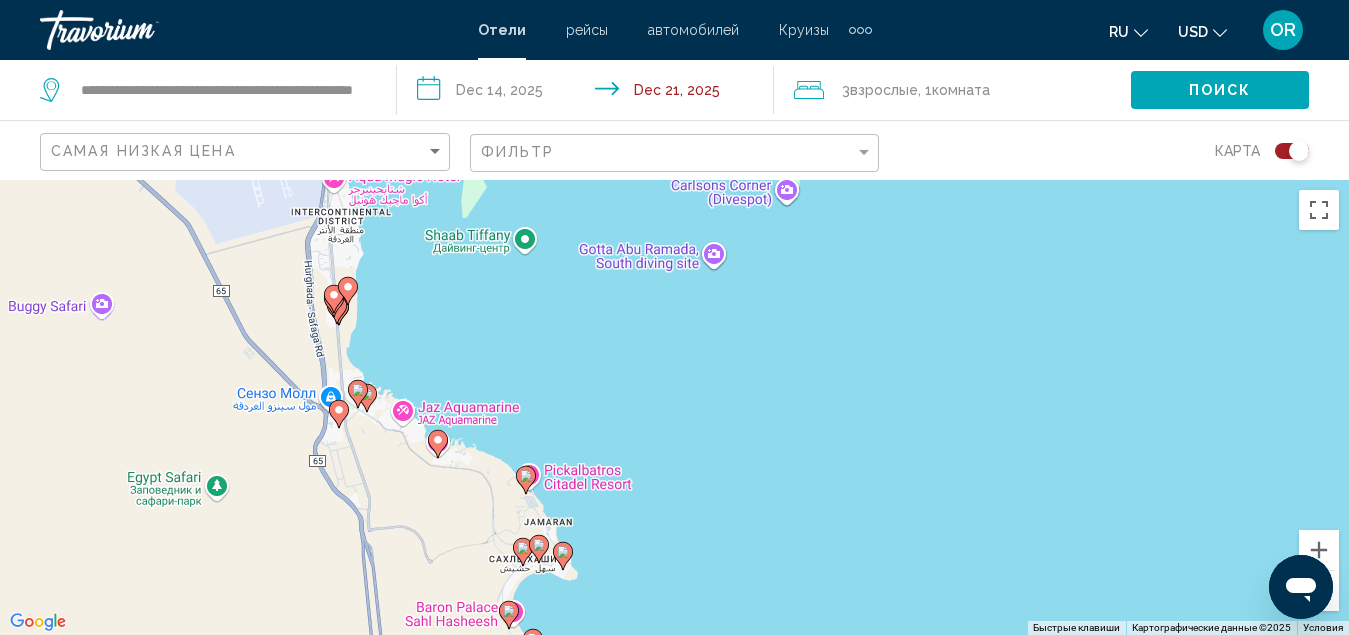drag, startPoint x: 626, startPoint y: 339, endPoint x: 689, endPoint y: 539, distance: 209.68787 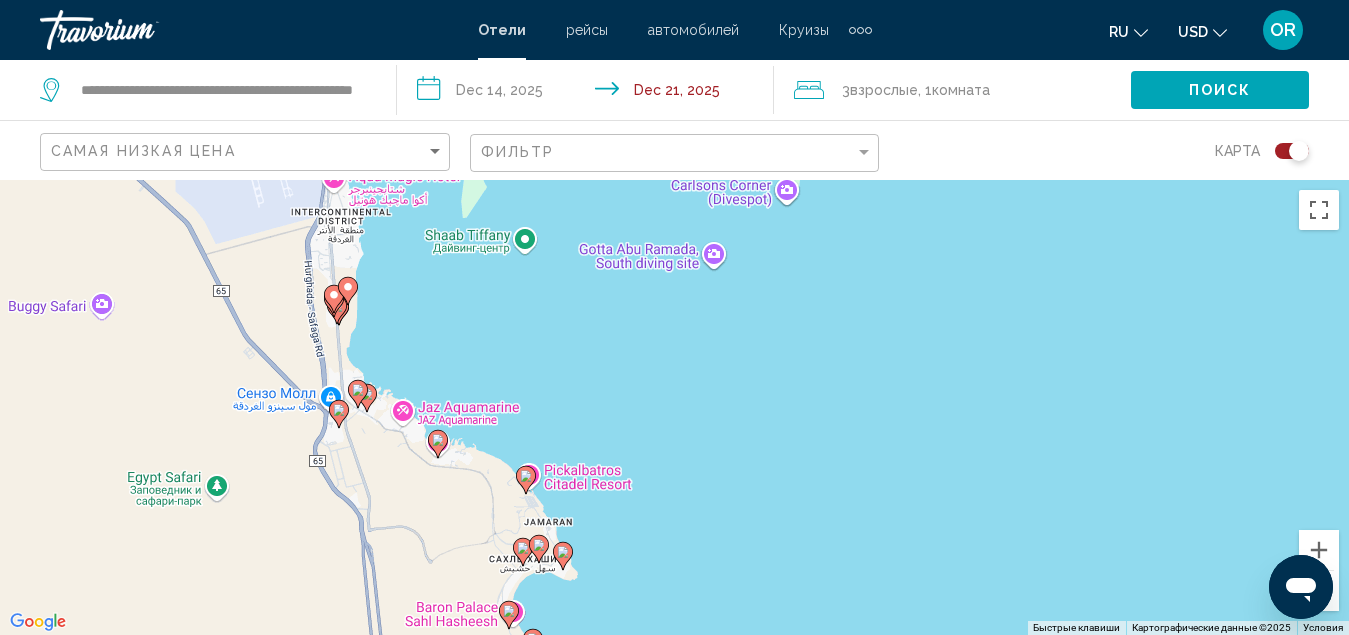 click on "Чтобы активировать перетаскивание с помощью клавиатуры, нажмите Alt + Ввод. После этого перемещайте маркер, используя клавиши со стрелками. Чтобы завершить перетаскивание, нажмите клавишу Ввод. Чтобы отменить действие, нажмите клавишу Esc." at bounding box center (674, 407) 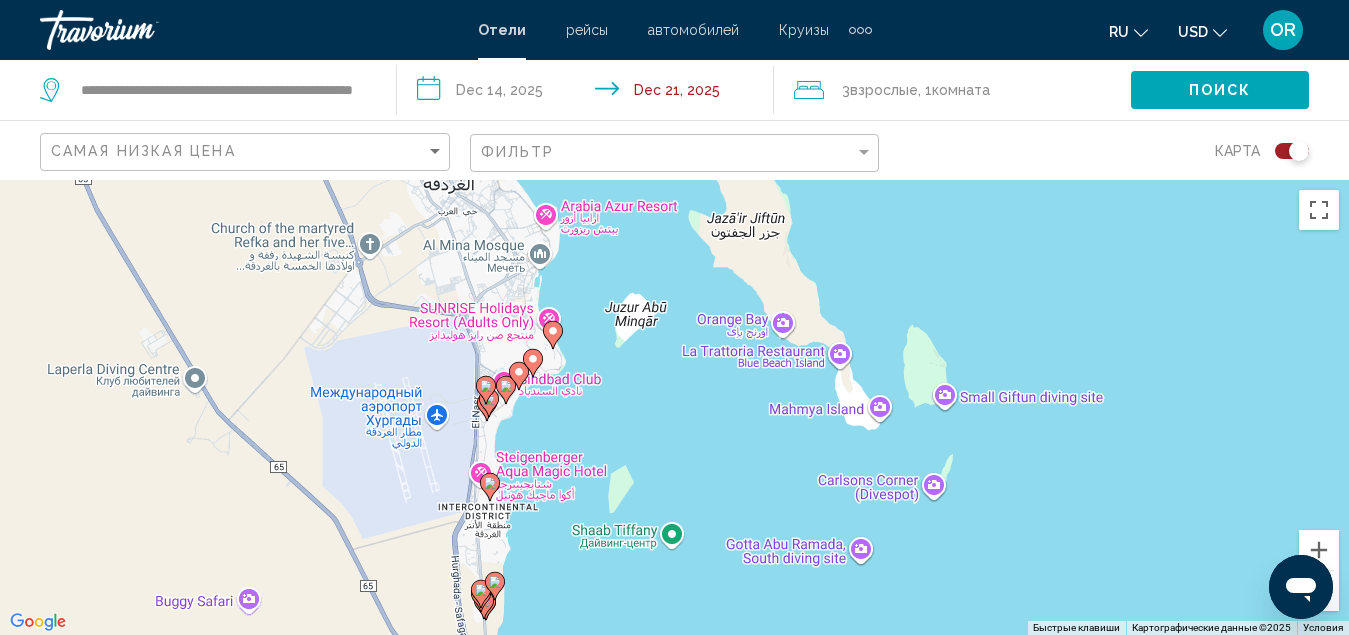 drag, startPoint x: 580, startPoint y: 389, endPoint x: 660, endPoint y: 647, distance: 270.1185 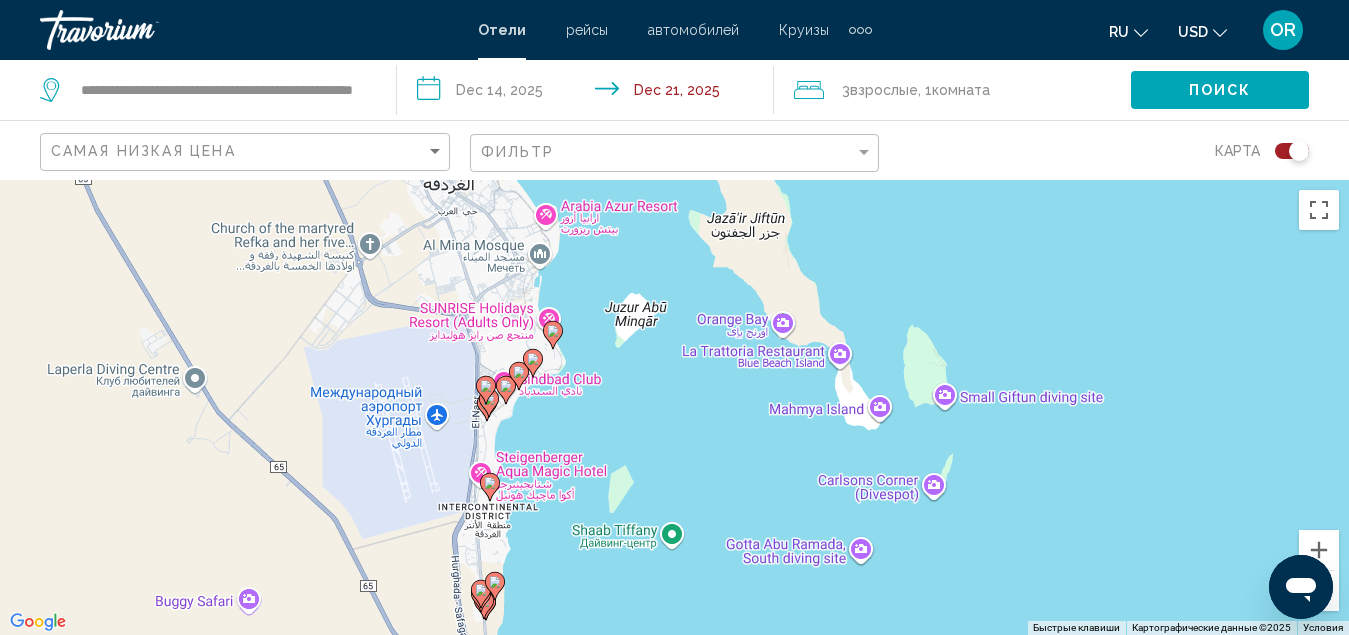click on "**********" at bounding box center [674, 317] 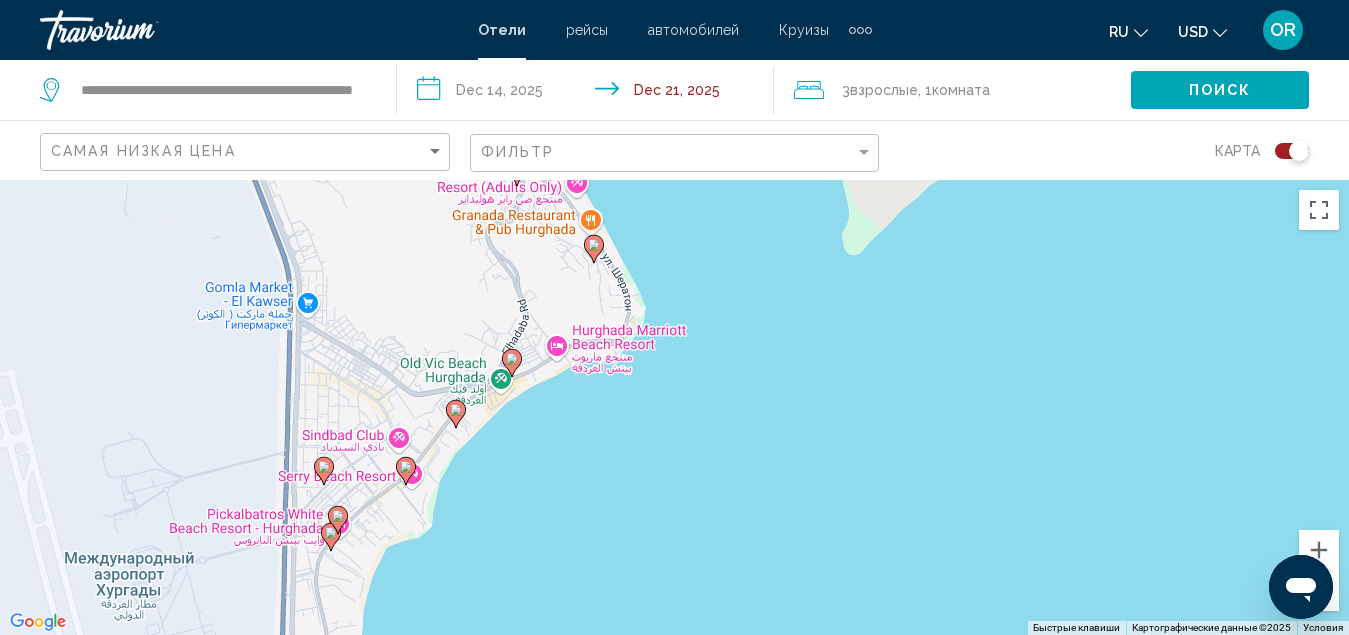 drag, startPoint x: 625, startPoint y: 384, endPoint x: 722, endPoint y: 435, distance: 109.59015 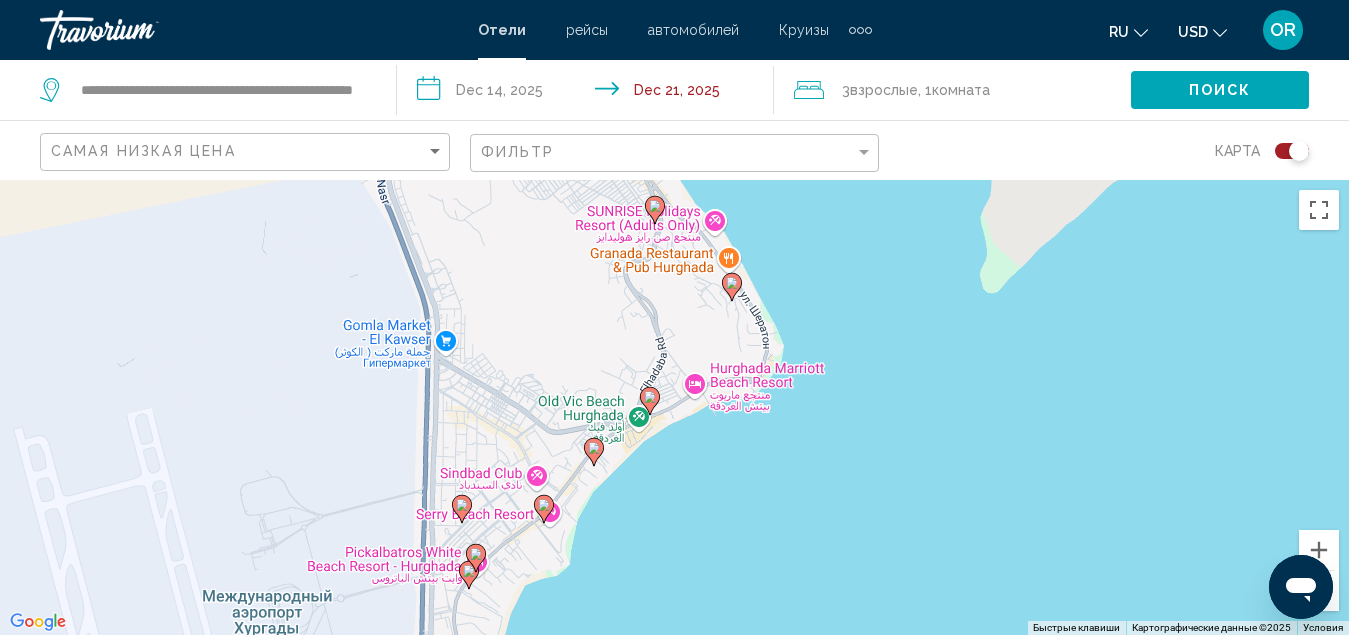 drag, startPoint x: 596, startPoint y: 391, endPoint x: 729, endPoint y: 426, distance: 137.52818 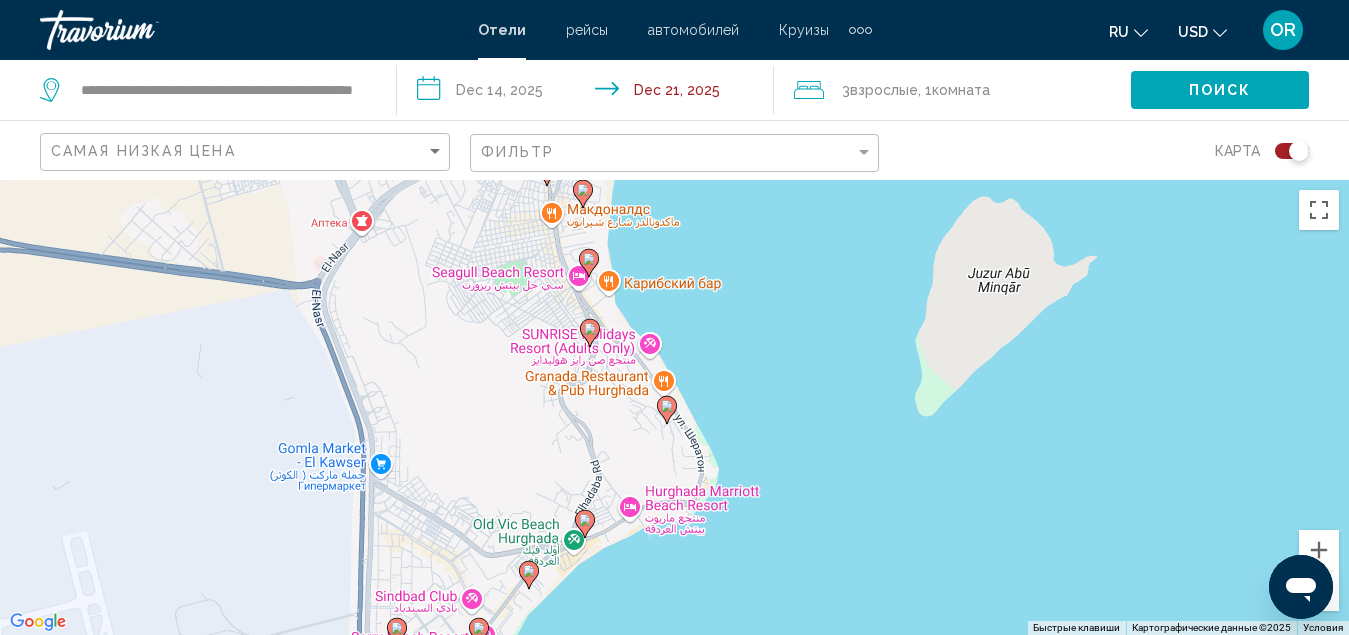 drag, startPoint x: 715, startPoint y: 490, endPoint x: 639, endPoint y: 605, distance: 137.84412 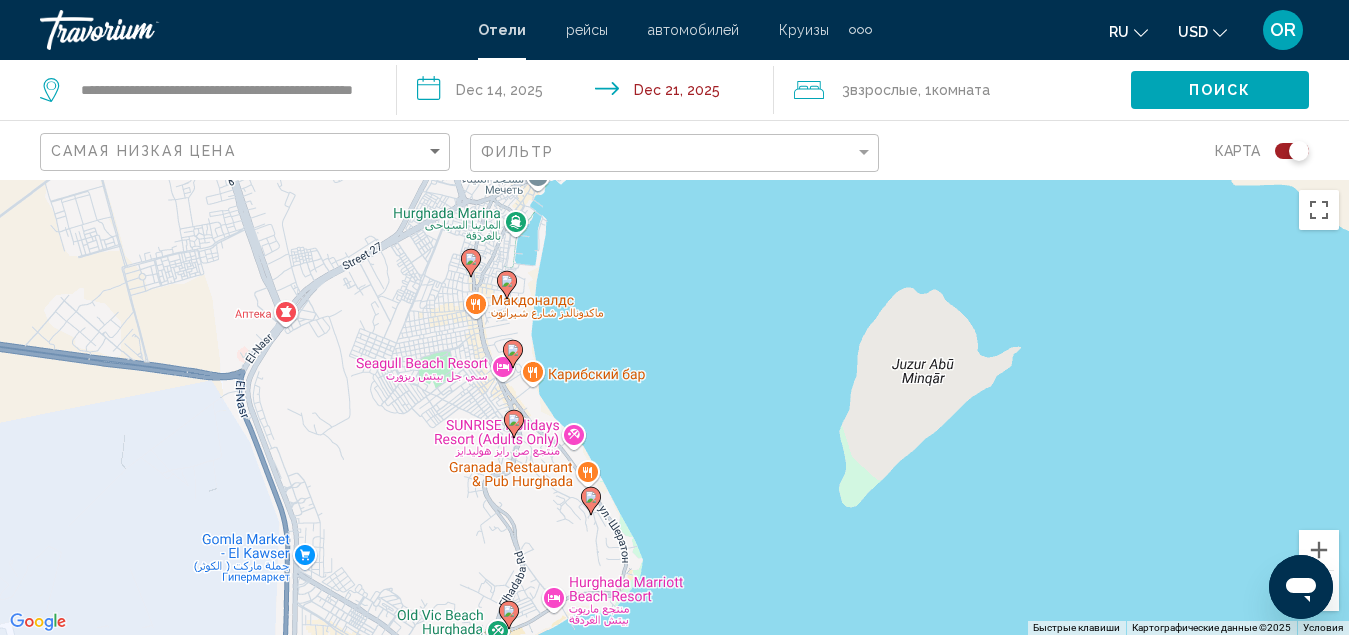 drag, startPoint x: 731, startPoint y: 346, endPoint x: 665, endPoint y: 444, distance: 118.15244 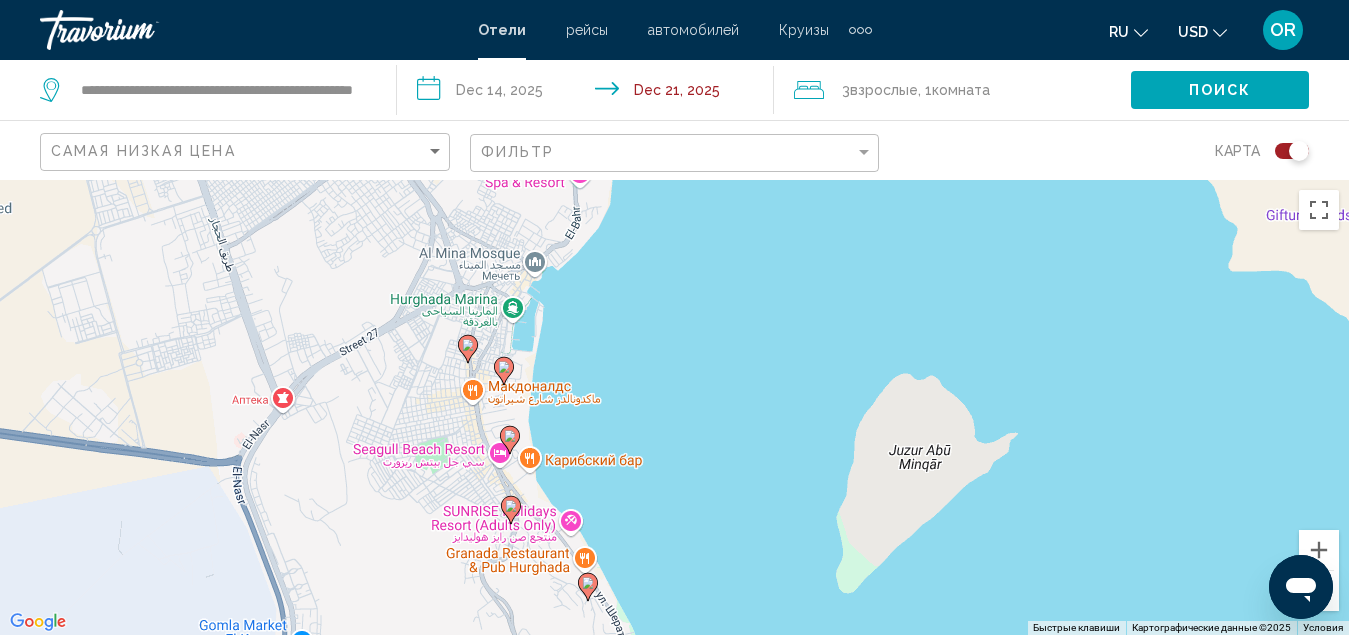 drag, startPoint x: 703, startPoint y: 332, endPoint x: 697, endPoint y: 460, distance: 128.14055 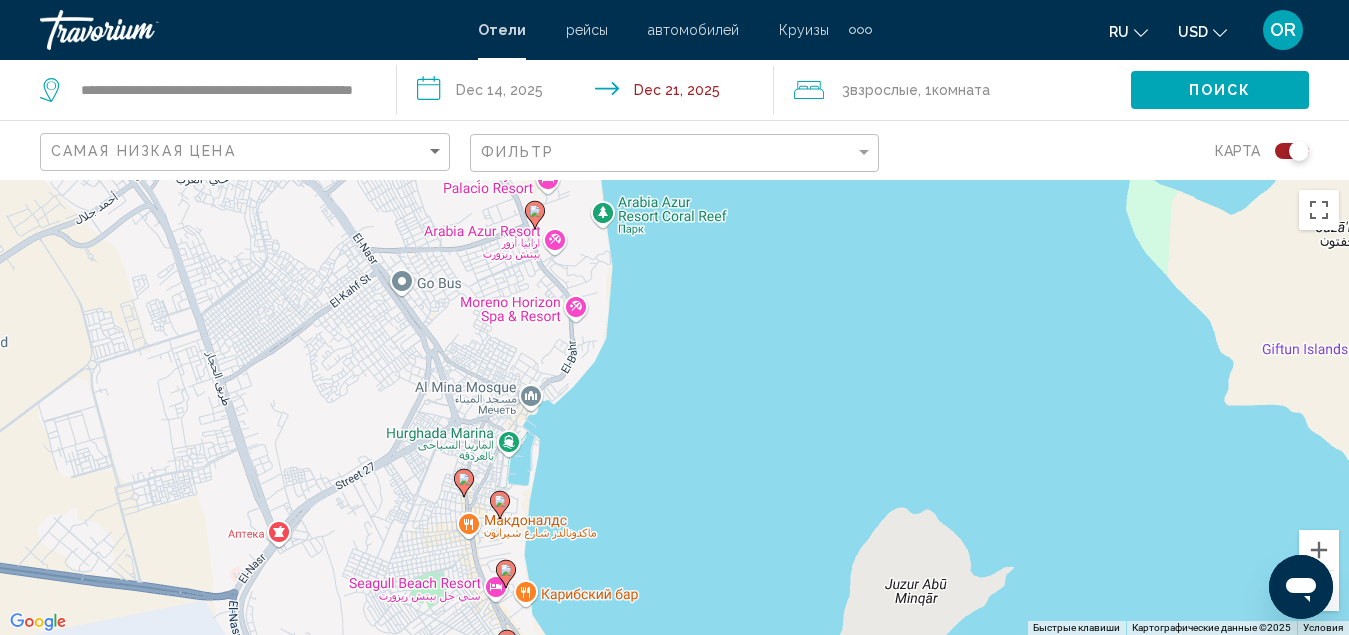 drag, startPoint x: 692, startPoint y: 358, endPoint x: 690, endPoint y: 451, distance: 93.0215 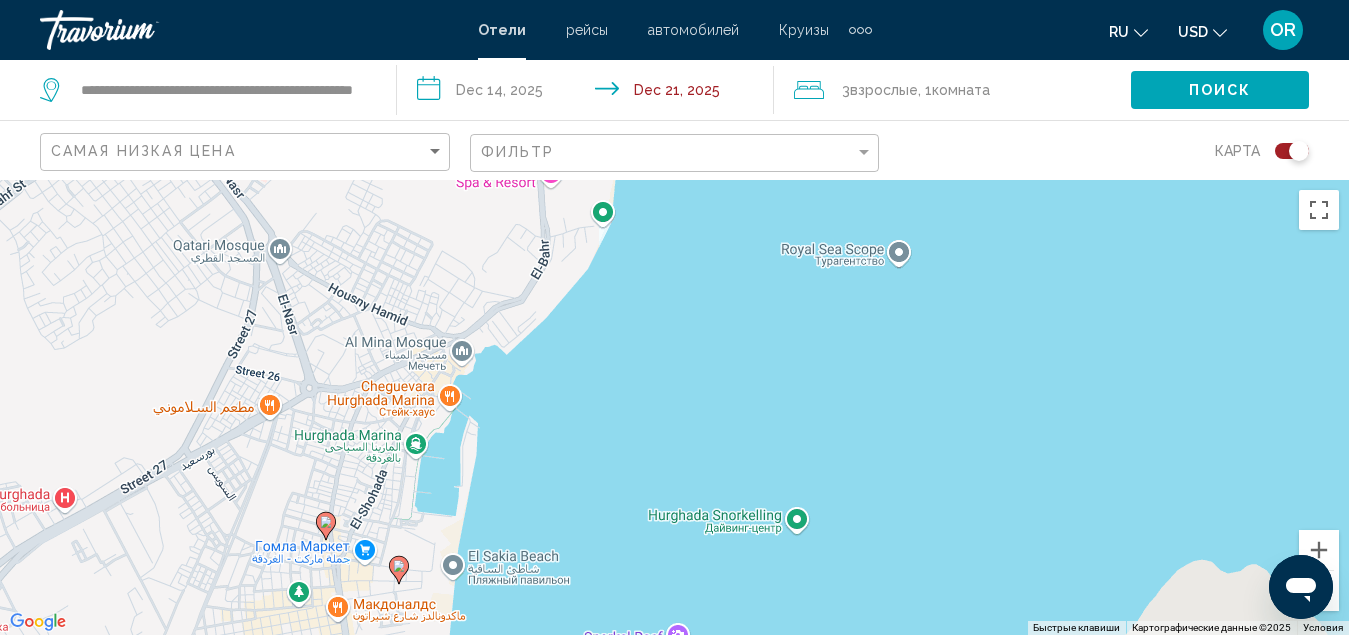 drag, startPoint x: 626, startPoint y: 562, endPoint x: 639, endPoint y: 435, distance: 127.66362 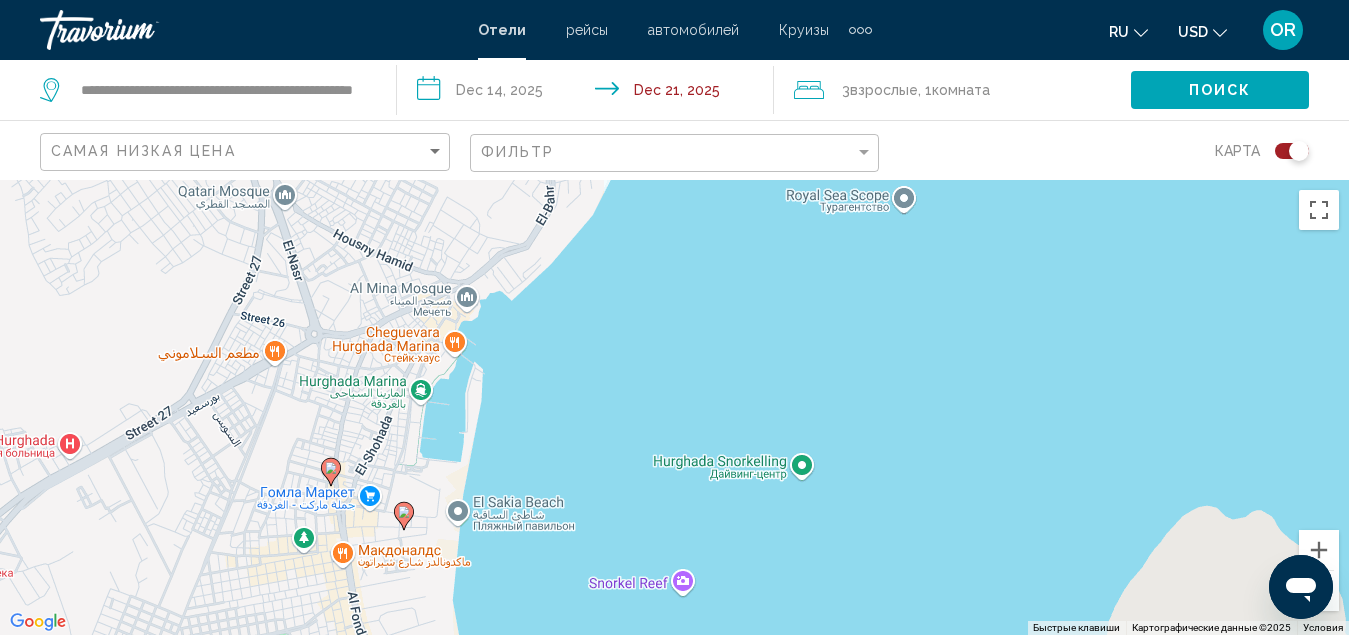 drag, startPoint x: 553, startPoint y: 453, endPoint x: 562, endPoint y: 373, distance: 80.50466 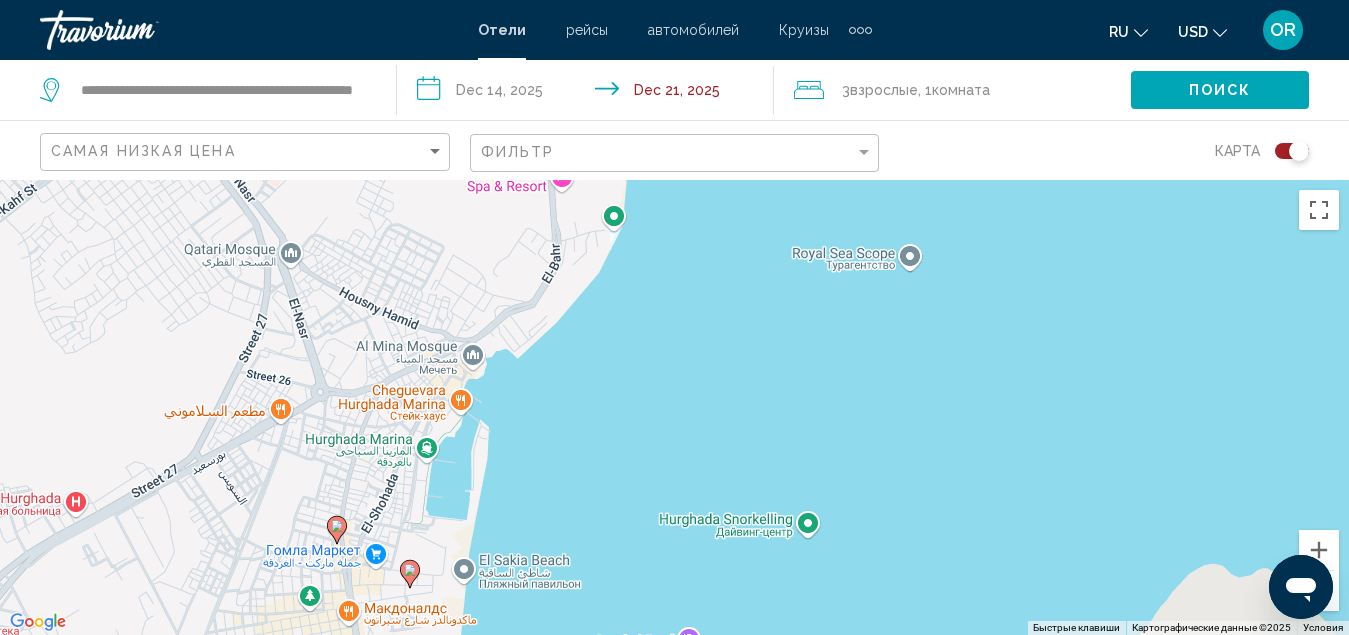 drag, startPoint x: 548, startPoint y: 366, endPoint x: 553, endPoint y: 458, distance: 92.13577 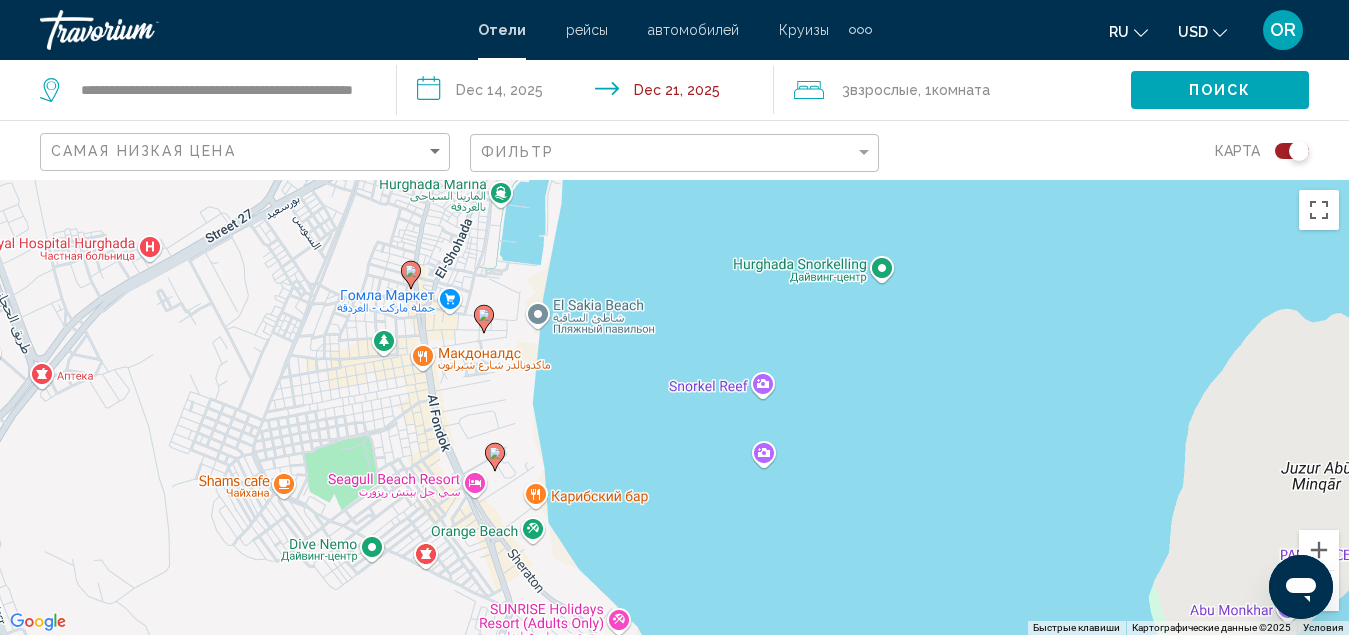 drag, startPoint x: 577, startPoint y: 391, endPoint x: 653, endPoint y: 141, distance: 261.29675 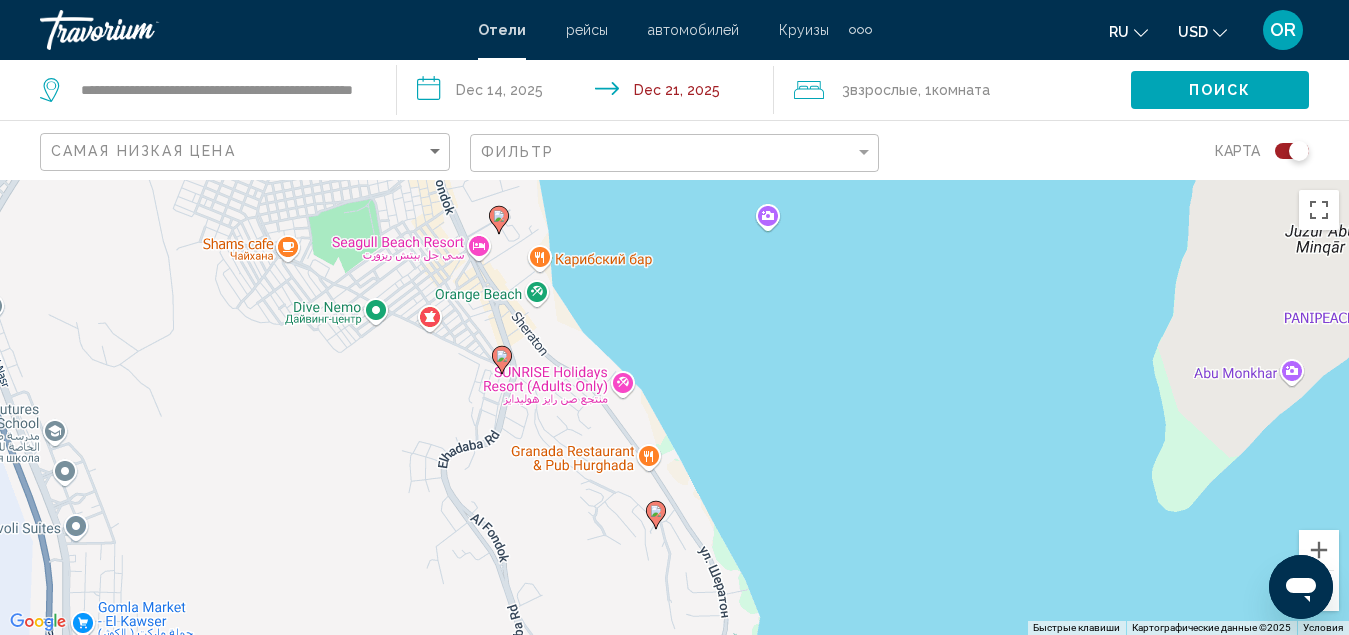 drag, startPoint x: 698, startPoint y: 482, endPoint x: 706, endPoint y: 244, distance: 238.13441 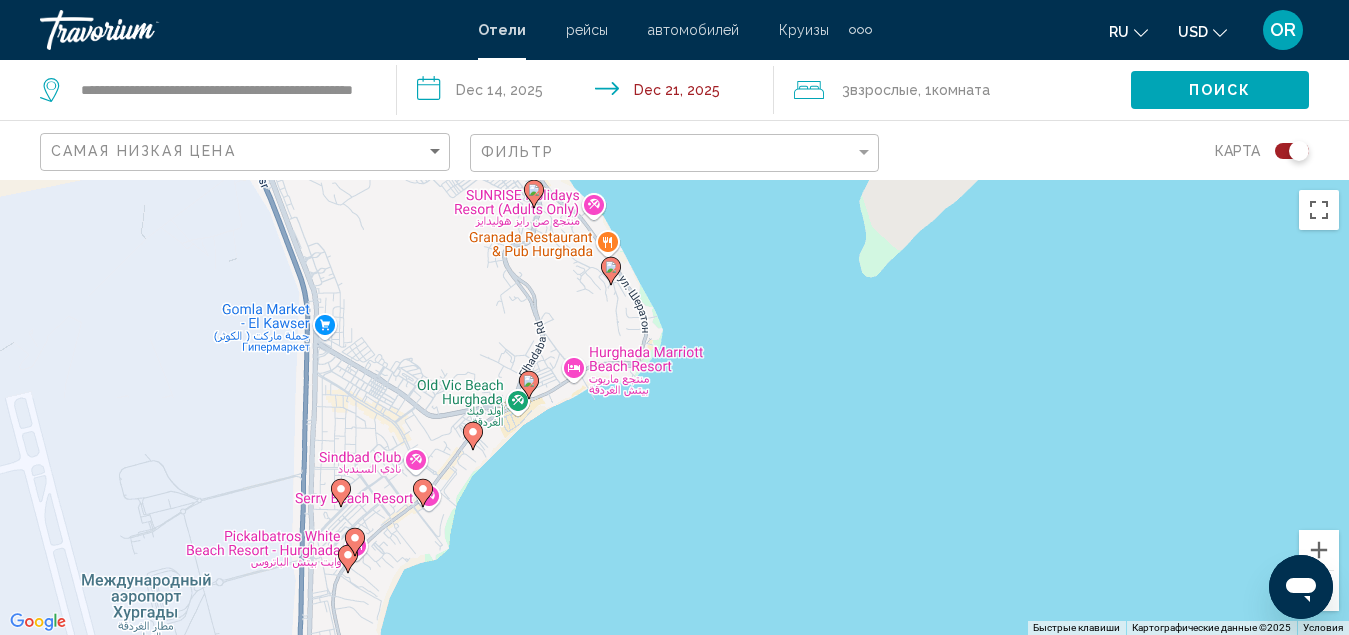 drag, startPoint x: 802, startPoint y: 431, endPoint x: 739, endPoint y: 281, distance: 162.69296 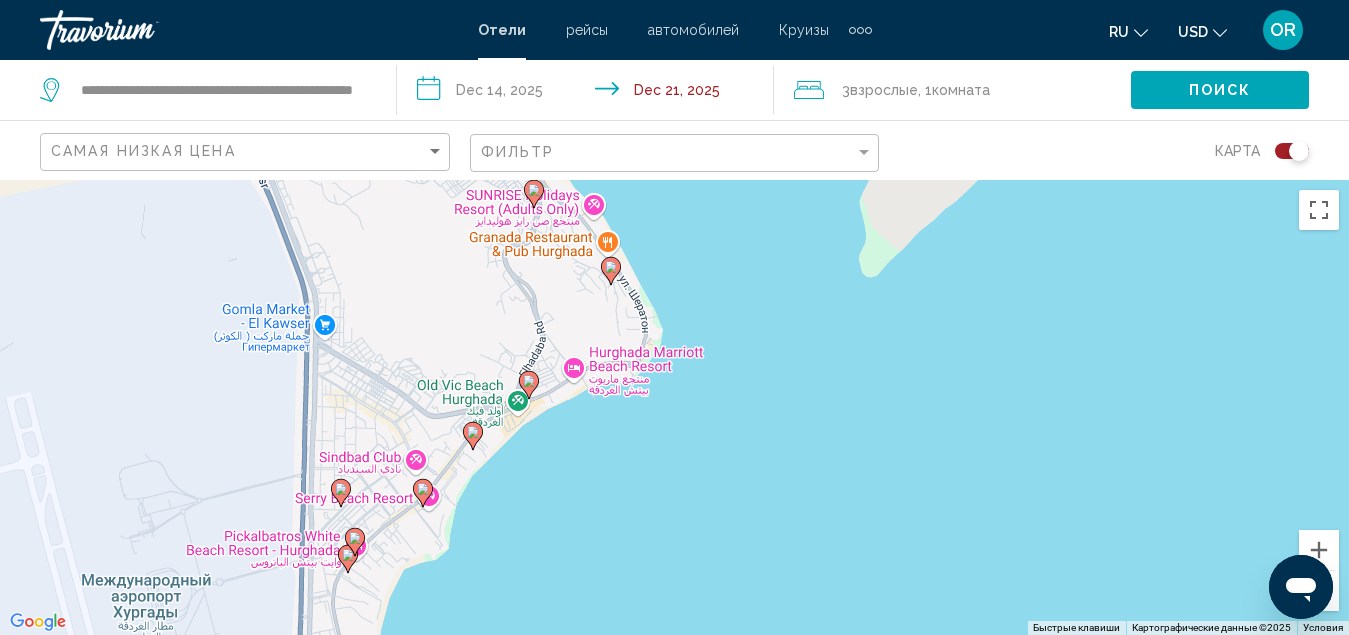 click on "Чтобы активировать перетаскивание с помощью клавиатуры, нажмите Alt + Ввод. После этого перемещайте маркер, используя клавиши со стрелками. Чтобы завершить перетаскивание, нажмите клавишу Ввод. Чтобы отменить действие, нажмите клавишу Esc." at bounding box center (674, 407) 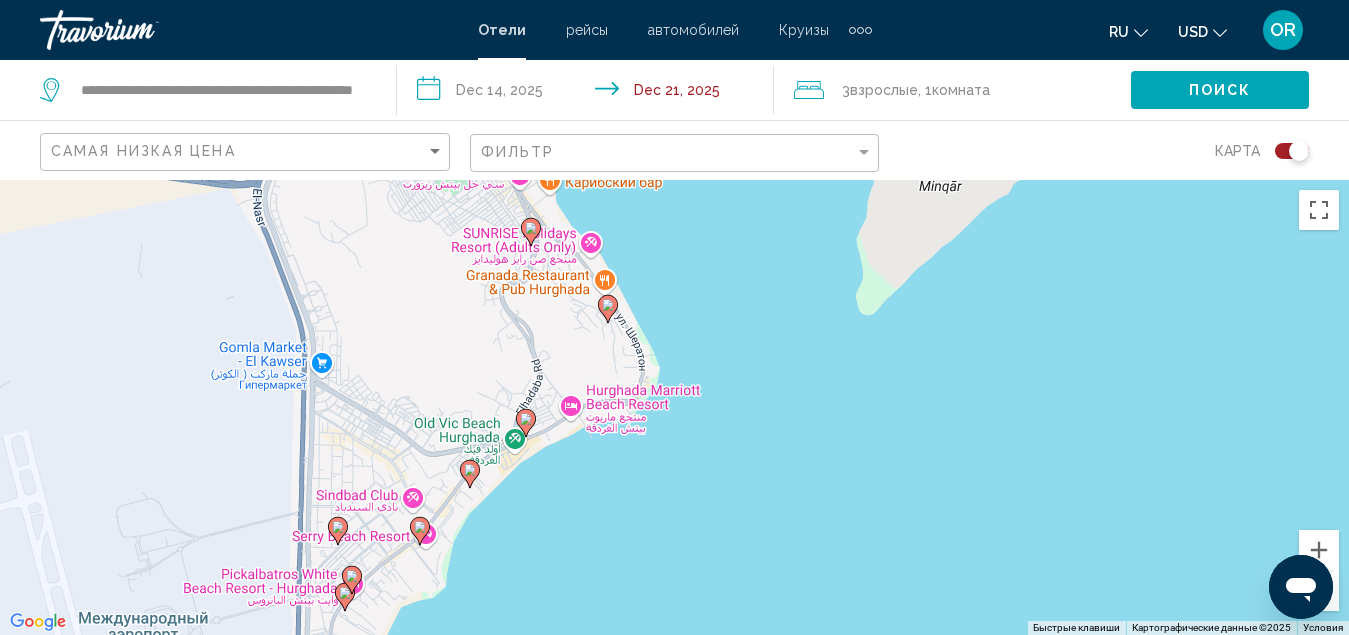 drag, startPoint x: 638, startPoint y: 415, endPoint x: 638, endPoint y: 460, distance: 45 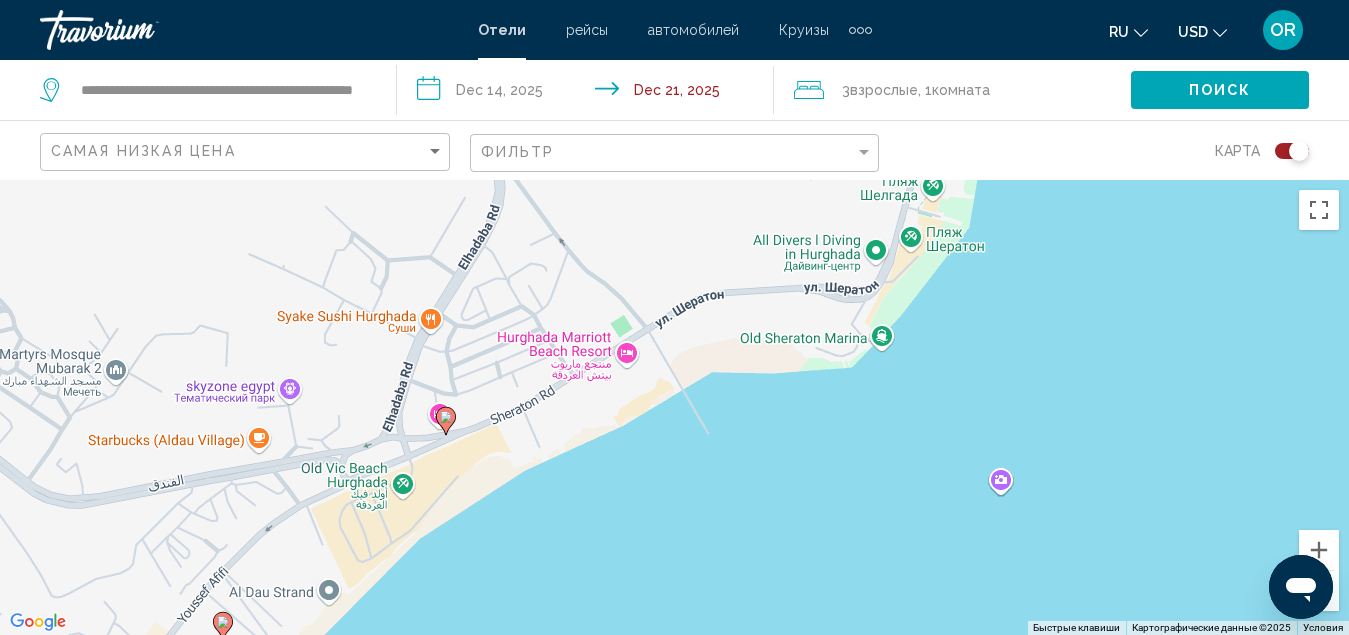 drag, startPoint x: 590, startPoint y: 540, endPoint x: 678, endPoint y: 471, distance: 111.82576 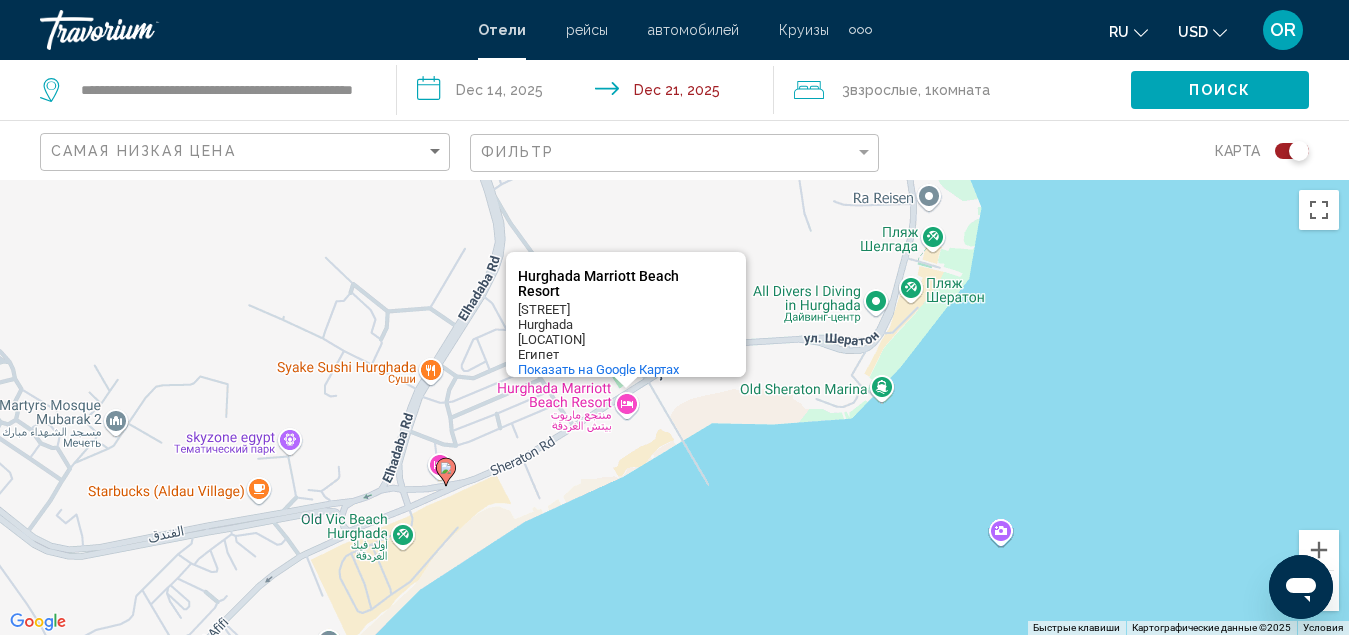 click on "[BRAND]                     [BRAND]                 [STREET] [CITY] [STATE] [COUNTRY]             Показать на Google Картах" at bounding box center (674, 407) 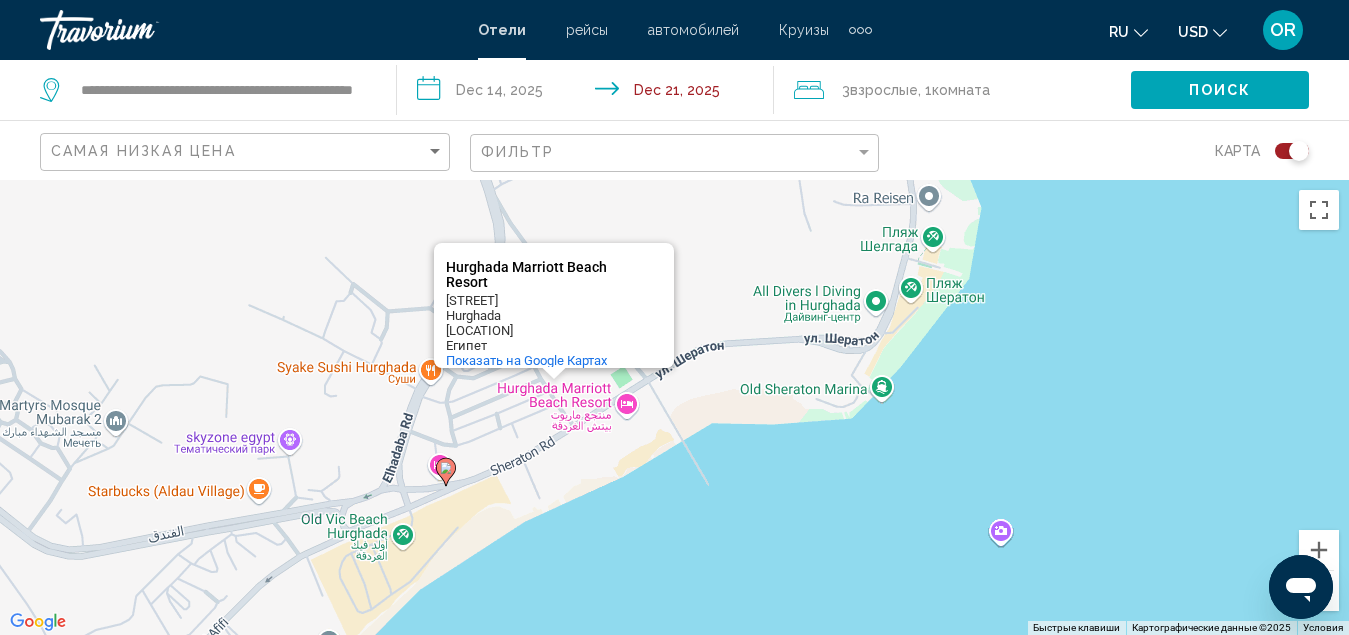 click on "[BRAND]                     [BRAND]                 [STREET] [CITY] [STATE] [COUNTRY]             Показать на Google Картах" at bounding box center (674, 407) 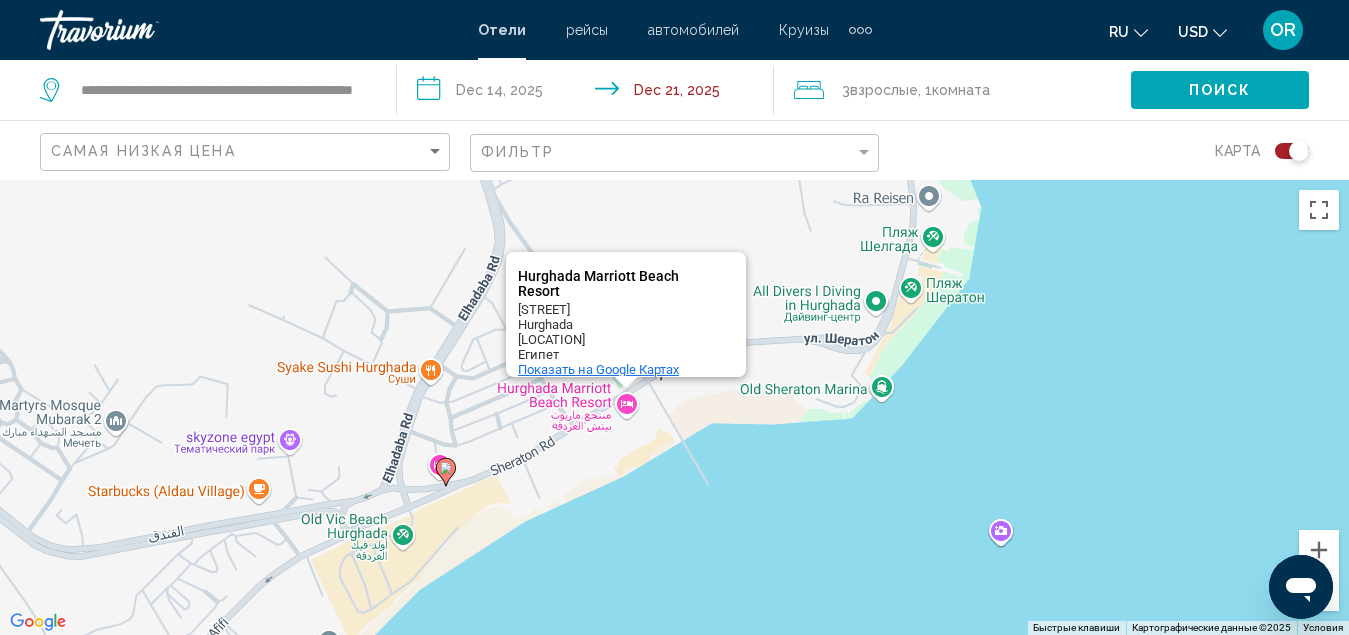 click on "Показать на Google Картах" at bounding box center [598, 369] 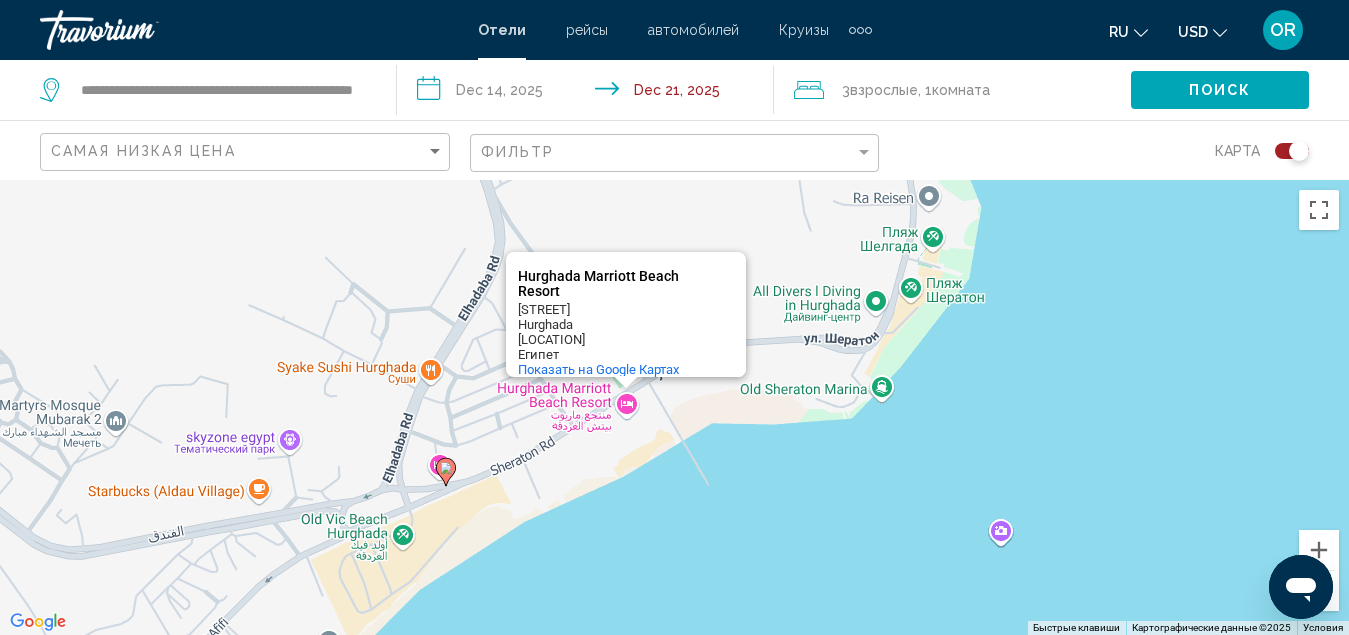 click 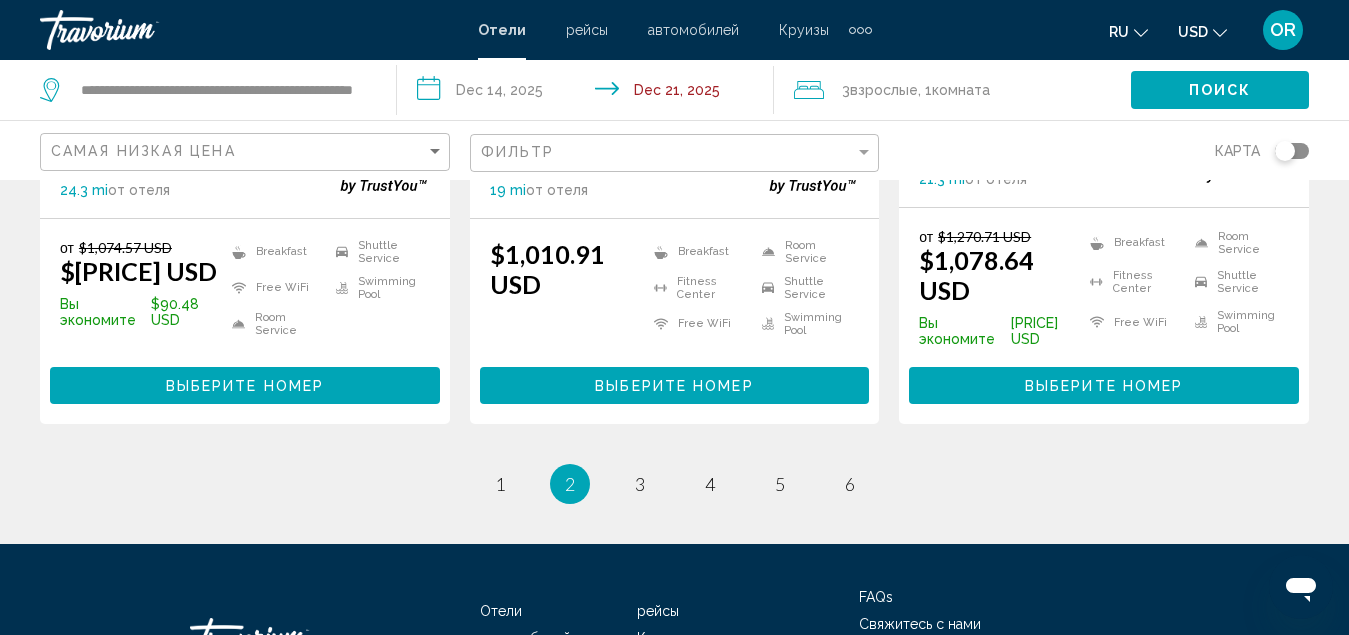 scroll, scrollTop: 2900, scrollLeft: 0, axis: vertical 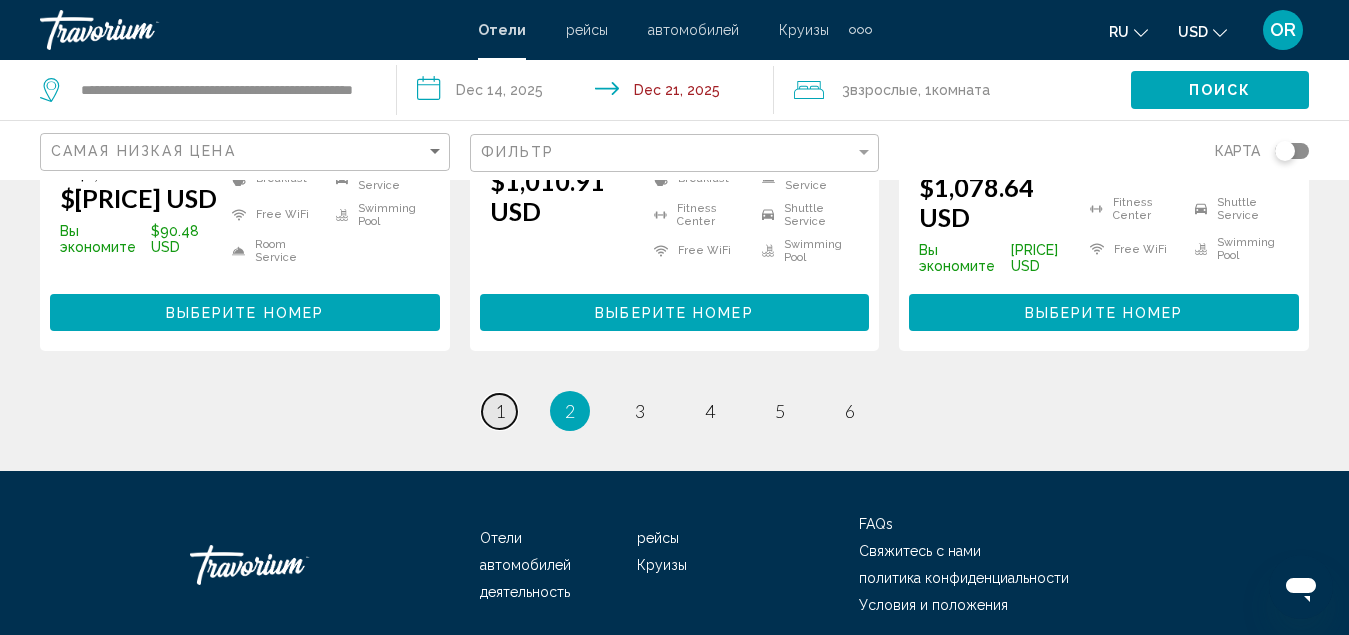 click on "page  1" at bounding box center (499, 411) 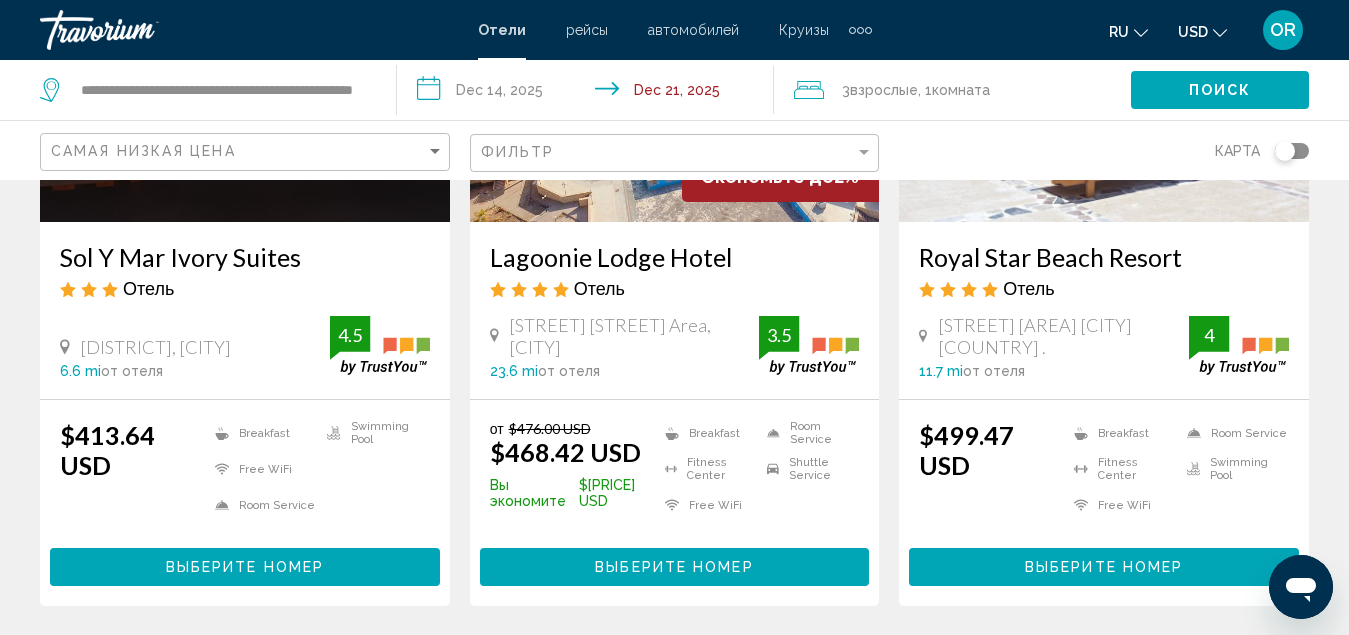 scroll, scrollTop: 1900, scrollLeft: 0, axis: vertical 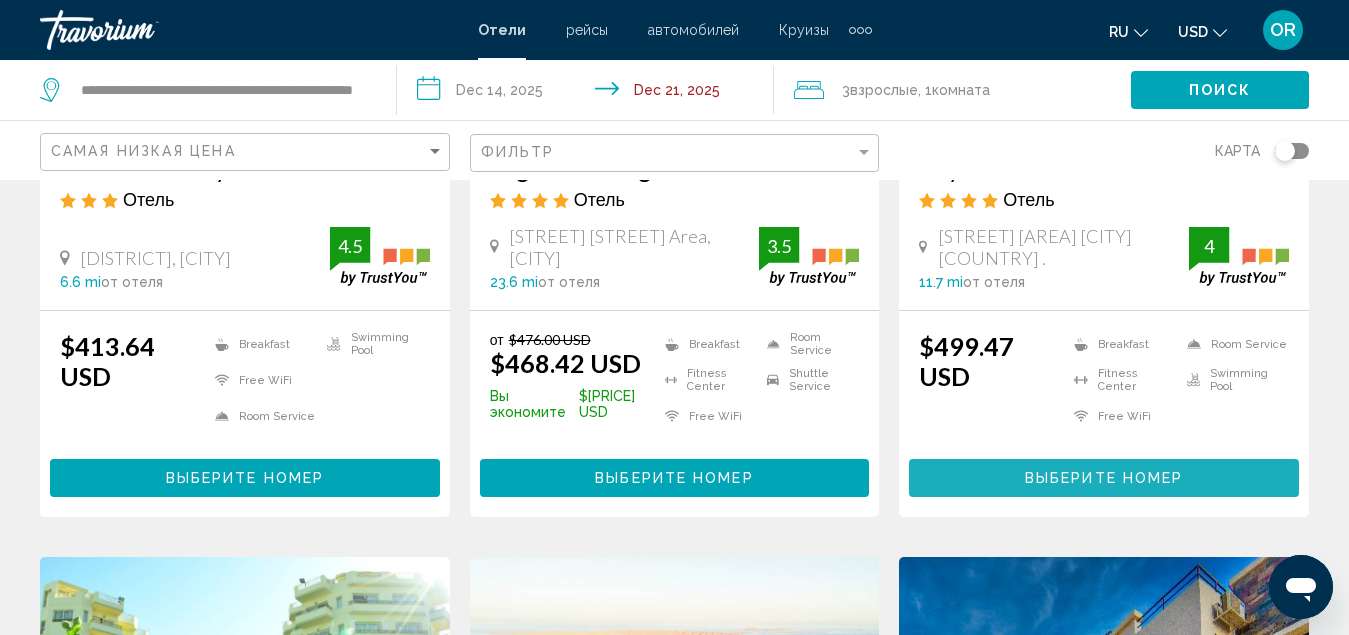 click on "Выберите номер" at bounding box center (1104, 479) 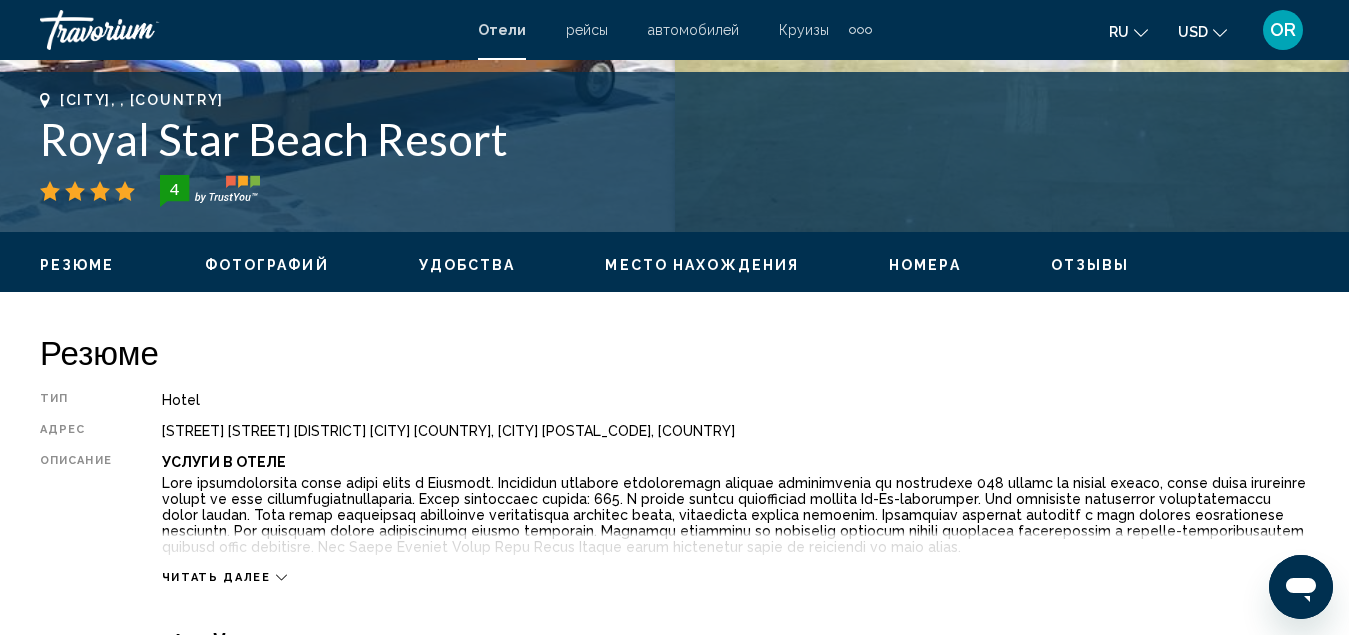 scroll, scrollTop: 917, scrollLeft: 0, axis: vertical 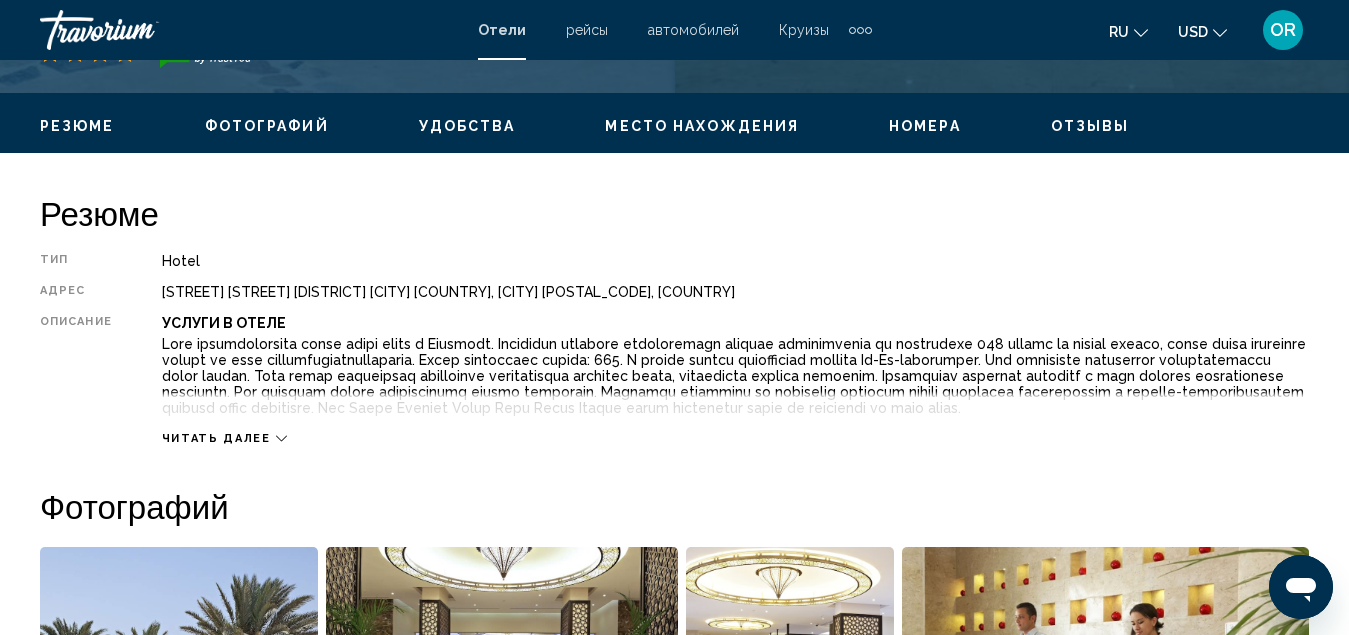 click 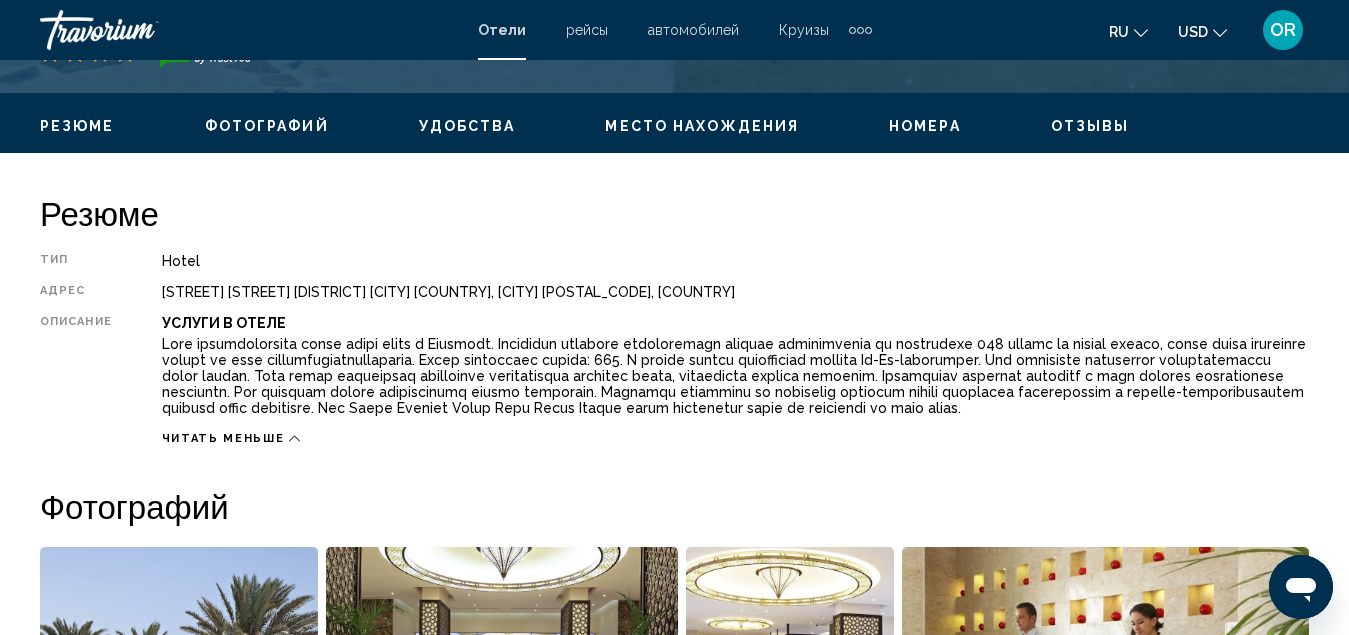 click on "Удобства" at bounding box center (467, 126) 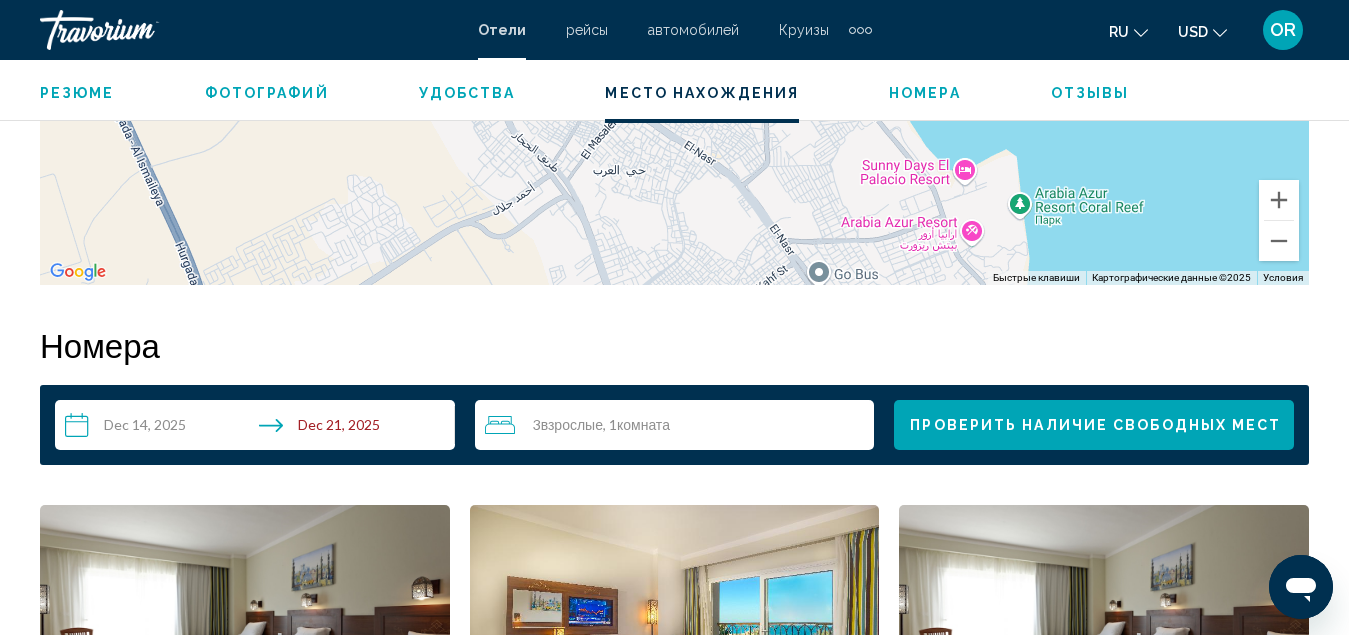 scroll, scrollTop: 2615, scrollLeft: 0, axis: vertical 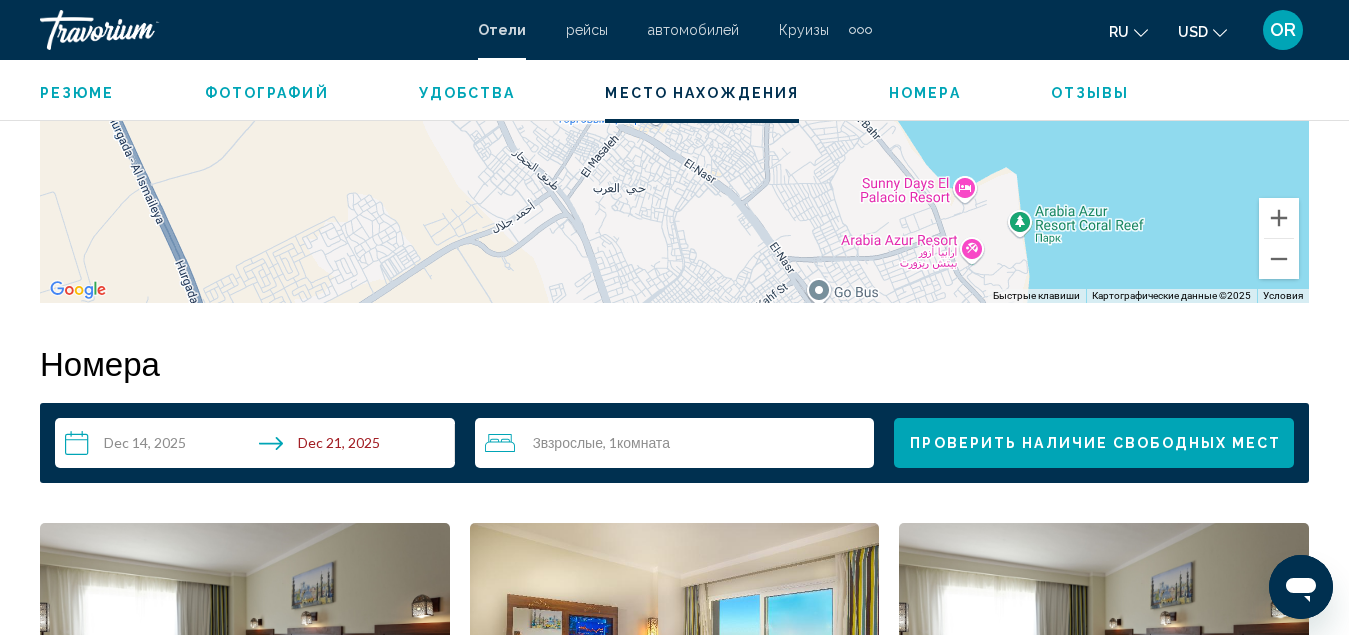 click on "Отзывы" at bounding box center [1090, 93] 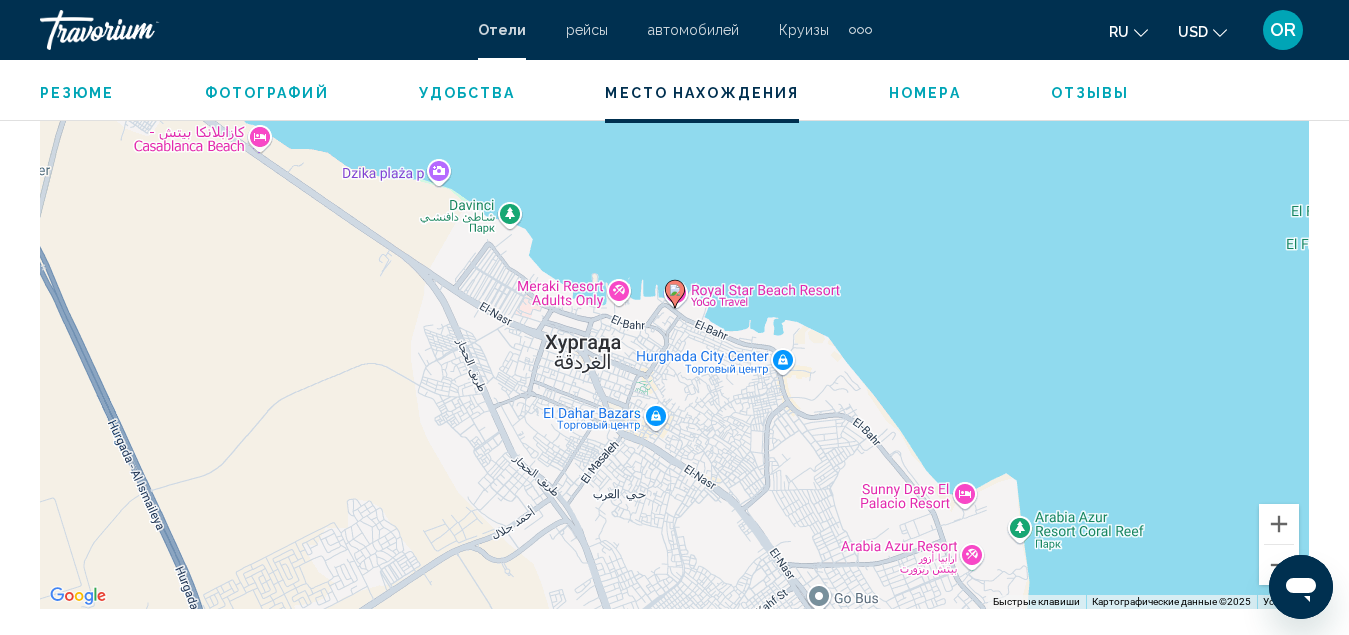 scroll, scrollTop: 2301, scrollLeft: 0, axis: vertical 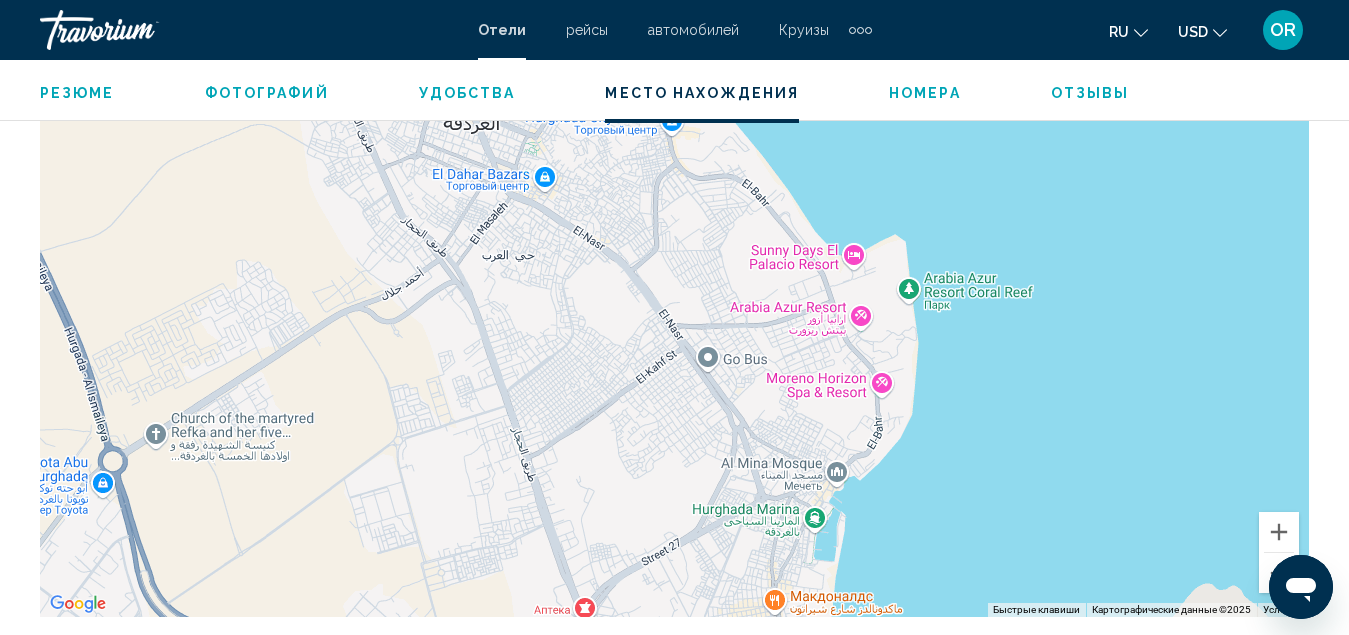 drag, startPoint x: 675, startPoint y: 504, endPoint x: 558, endPoint y: 213, distance: 313.63992 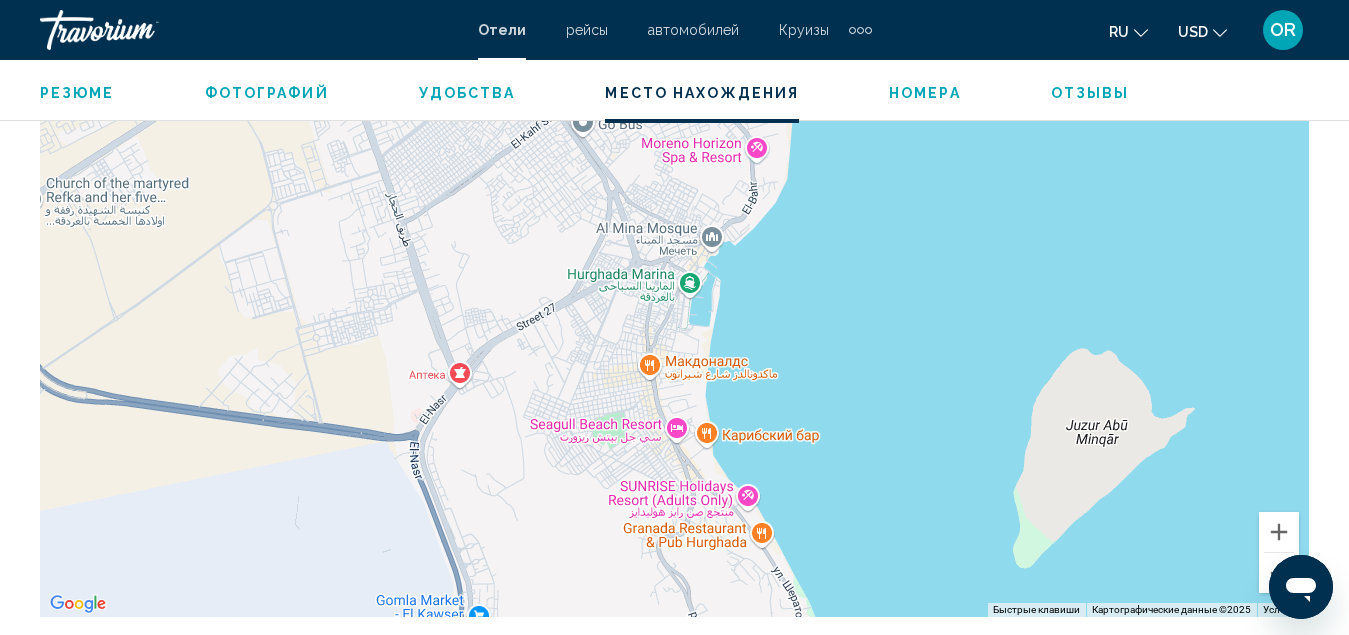 drag, startPoint x: 663, startPoint y: 476, endPoint x: 541, endPoint y: 266, distance: 242.86621 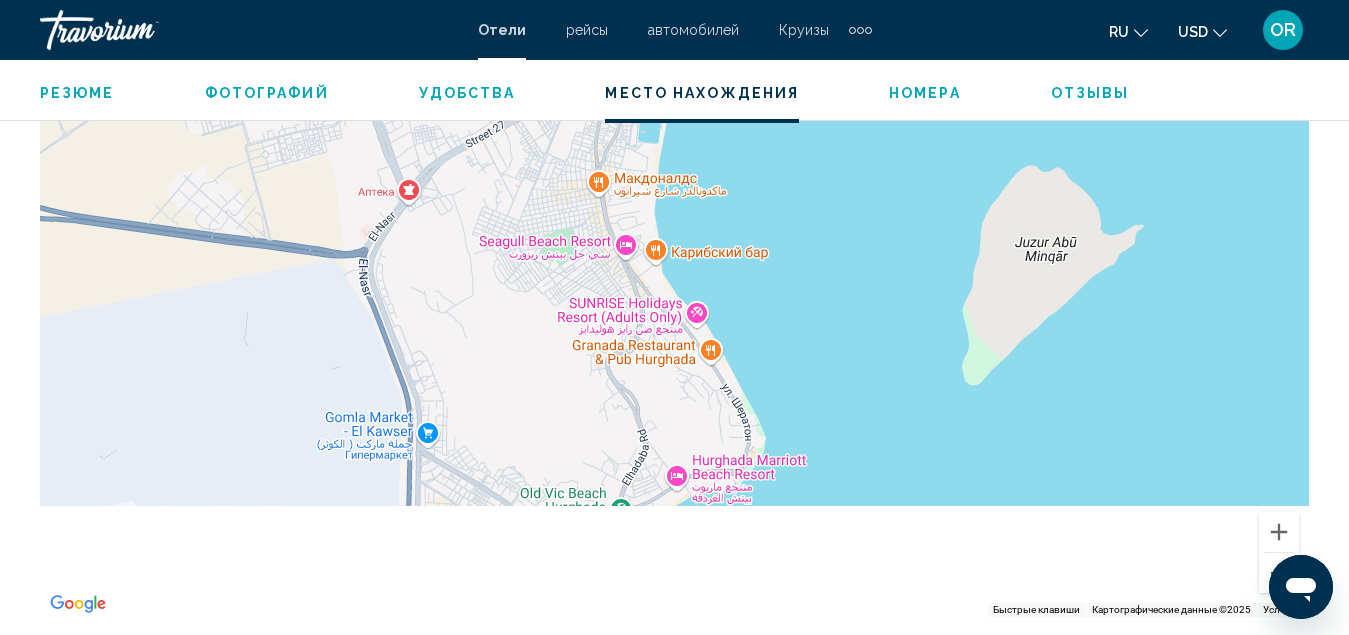 drag, startPoint x: 585, startPoint y: 505, endPoint x: 504, endPoint y: 246, distance: 271.3706 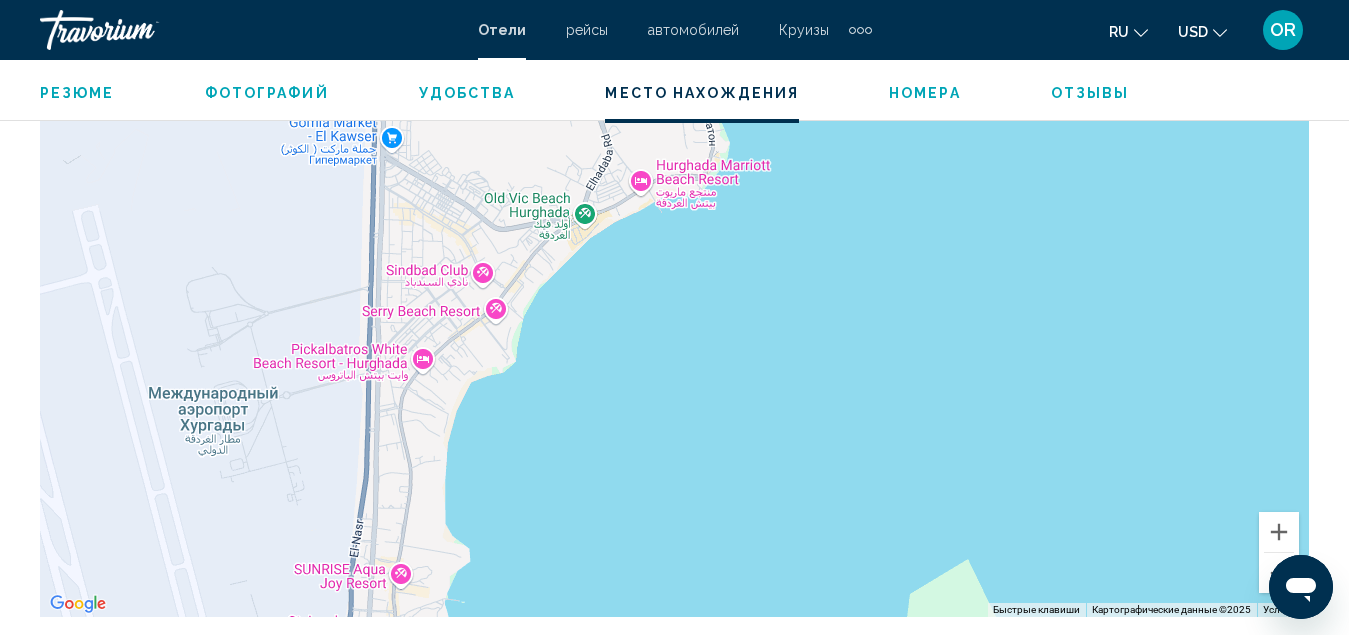 drag, startPoint x: 502, startPoint y: 470, endPoint x: 513, endPoint y: 304, distance: 166.36406 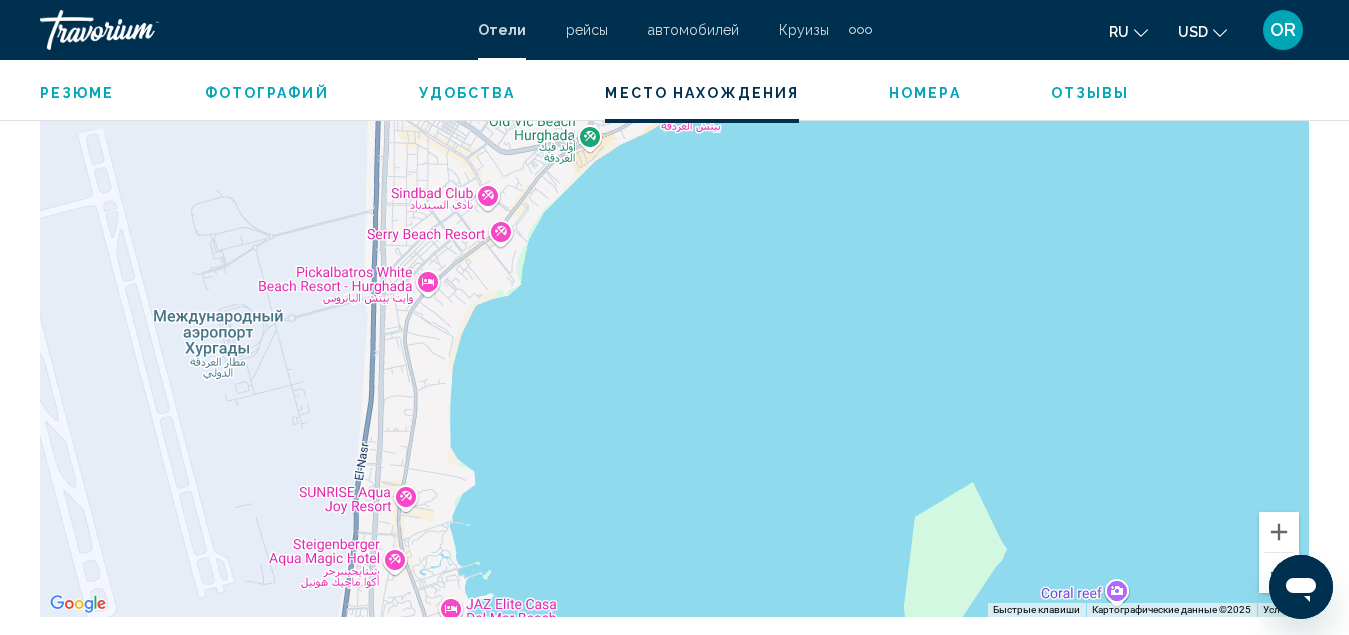 drag, startPoint x: 510, startPoint y: 578, endPoint x: 517, endPoint y: 611, distance: 33.734257 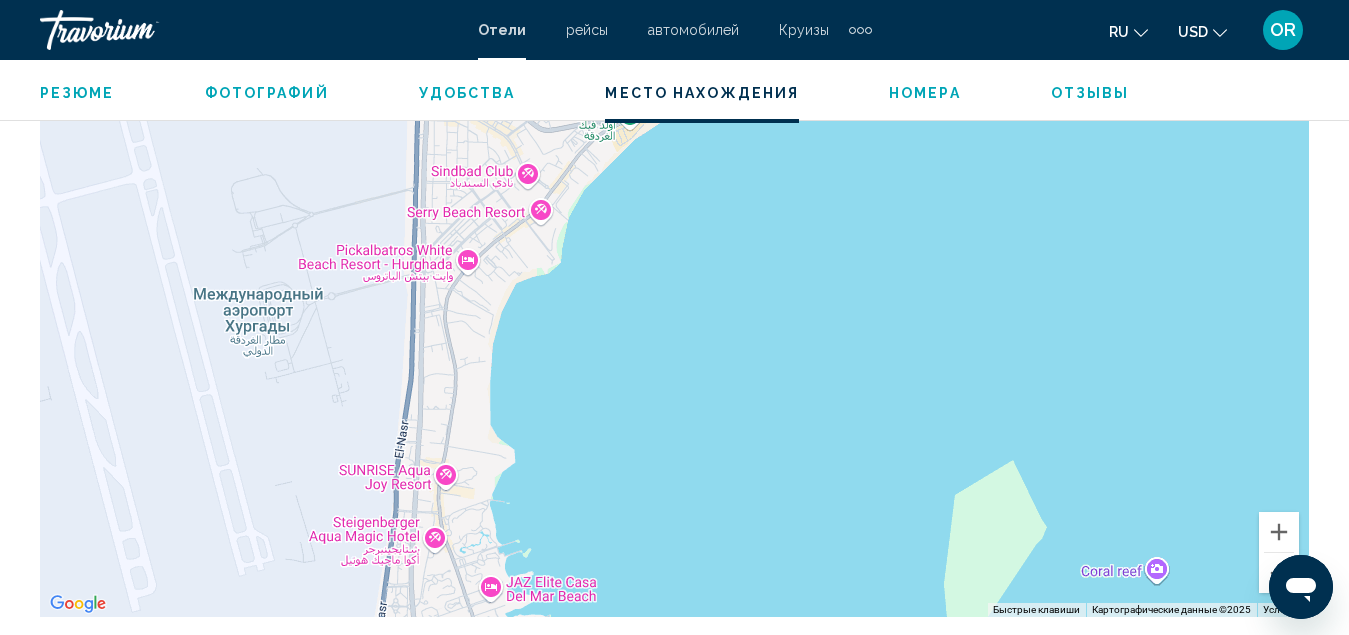 drag, startPoint x: 522, startPoint y: 335, endPoint x: 568, endPoint y: 189, distance: 153.07515 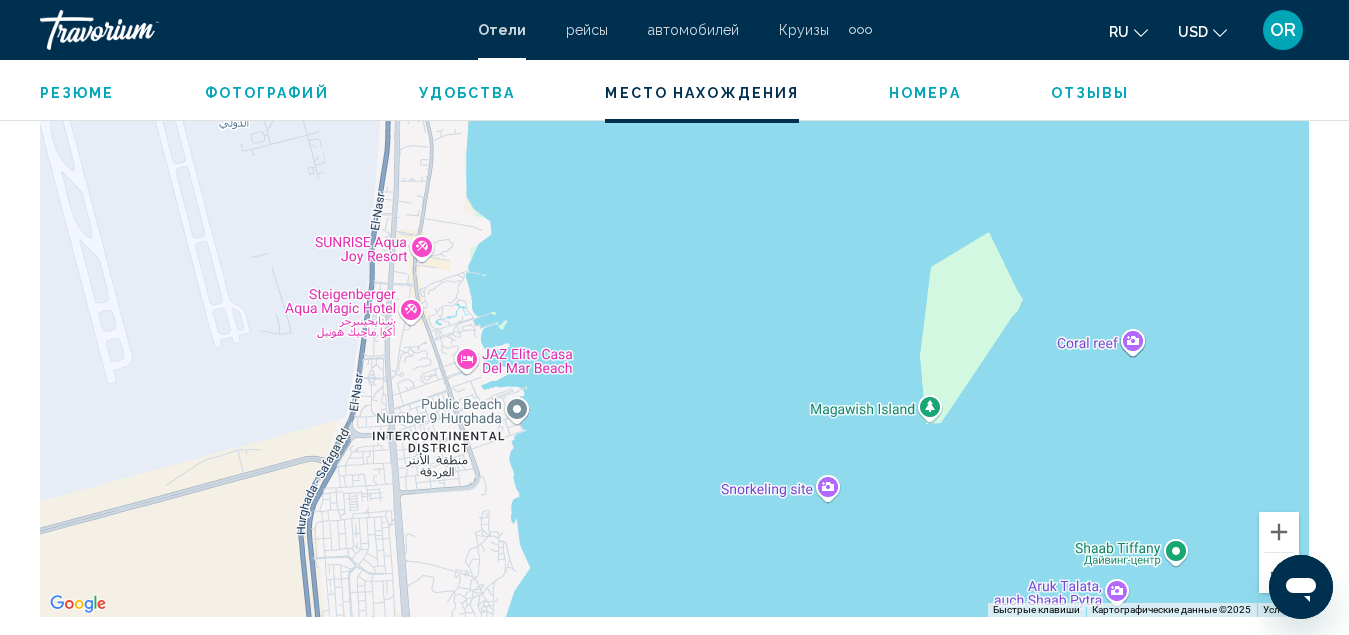 drag, startPoint x: 683, startPoint y: 508, endPoint x: 644, endPoint y: 299, distance: 212.60762 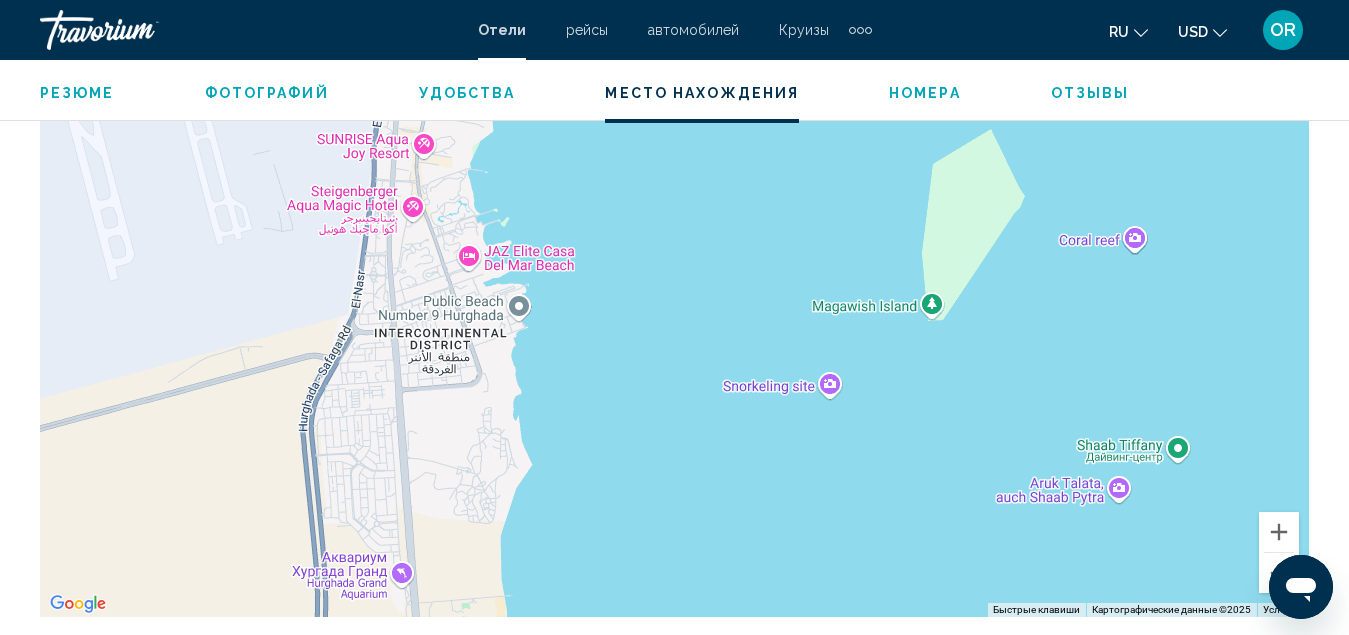 drag, startPoint x: 668, startPoint y: 497, endPoint x: 671, endPoint y: 384, distance: 113.03982 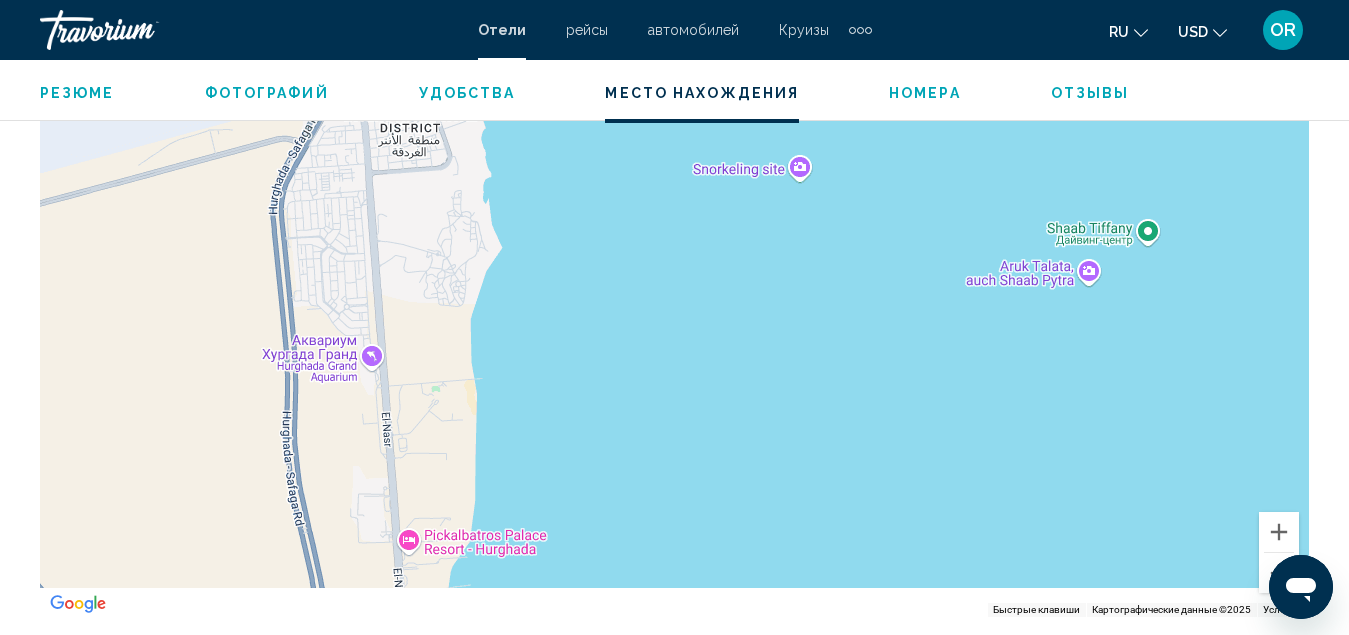 drag, startPoint x: 632, startPoint y: 533, endPoint x: 602, endPoint y: 296, distance: 238.89119 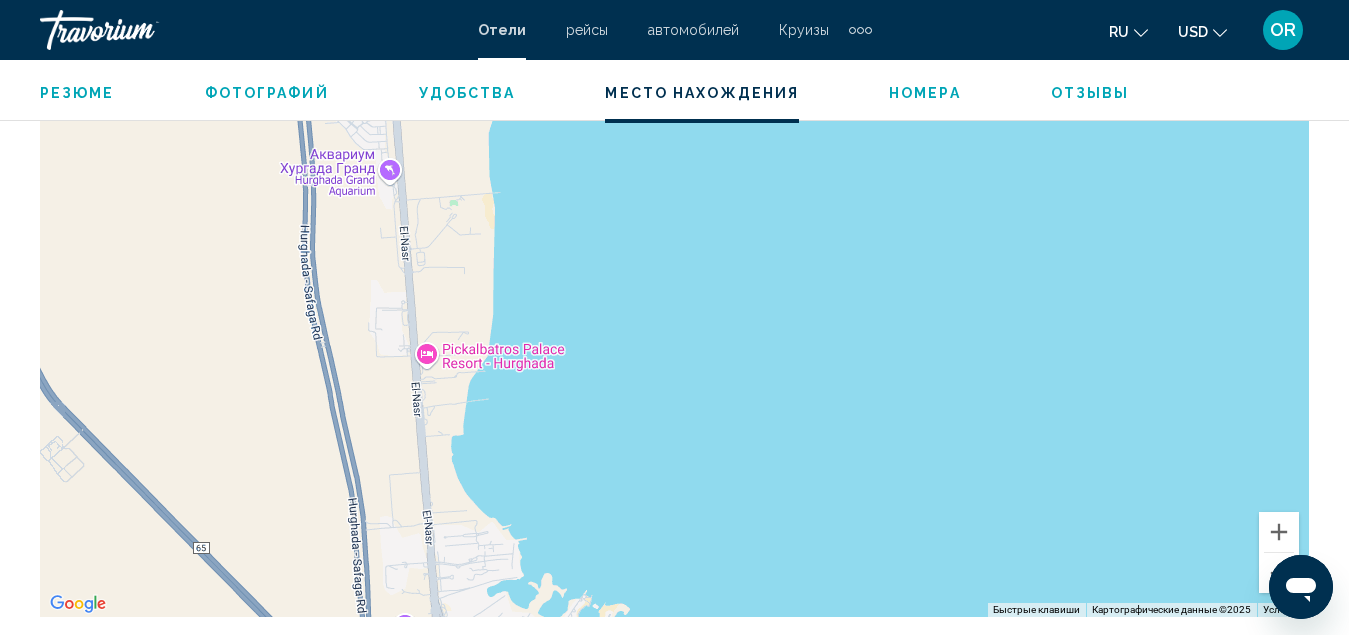 drag, startPoint x: 598, startPoint y: 499, endPoint x: 623, endPoint y: 342, distance: 158.97798 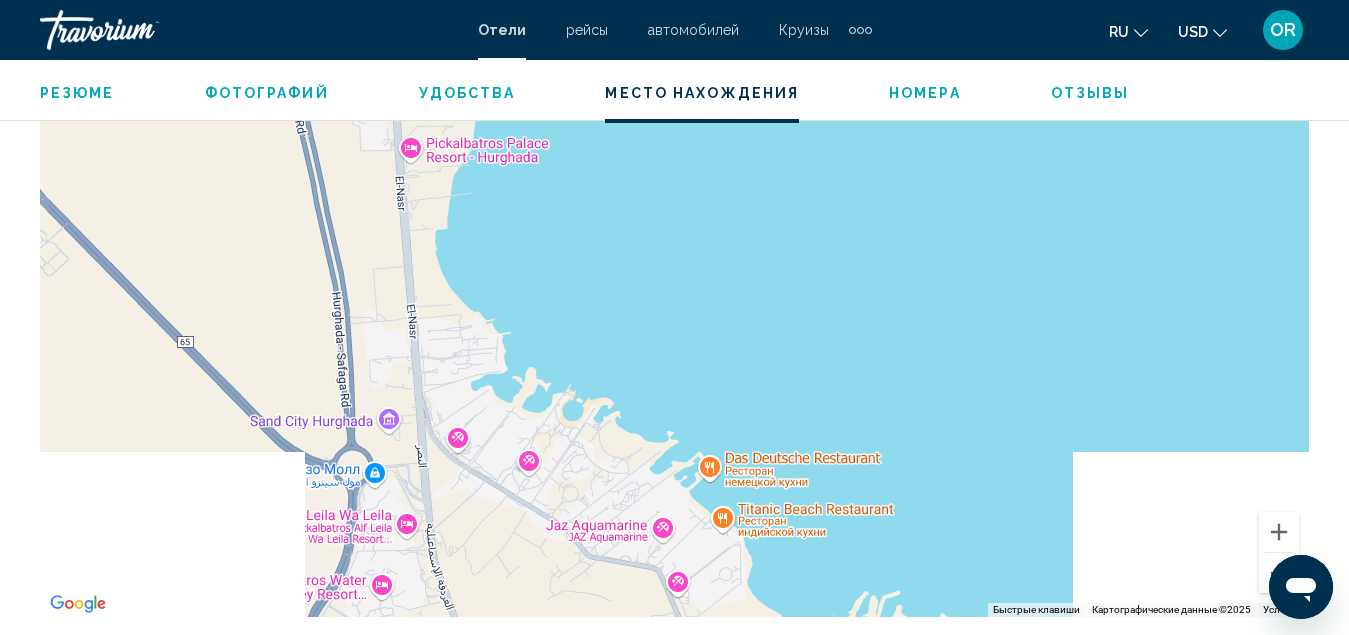 drag, startPoint x: 642, startPoint y: 512, endPoint x: 623, endPoint y: 312, distance: 200.90047 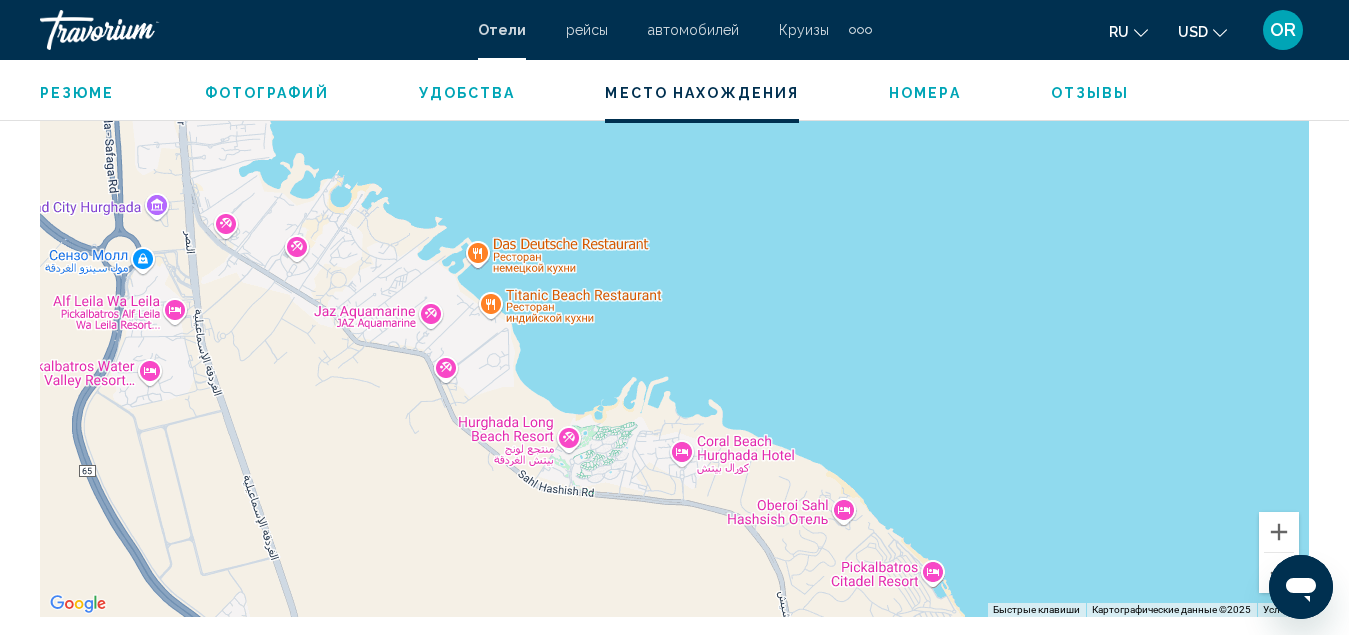 drag, startPoint x: 969, startPoint y: 518, endPoint x: 729, endPoint y: 297, distance: 326.25296 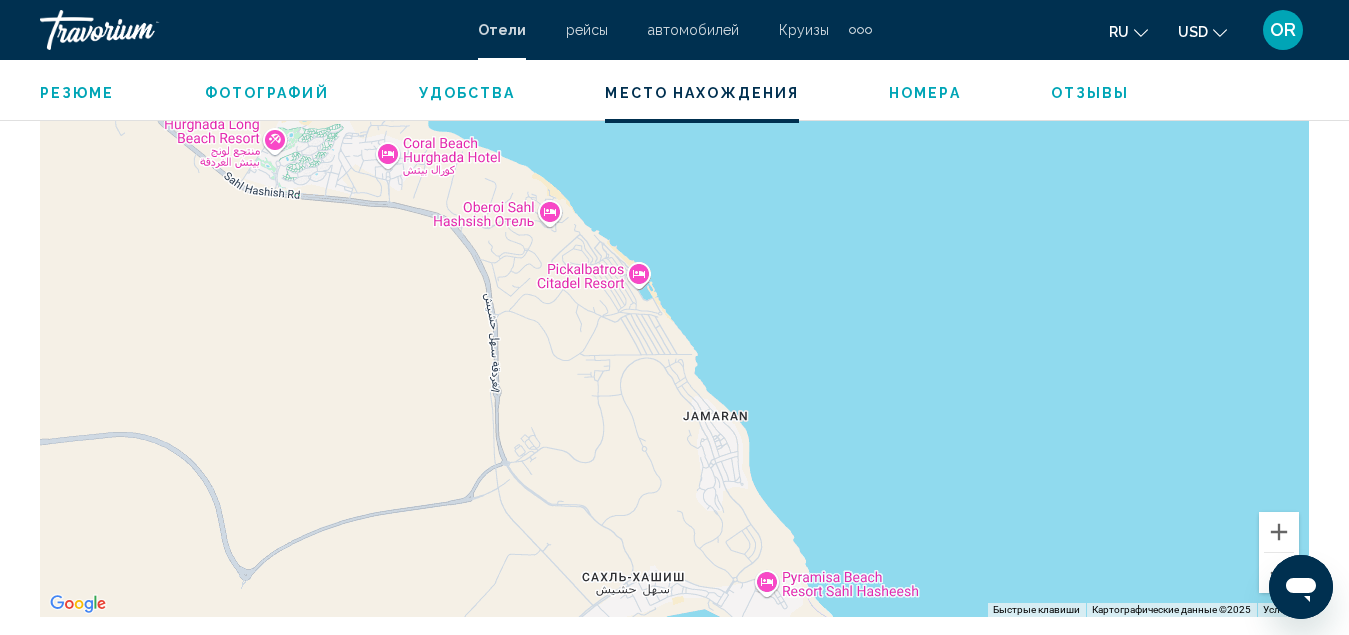 drag, startPoint x: 1027, startPoint y: 503, endPoint x: 749, endPoint y: 219, distance: 397.41666 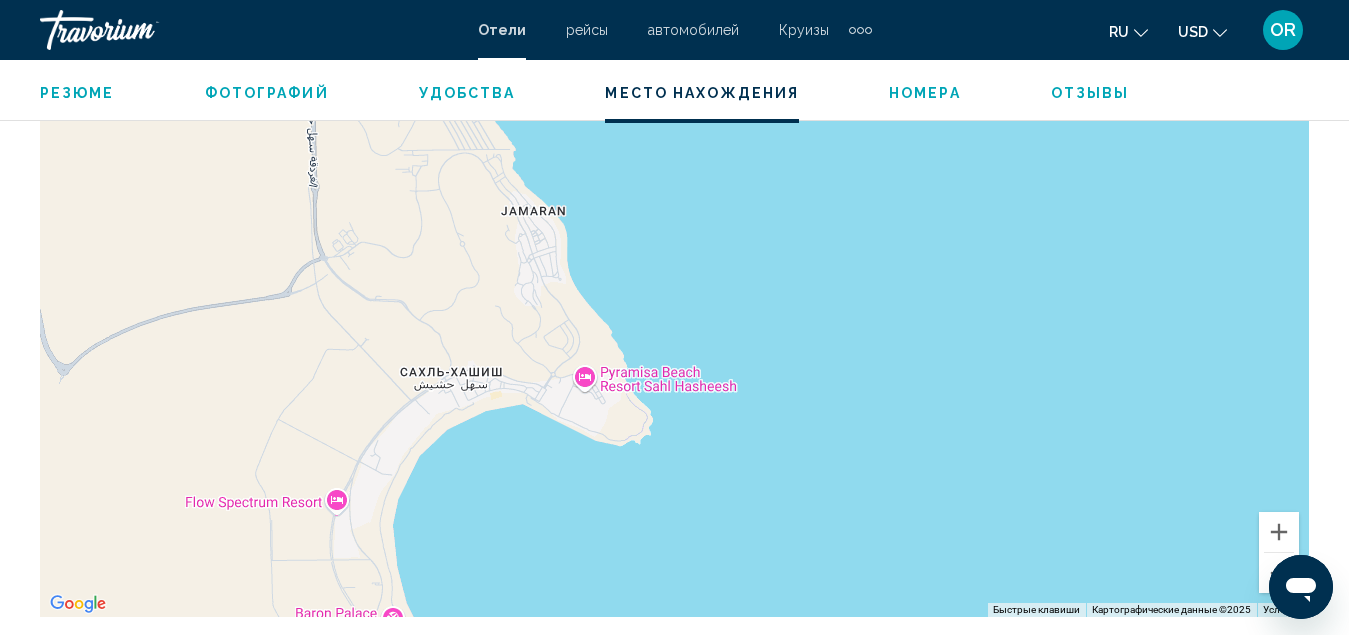 drag, startPoint x: 957, startPoint y: 471, endPoint x: 786, endPoint y: 273, distance: 261.61996 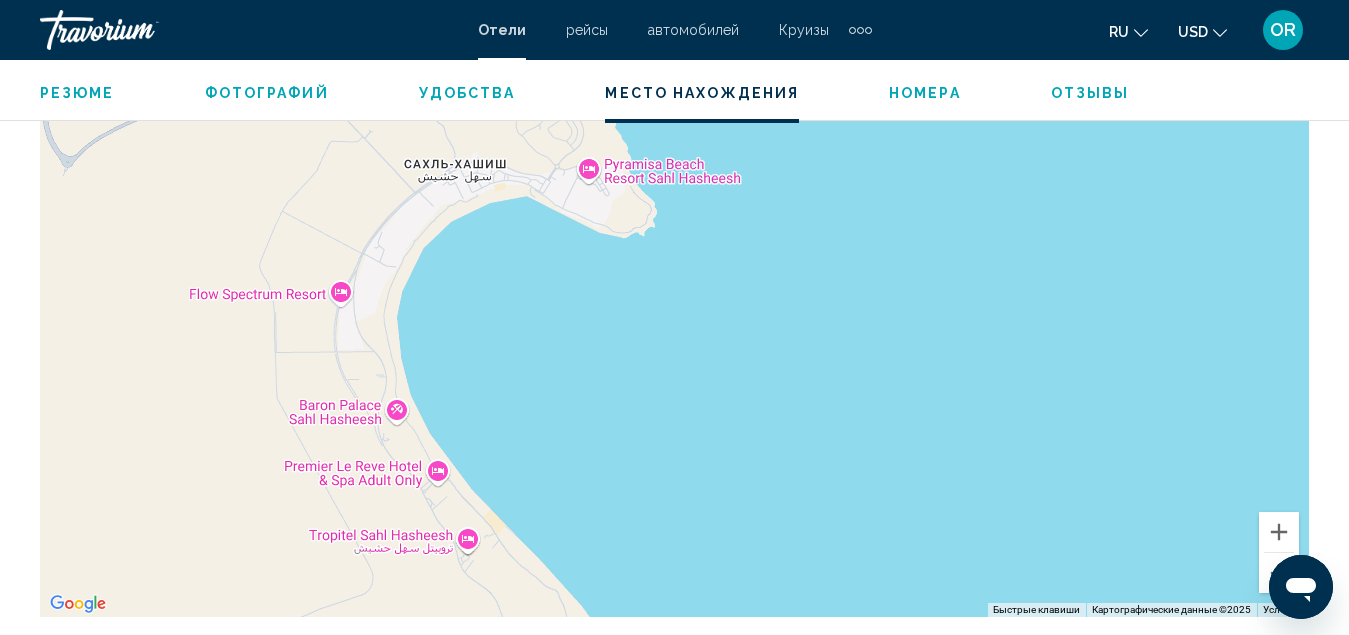 drag, startPoint x: 866, startPoint y: 491, endPoint x: 872, endPoint y: 281, distance: 210.0857 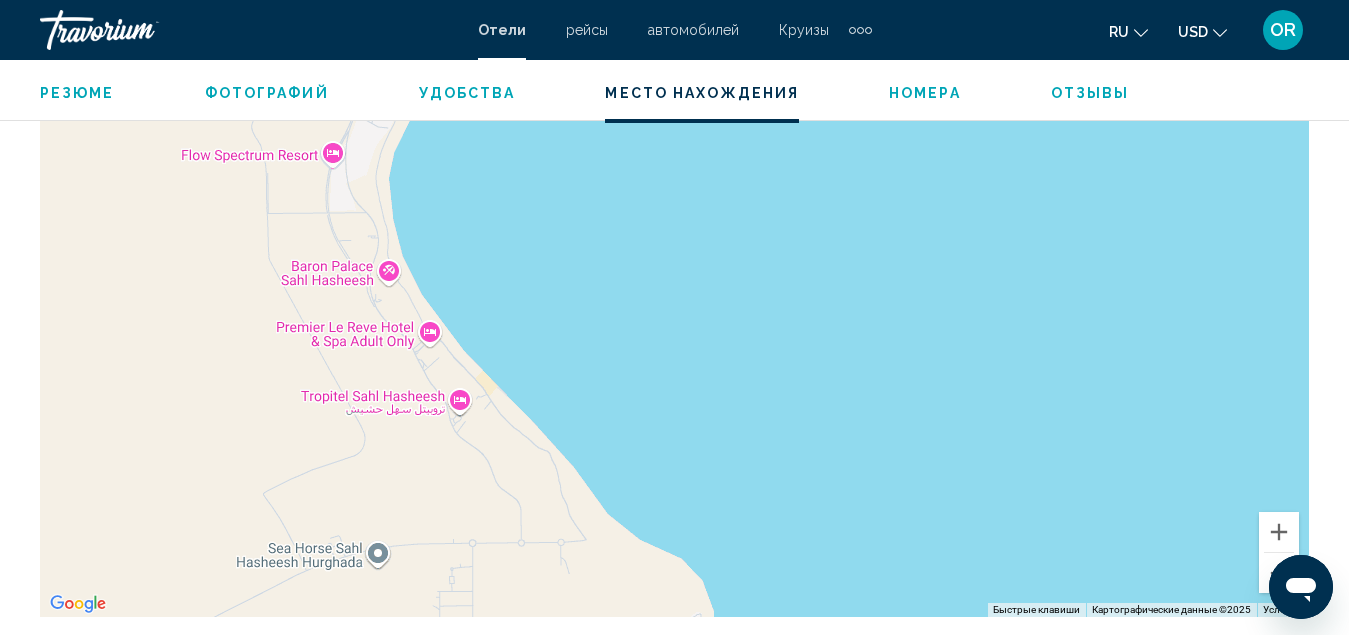 drag, startPoint x: 849, startPoint y: 522, endPoint x: 838, endPoint y: 374, distance: 148.40822 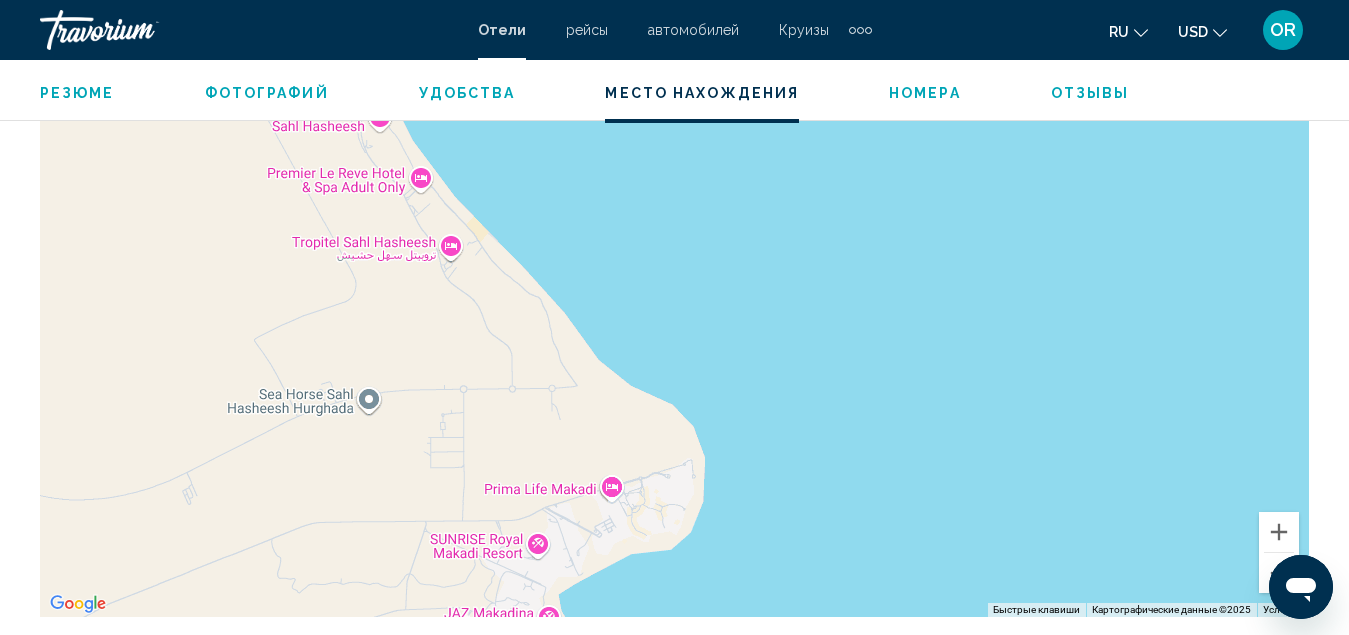 drag, startPoint x: 848, startPoint y: 518, endPoint x: 839, endPoint y: 345, distance: 173.23395 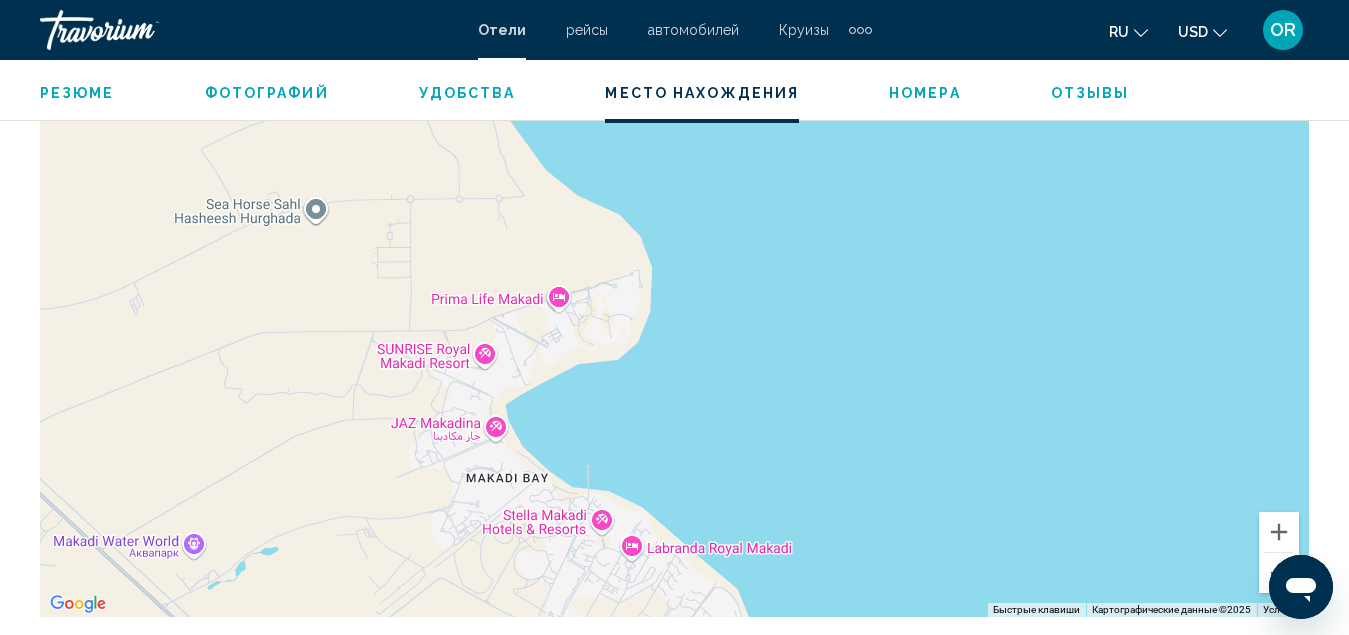 drag, startPoint x: 917, startPoint y: 523, endPoint x: 867, endPoint y: 356, distance: 174.32442 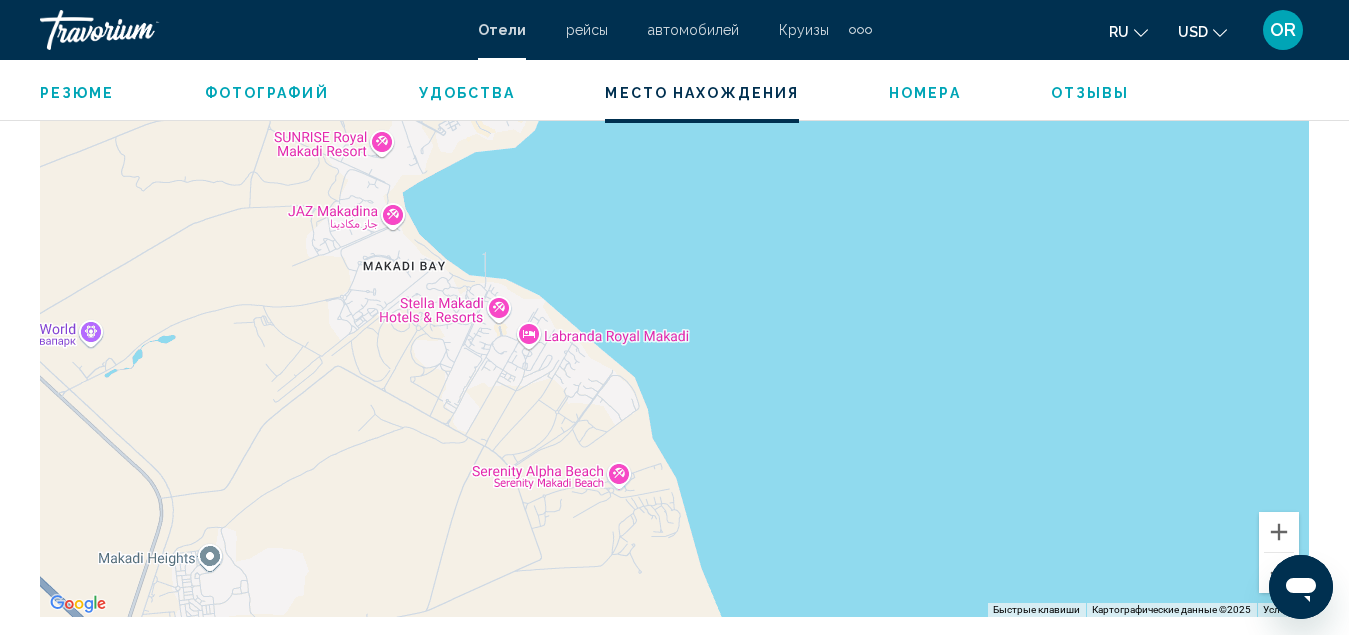 drag, startPoint x: 922, startPoint y: 452, endPoint x: 816, endPoint y: 241, distance: 236.1292 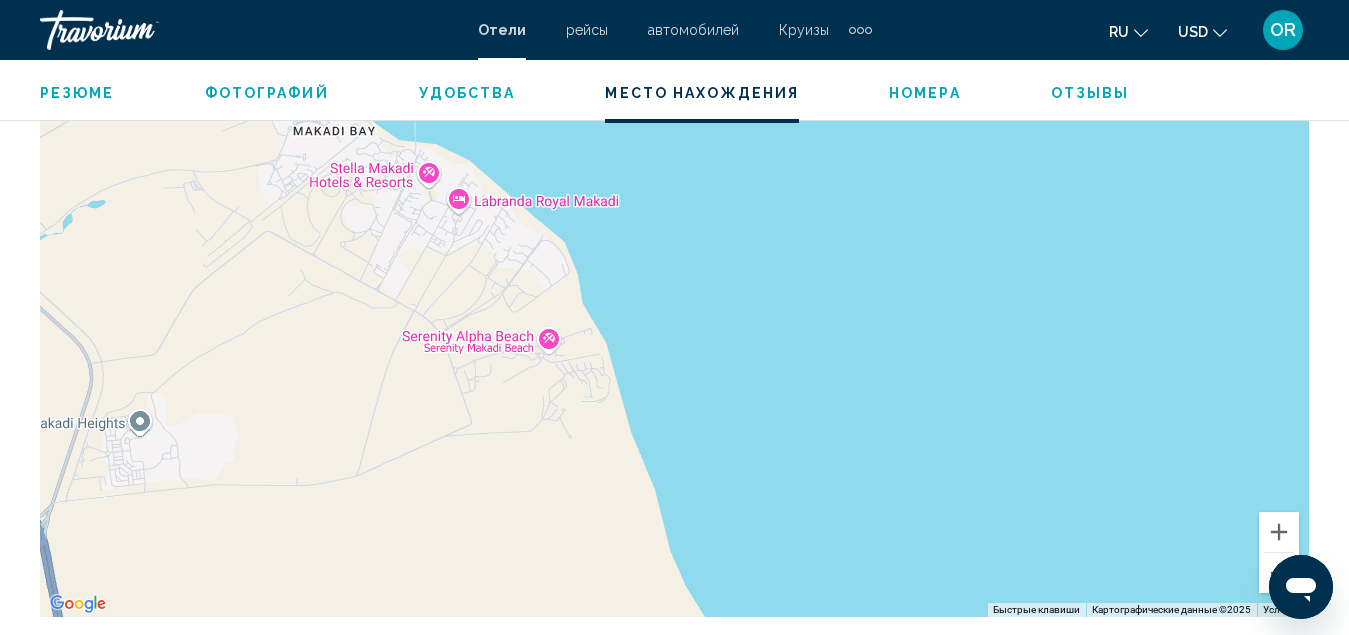 drag, startPoint x: 913, startPoint y: 492, endPoint x: 799, endPoint y: 246, distance: 271.13095 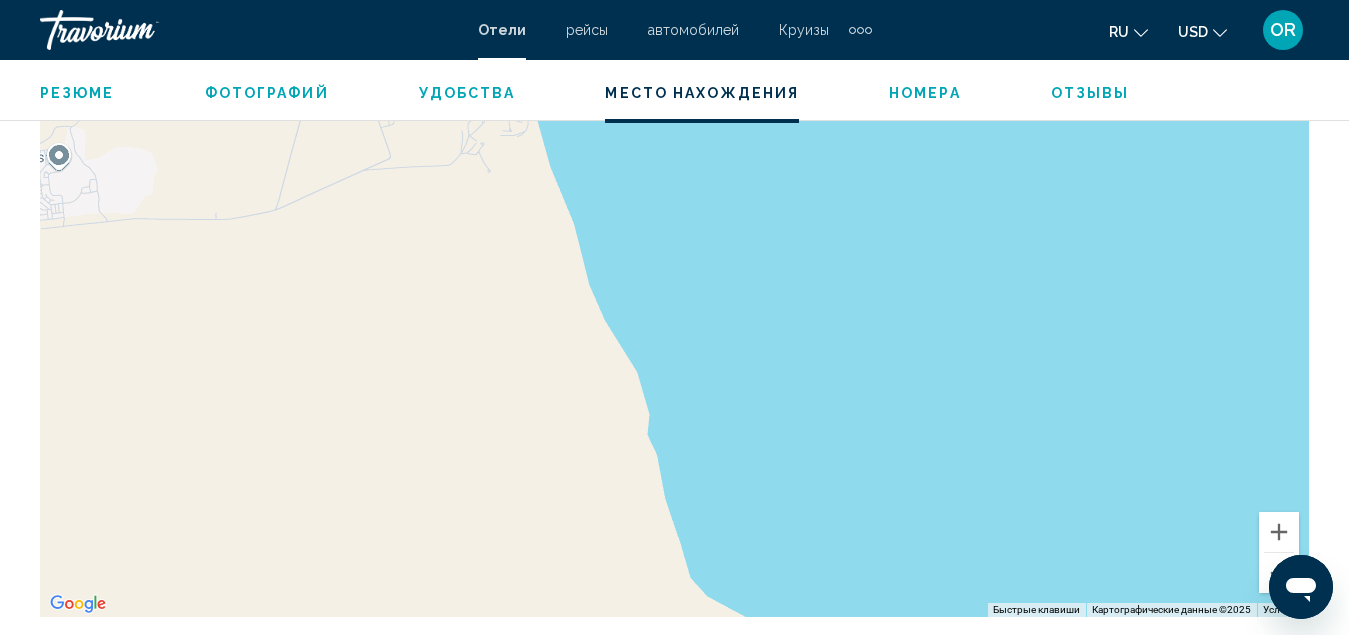 drag, startPoint x: 830, startPoint y: 425, endPoint x: 802, endPoint y: 271, distance: 156.52477 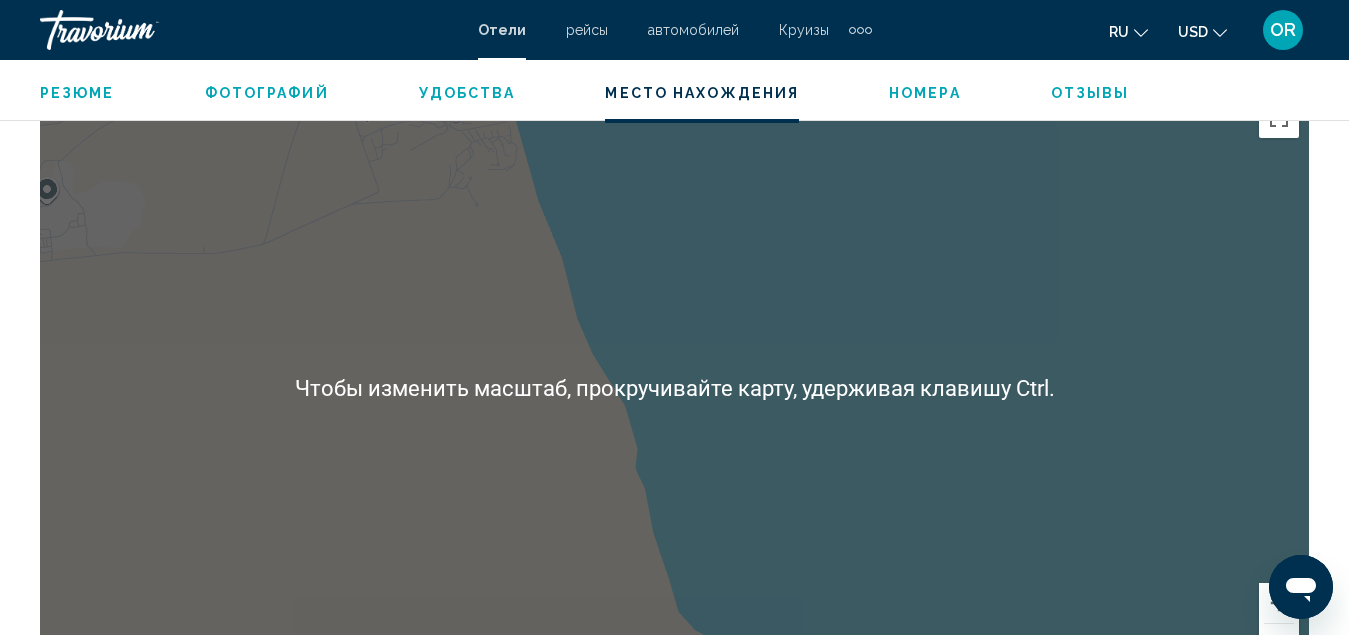 scroll, scrollTop: 2201, scrollLeft: 0, axis: vertical 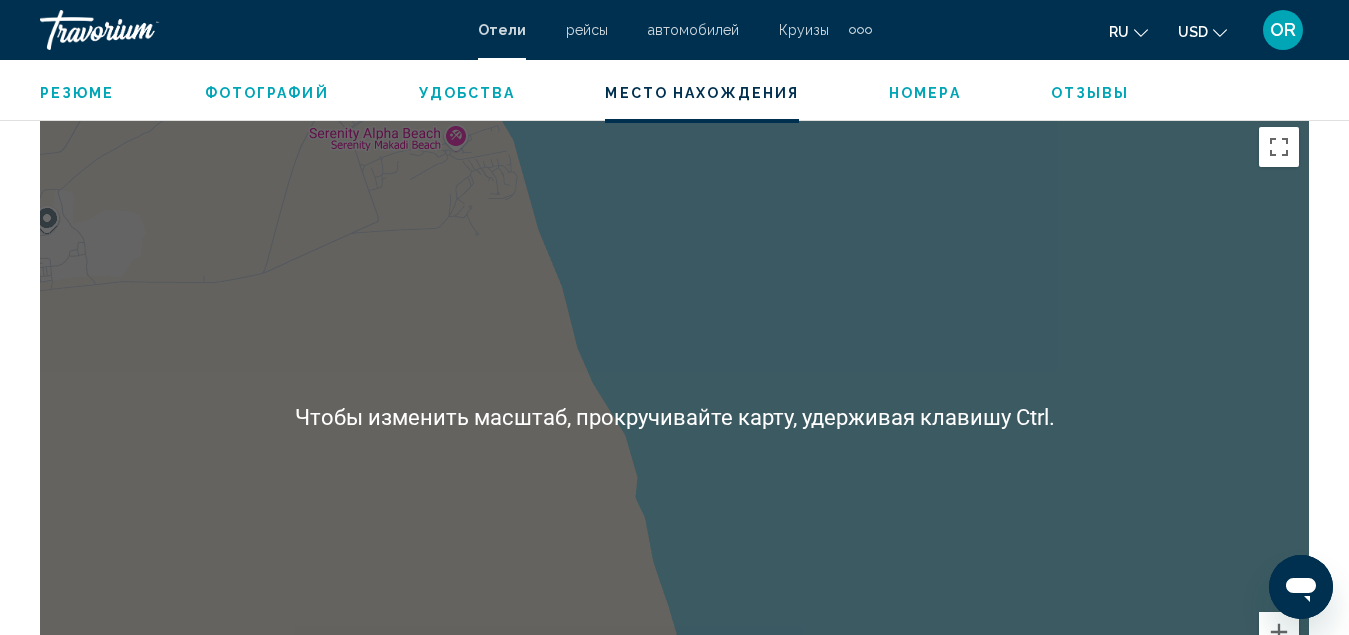click at bounding box center (674, 417) 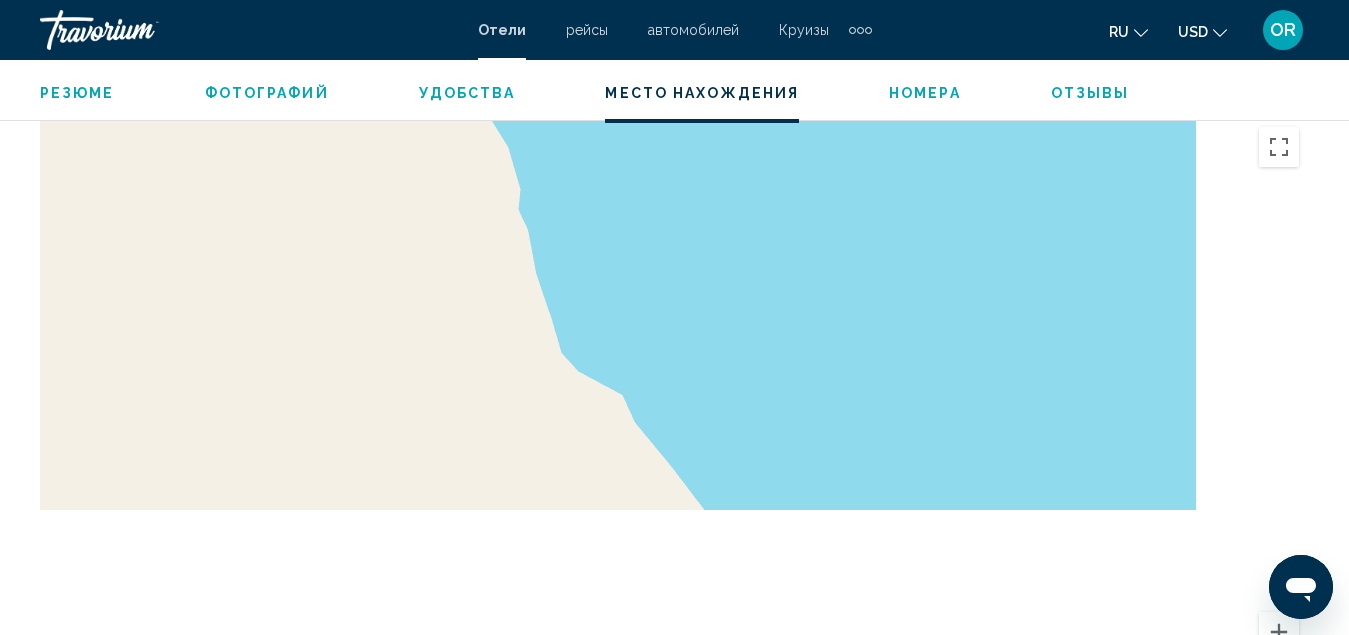 drag, startPoint x: 928, startPoint y: 472, endPoint x: 784, endPoint y: 170, distance: 334.57437 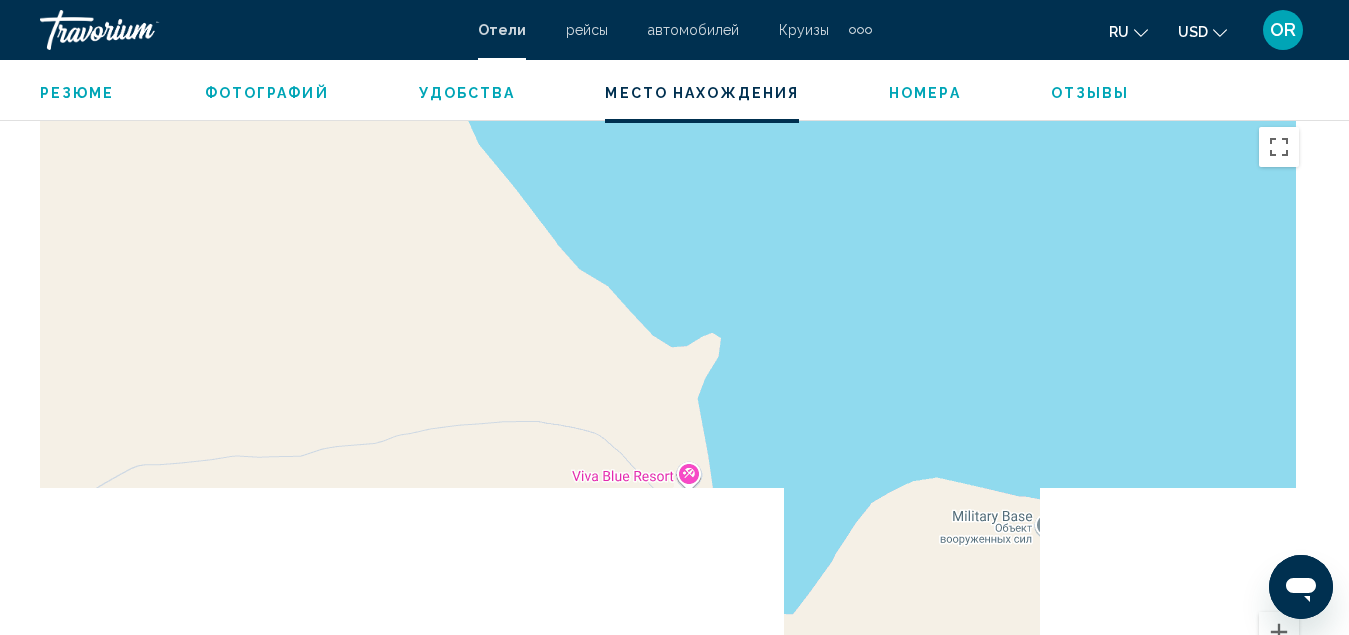drag, startPoint x: 942, startPoint y: 464, endPoint x: 766, endPoint y: 179, distance: 334.96417 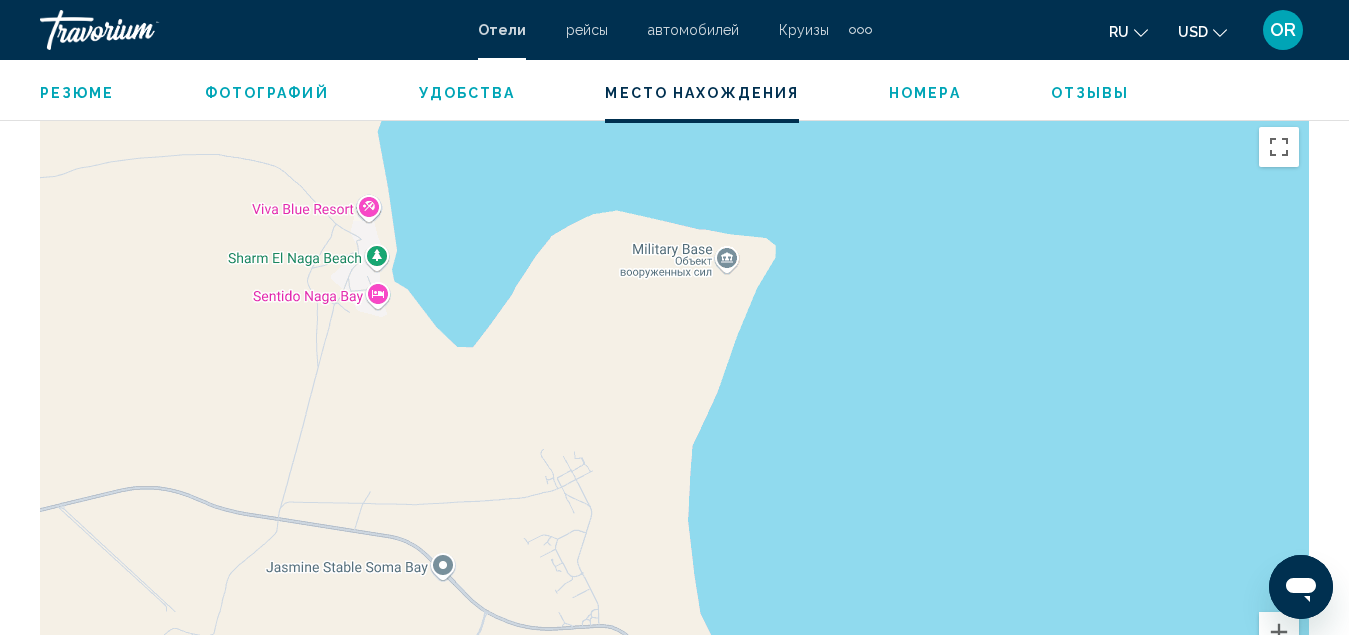 drag, startPoint x: 944, startPoint y: 381, endPoint x: 662, endPoint y: 160, distance: 358.2806 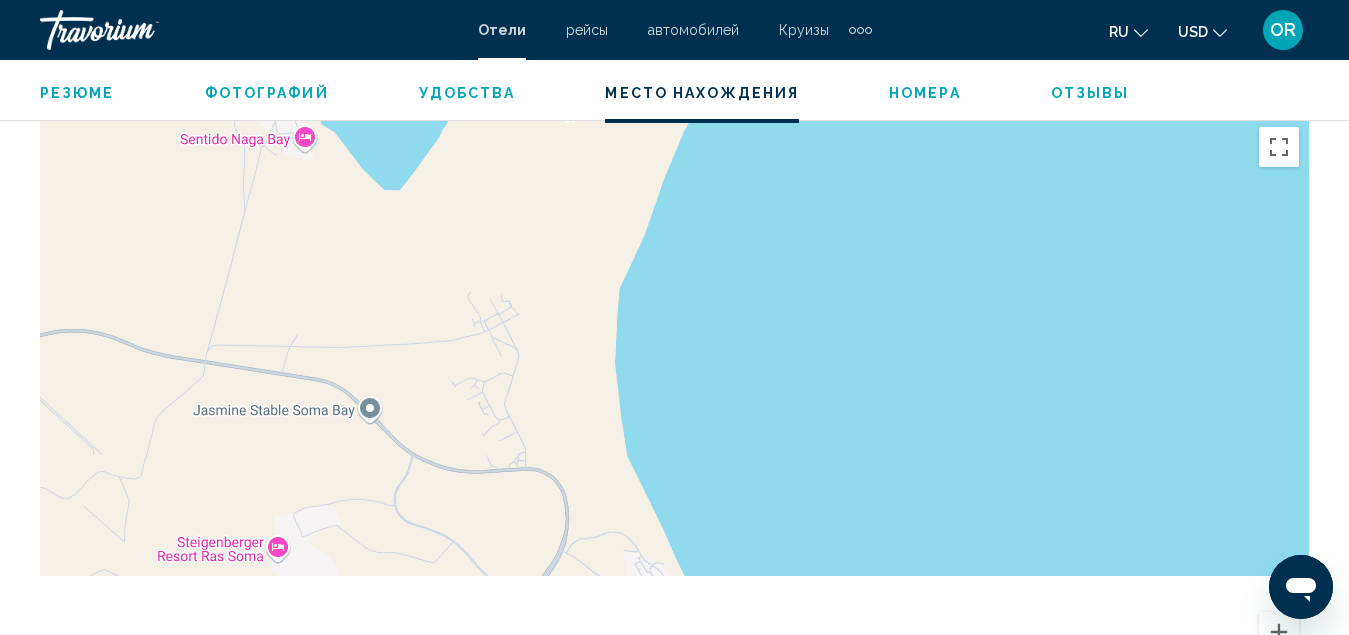 drag, startPoint x: 846, startPoint y: 472, endPoint x: 724, endPoint y: 216, distance: 283.5842 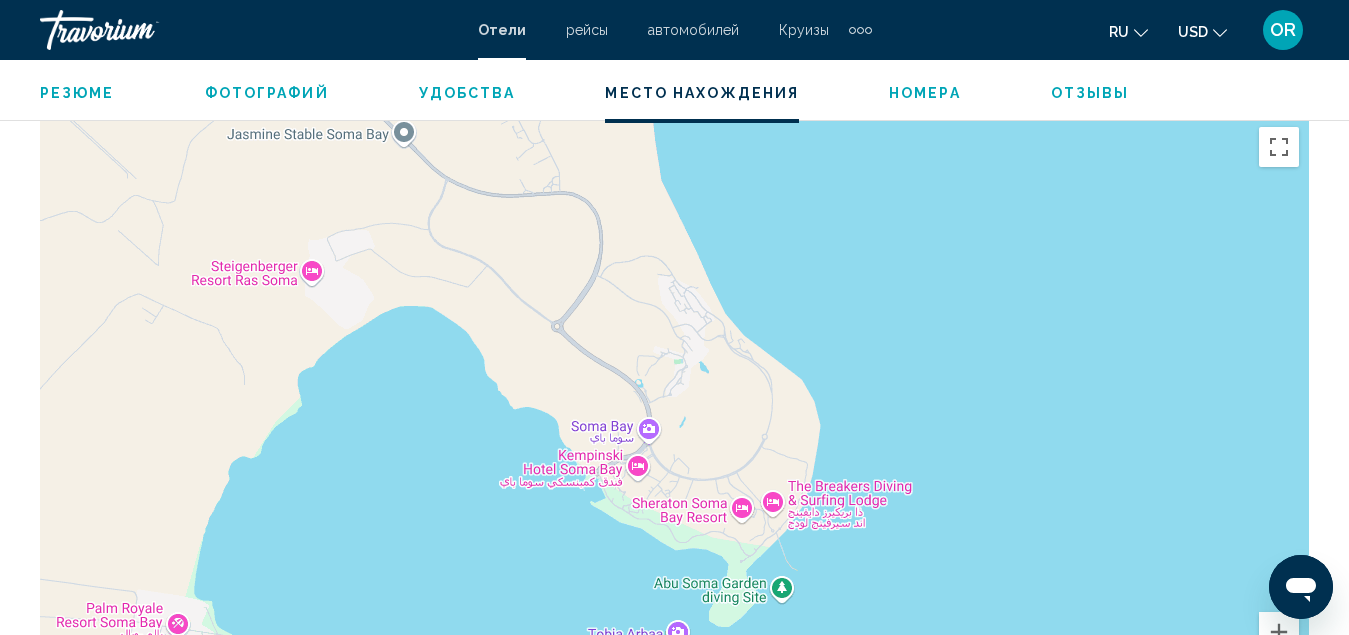 drag, startPoint x: 768, startPoint y: 334, endPoint x: 861, endPoint y: 183, distance: 177.34148 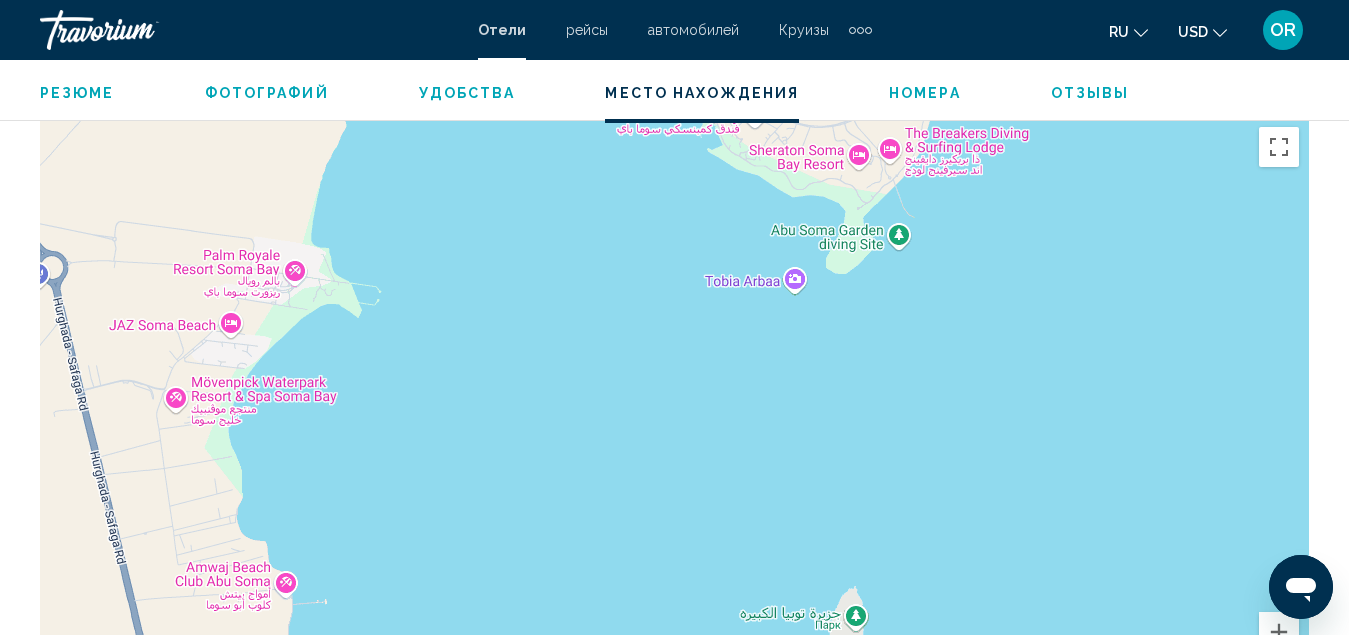 drag, startPoint x: 789, startPoint y: 475, endPoint x: 907, endPoint y: 121, distance: 373.14877 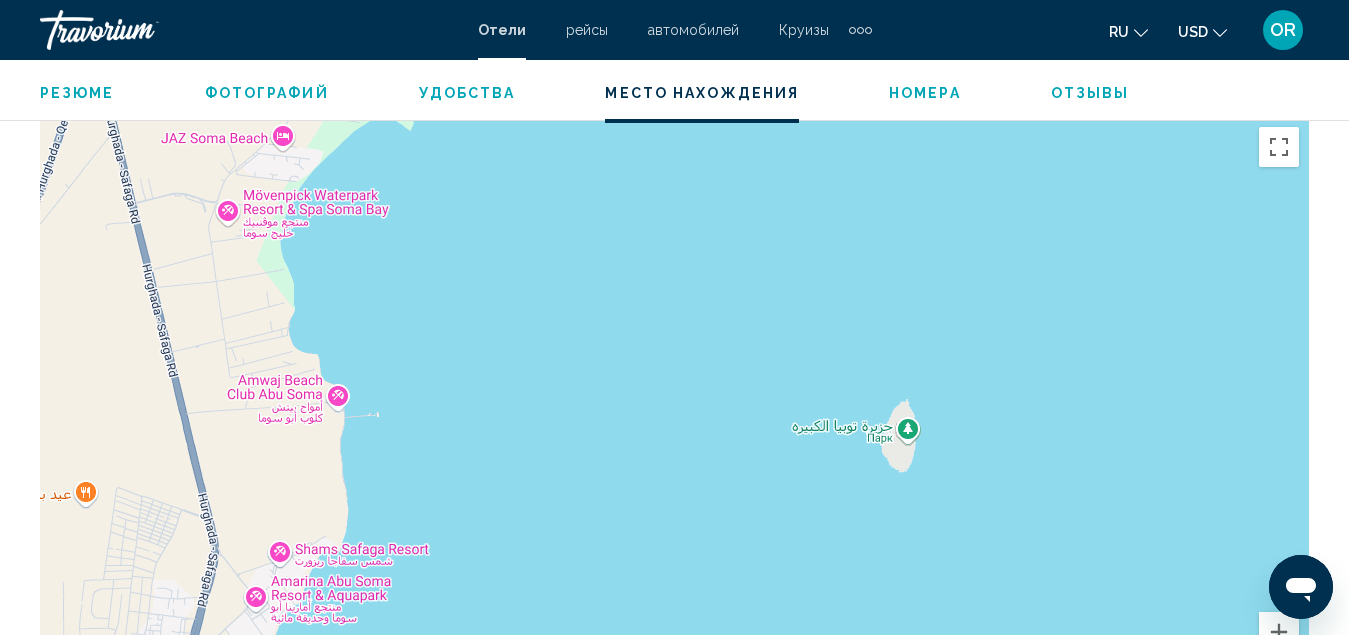 drag, startPoint x: 552, startPoint y: 428, endPoint x: 609, endPoint y: 234, distance: 202.2004 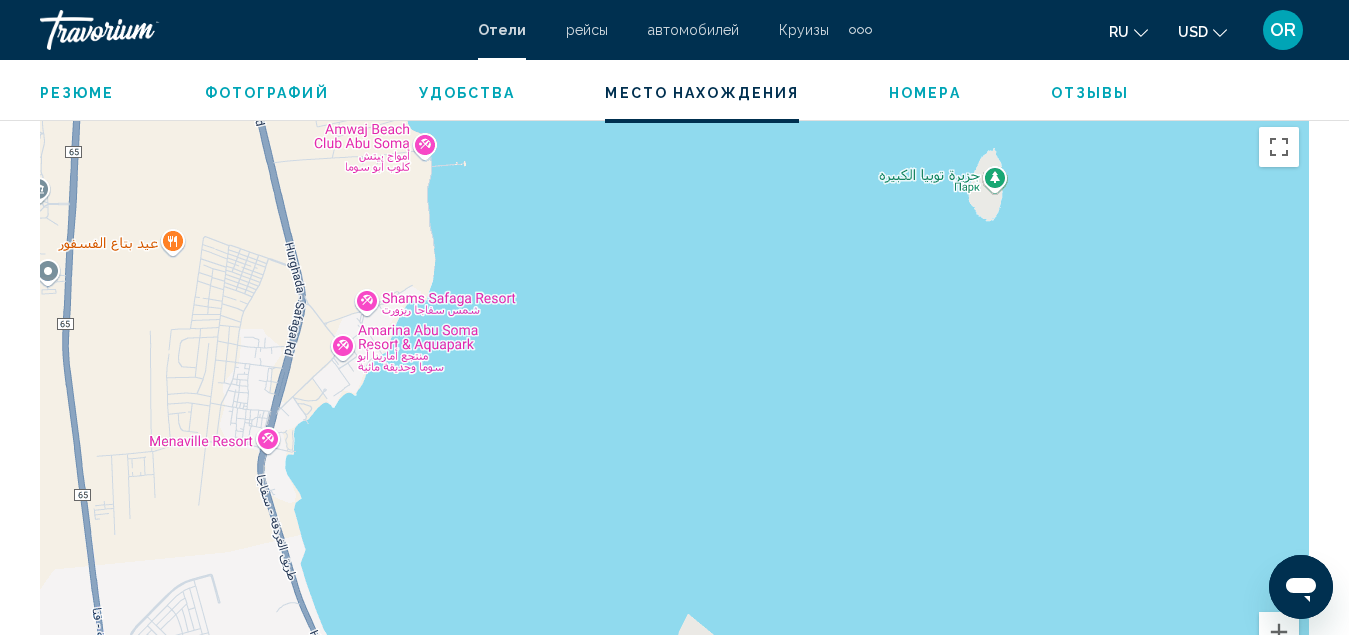 drag, startPoint x: 559, startPoint y: 398, endPoint x: 650, endPoint y: 143, distance: 270.7508 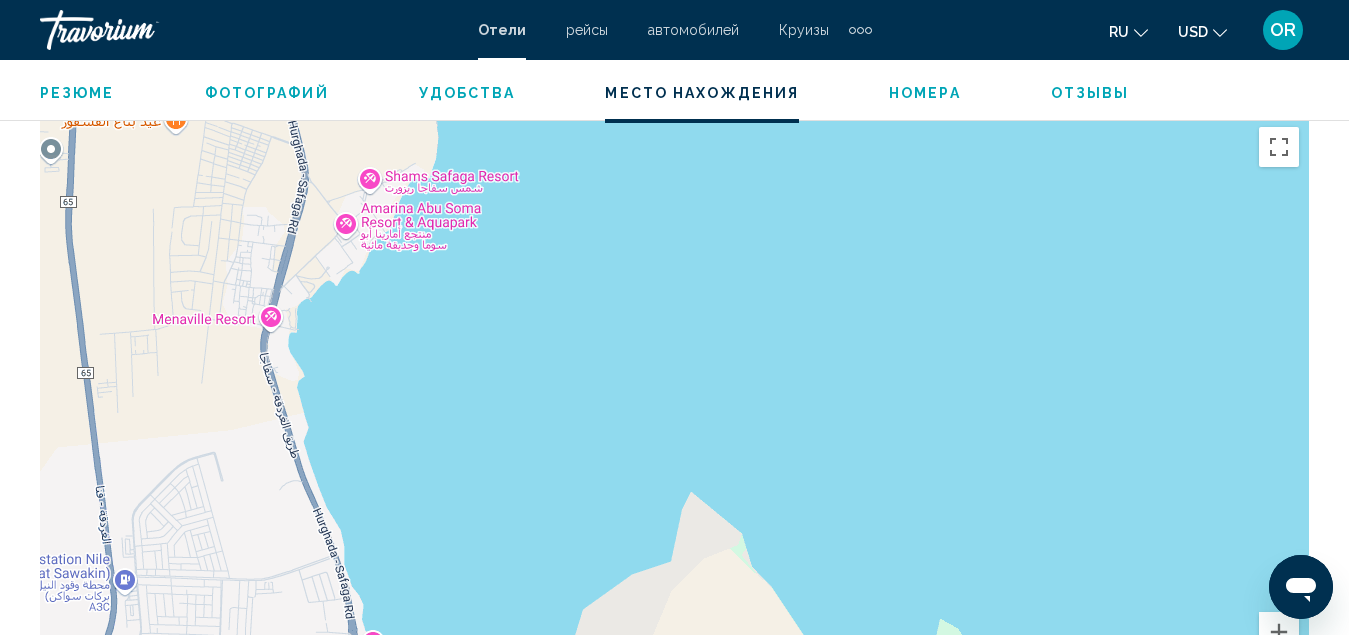 drag, startPoint x: 630, startPoint y: 410, endPoint x: 625, endPoint y: 195, distance: 215.05814 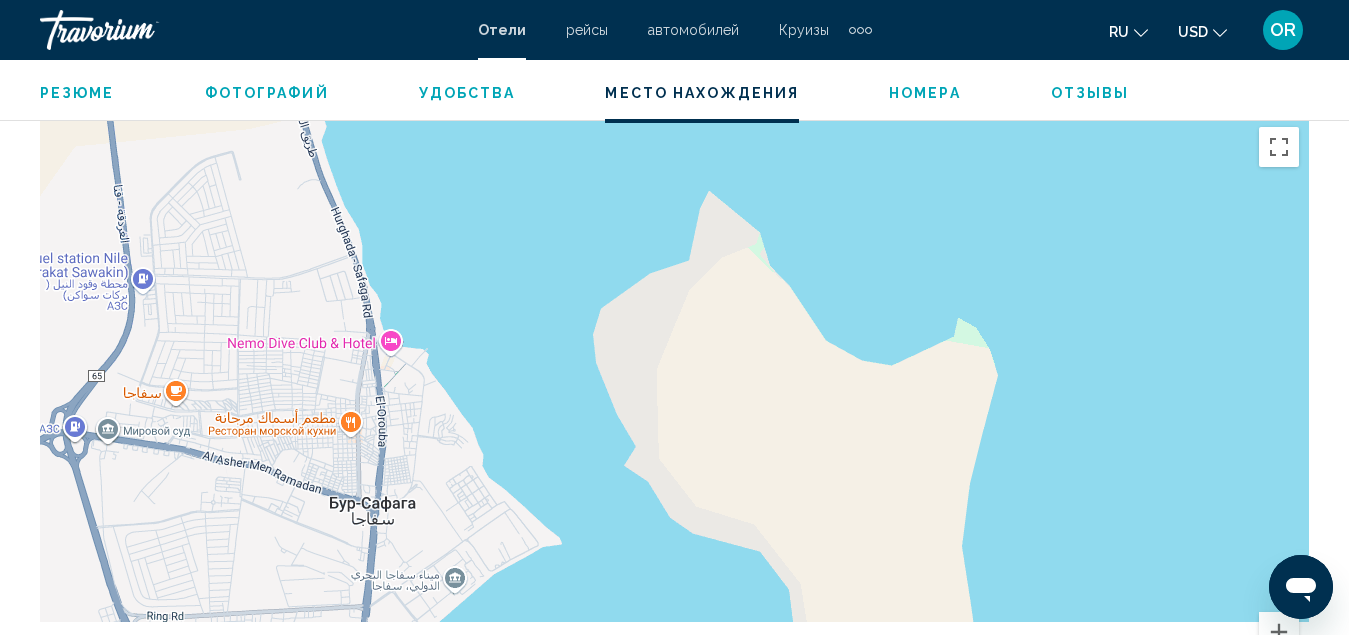 drag, startPoint x: 529, startPoint y: 313, endPoint x: 537, endPoint y: 117, distance: 196.1632 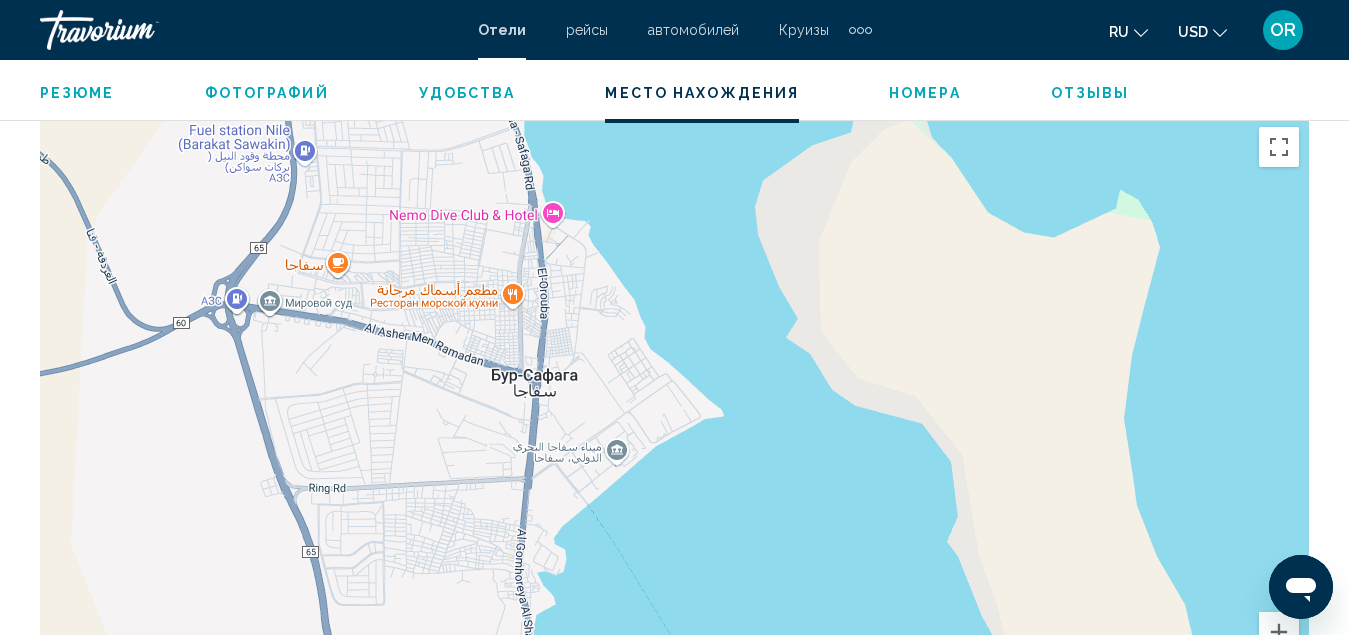 drag, startPoint x: 534, startPoint y: 215, endPoint x: 710, endPoint y: 127, distance: 196.77399 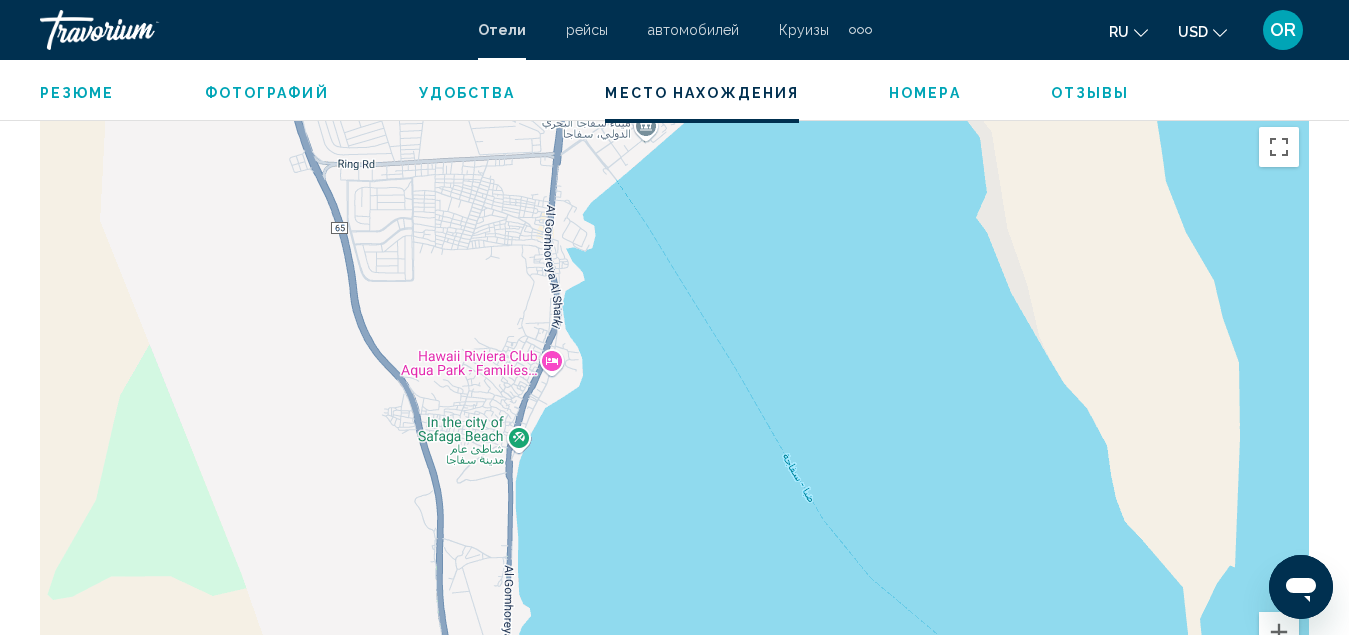 drag, startPoint x: 709, startPoint y: 475, endPoint x: 734, endPoint y: 148, distance: 327.95425 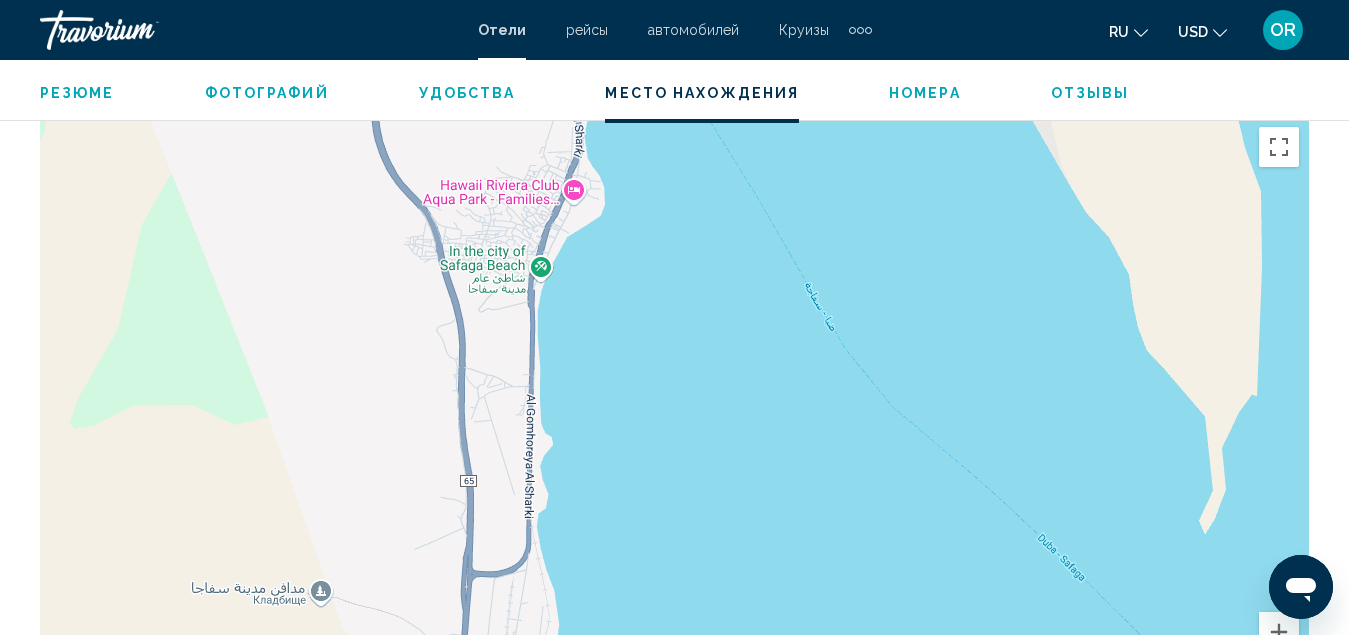 drag, startPoint x: 721, startPoint y: 459, endPoint x: 744, endPoint y: 287, distance: 173.53098 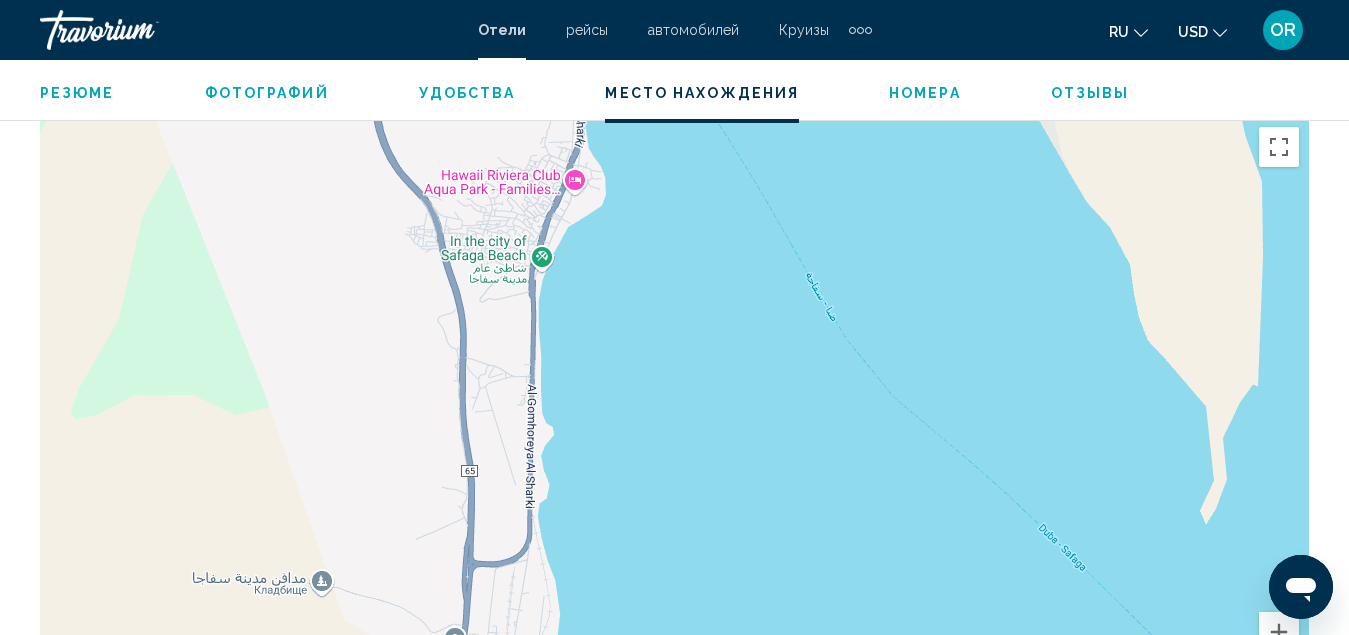 drag, startPoint x: 727, startPoint y: 478, endPoint x: 720, endPoint y: 225, distance: 253.09682 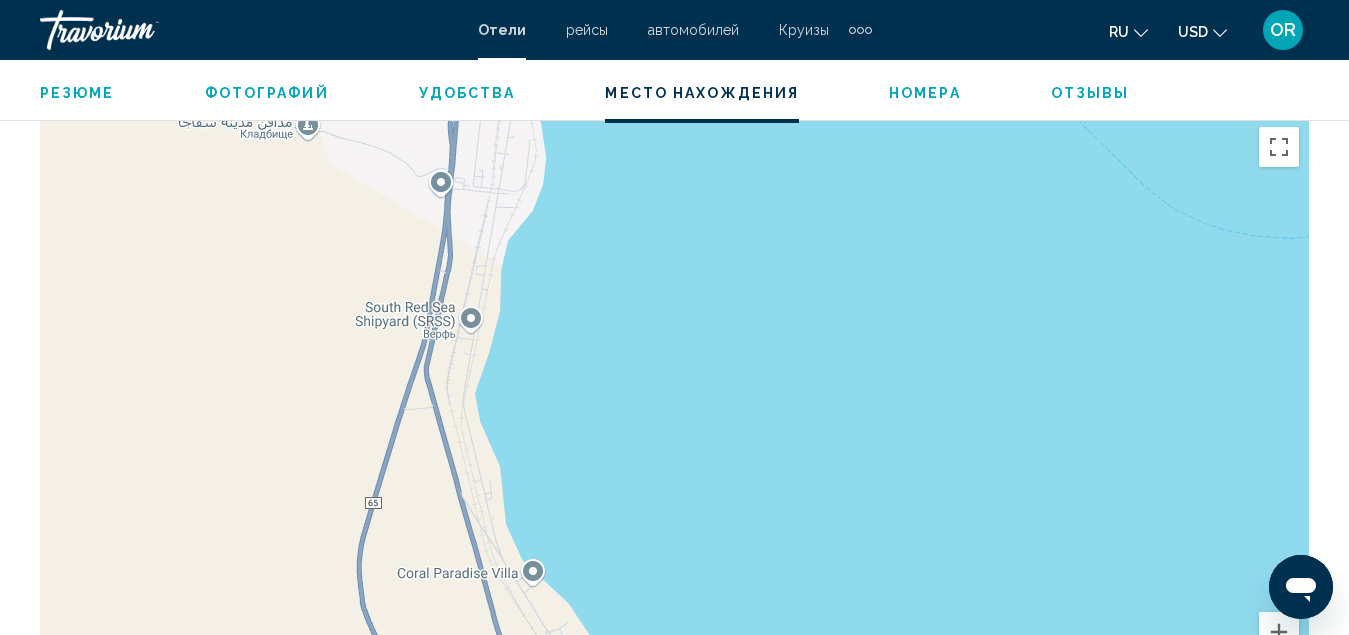 drag, startPoint x: 722, startPoint y: 367, endPoint x: 704, endPoint y: 199, distance: 168.96153 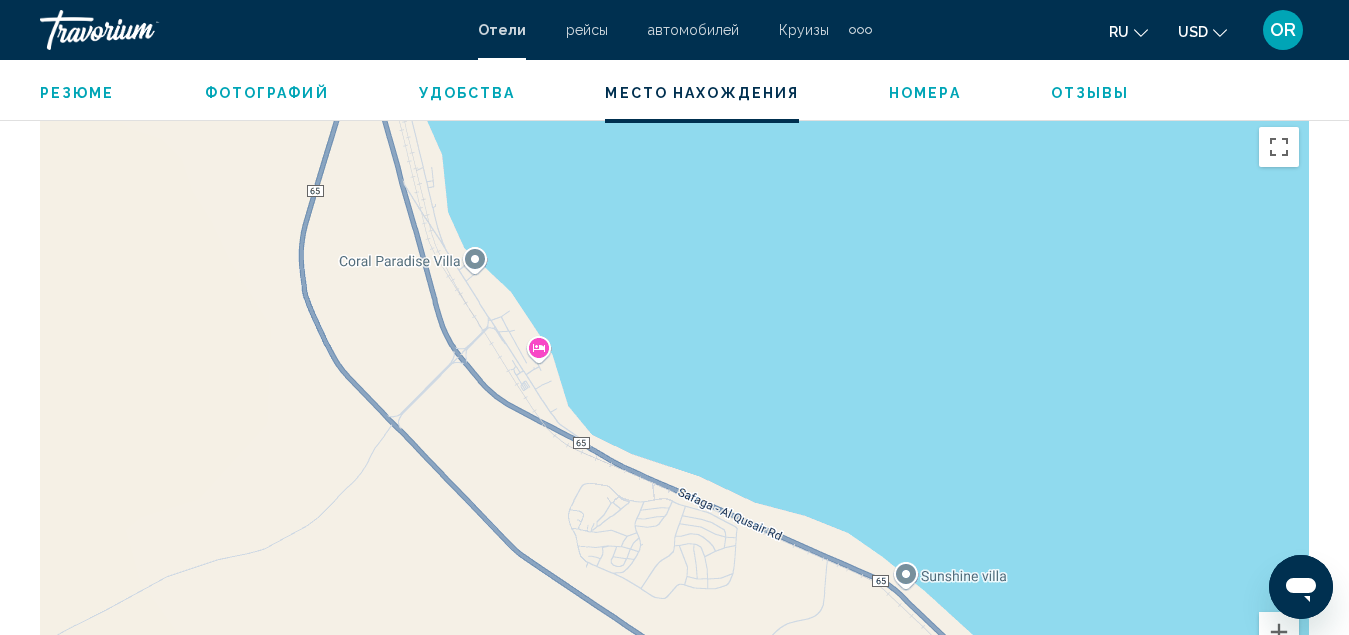 drag, startPoint x: 742, startPoint y: 442, endPoint x: 686, endPoint y: 165, distance: 282.60397 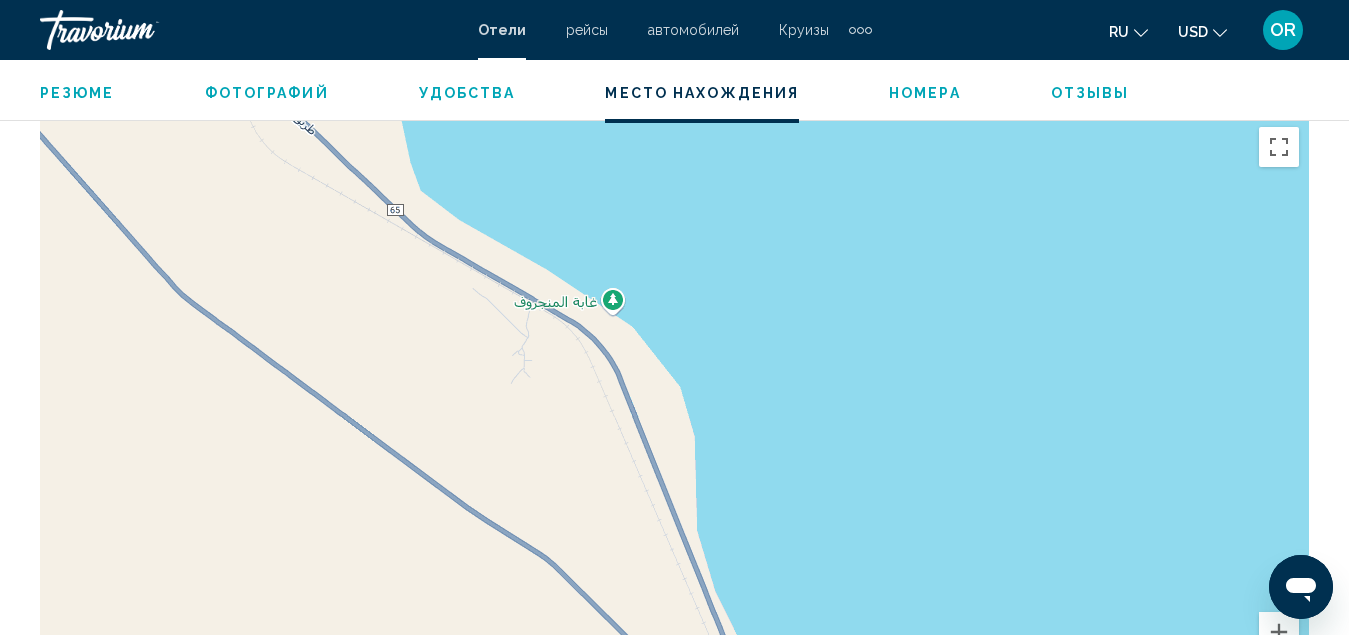 drag, startPoint x: 943, startPoint y: 434, endPoint x: 251, endPoint y: -67, distance: 854.32135 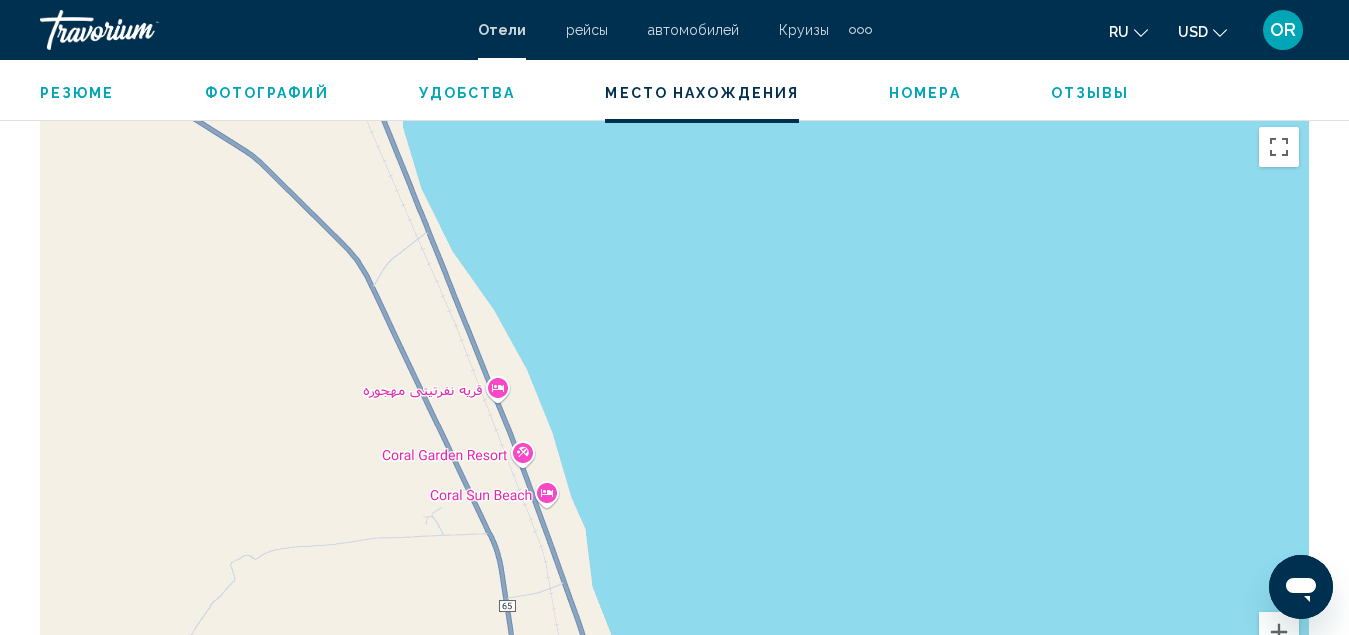 drag, startPoint x: 870, startPoint y: 462, endPoint x: 578, endPoint y: 48, distance: 506.6162 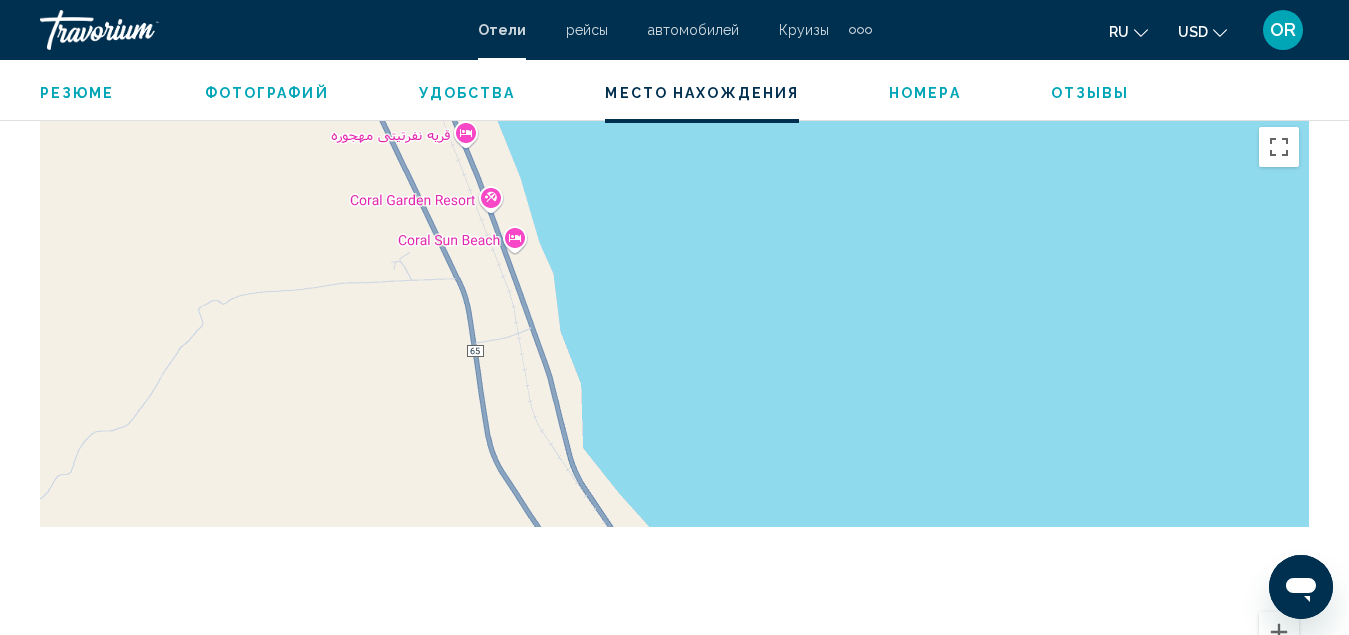 drag, startPoint x: 733, startPoint y: 552, endPoint x: 682, endPoint y: 208, distance: 347.75998 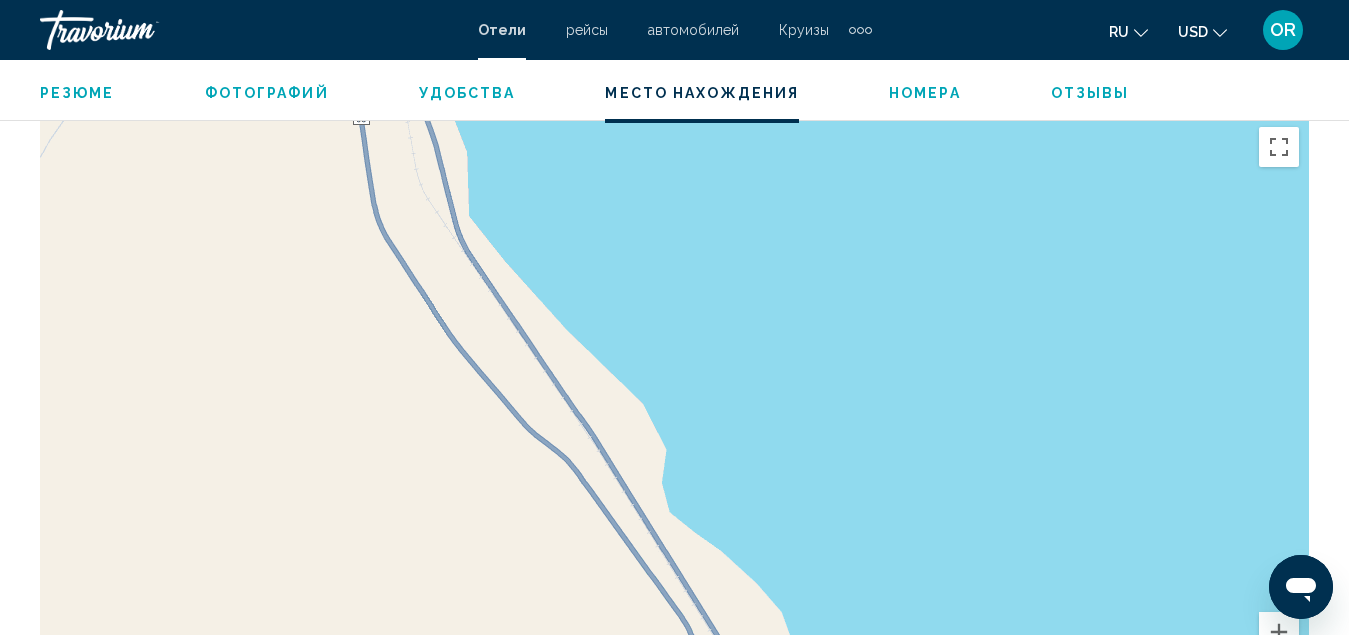 drag, startPoint x: 908, startPoint y: 437, endPoint x: 728, endPoint y: 136, distance: 350.715 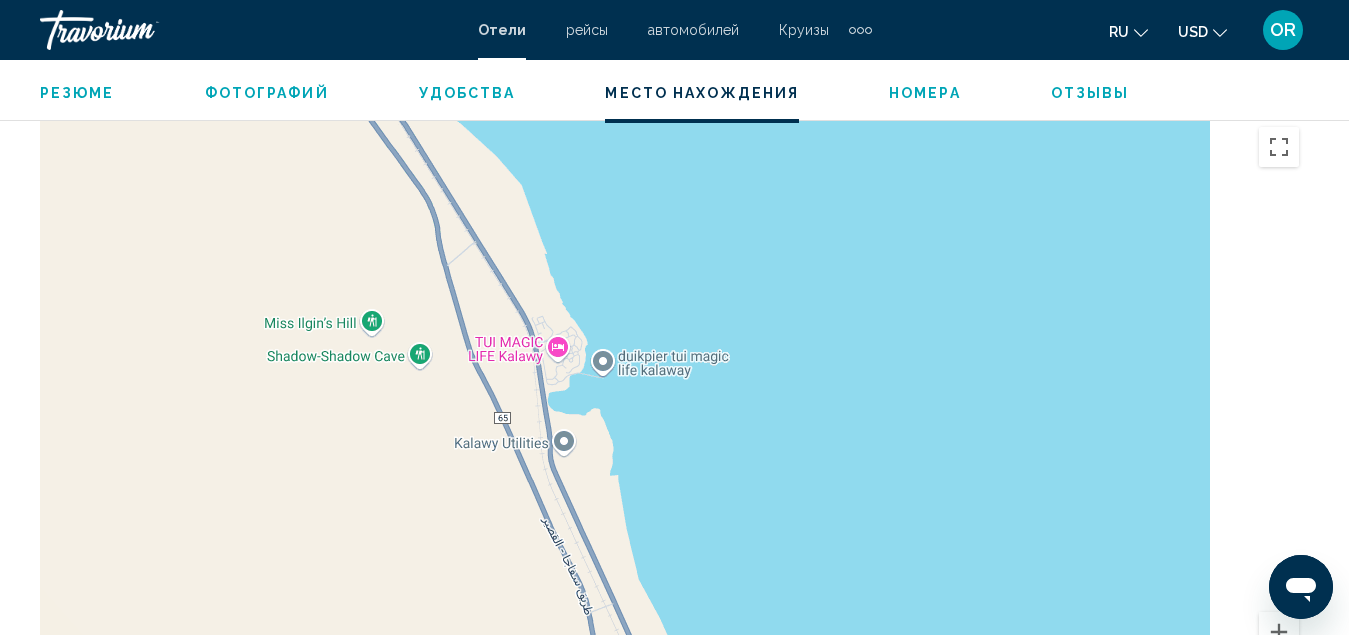 drag, startPoint x: 962, startPoint y: 449, endPoint x: 810, endPoint y: 178, distance: 310.71692 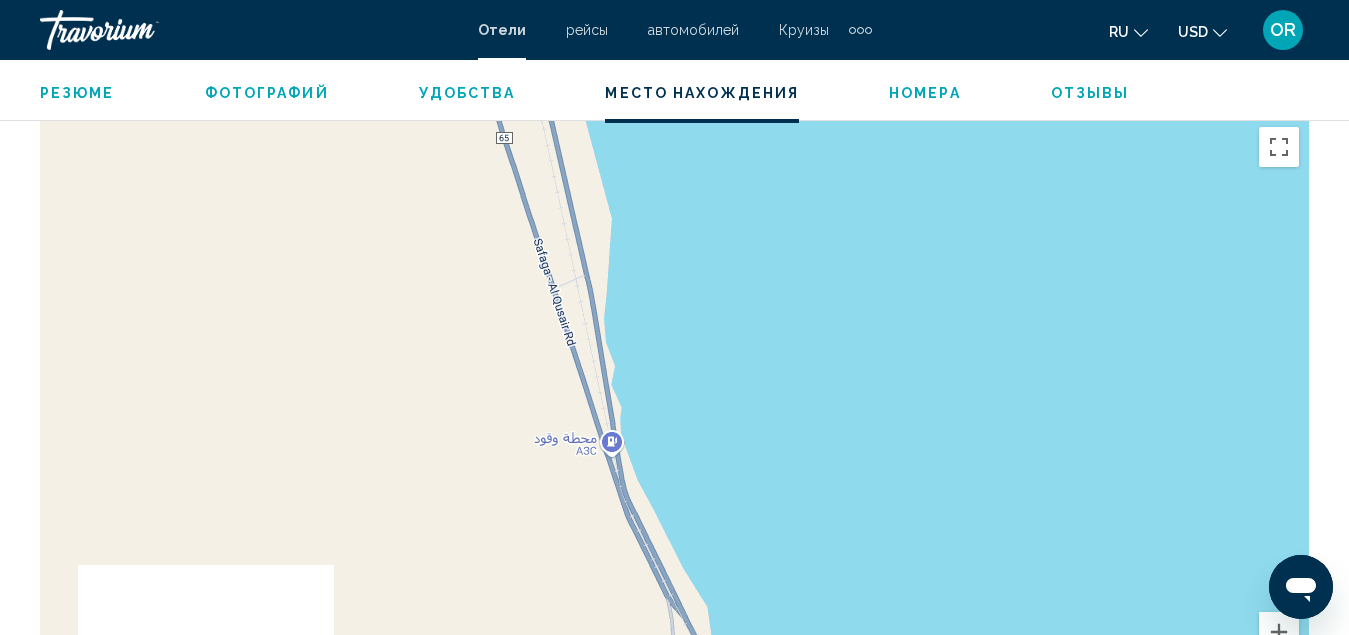 drag, startPoint x: 830, startPoint y: 506, endPoint x: 740, endPoint y: 6, distance: 508.03543 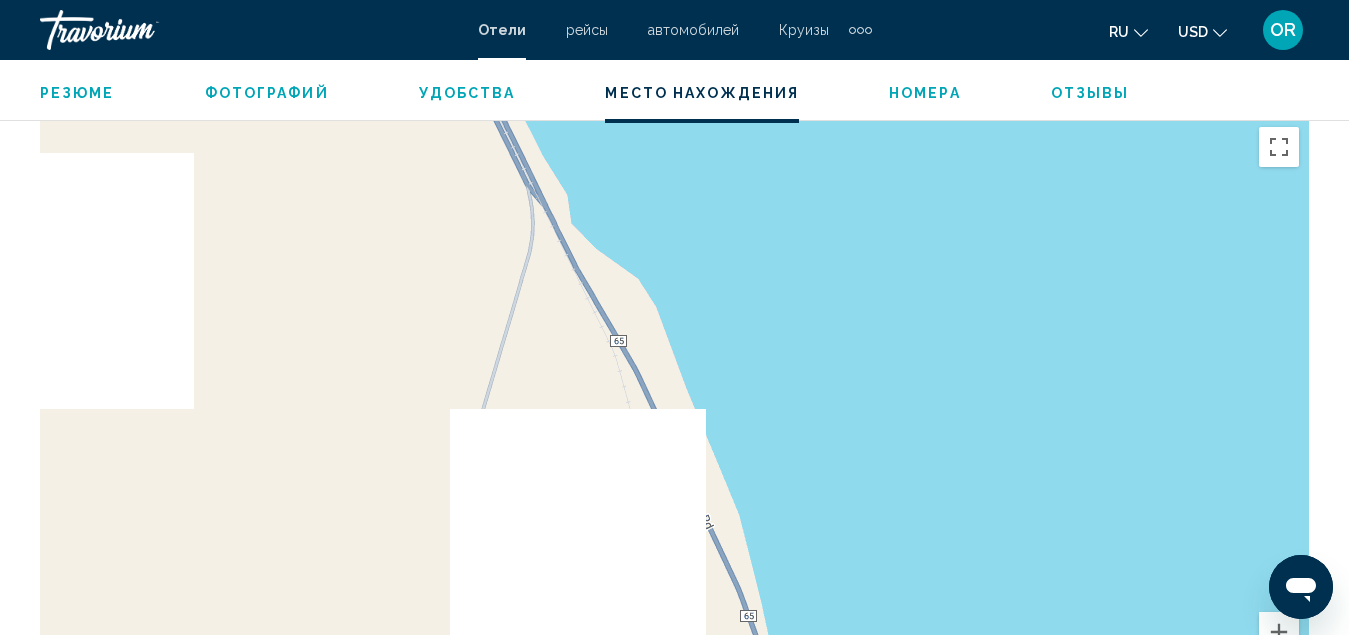 drag, startPoint x: 913, startPoint y: 502, endPoint x: 788, endPoint y: 127, distance: 395.2847 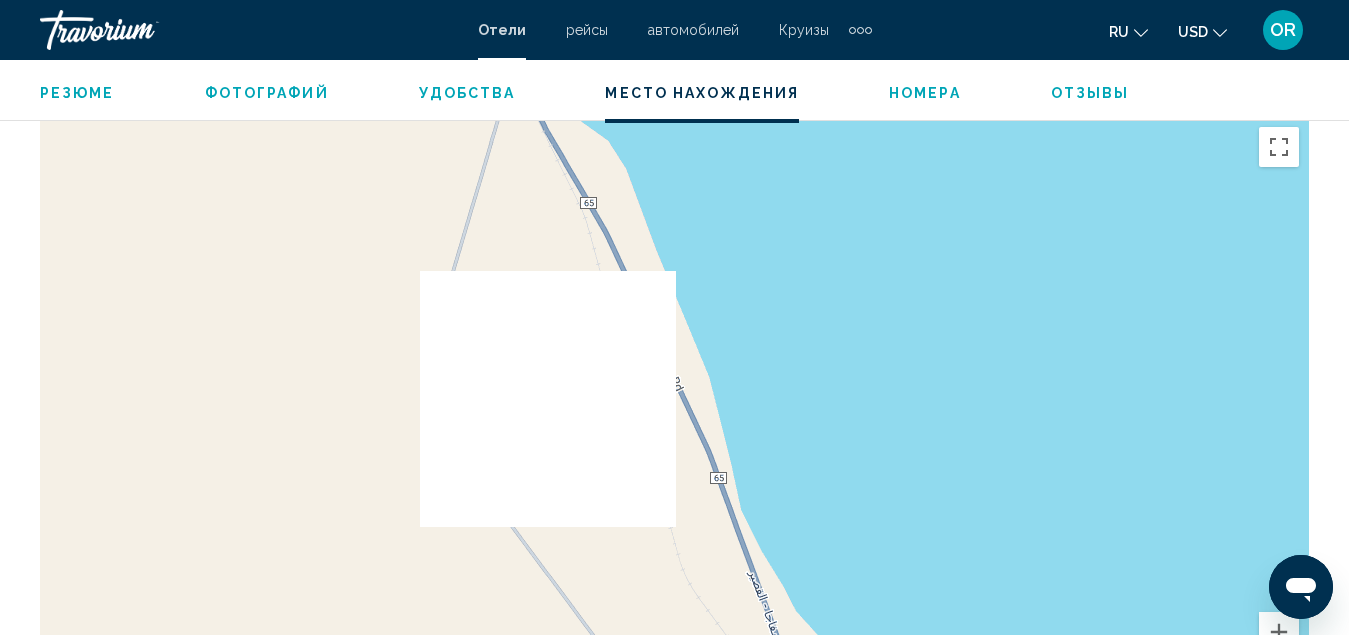 drag, startPoint x: 947, startPoint y: 506, endPoint x: 957, endPoint y: 531, distance: 26.925823 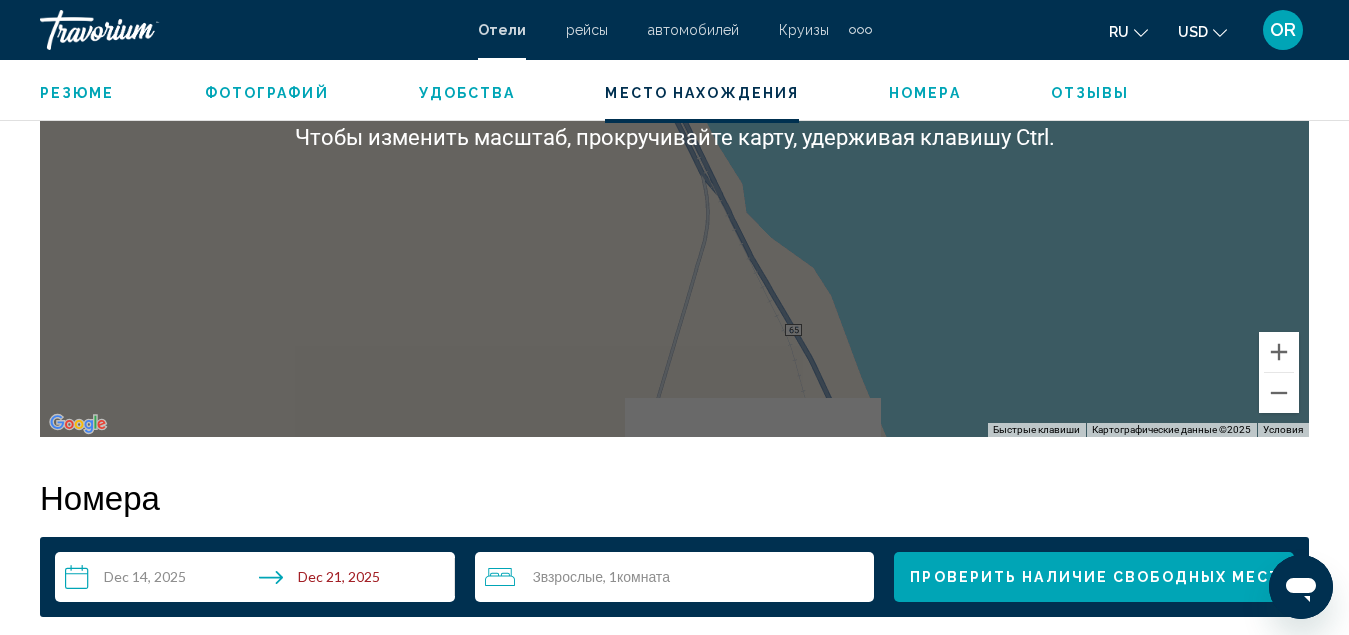 scroll, scrollTop: 2501, scrollLeft: 0, axis: vertical 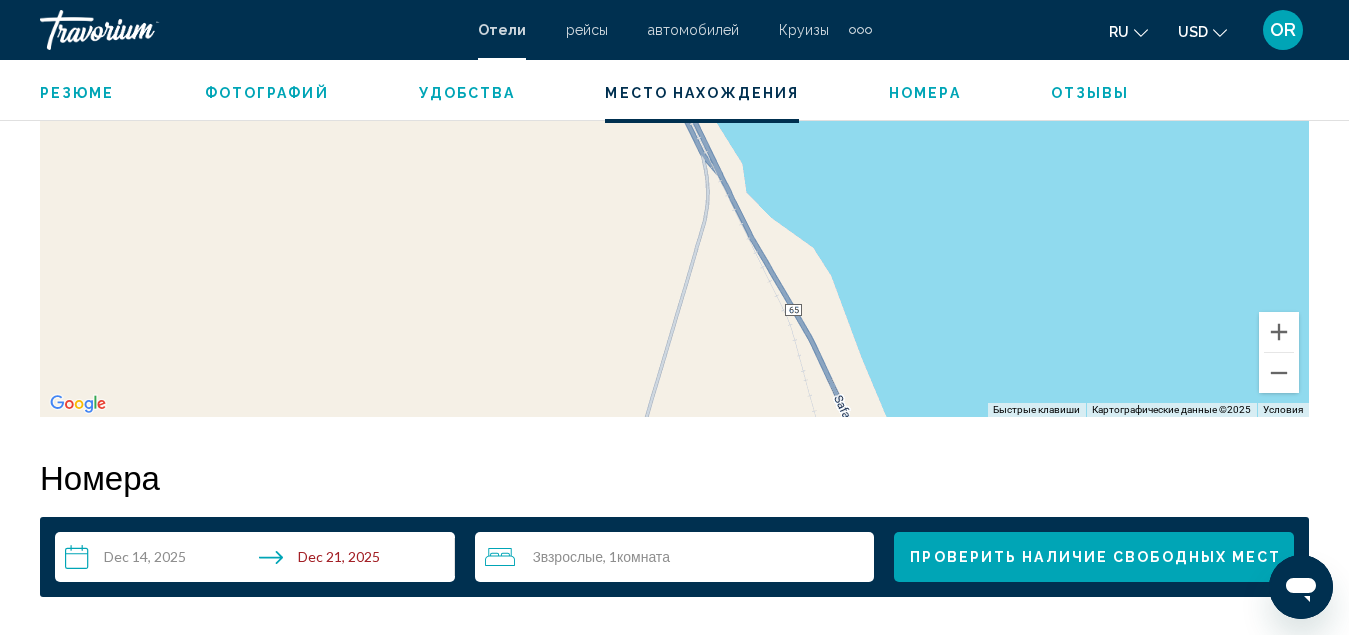 drag, startPoint x: 850, startPoint y: 258, endPoint x: 890, endPoint y: 452, distance: 198.0808 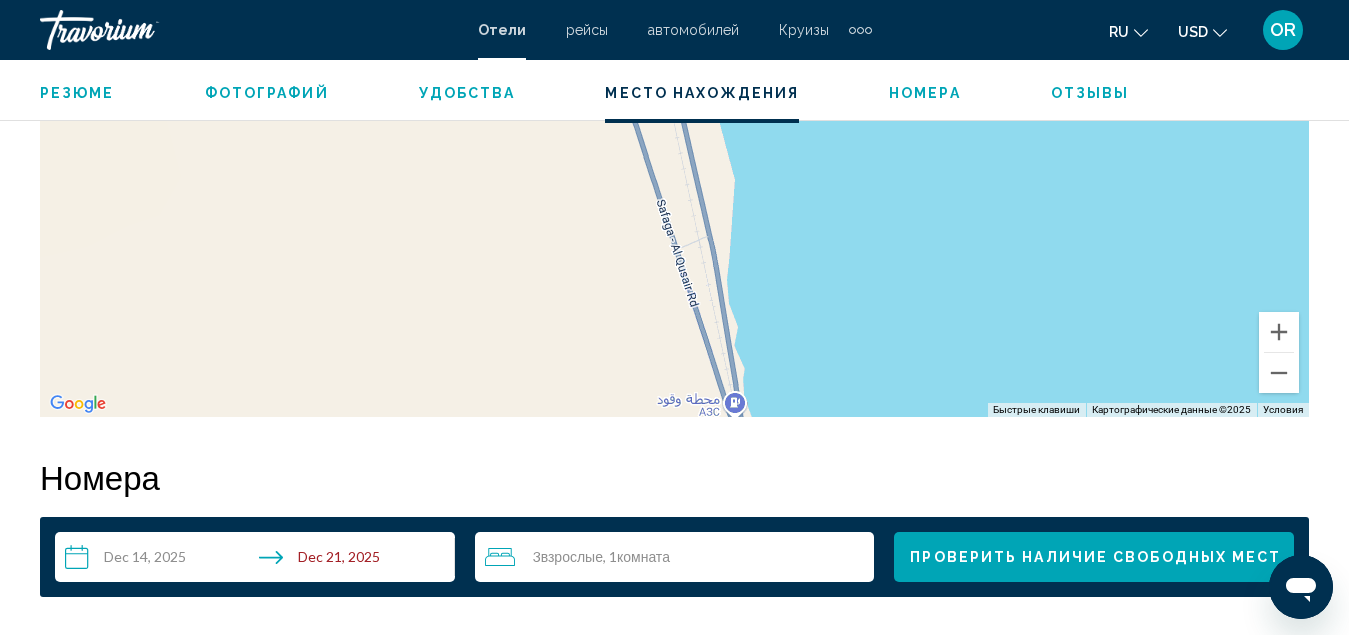 drag, startPoint x: 813, startPoint y: 242, endPoint x: 842, endPoint y: 401, distance: 161.62302 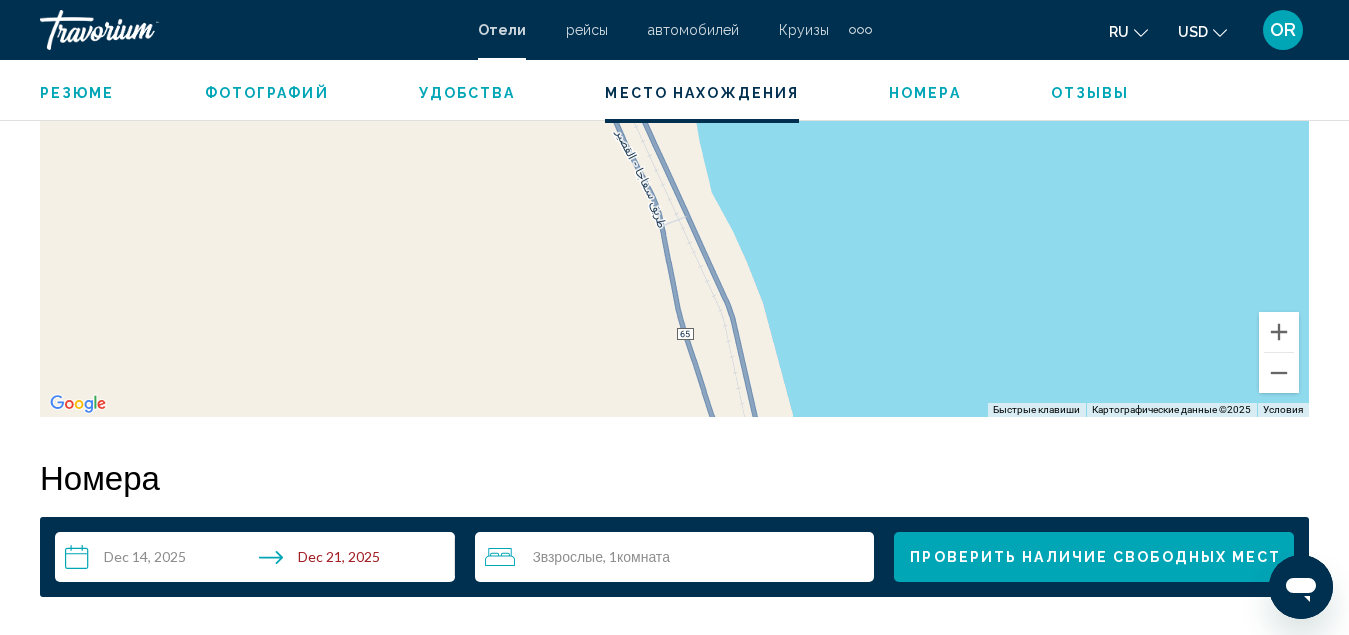 drag, startPoint x: 797, startPoint y: 237, endPoint x: 839, endPoint y: 413, distance: 180.94199 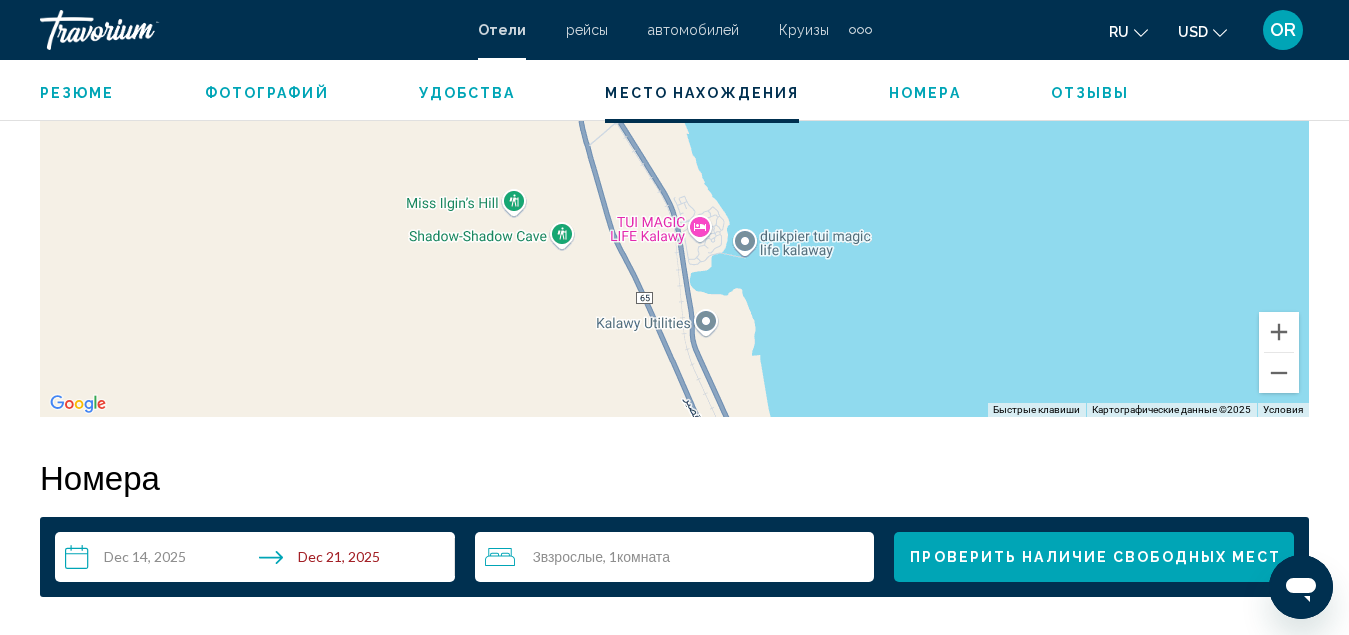 drag, startPoint x: 803, startPoint y: 253, endPoint x: 826, endPoint y: 433, distance: 181.4635 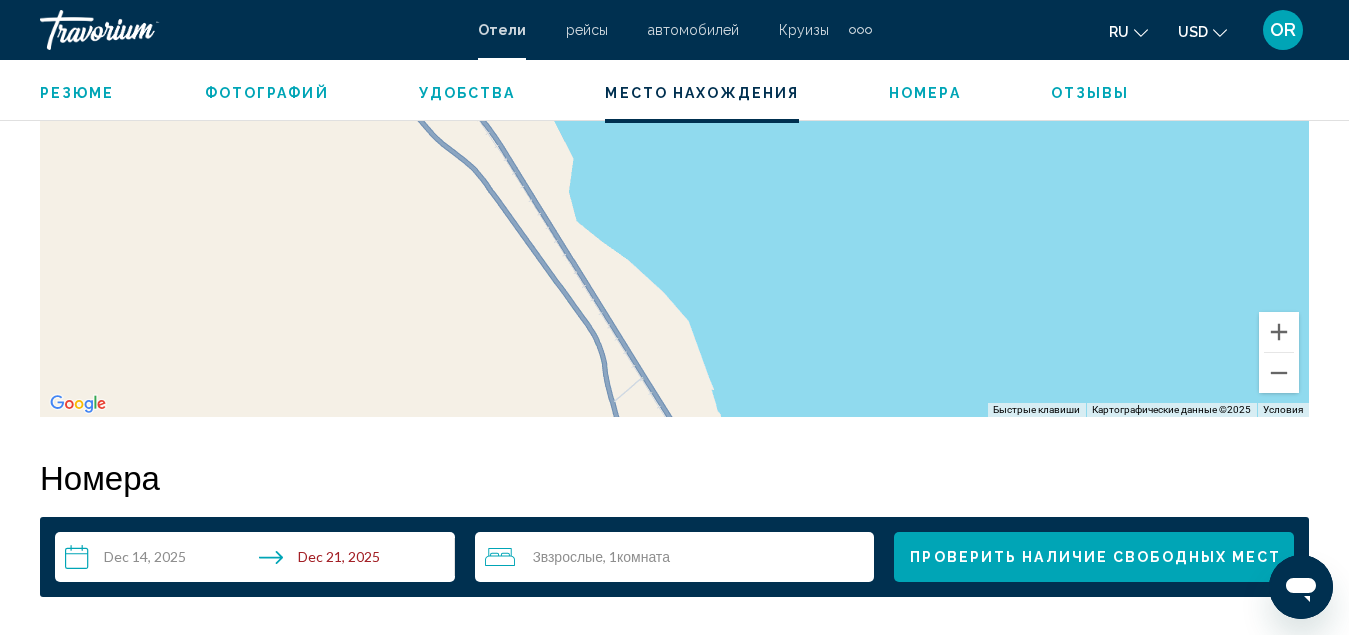 drag, startPoint x: 754, startPoint y: 328, endPoint x: 759, endPoint y: 447, distance: 119.104996 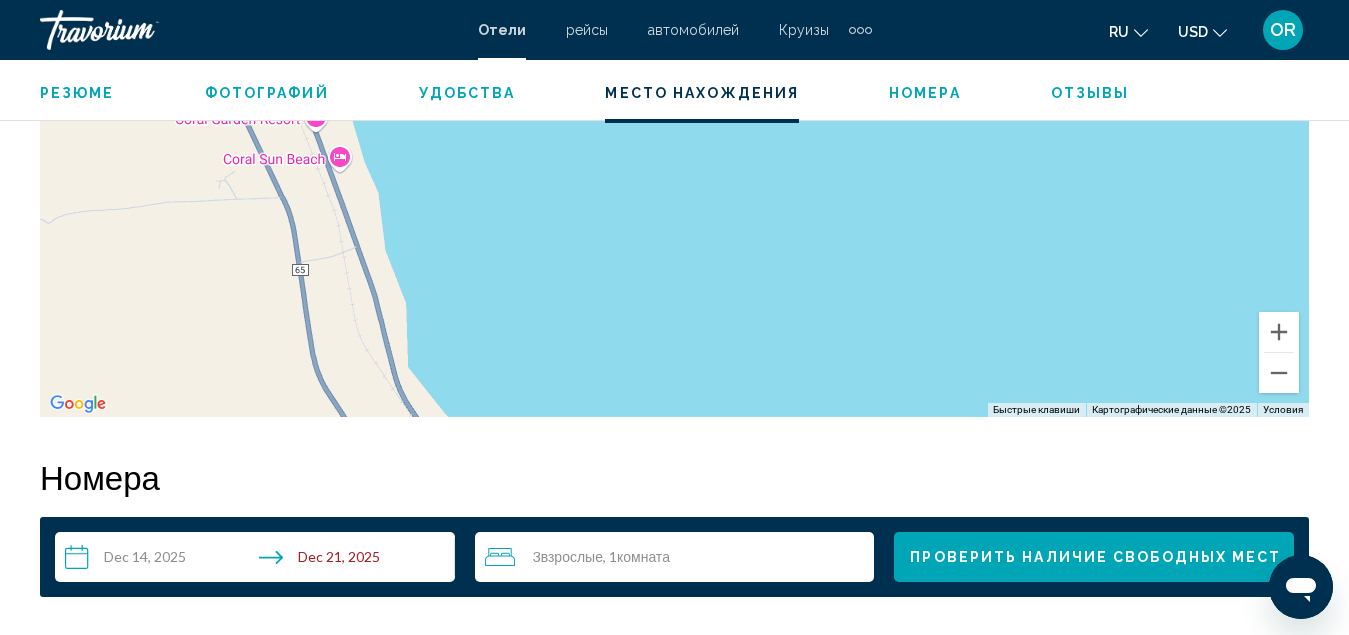 drag, startPoint x: 718, startPoint y: 241, endPoint x: 730, endPoint y: 438, distance: 197.36514 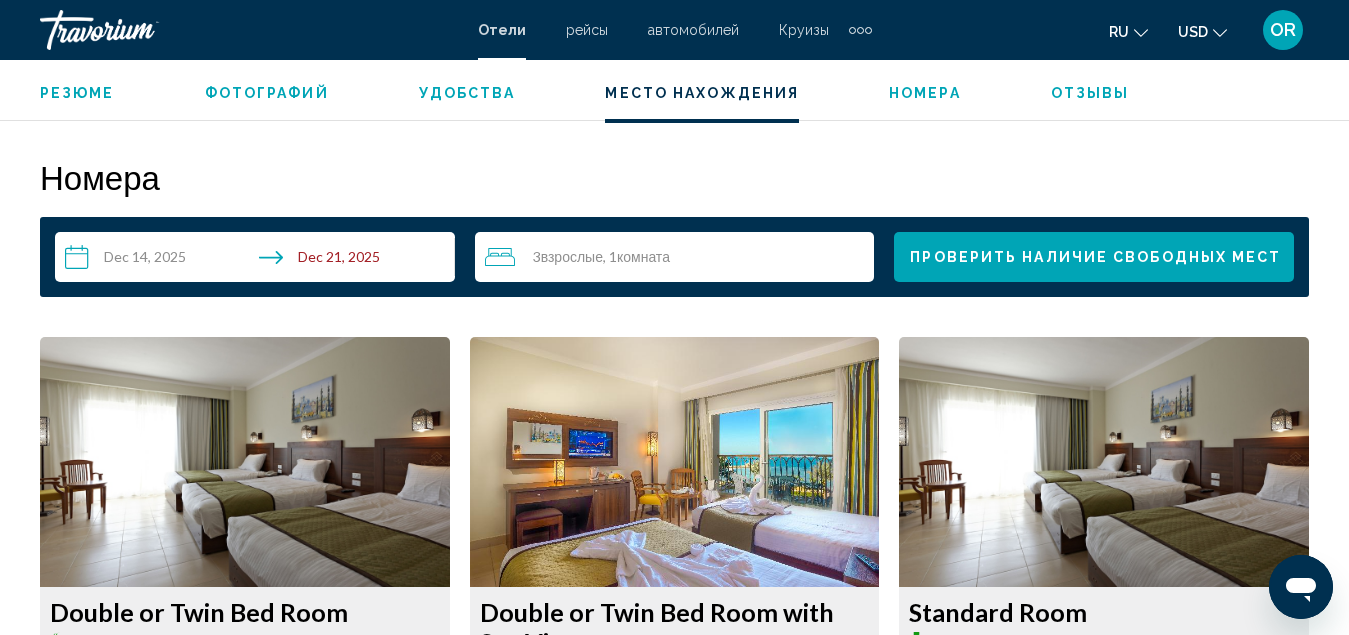 scroll, scrollTop: 2501, scrollLeft: 0, axis: vertical 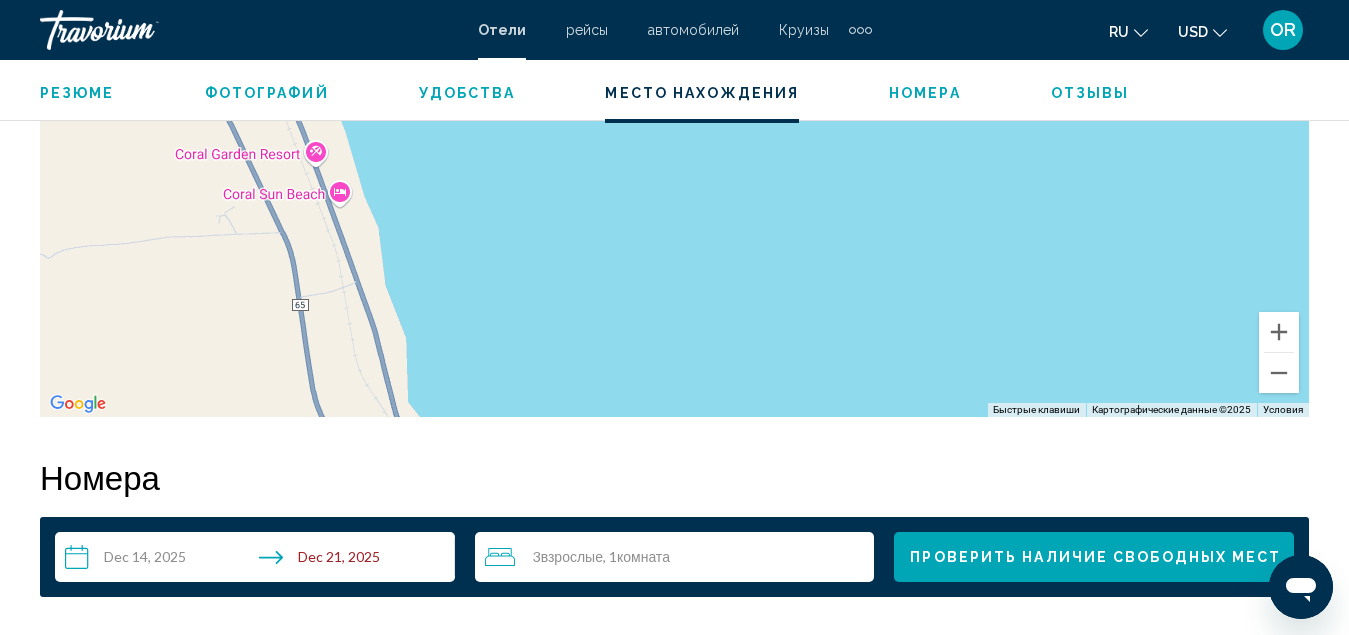 drag, startPoint x: 545, startPoint y: 241, endPoint x: 619, endPoint y: 436, distance: 208.56894 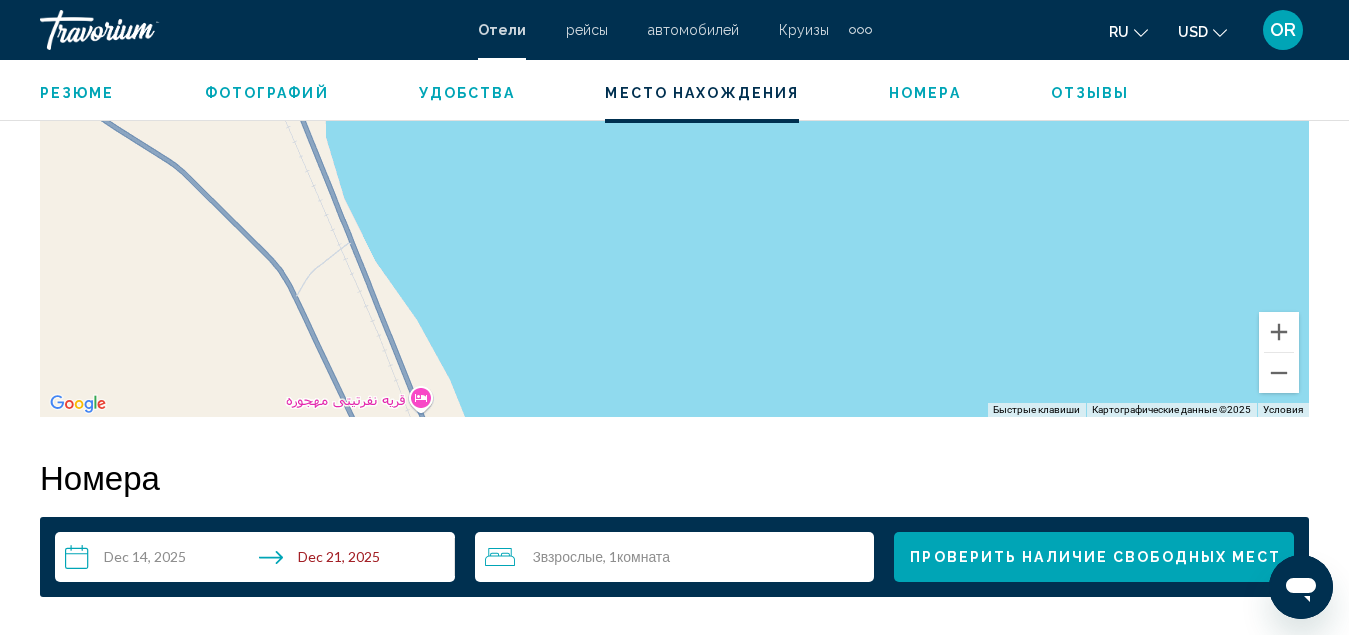 drag, startPoint x: 518, startPoint y: 281, endPoint x: 598, endPoint y: 366, distance: 116.72617 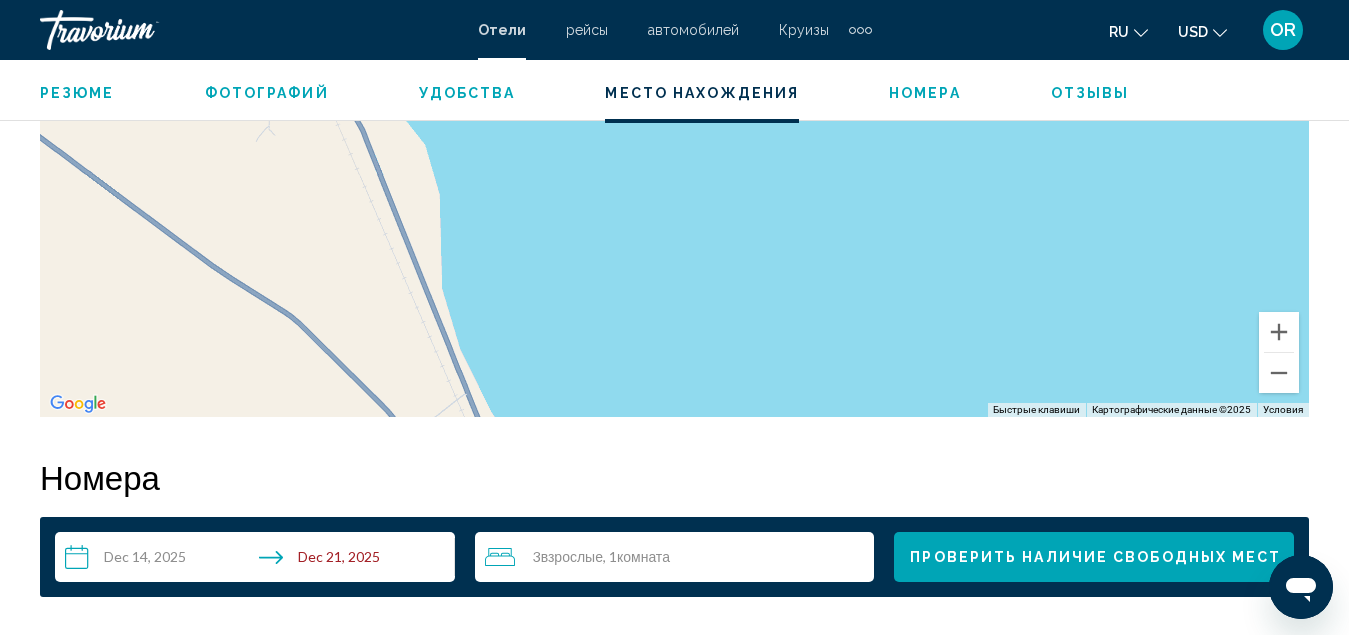 drag, startPoint x: 545, startPoint y: 213, endPoint x: 635, endPoint y: 404, distance: 211.14214 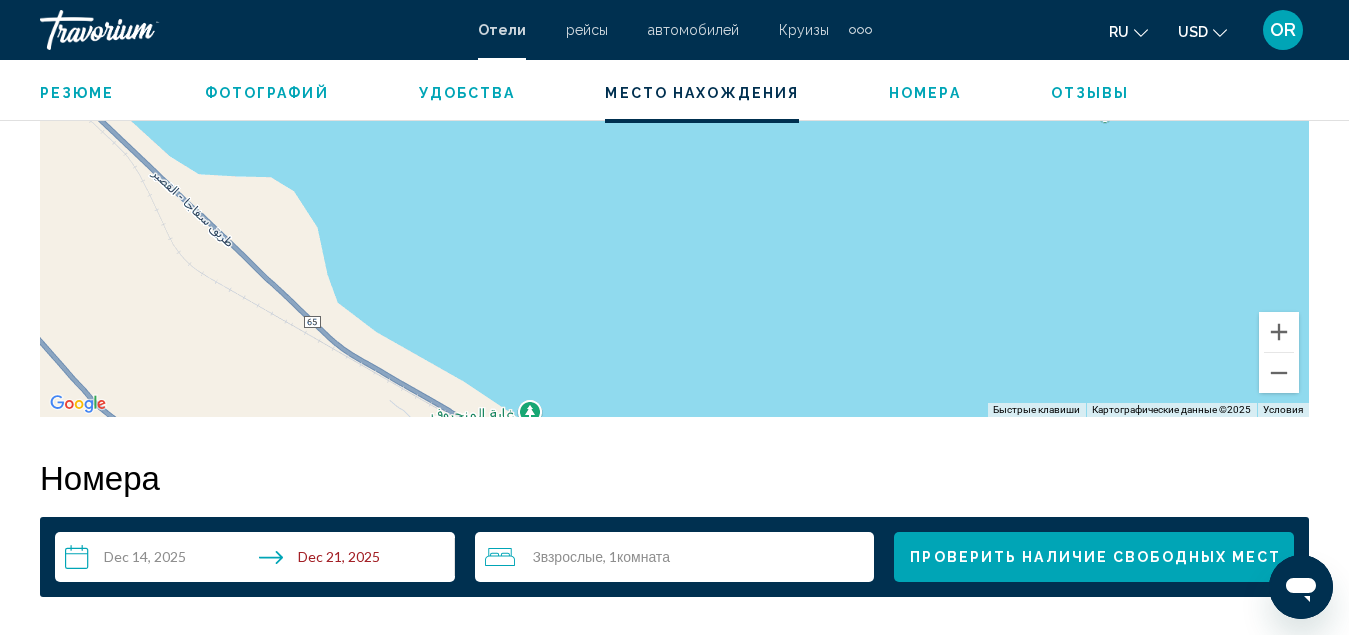 drag, startPoint x: 590, startPoint y: 306, endPoint x: 666, endPoint y: 419, distance: 136.18002 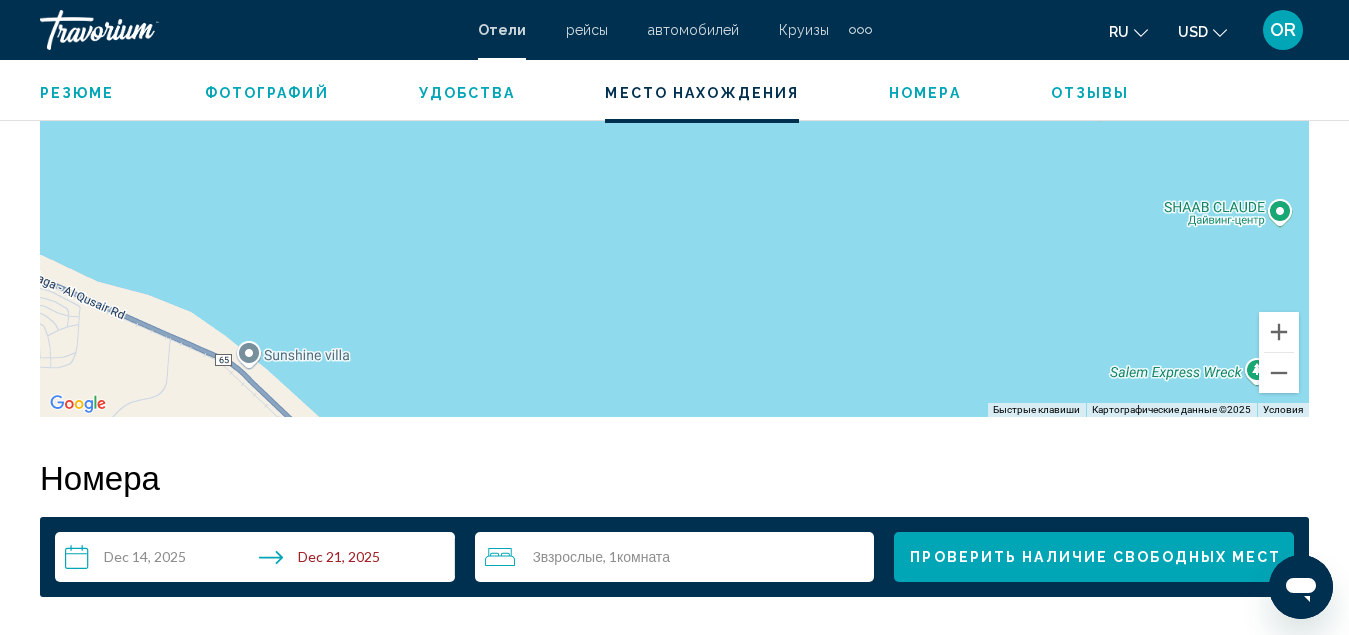 drag 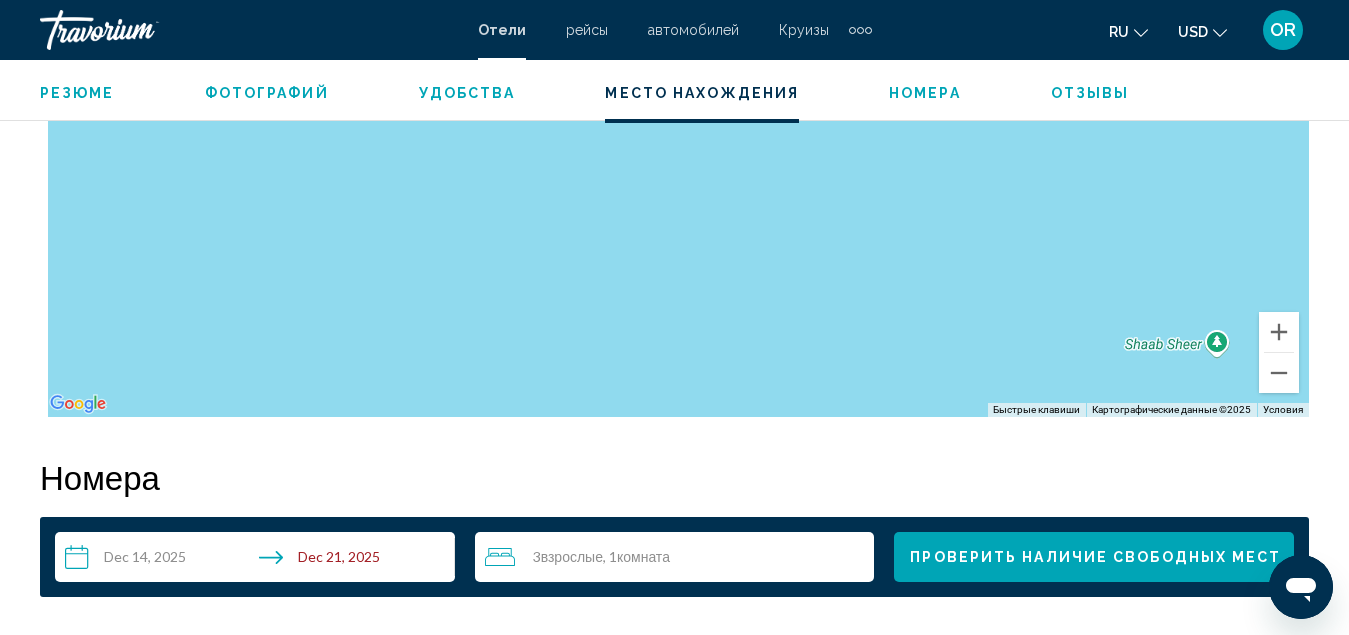 click on "Резюме Тип Hotel адрес [STREET] [AREA] [CITY] [COUNTRY] ., [CITY]  [POSTAL_CODE], [COUNTRY] Описание Услуги В Отеле Читать меньше
Фотографий Удобства
Breakfast
Fitness Center
Free WiFi
Room Service
Swimming Pool Нет информации об удобствах. Место нахождения ← Переместить влево → Переместить вправо ↑ Переместить вверх ↓ Переместить вниз + Приблизить - Уменьшить Home Переместить влево на 75 % End Переместить вправо на 75 % Предыдущая страница 500 м" at bounding box center [674, 1196] 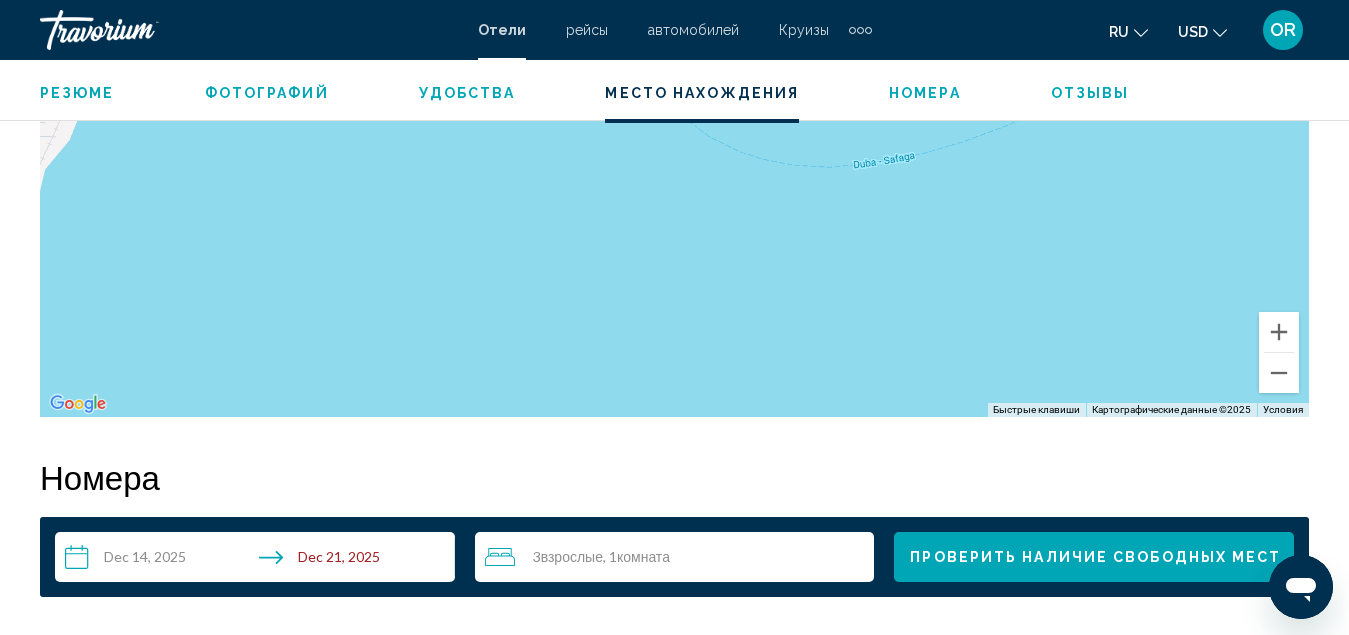 click at bounding box center [674, 117] 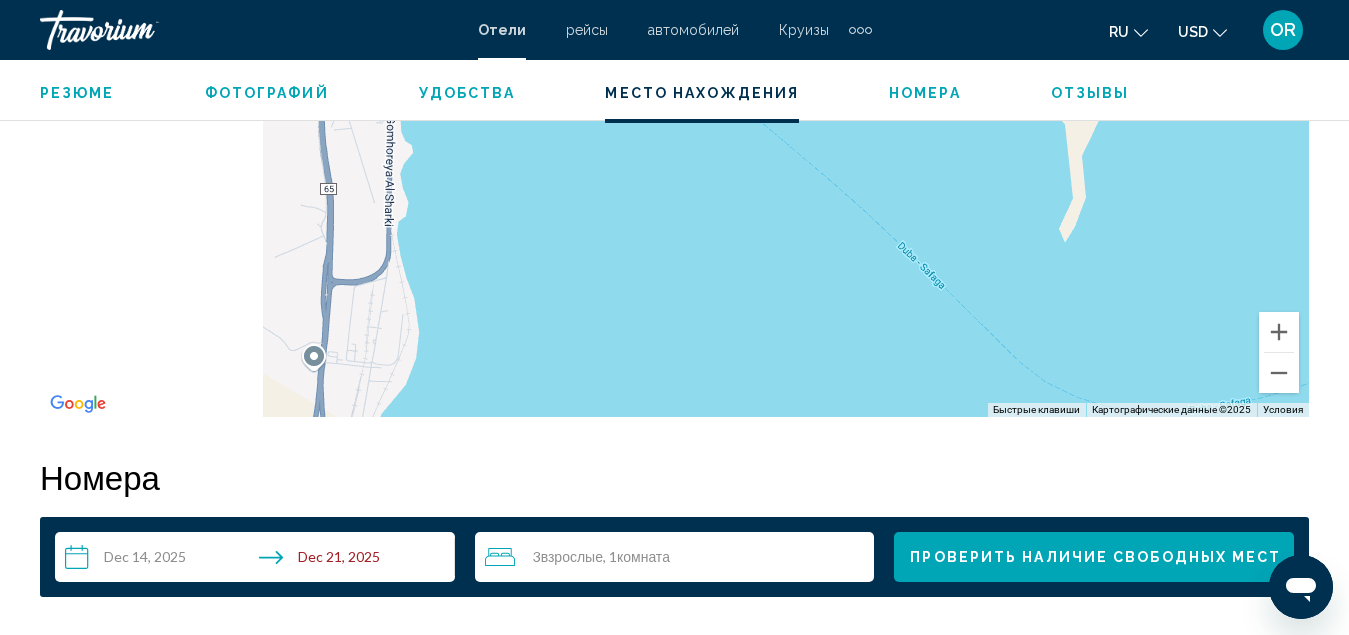 click at bounding box center [674, 117] 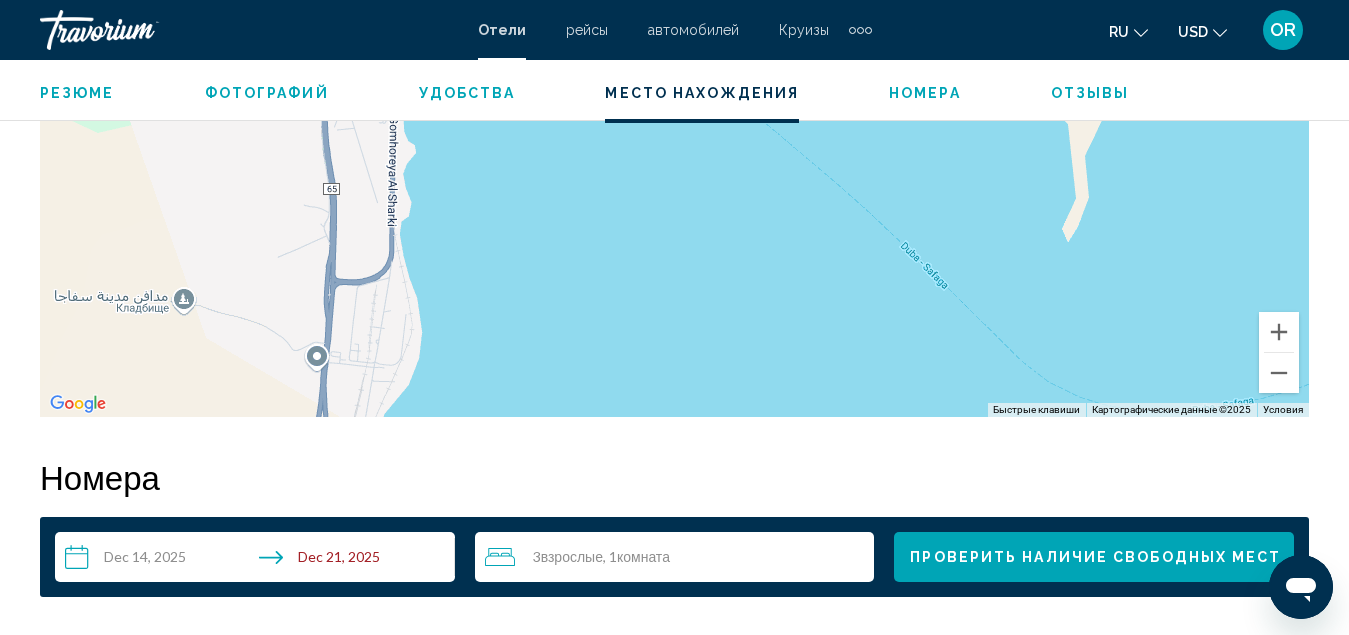 click on "Резюме Тип Hotel адрес [STREET] [AREA] [CITY] [COUNTRY] ., [CITY]  [POSTAL_CODE], [COUNTRY] Описание Услуги В Отеле Читать меньше
Фотографий Удобства
Breakfast
Fitness Center
Free WiFi
Room Service
Swimming Pool Нет информации об удобствах. Место нахождения ← Переместить влево → Переместить вправо ↑ Переместить вверх ↓ Переместить вниз + Приблизить - Уменьшить Home Переместить влево на 75 % End Переместить вправо на 75 % Предыдущая страница 500 м" at bounding box center (674, 1196) 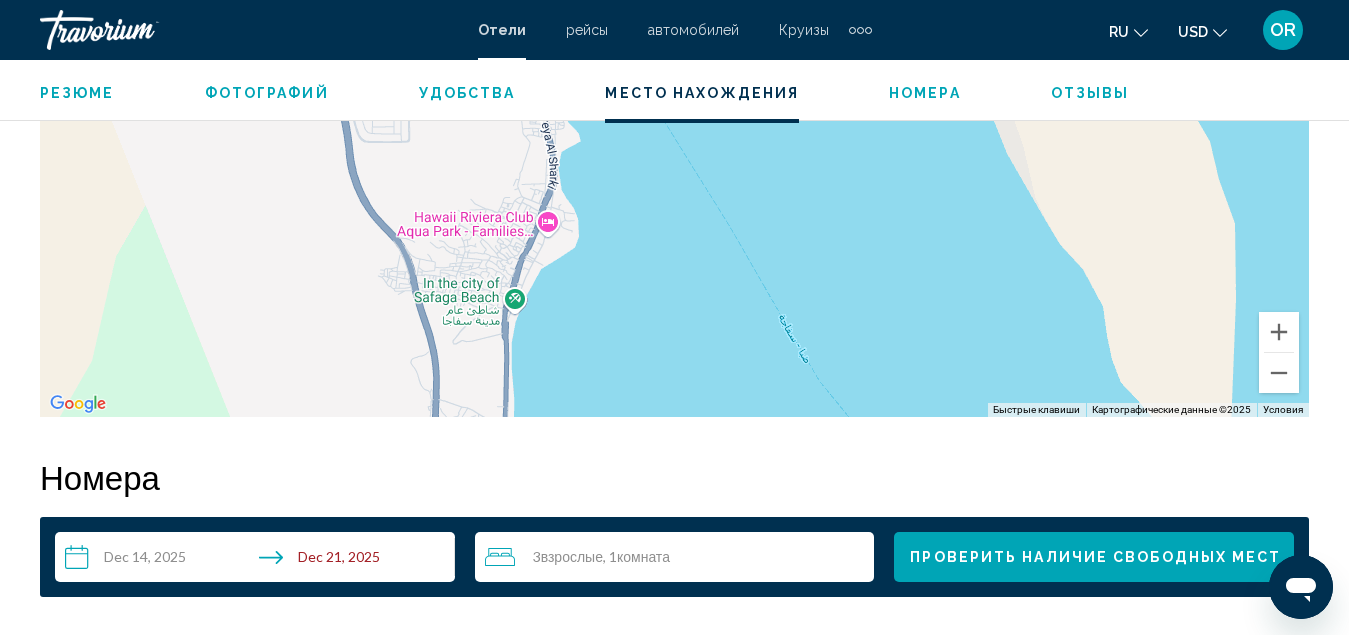 click at bounding box center [674, 117] 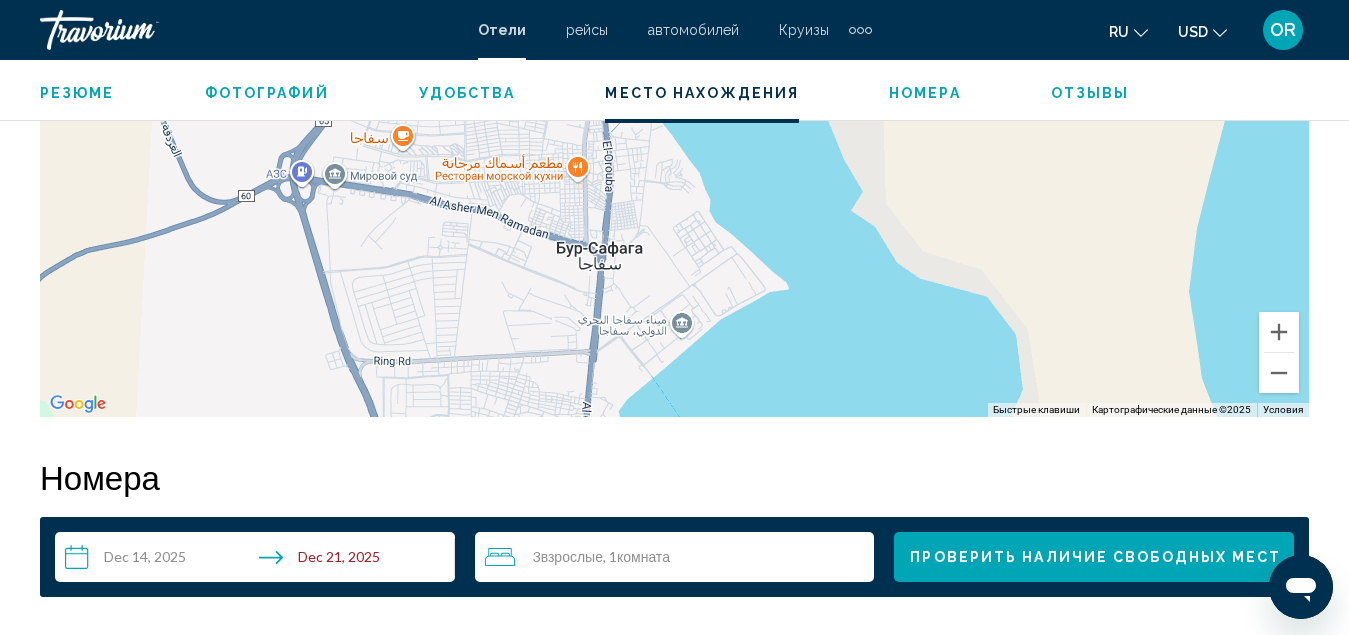 click on "Резюме Тип Hotel адрес [STREET] [AREA] [CITY] [COUNTRY] ., [CITY]  [POSTAL_CODE], [COUNTRY] Описание Услуги В Отеле Читать меньше
Фотографий Удобства
Breakfast
Fitness Center
Free WiFi
Room Service
Swimming Pool Нет информации об удобствах. Место нахождения ← Переместить влево → Переместить вправо ↑ Переместить вверх ↓ Переместить вниз + Приблизить - Уменьшить Home Переместить влево на 75 % End Переместить вправо на 75 % Предыдущая страница 500 м" at bounding box center [674, 1196] 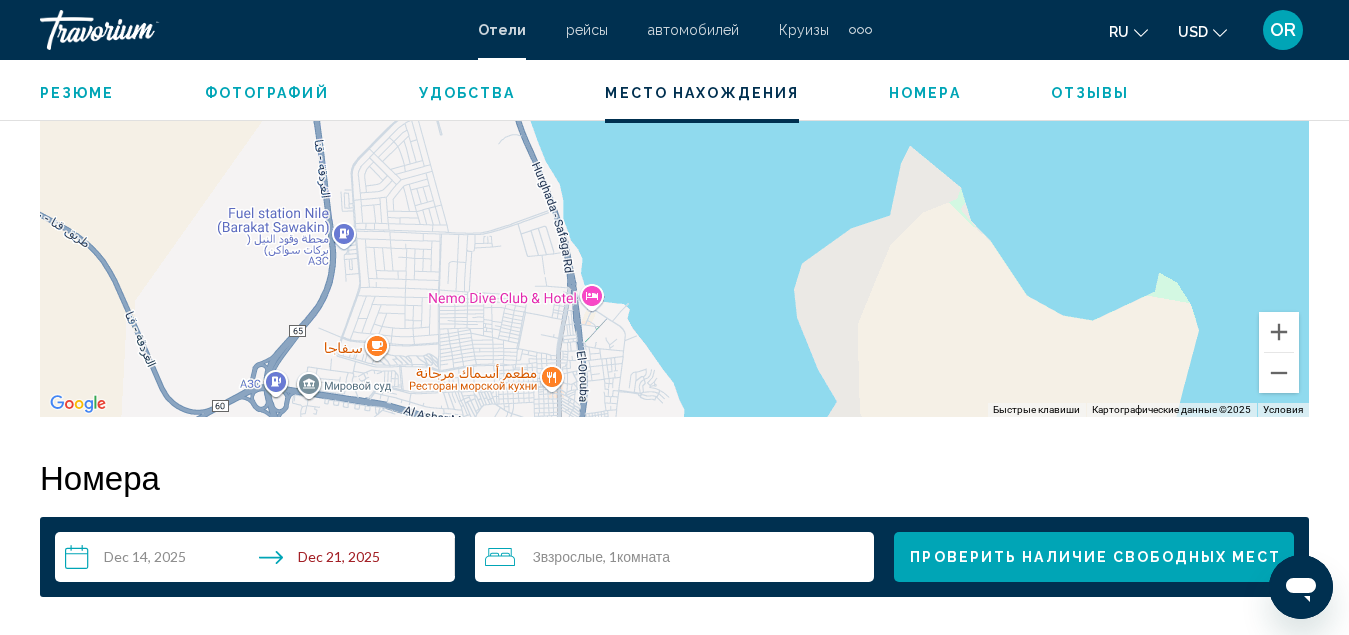 click on "Резюме Тип Hotel адрес [STREET] [AREA] [CITY] [COUNTRY] ., [CITY]  [POSTAL_CODE], [COUNTRY] Описание Услуги В Отеле Читать меньше
Фотографий Удобства
Breakfast
Fitness Center
Free WiFi
Room Service
Swimming Pool Нет информации об удобствах. Место нахождения ← Переместить влево → Переместить вправо ↑ Переместить вверх ↓ Переместить вниз + Приблизить - Уменьшить Home Переместить влево на 75 % End Переместить вправо на 75 % Предыдущая страница 500 м" at bounding box center [674, 1196] 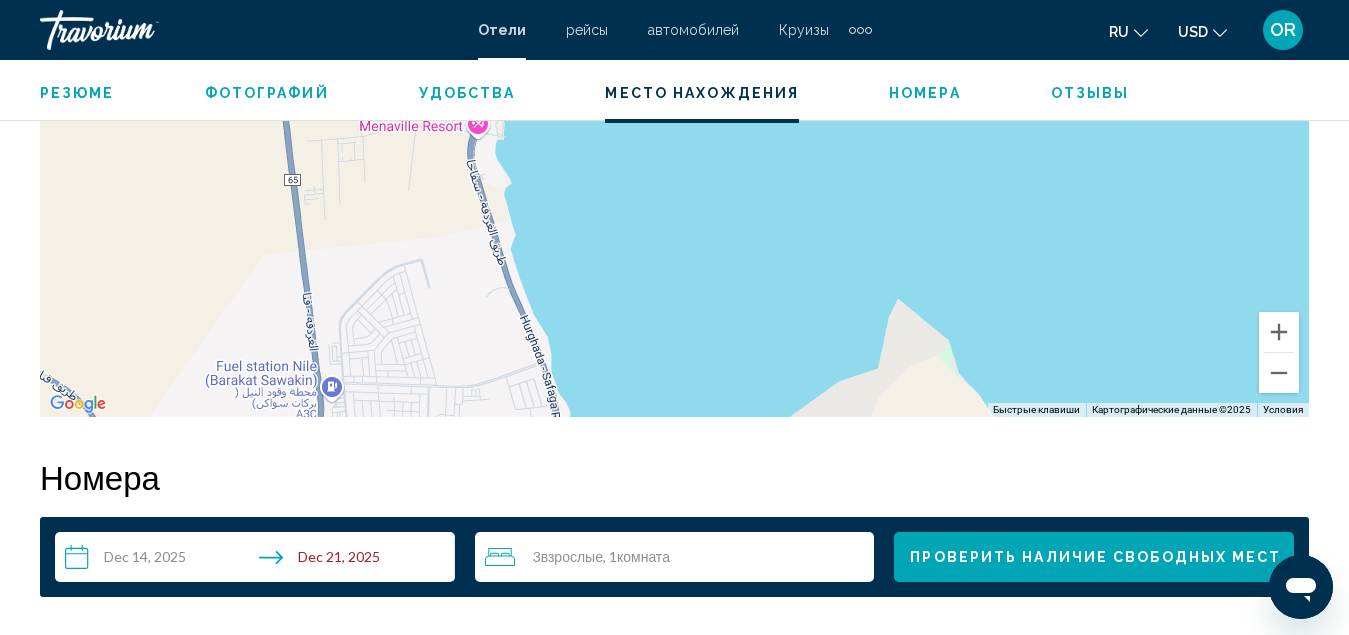 click on "Резюме Тип Hotel адрес [STREET] [AREA] [CITY] [COUNTRY] ., [CITY]  [POSTAL_CODE], [COUNTRY] Описание Услуги В Отеле Читать меньше
Фотографий Удобства
Breakfast
Fitness Center
Free WiFi
Room Service
Swimming Pool Нет информации об удобствах. Место нахождения ← Переместить влево → Переместить вправо ↑ Переместить вверх ↓ Переместить вниз + Приблизить - Уменьшить Home Переместить влево на 75 % End Переместить вправо на 75 % Предыдущая страница 500 м" at bounding box center [674, 1196] 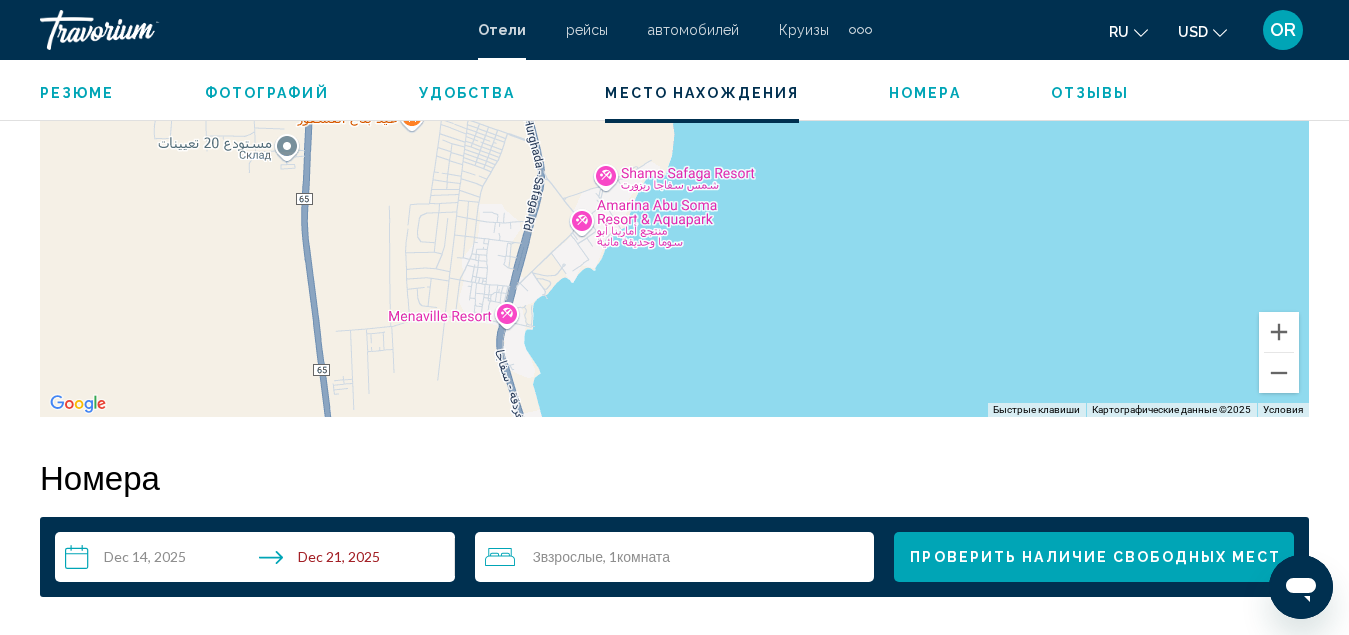 click on "Резюме Тип Hotel адрес [STREET] [AREA] [CITY] [COUNTRY] ., [CITY]  [POSTAL_CODE], [COUNTRY] Описание Услуги В Отеле Читать меньше
Фотографий Удобства
Breakfast
Fitness Center
Free WiFi
Room Service
Swimming Pool Нет информации об удобствах. Место нахождения ← Переместить влево → Переместить вправо ↑ Переместить вверх ↓ Переместить вниз + Приблизить - Уменьшить Home Переместить влево на 75 % End Переместить вправо на 75 % Предыдущая страница 500 м" at bounding box center [674, 1196] 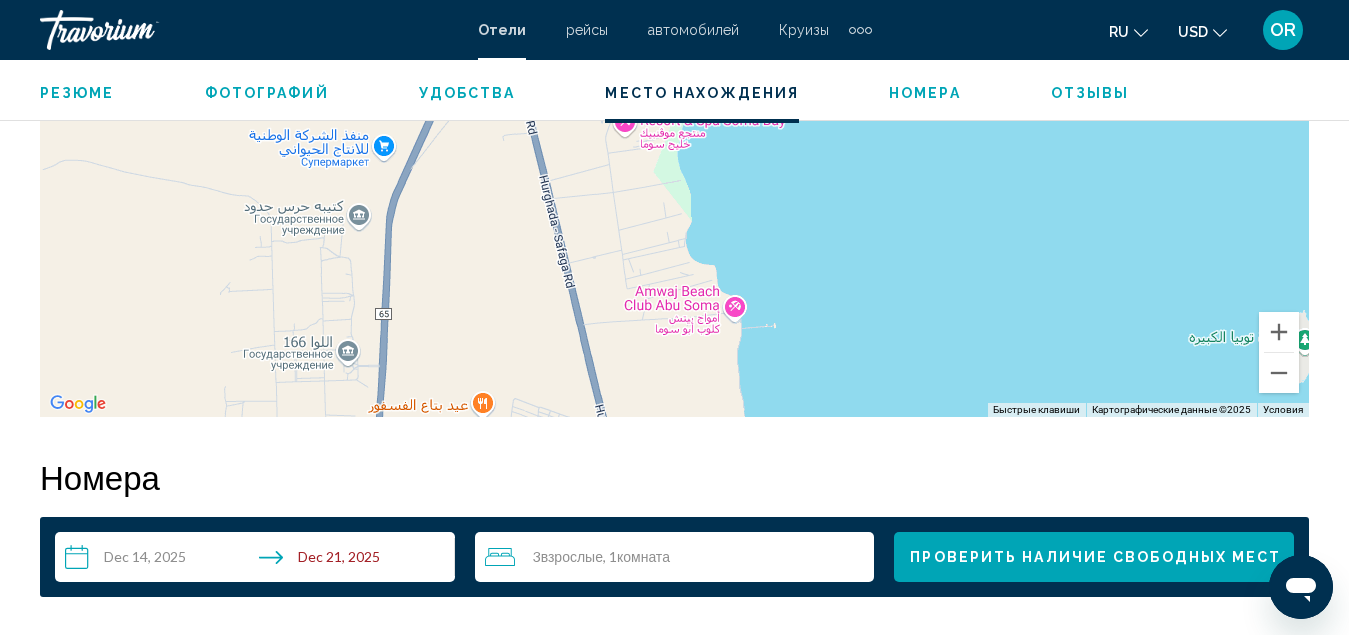 click on "Резюме Тип Hotel адрес [STREET] [AREA] [CITY] [COUNTRY] ., [CITY]  [POSTAL_CODE], [COUNTRY] Описание Услуги В Отеле Читать меньше
Фотографий Удобства
Breakfast
Fitness Center
Free WiFi
Room Service
Swimming Pool Нет информации об удобствах. Место нахождения ← Переместить влево → Переместить вправо ↑ Переместить вверх ↓ Переместить вниз + Приблизить - Уменьшить Home Переместить влево на 75 % End Переместить вправо на 75 % Предыдущая страница 500 м" at bounding box center (674, 1196) 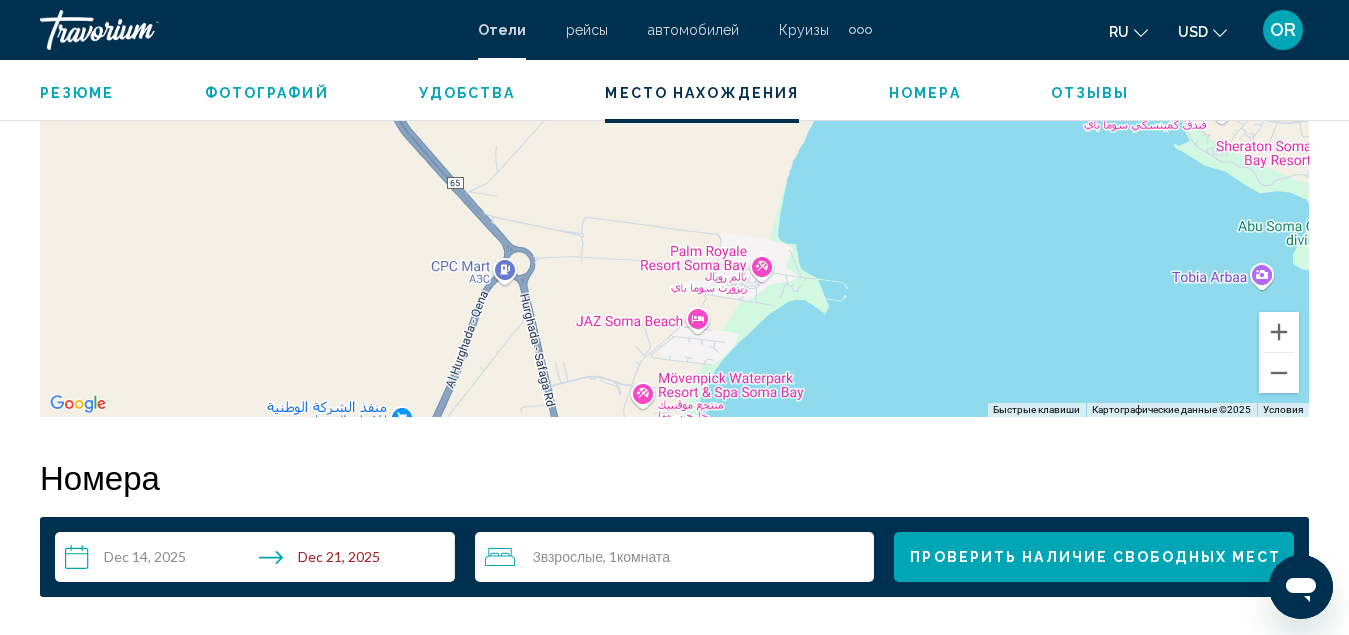 click on "Резюме Тип Hotel адрес [STREET] [AREA] [CITY] [COUNTRY] ., [CITY]  [POSTAL_CODE], [COUNTRY] Описание Услуги В Отеле Читать меньше
Фотографий Удобства
Breakfast
Fitness Center
Free WiFi
Room Service
Swimming Pool Нет информации об удобствах. Место нахождения ← Переместить влево → Переместить вправо ↑ Переместить вверх ↓ Переместить вниз + Приблизить - Уменьшить Home Переместить влево на 75 % End Переместить вправо на 75 % Предыдущая страница 500 м" at bounding box center [674, 1196] 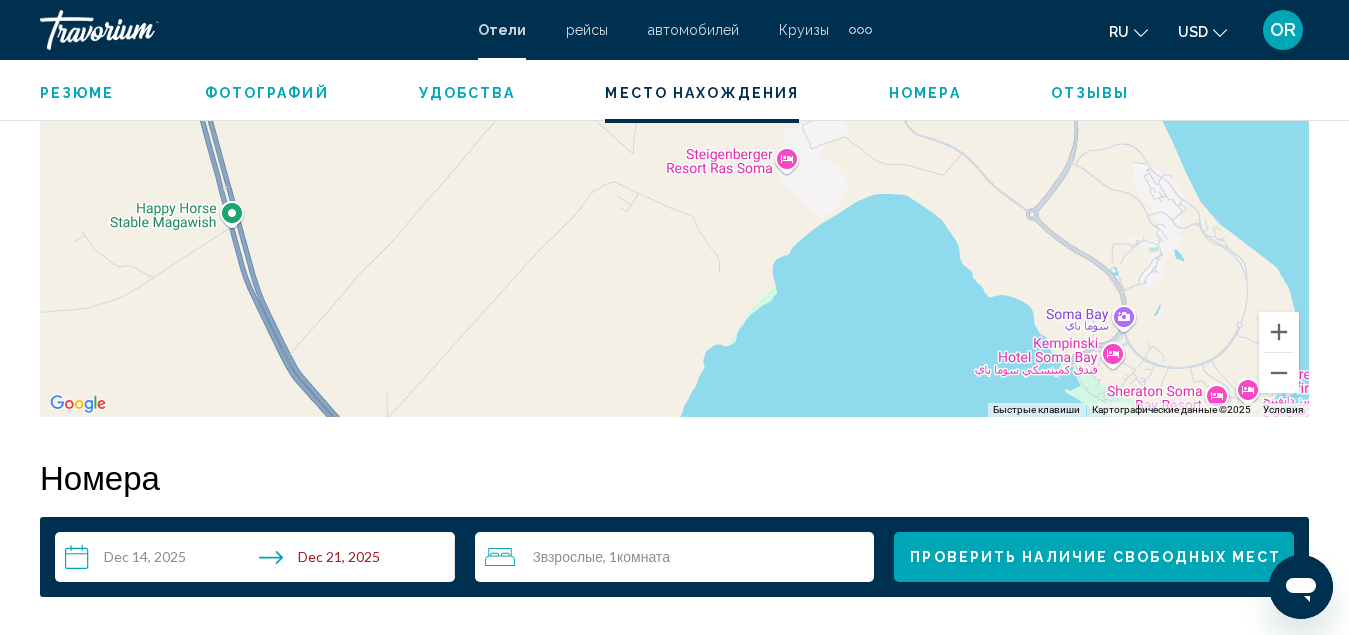 click at bounding box center [674, 117] 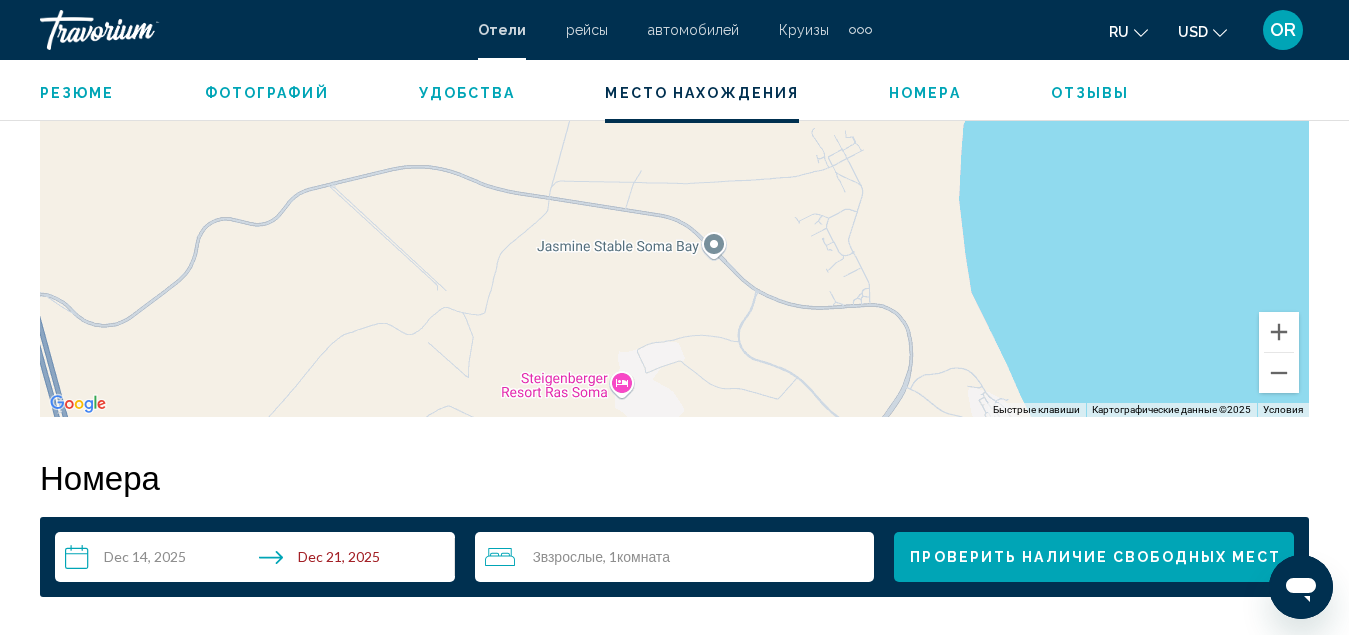 click on "Резюме Тип Hotel адрес [STREET] [AREA] [CITY] [COUNTRY] ., [CITY]  [POSTAL_CODE], [COUNTRY] Описание Услуги В Отеле Читать меньше
Фотографий Удобства
Breakfast
Fitness Center
Free WiFi
Room Service
Swimming Pool Нет информации об удобствах. Место нахождения ← Переместить влево → Переместить вправо ↑ Переместить вверх ↓ Переместить вниз + Приблизить - Уменьшить Home Переместить влево на 75 % End Переместить вправо на 75 % Предыдущая страница 500 м" at bounding box center [674, 1196] 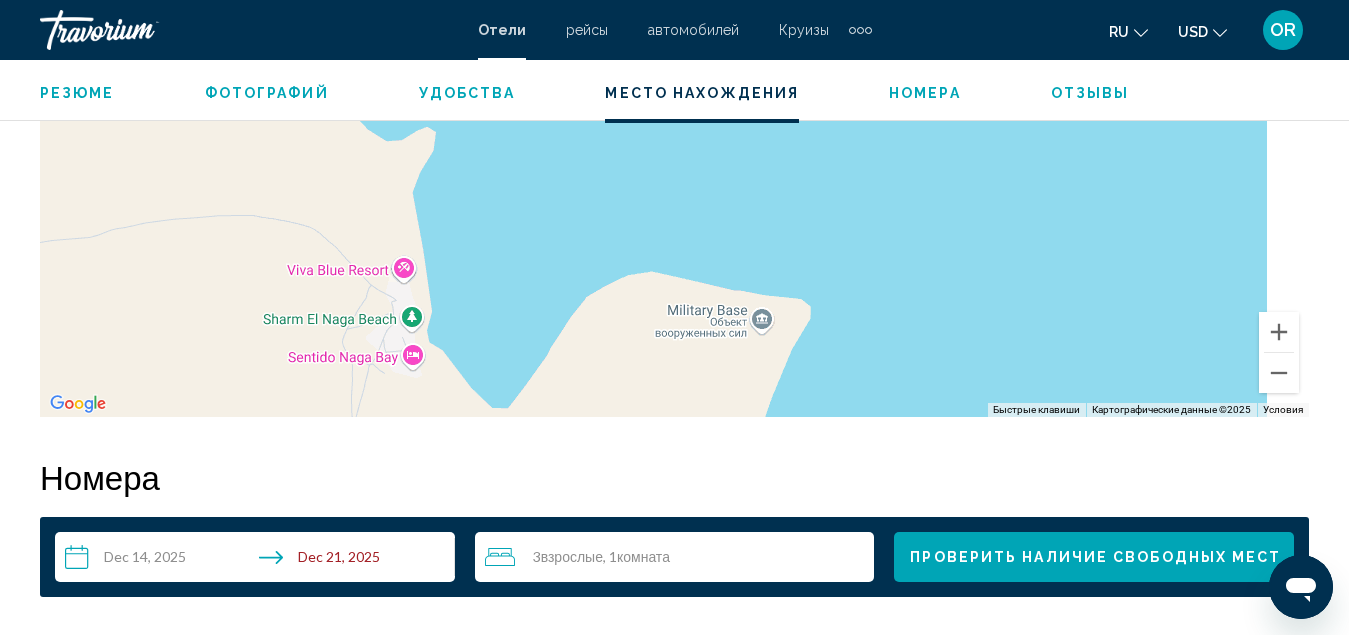 click on "Резюме Тип Hotel адрес [STREET] [AREA] [CITY] [COUNTRY] ., [CITY]  [POSTAL_CODE], [COUNTRY] Описание Услуги В Отеле Читать меньше
Фотографий Удобства
Breakfast
Fitness Center
Free WiFi
Room Service
Swimming Pool Нет информации об удобствах. Место нахождения ← Переместить влево → Переместить вправо ↑ Переместить вверх ↓ Переместить вниз + Приблизить - Уменьшить Home Переместить влево на 75 % End Переместить вправо на 75 % Предыдущая страница 500 м" at bounding box center [674, 1196] 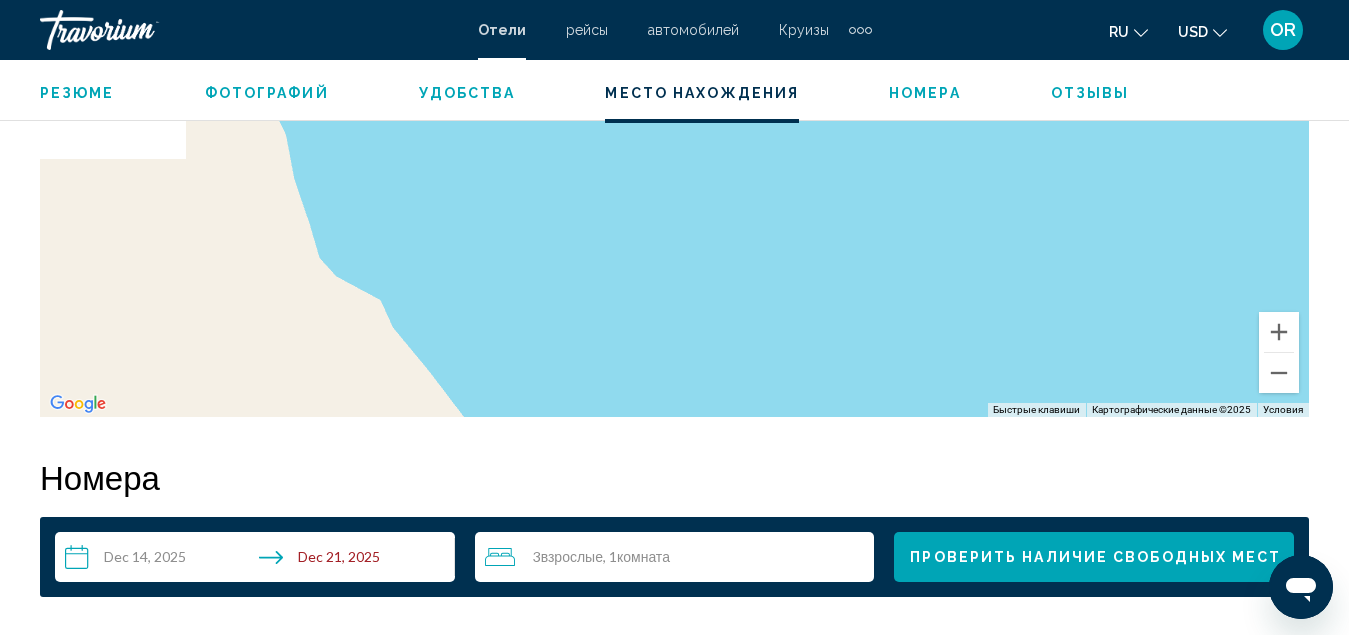 click on "Резюме Тип Hotel адрес [STREET] [AREA] [CITY] [COUNTRY] ., [CITY]  [POSTAL_CODE], [COUNTRY] Описание Услуги В Отеле Читать меньше
Фотографий Удобства
Breakfast
Fitness Center
Free WiFi
Room Service
Swimming Pool Нет информации об удобствах. Место нахождения ← Переместить влево → Переместить вправо ↑ Переместить вверх ↓ Переместить вниз + Приблизить - Уменьшить Home Переместить влево на 75 % End Переместить вправо на 75 % Предыдущая страница 500 м" at bounding box center (674, 1196) 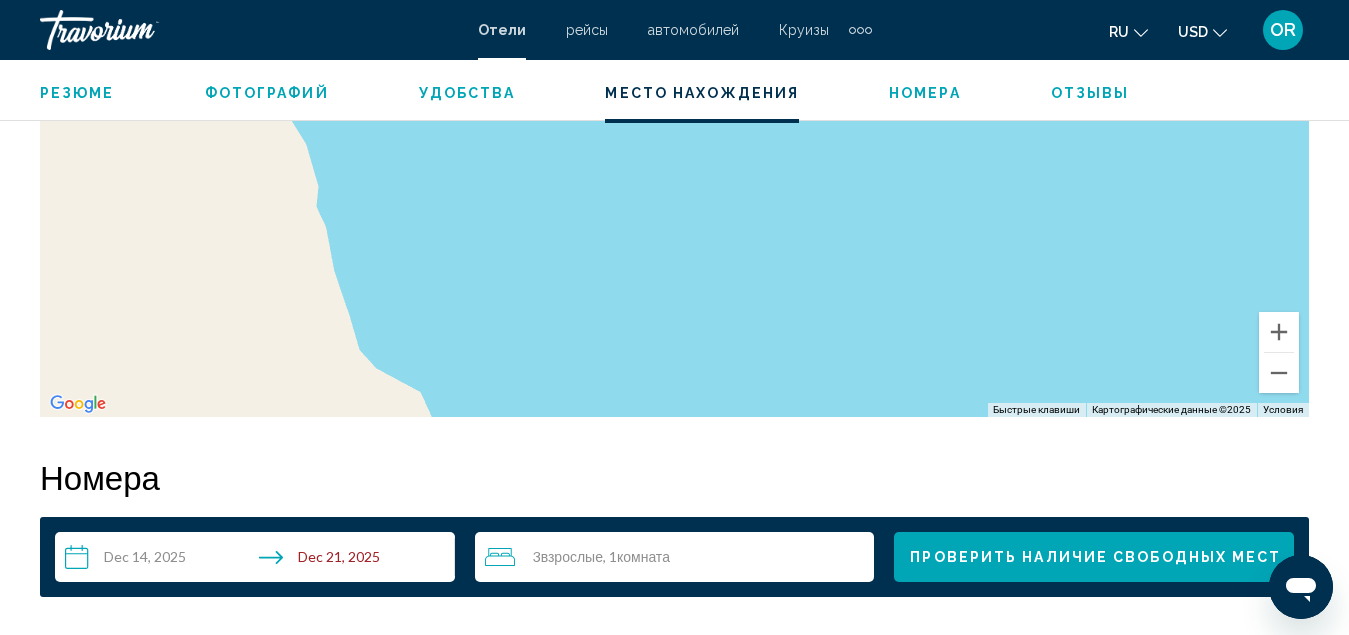 click on "Резюме Тип Hotel адрес [STREET] [AREA] [CITY] [COUNTRY] ., [CITY]  [POSTAL_CODE], [COUNTRY] Описание Услуги В Отеле Читать меньше
Фотографий Удобства
Breakfast
Fitness Center
Free WiFi
Room Service
Swimming Pool Нет информации об удобствах. Место нахождения ← Переместить влево → Переместить вправо ↑ Переместить вверх ↓ Переместить вниз + Приблизить - Уменьшить Home Переместить влево на 75 % End Переместить вправо на 75 % Предыдущая страница 500 м" at bounding box center (674, 1196) 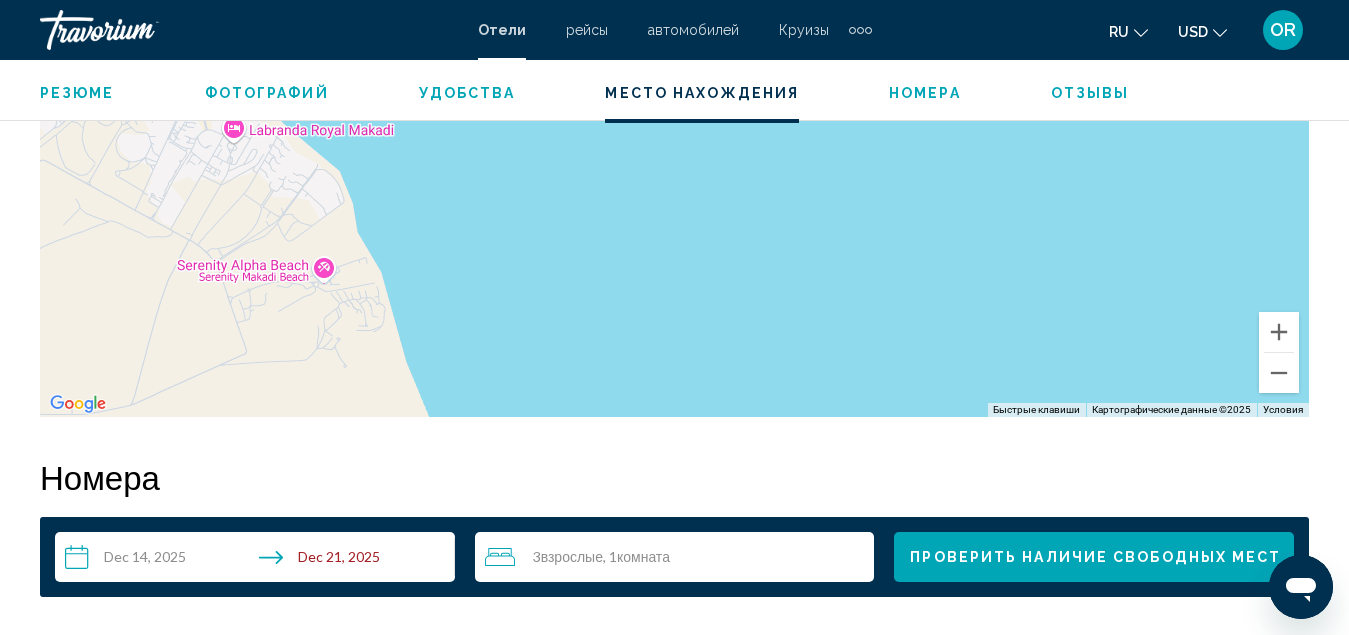 click on "Резюме Тип Hotel адрес [STREET] [AREA] [CITY] [COUNTRY] ., [CITY]  [POSTAL_CODE], [COUNTRY] Описание Услуги В Отеле Читать меньше
Фотографий Удобства
Breakfast
Fitness Center
Free WiFi
Room Service
Swimming Pool Нет информации об удобствах. Место нахождения ← Переместить влево → Переместить вправо ↑ Переместить вверх ↓ Переместить вниз + Приблизить - Уменьшить Home Переместить влево на 75 % End Переместить вправо на 75 % Предыдущая страница 500 м" at bounding box center (674, 1196) 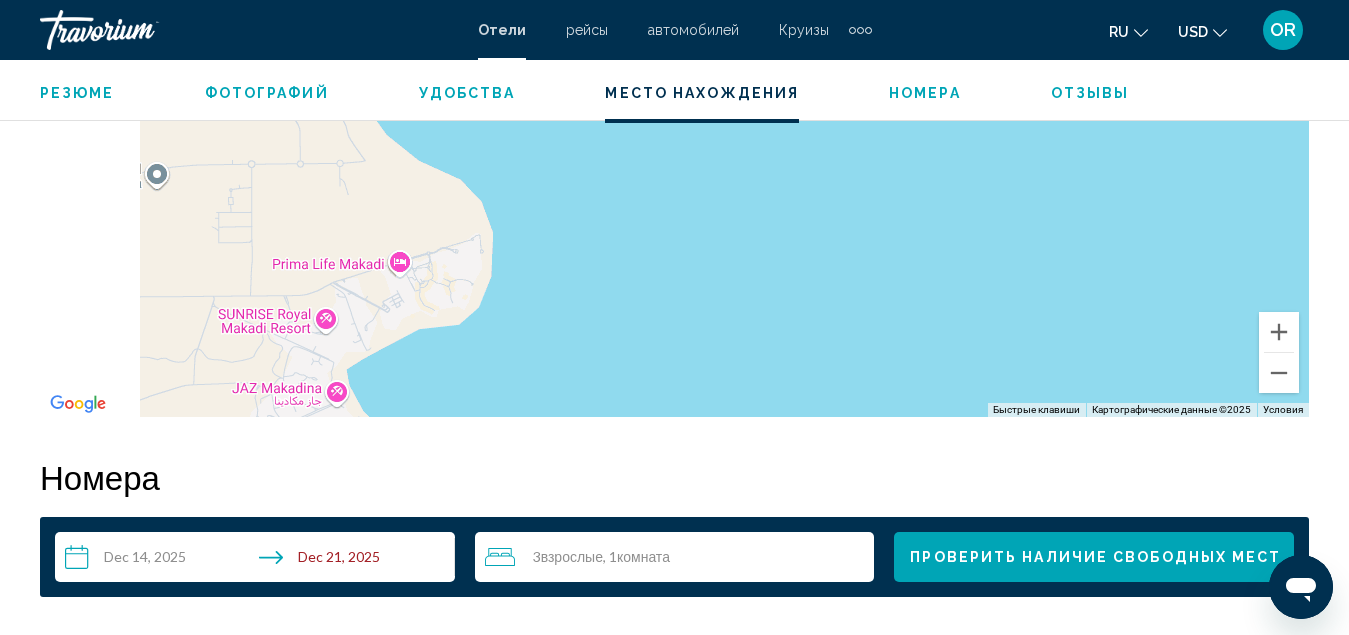 click on "Резюме Тип Hotel адрес [STREET] [AREA] [CITY] [COUNTRY] ., [CITY]  [POSTAL_CODE], [COUNTRY] Описание Услуги В Отеле Читать меньше
Фотографий Удобства
Breakfast
Fitness Center
Free WiFi
Room Service
Swimming Pool Нет информации об удобствах. Место нахождения ← Переместить влево → Переместить вправо ↑ Переместить вверх ↓ Переместить вниз + Приблизить - Уменьшить Home Переместить влево на 75 % End Переместить вправо на 75 % Предыдущая страница 500 м" at bounding box center (674, 1196) 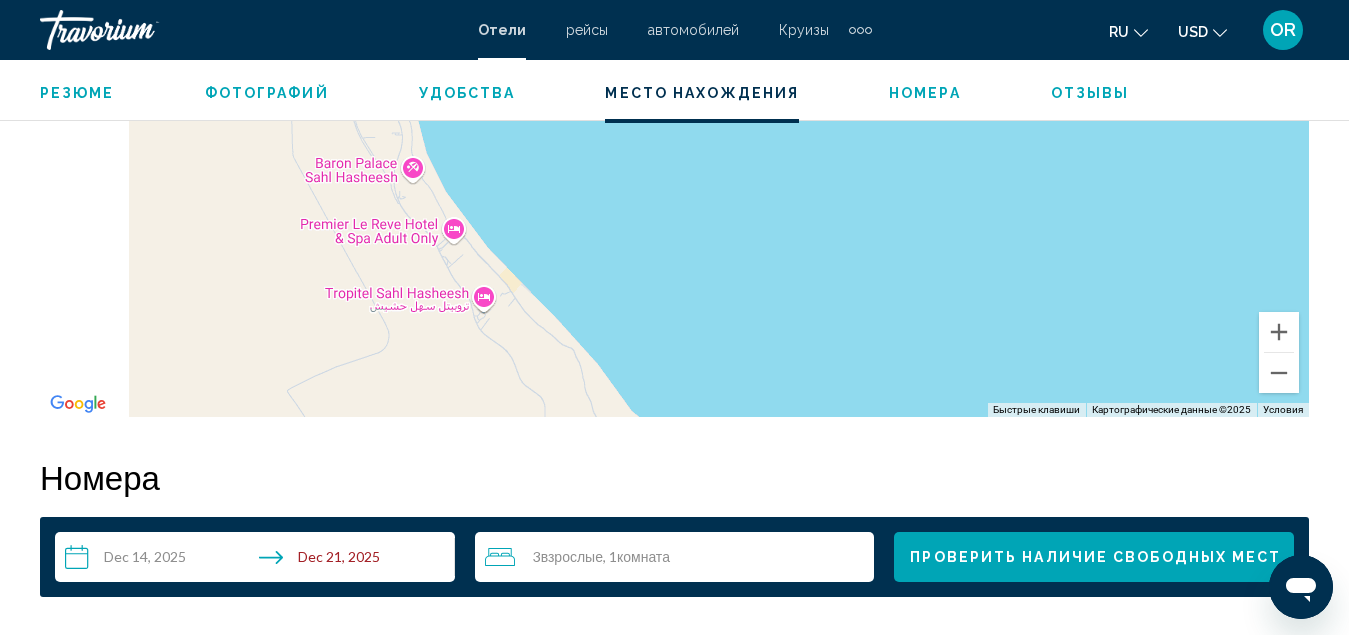 click on "Резюме Тип Hotel адрес [STREET] [AREA] [CITY] [COUNTRY] ., [CITY]  [POSTAL_CODE], [COUNTRY] Описание Услуги В Отеле Читать меньше
Фотографий Удобства
Breakfast
Fitness Center
Free WiFi
Room Service
Swimming Pool Нет информации об удобствах. Место нахождения ← Переместить влево → Переместить вправо ↑ Переместить вверх ↓ Переместить вниз + Приблизить - Уменьшить Home Переместить влево на 75 % End Переместить вправо на 75 % Предыдущая страница 500 м" at bounding box center [674, 1196] 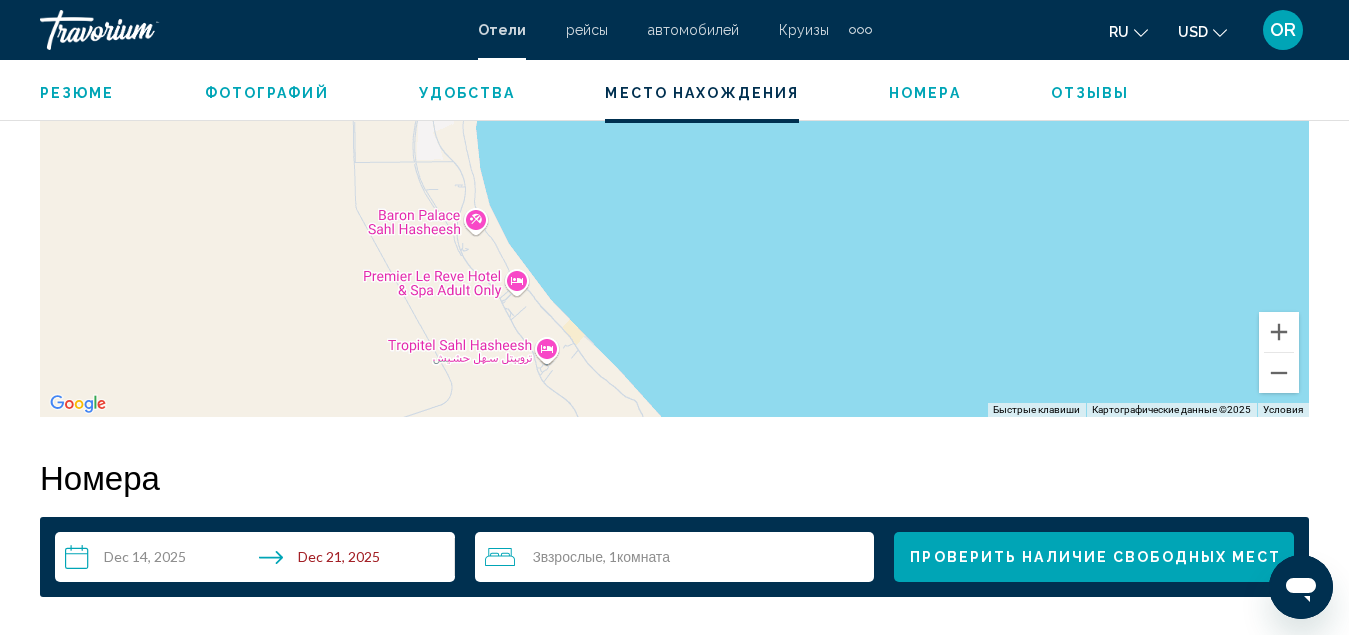 click on "Резюме Тип Hotel адрес [STREET] [AREA] [CITY] [COUNTRY] ., [CITY]  [POSTAL_CODE], [COUNTRY] Описание Услуги В Отеле Читать меньше
Фотографий Удобства
Breakfast
Fitness Center
Free WiFi
Room Service
Swimming Pool Нет информации об удобствах. Место нахождения ← Переместить влево → Переместить вправо ↑ Переместить вверх ↓ Переместить вниз + Приблизить - Уменьшить Home Переместить влево на 75 % End Переместить вправо на 75 % Предыдущая страница 500 м" at bounding box center (674, 1196) 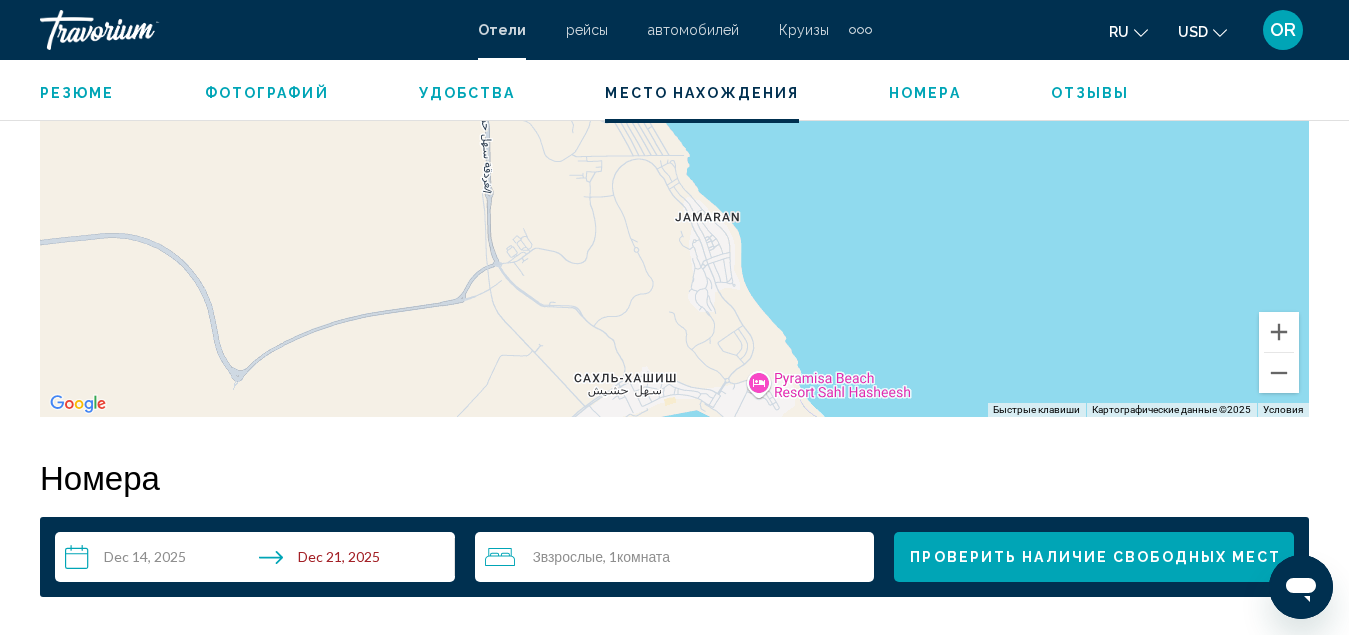 click on "Резюме Тип Hotel адрес [STREET] [AREA] [CITY] [COUNTRY] ., [CITY]  [POSTAL_CODE], [COUNTRY] Описание Услуги В Отеле Читать меньше
Фотографий Удобства
Breakfast
Fitness Center
Free WiFi
Room Service
Swimming Pool Нет информации об удобствах. Место нахождения ← Переместить влево → Переместить вправо ↑ Переместить вверх ↓ Переместить вниз + Приблизить - Уменьшить Home Переместить влево на 75 % End Переместить вправо на 75 % Предыдущая страница 500 м" at bounding box center [674, 1196] 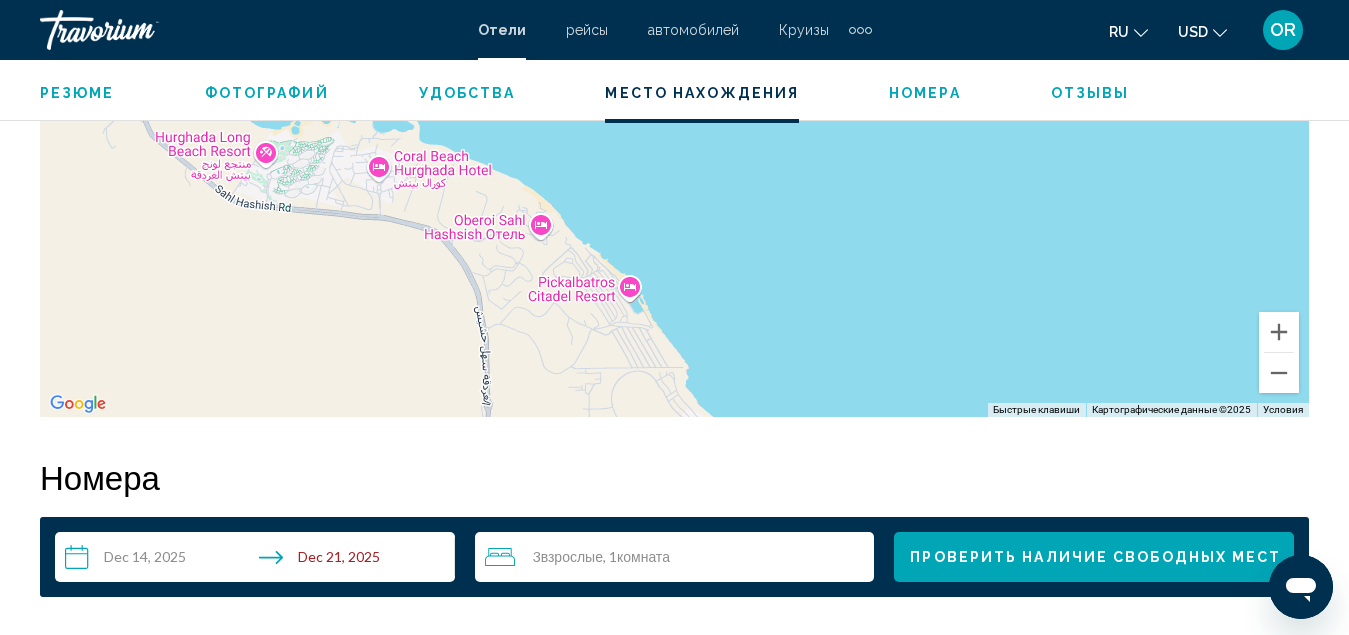 click on "Резюме Тип Hotel адрес [STREET] [AREA] [CITY] [COUNTRY] ., [CITY]  [POSTAL_CODE], [COUNTRY] Описание Услуги В Отеле Читать меньше
Фотографий Удобства
Breakfast
Fitness Center
Free WiFi
Room Service
Swimming Pool Нет информации об удобствах. Место нахождения ← Переместить влево → Переместить вправо ↑ Переместить вверх ↓ Переместить вниз + Приблизить - Уменьшить Home Переместить влево на 75 % End Переместить вправо на 75 % Предыдущая страница 500 м" at bounding box center [674, 1196] 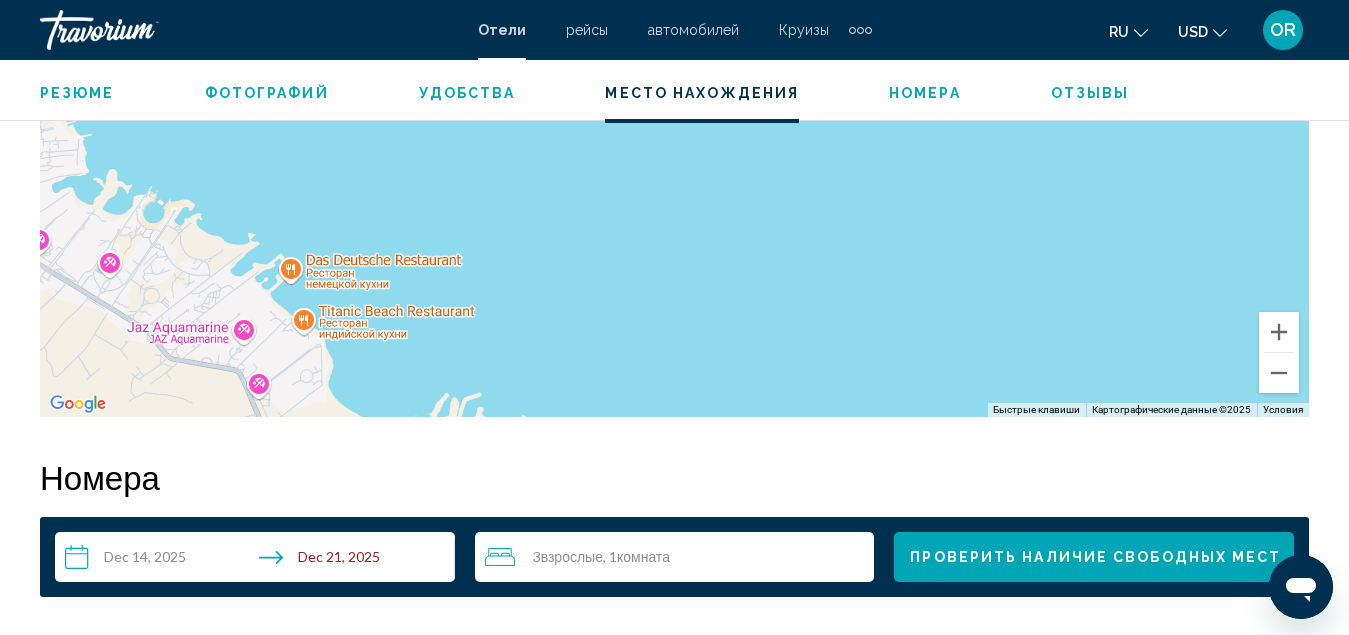 click on "Резюме Тип Hotel адрес [STREET] [AREA] [CITY] [COUNTRY] ., [CITY]  [POSTAL_CODE], [COUNTRY] Описание Услуги В Отеле Читать меньше
Фотографий Удобства
Breakfast
Fitness Center
Free WiFi
Room Service
Swimming Pool Нет информации об удобствах. Место нахождения ← Переместить влево → Переместить вправо ↑ Переместить вверх ↓ Переместить вниз + Приблизить - Уменьшить Home Переместить влево на 75 % End Переместить вправо на 75 % Предыдущая страница 500 м" at bounding box center [674, 1196] 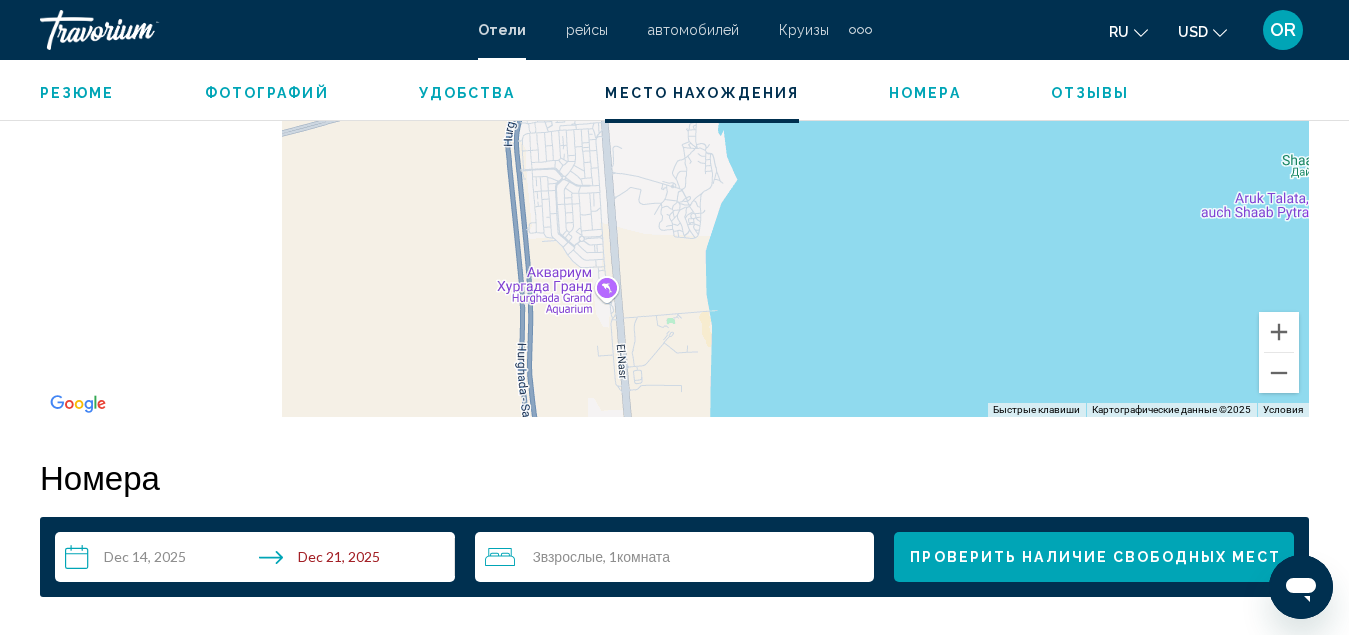 click on "Резюме Тип Hotel адрес [STREET] [AREA] [CITY] [COUNTRY] ., [CITY]  [POSTAL_CODE], [COUNTRY] Описание Услуги В Отеле Читать меньше
Фотографий Удобства
Breakfast
Fitness Center
Free WiFi
Room Service
Swimming Pool Нет информации об удобствах. Место нахождения ← Переместить влево → Переместить вправо ↑ Переместить вверх ↓ Переместить вниз + Приблизить - Уменьшить Home Переместить влево на 75 % End Переместить вправо на 75 % Предыдущая страница 500 м" at bounding box center (674, 1196) 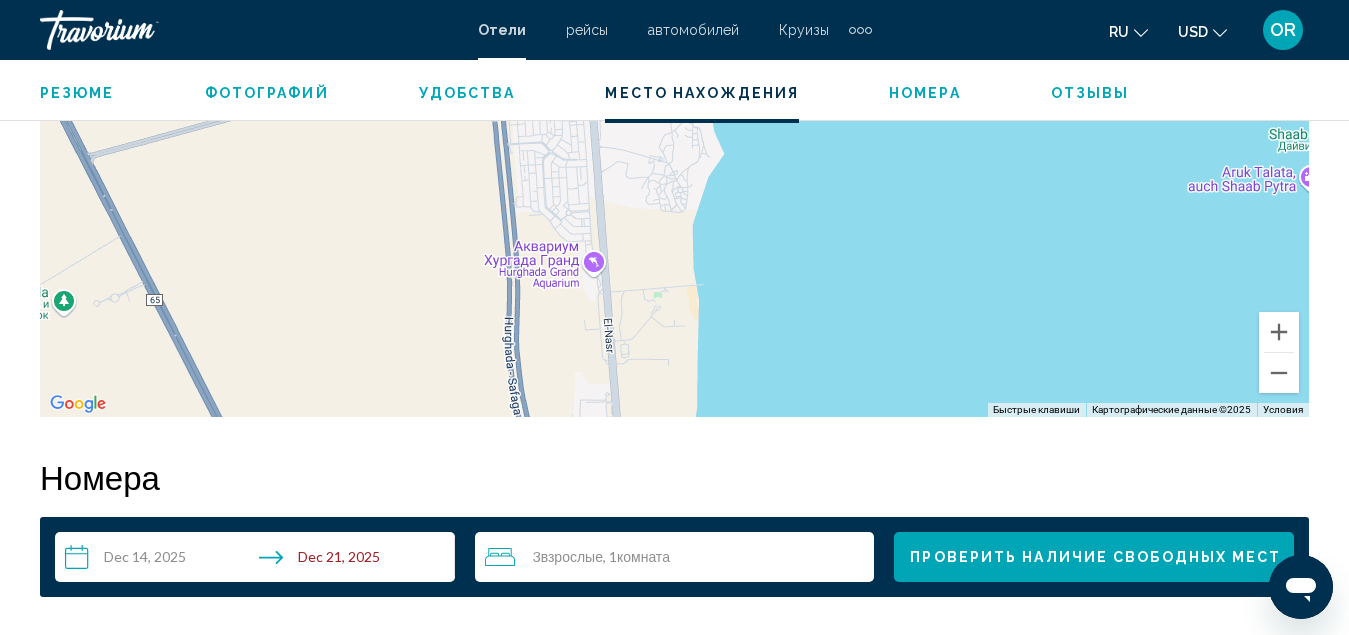 click at bounding box center (674, 117) 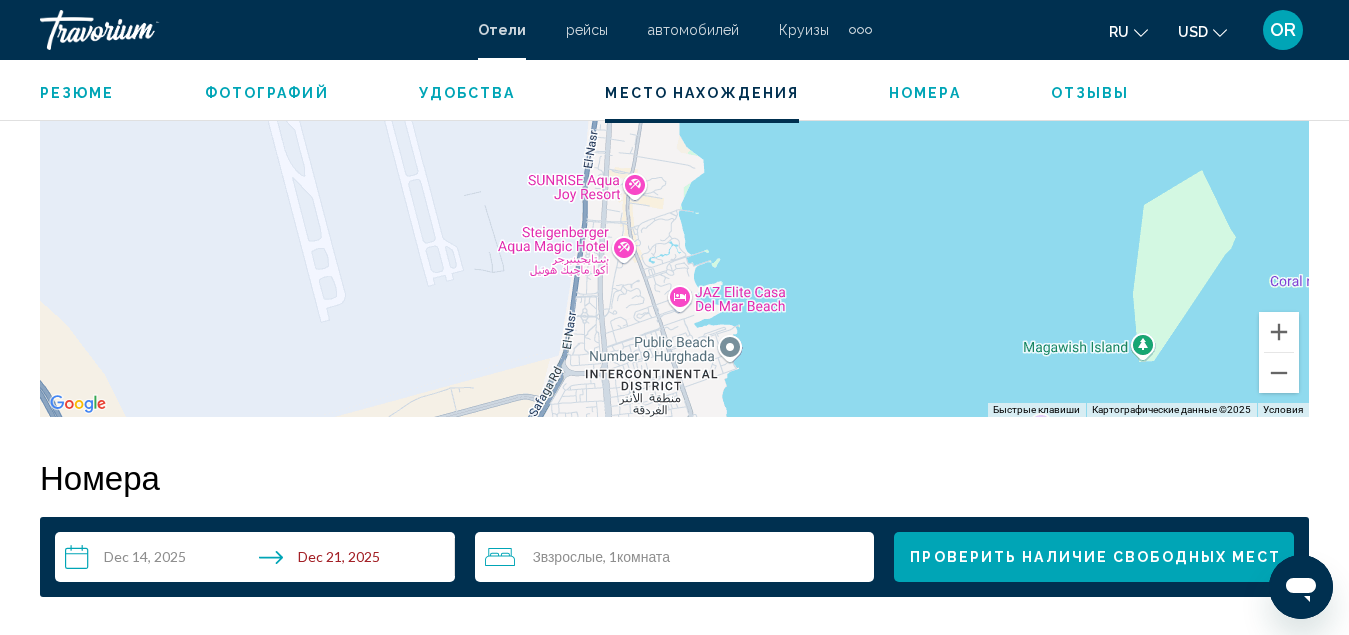 click on "Резюме Тип Hotel адрес [STREET] [AREA] [CITY] [COUNTRY] ., [CITY]  [POSTAL_CODE], [COUNTRY] Описание Услуги В Отеле Читать меньше
Фотографий Удобства
Breakfast
Fitness Center
Free WiFi
Room Service
Swimming Pool Нет информации об удобствах. Место нахождения ← Переместить влево → Переместить вправо ↑ Переместить вверх ↓ Переместить вниз + Приблизить - Уменьшить Home Переместить влево на 75 % End Переместить вправо на 75 % Предыдущая страница 500 м" at bounding box center (674, 1196) 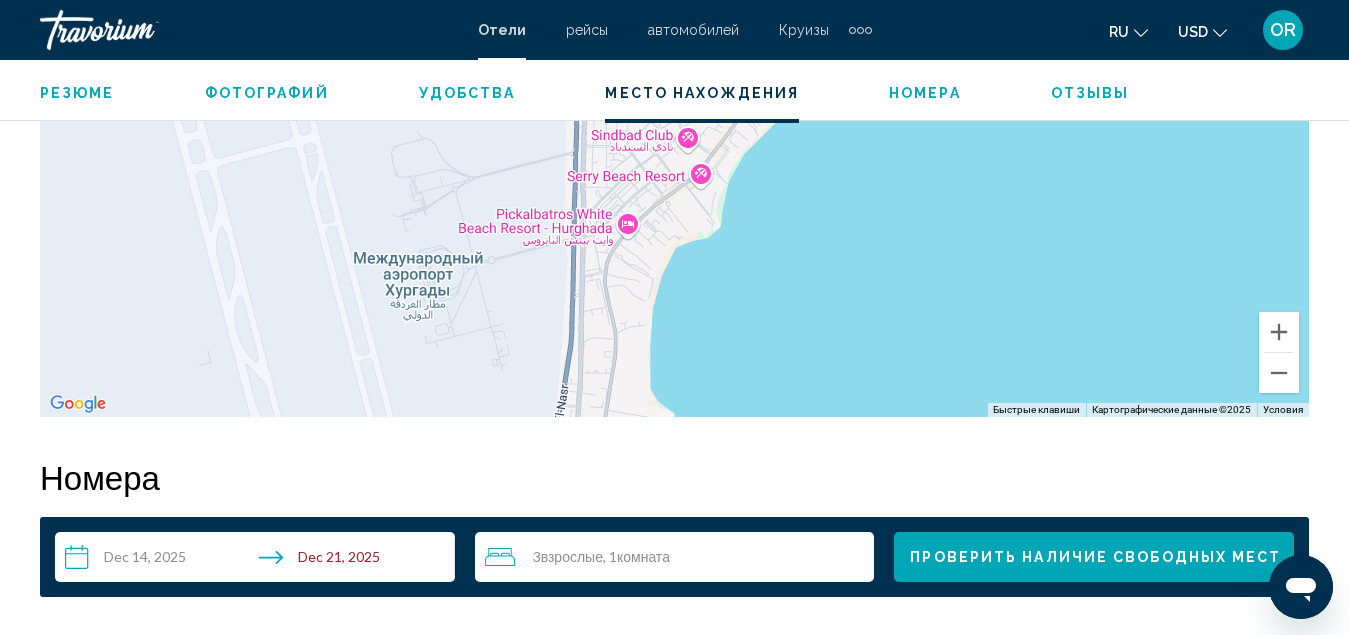 click on "Резюме Тип Hotel адрес [STREET] [AREA] [CITY] [COUNTRY] ., [CITY]  [POSTAL_CODE], [COUNTRY] Описание Услуги В Отеле Читать меньше
Фотографий Удобства
Breakfast
Fitness Center
Free WiFi
Room Service
Swimming Pool Нет информации об удобствах. Место нахождения ← Переместить влево → Переместить вправо ↑ Переместить вверх ↓ Переместить вниз + Приблизить - Уменьшить Home Переместить влево на 75 % End Переместить вправо на 75 % Предыдущая страница 500 м" at bounding box center (674, 1196) 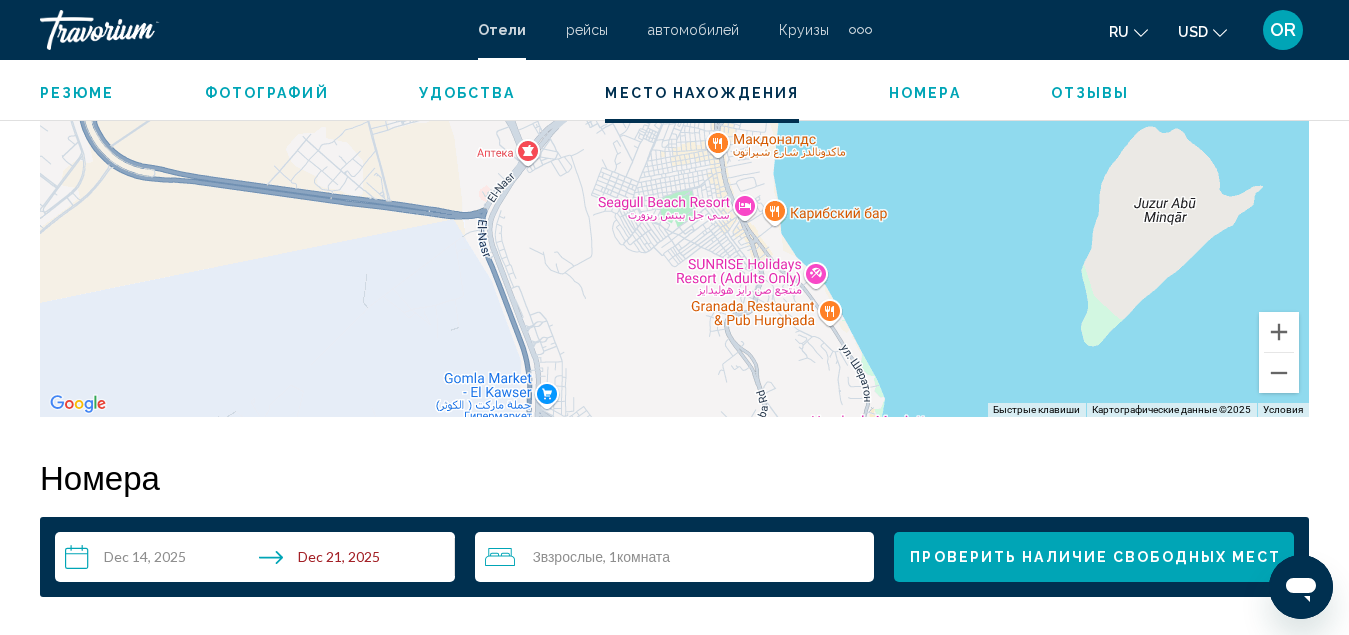 click on "Резюме Тип Hotel адрес [STREET] [AREA] [CITY] [COUNTRY] ., [CITY]  [POSTAL_CODE], [COUNTRY] Описание Услуги В Отеле Читать меньше
Фотографий Удобства
Breakfast
Fitness Center
Free WiFi
Room Service
Swimming Pool Нет информации об удобствах. Место нахождения ← Переместить влево → Переместить вправо ↑ Переместить вверх ↓ Переместить вниз + Приблизить - Уменьшить Home Переместить влево на 75 % End Переместить вправо на 75 % Предыдущая страница 500 м" at bounding box center (674, 1196) 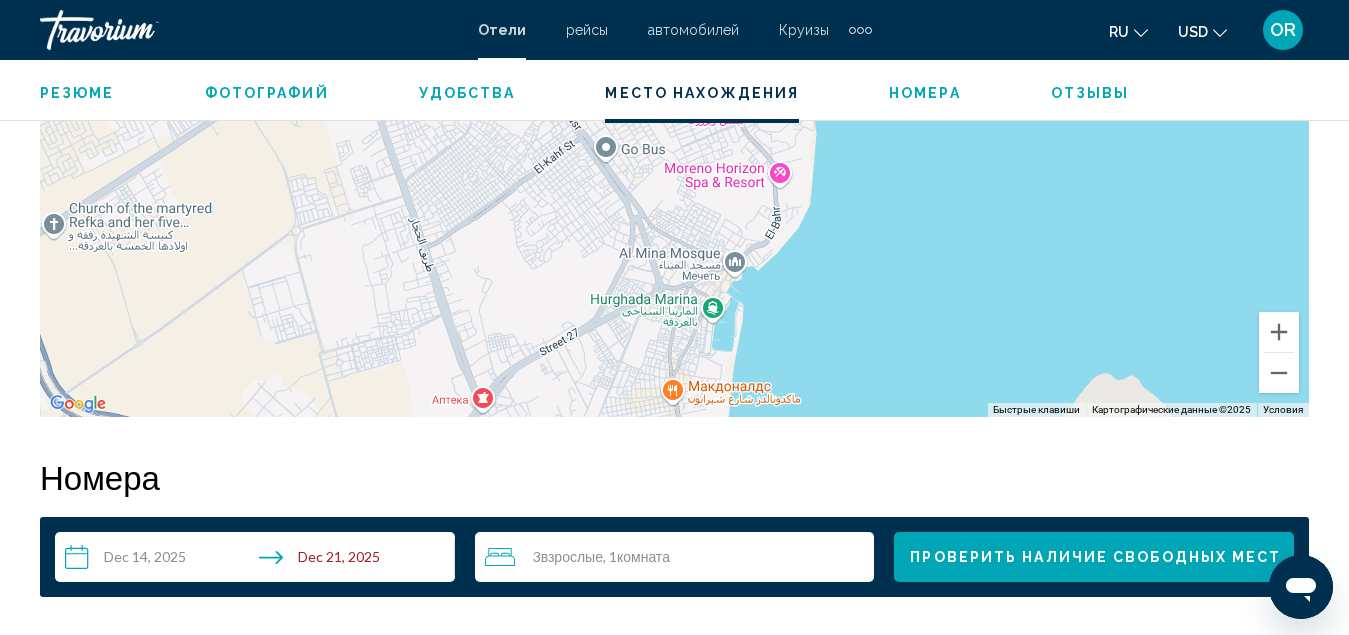 click on "Резюме Тип Hotel адрес [STREET] [AREA] [CITY] [COUNTRY] ., [CITY]  [POSTAL_CODE], [COUNTRY] Описание Услуги В Отеле Читать меньше
Фотографий Удобства
Breakfast
Fitness Center
Free WiFi
Room Service
Swimming Pool Нет информации об удобствах. Место нахождения ← Переместить влево → Переместить вправо ↑ Переместить вверх ↓ Переместить вниз + Приблизить - Уменьшить Home Переместить влево на 75 % End Переместить вправо на 75 % Предыдущая страница 500 м" at bounding box center (674, 1196) 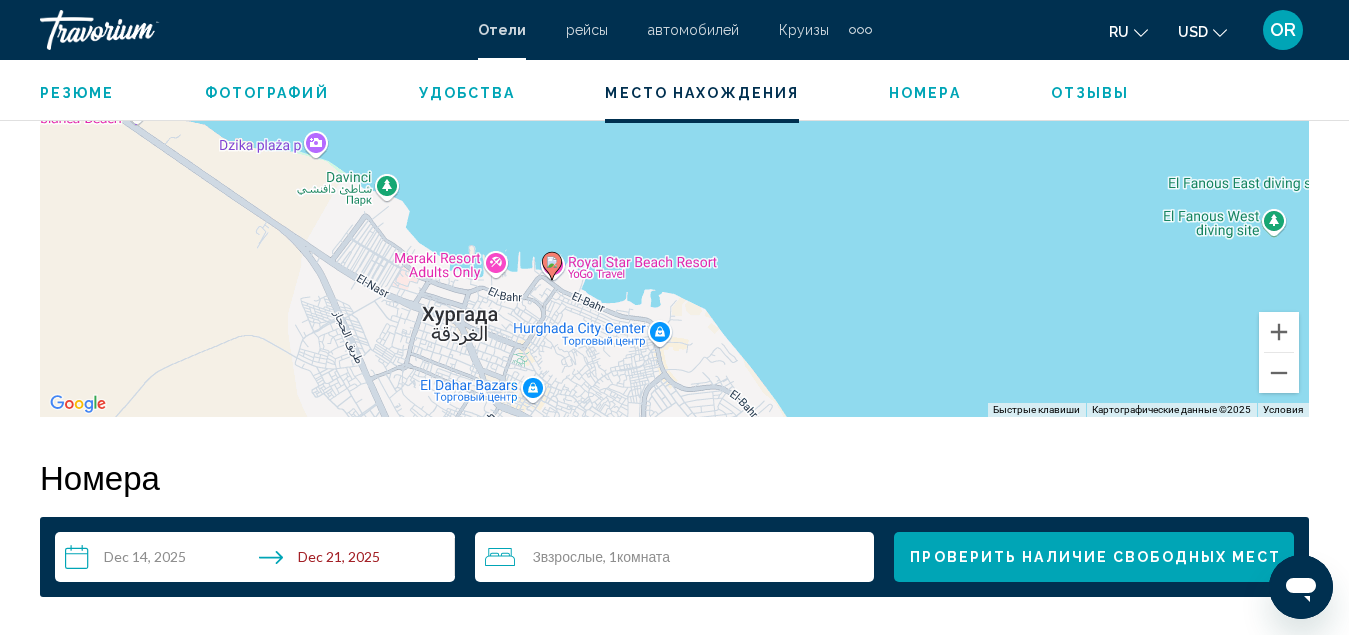 click on "Резюме Тип Hotel адрес [STREET] [AREA] [CITY] [COUNTRY] ., [CITY]  [POSTAL_CODE], [COUNTRY] Описание Услуги В Отеле Читать меньше
Фотографий Удобства
Breakfast
Fitness Center
Free WiFi
Room Service
Swimming Pool Нет информации об удобствах. Место нахождения ← Переместить влево → Переместить вправо ↑ Переместить вверх ↓ Переместить вниз + Приблизить - Уменьшить Home Переместить влево на 75 % End Переместить вправо на 75 % Предыдущая страница 500 м" at bounding box center (674, 1196) 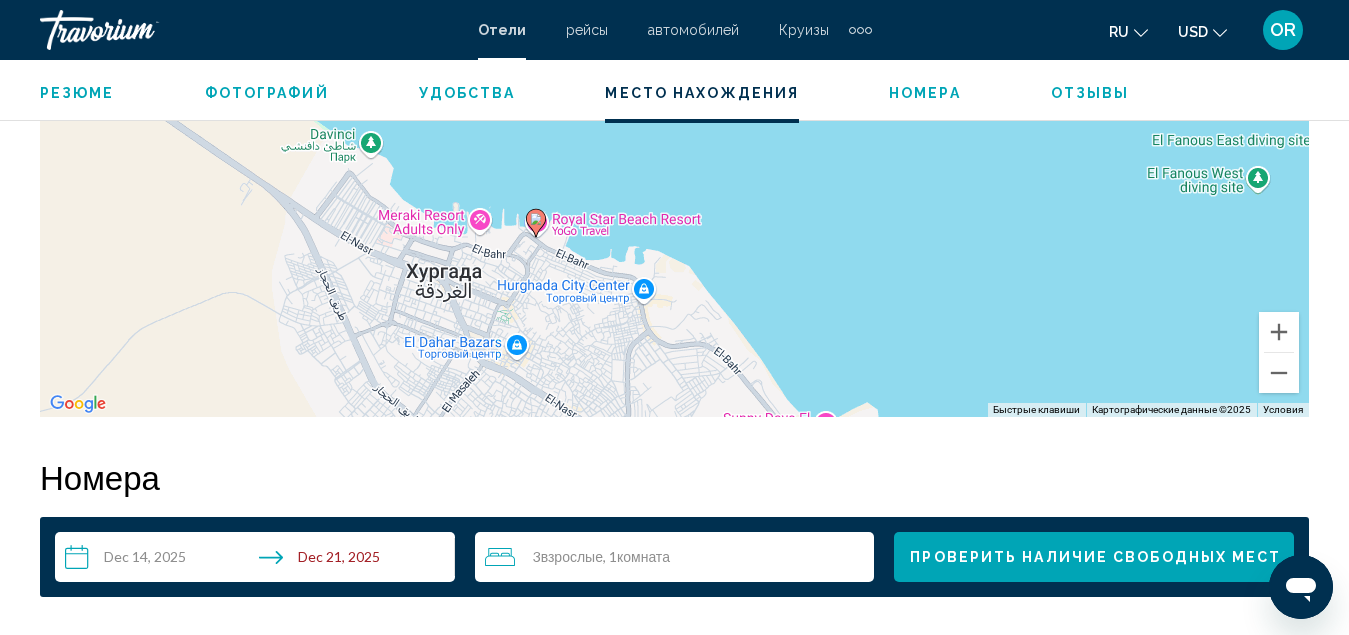 click on "Чтобы активировать перетаскивание с помощью клавиатуры, нажмите Alt + Ввод. После этого перемещайте маркер, используя клавиши со стрелками. Чтобы завершить перетаскивание, нажмите клавишу Ввод. Чтобы отменить действие, нажмите клавишу Esc." at bounding box center [674, 117] 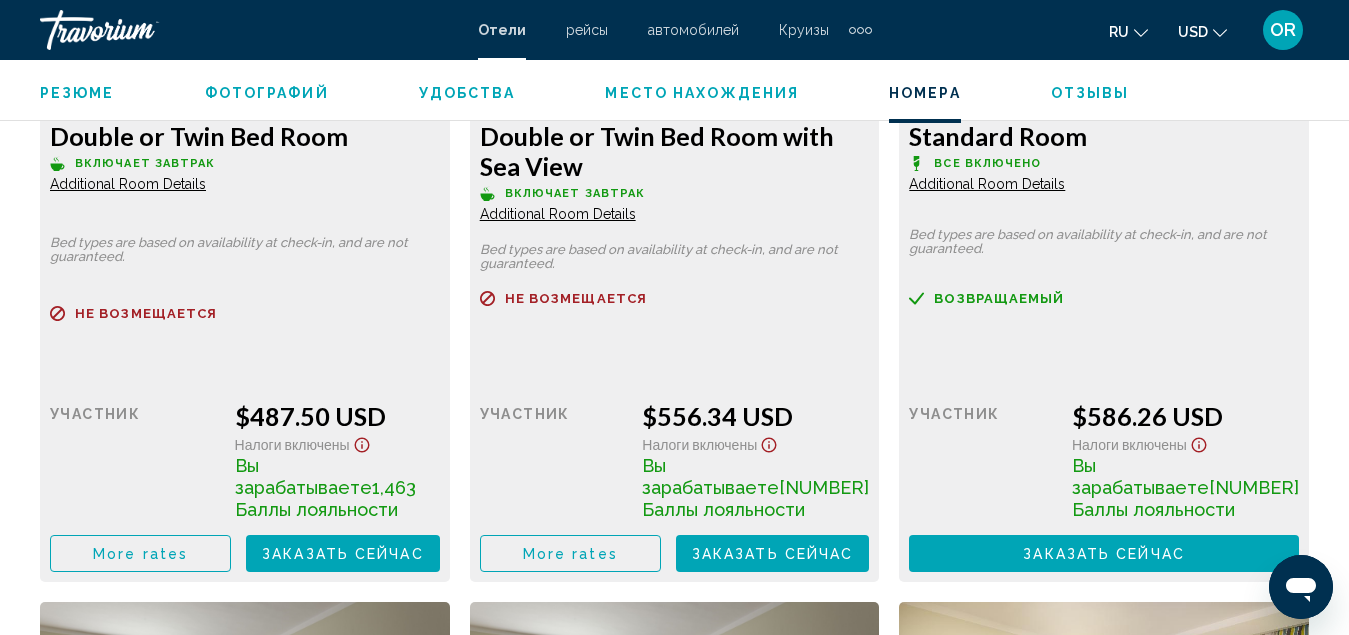 scroll, scrollTop: 3332, scrollLeft: 0, axis: vertical 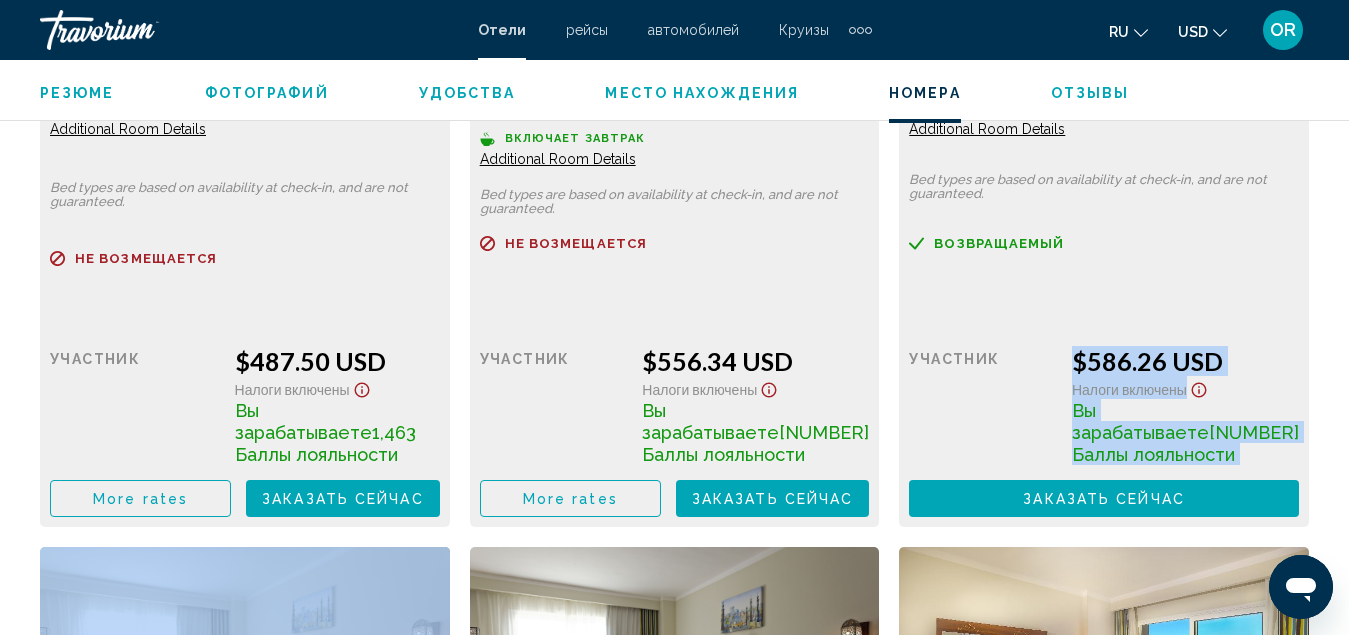 drag, startPoint x: 1017, startPoint y: 429, endPoint x: 1031, endPoint y: 525, distance: 97.015465 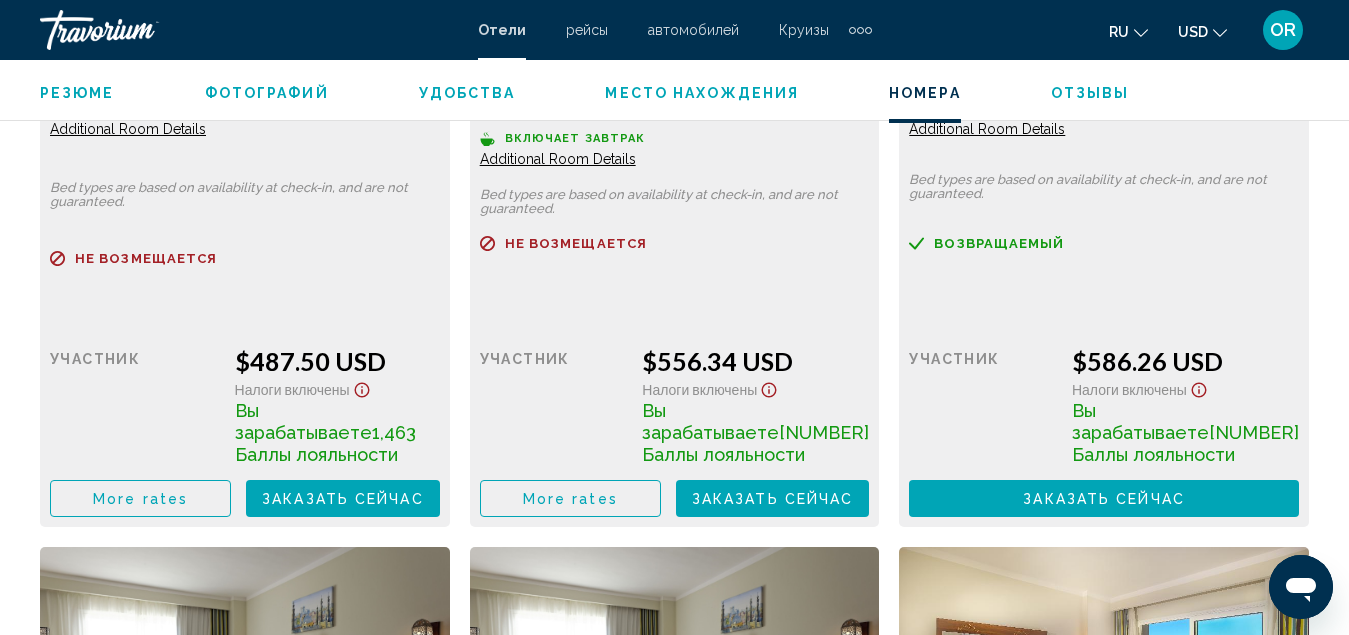 click at bounding box center [245, 282] 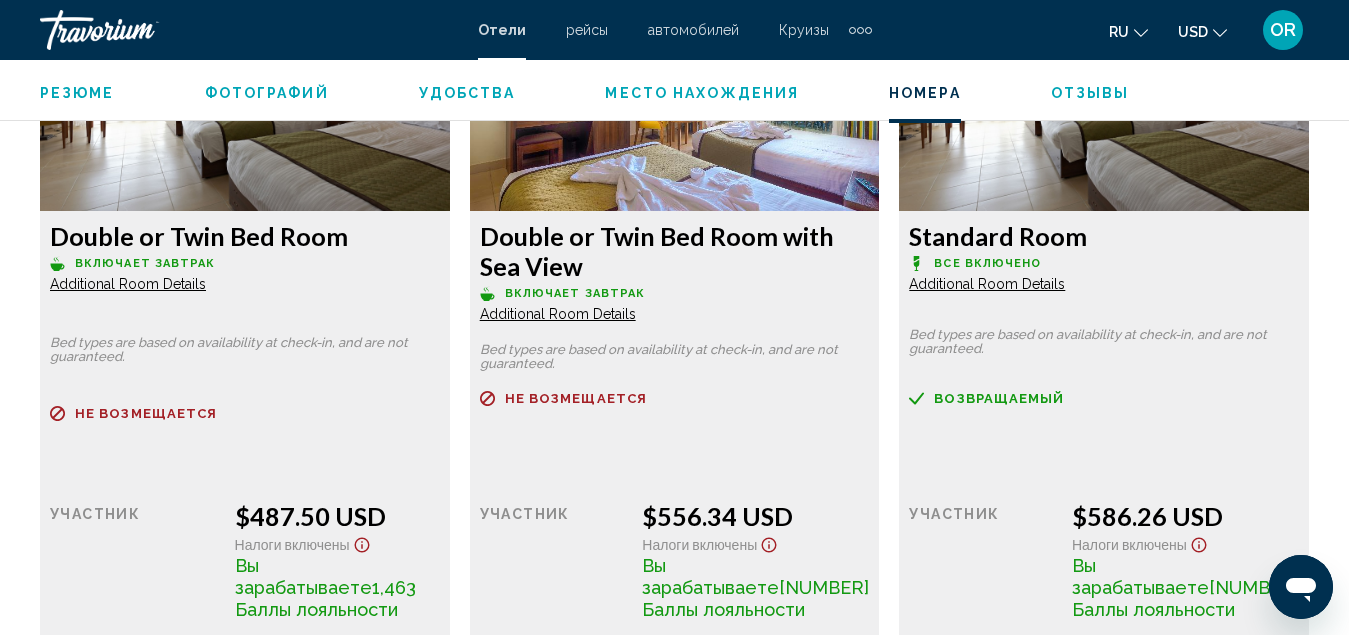 scroll, scrollTop: 3132, scrollLeft: 0, axis: vertical 